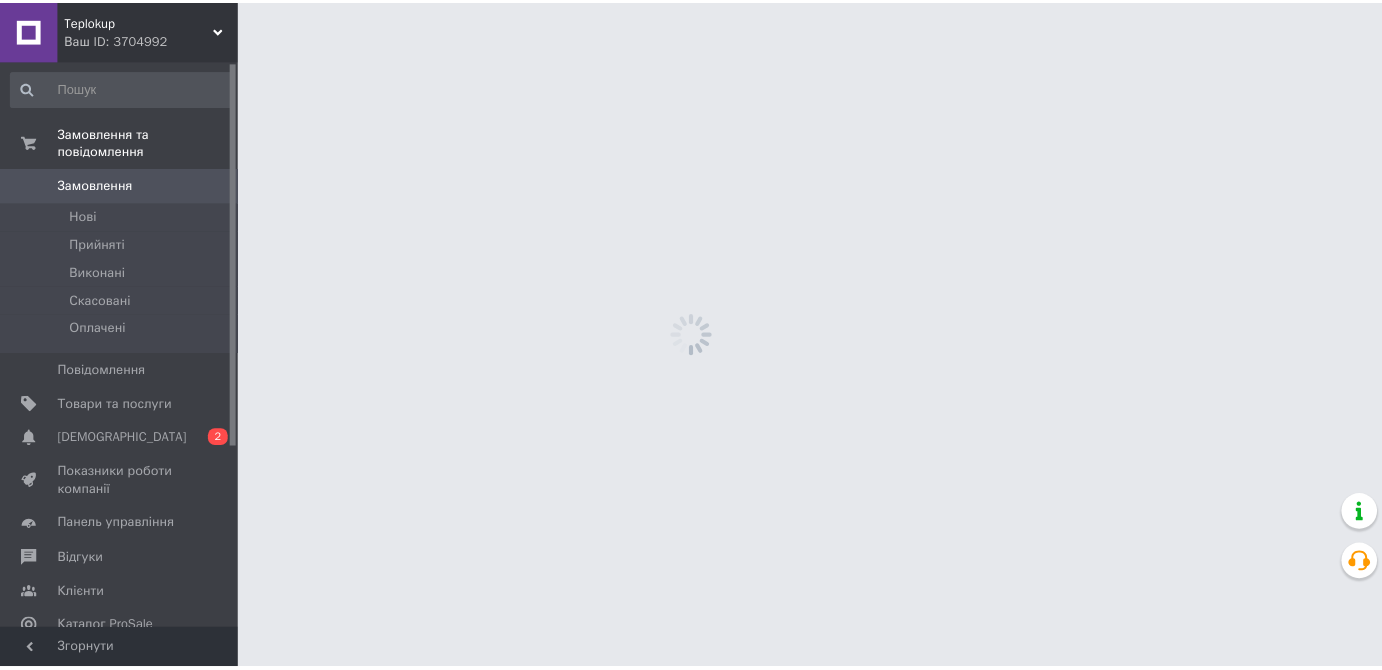 scroll, scrollTop: 0, scrollLeft: 0, axis: both 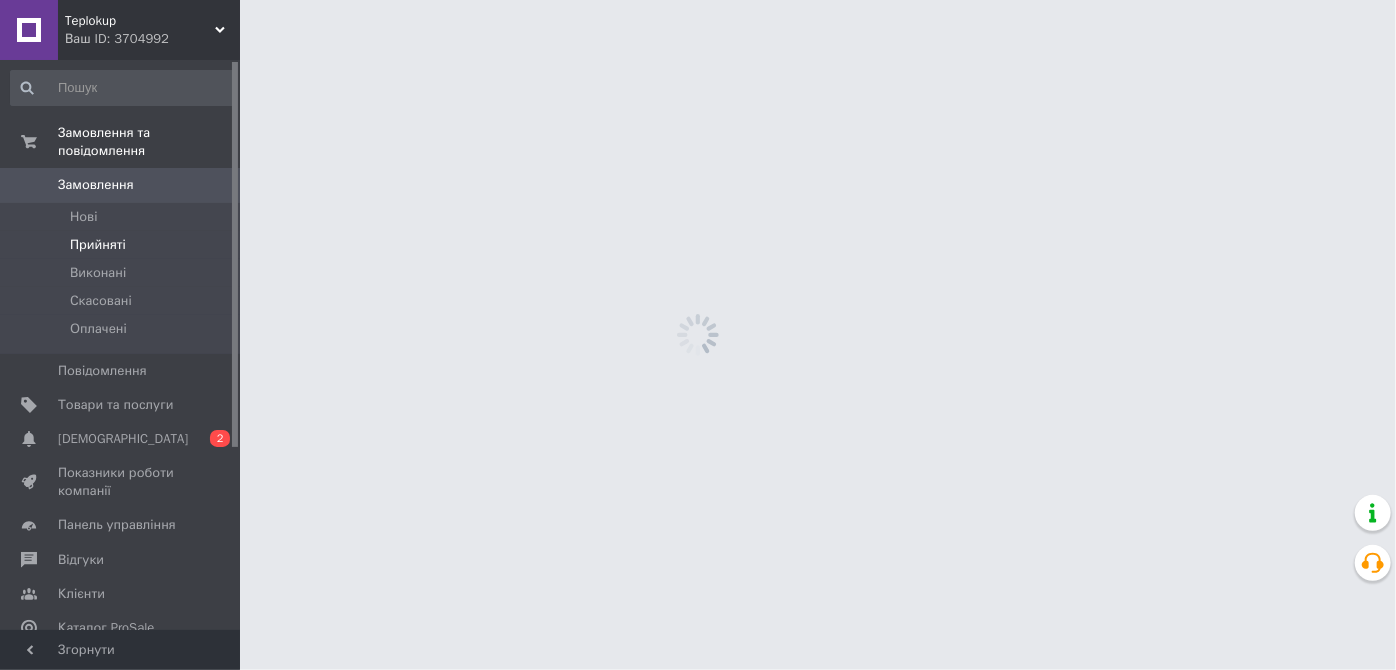 click on "Прийняті" at bounding box center [98, 245] 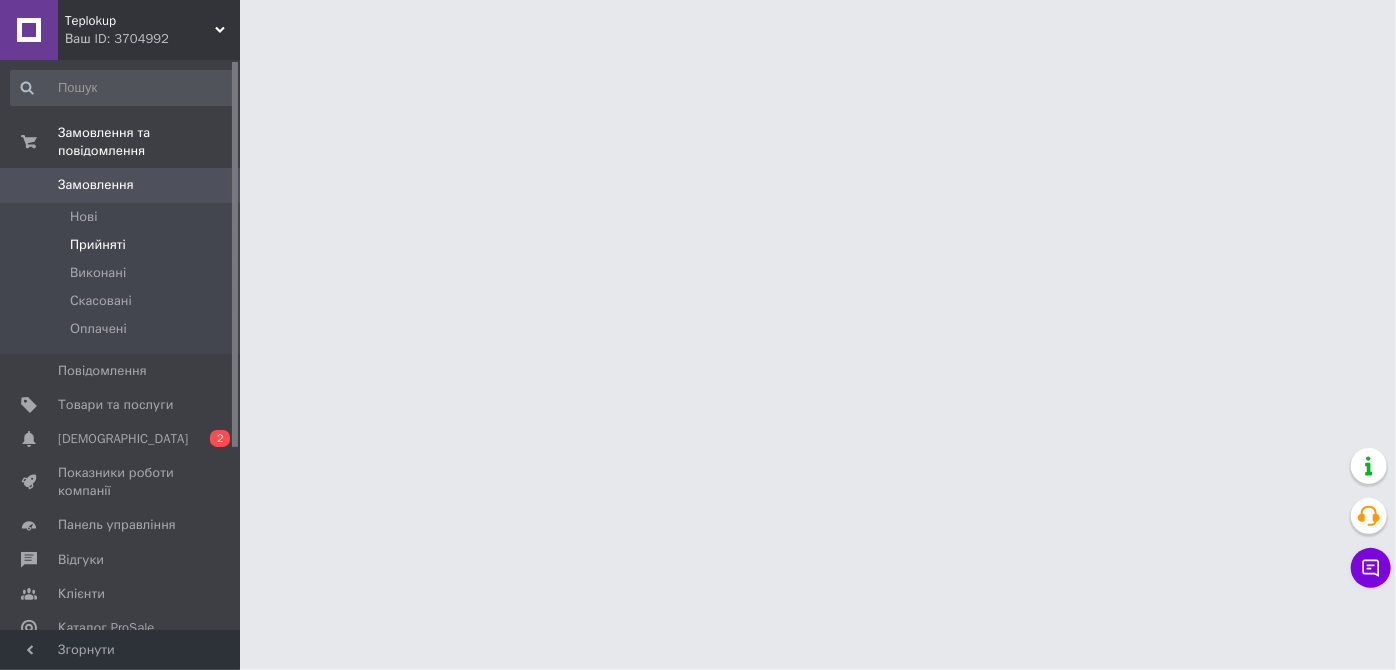 click on "Прийняті" at bounding box center (98, 245) 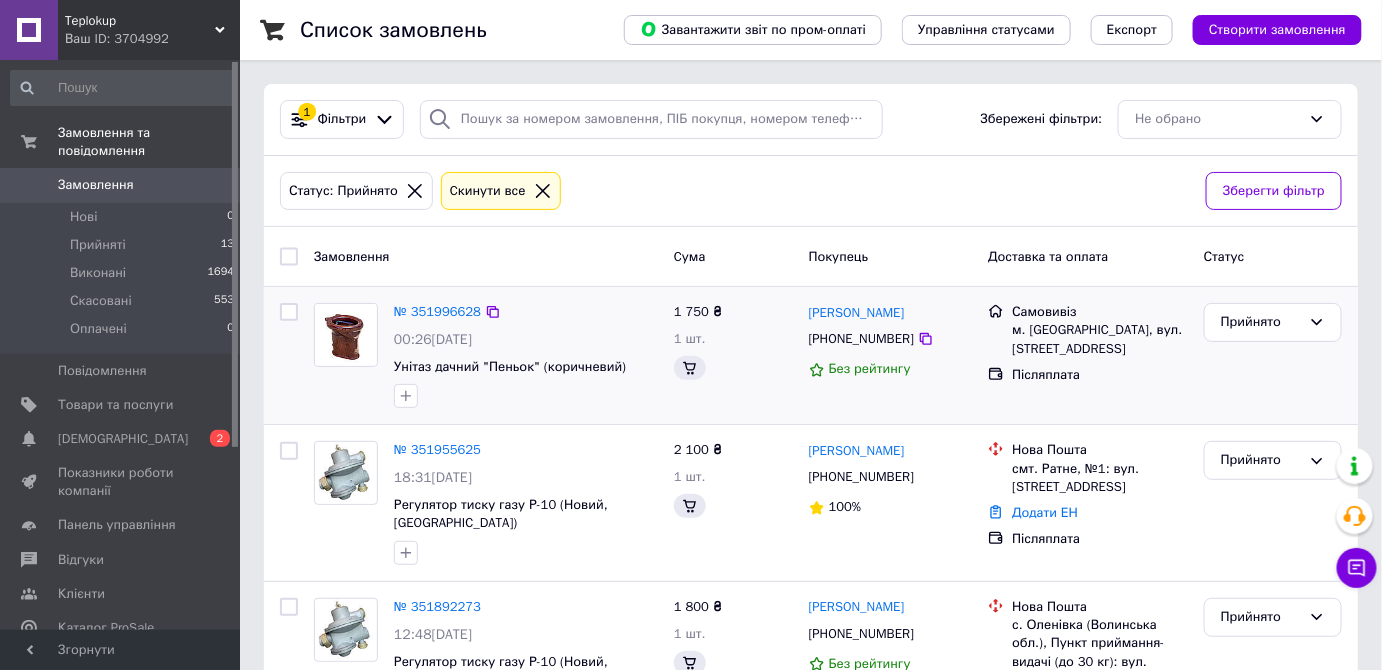 click on "Прийняті" at bounding box center [98, 245] 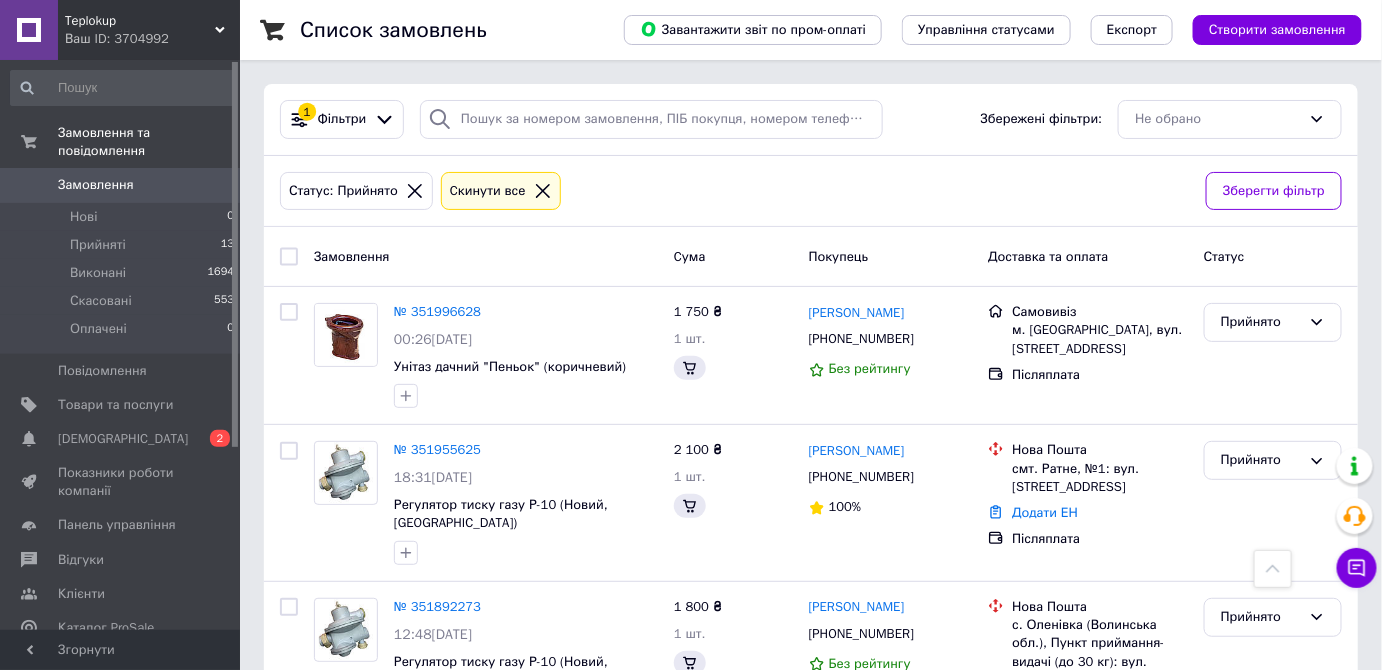 click on "Прийняті 13" at bounding box center (123, 245) 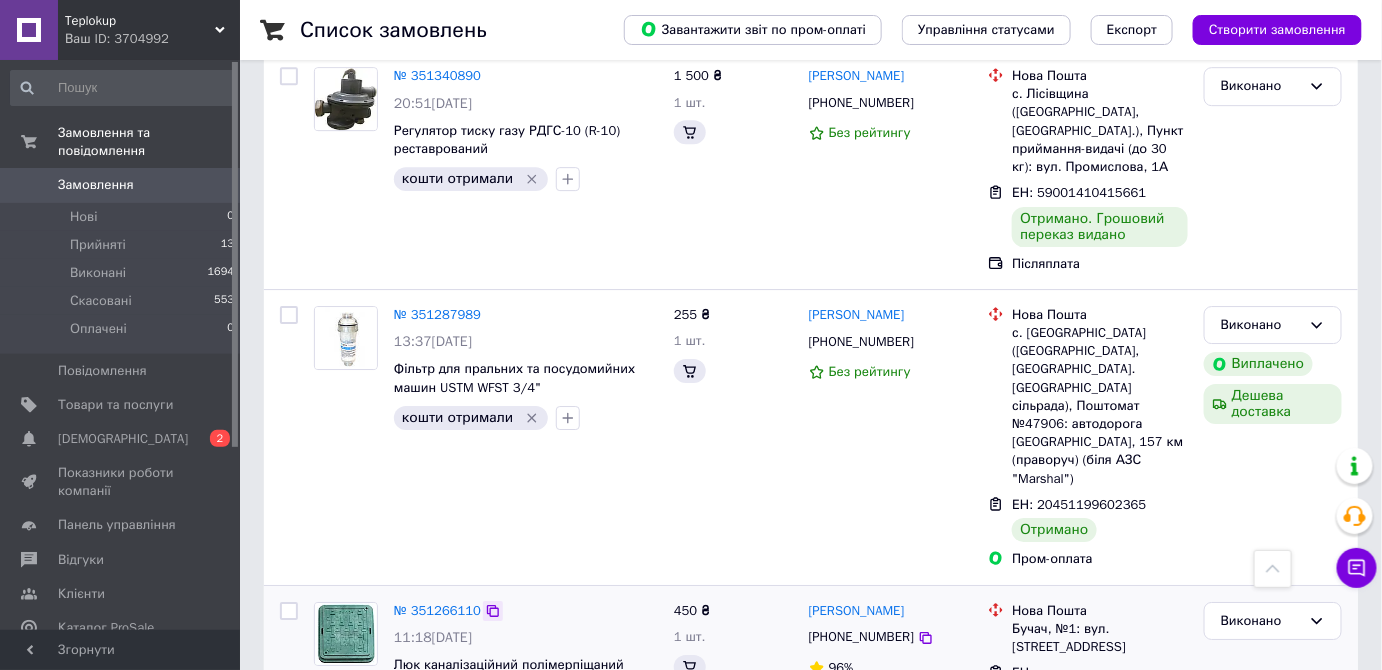 scroll, scrollTop: 2090, scrollLeft: 0, axis: vertical 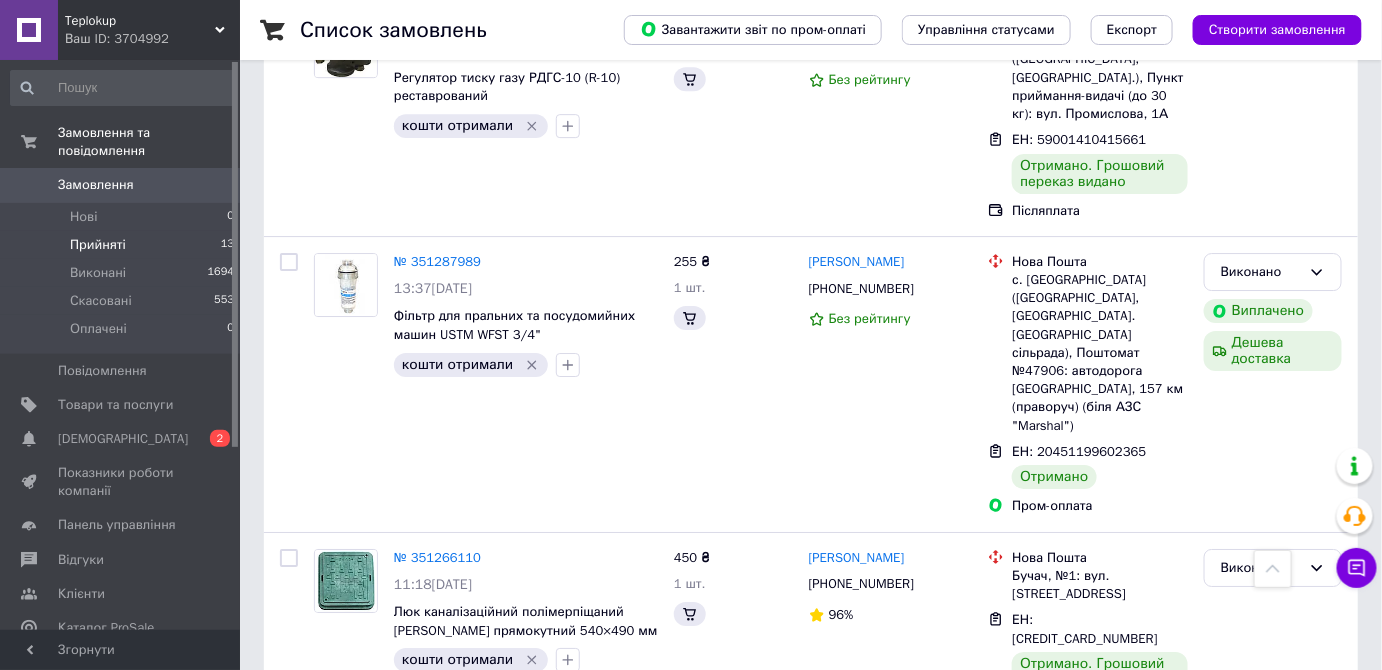 click on "Прийняті" at bounding box center (98, 245) 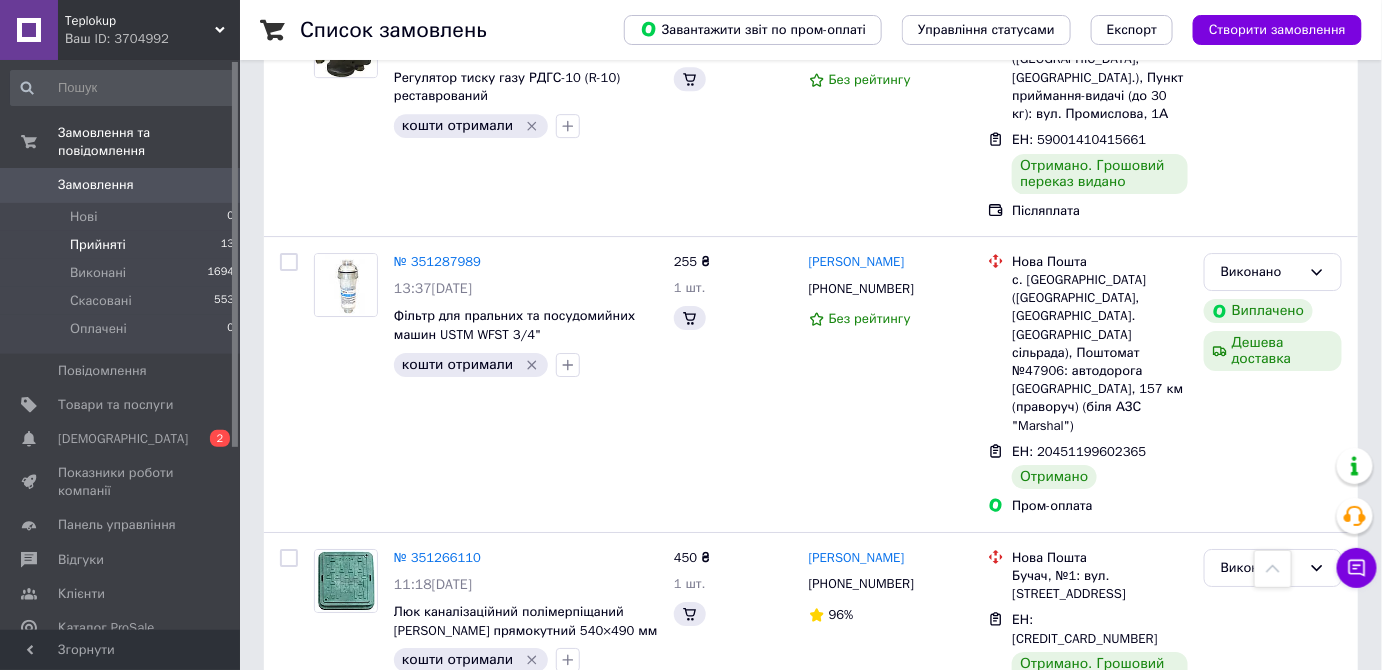 click on "Прийняті" at bounding box center (98, 245) 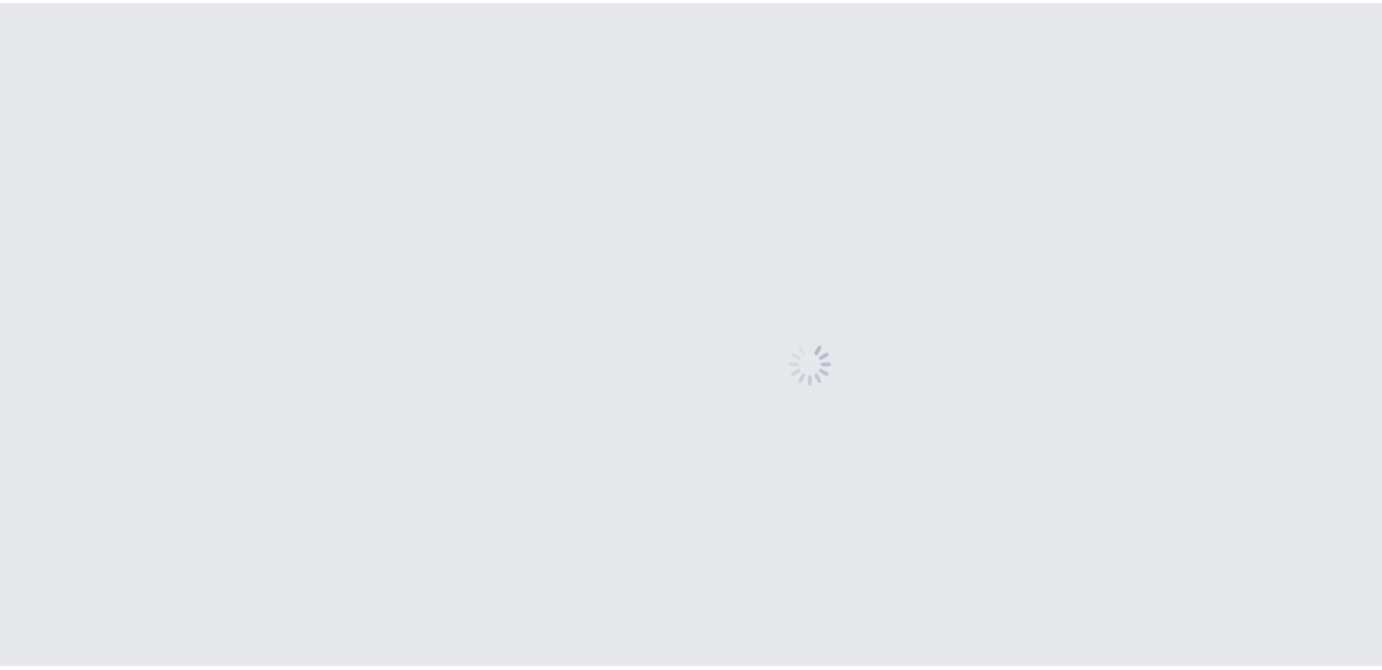 scroll, scrollTop: 0, scrollLeft: 0, axis: both 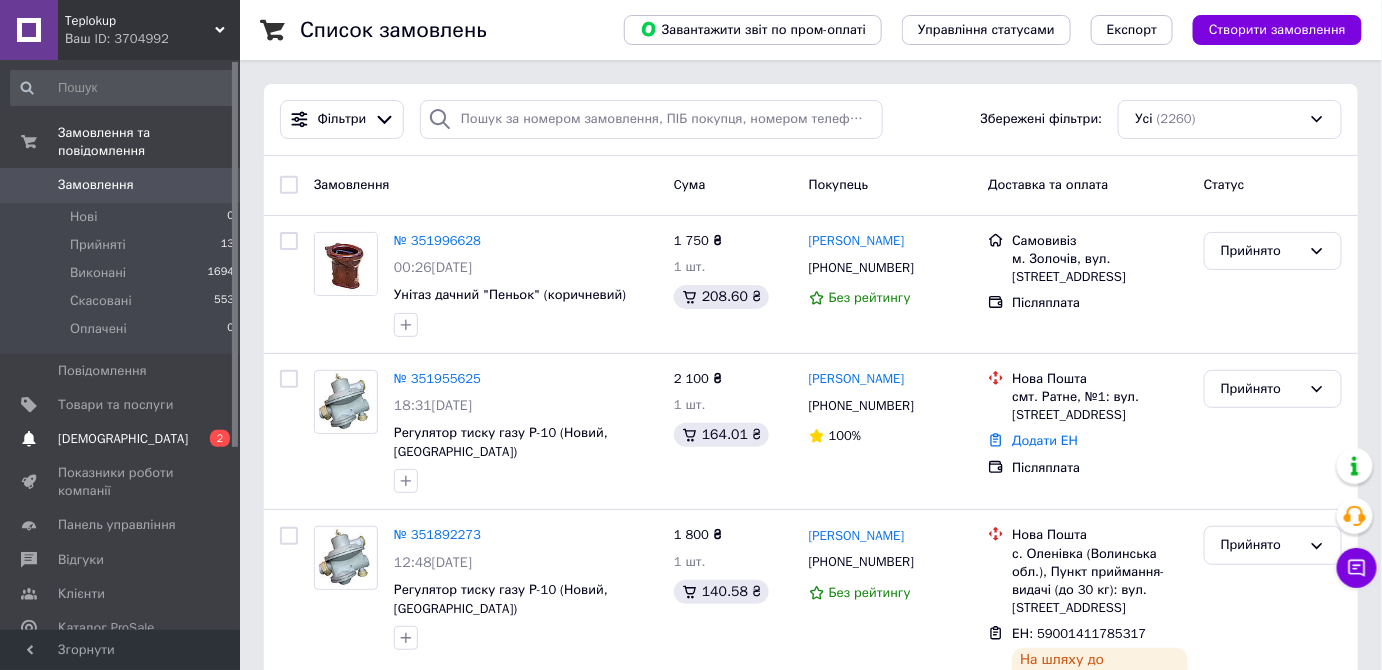 click on "2" at bounding box center (220, 438) 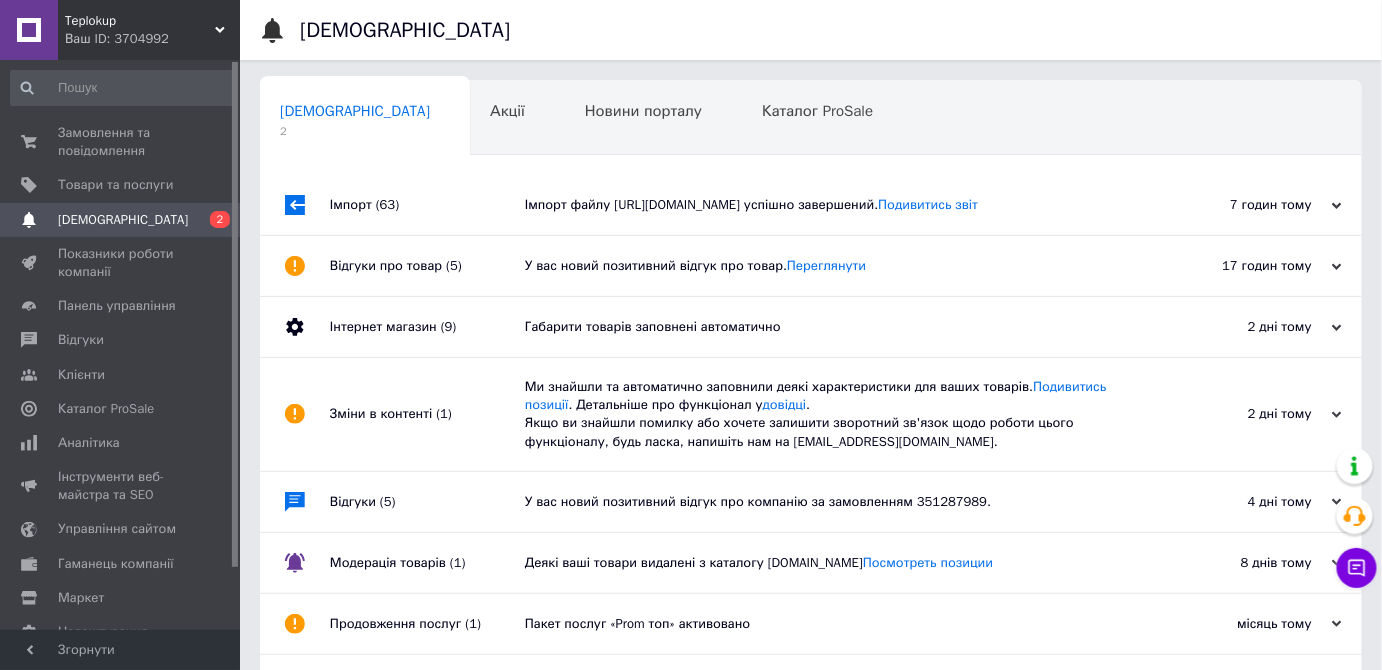 click on "Імпорт файлу https://navin.ua/index.php?route=extension/feed/unixml/prom_ua&key=3DF7un6Z2F5XfeUA успішно завершений.  Подивитись звіт" at bounding box center [833, 205] 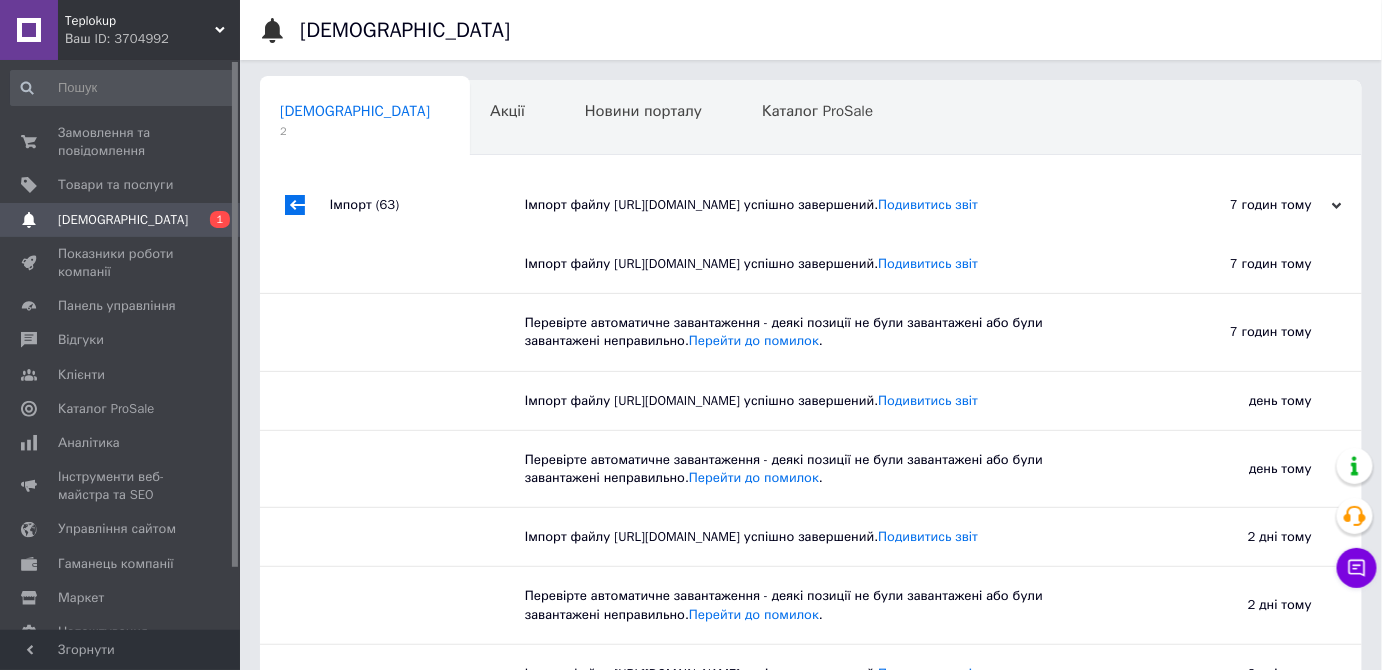 drag, startPoint x: 719, startPoint y: 235, endPoint x: 569, endPoint y: 223, distance: 150.47923 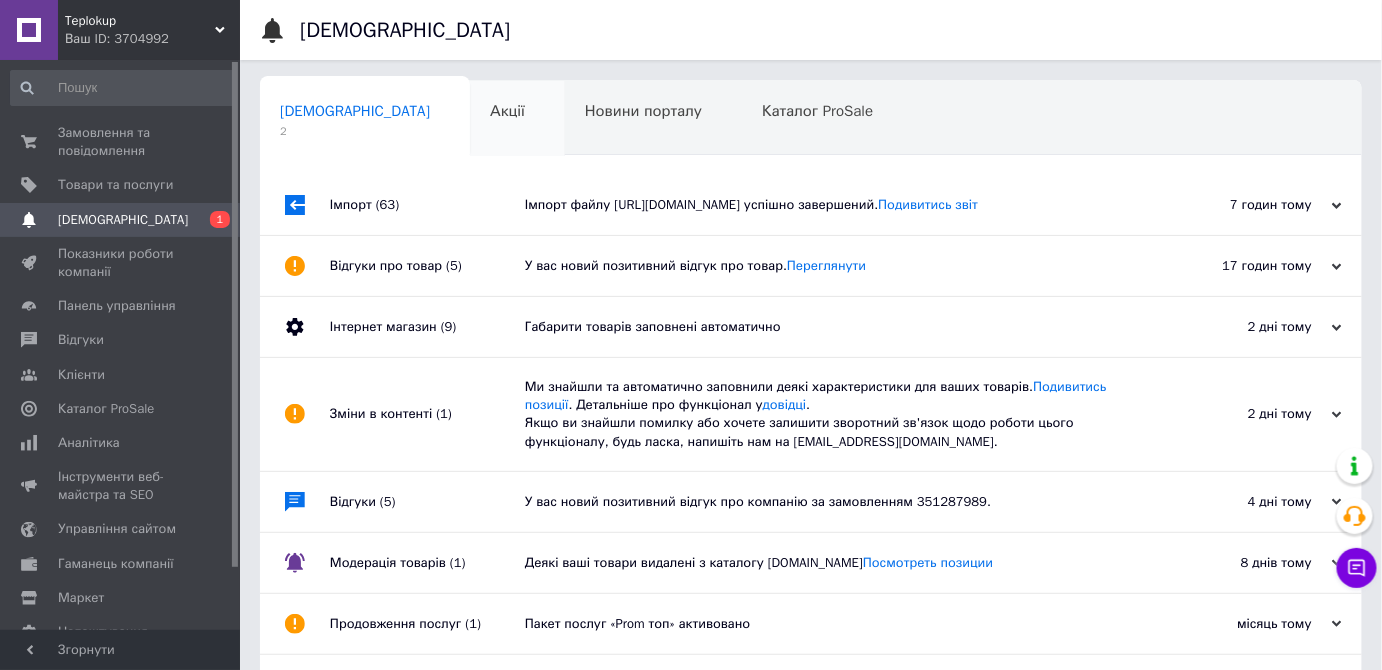 click on "Акції 0" at bounding box center [517, 119] 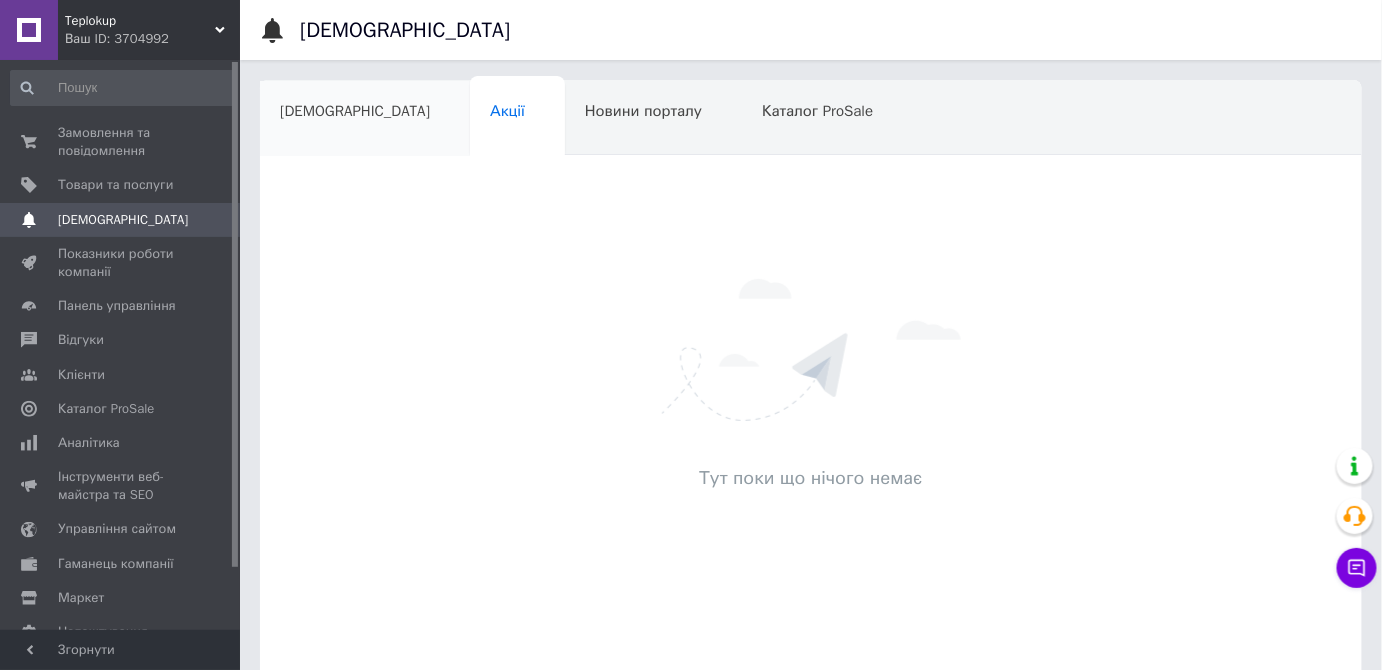click on "[DEMOGRAPHIC_DATA]" at bounding box center [365, 119] 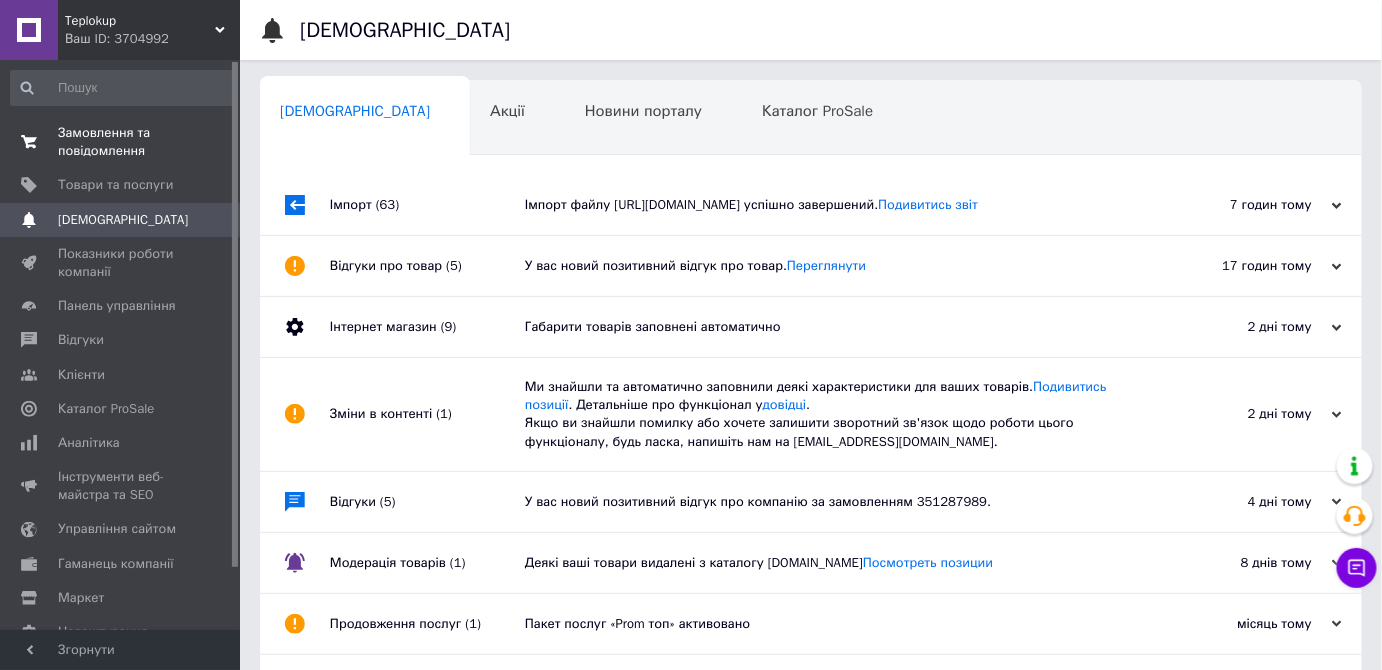 click on "Замовлення та повідомлення" at bounding box center [121, 142] 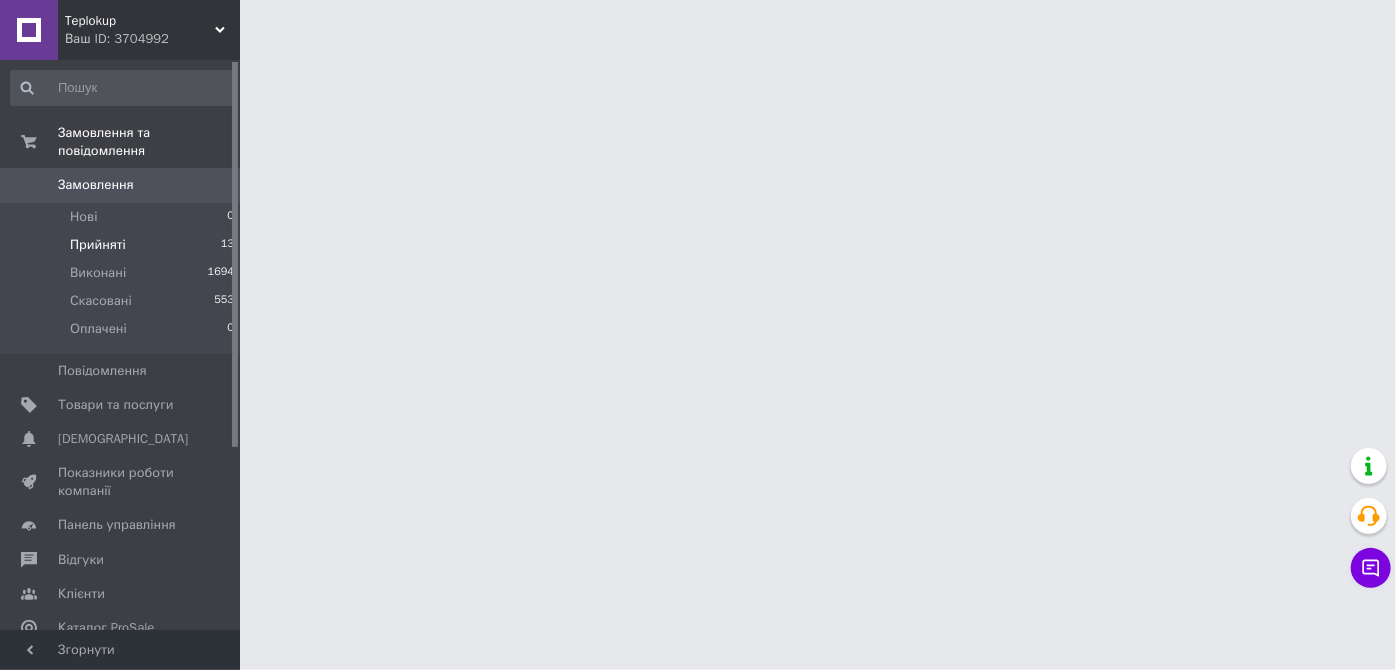 click on "Прийняті" at bounding box center (98, 245) 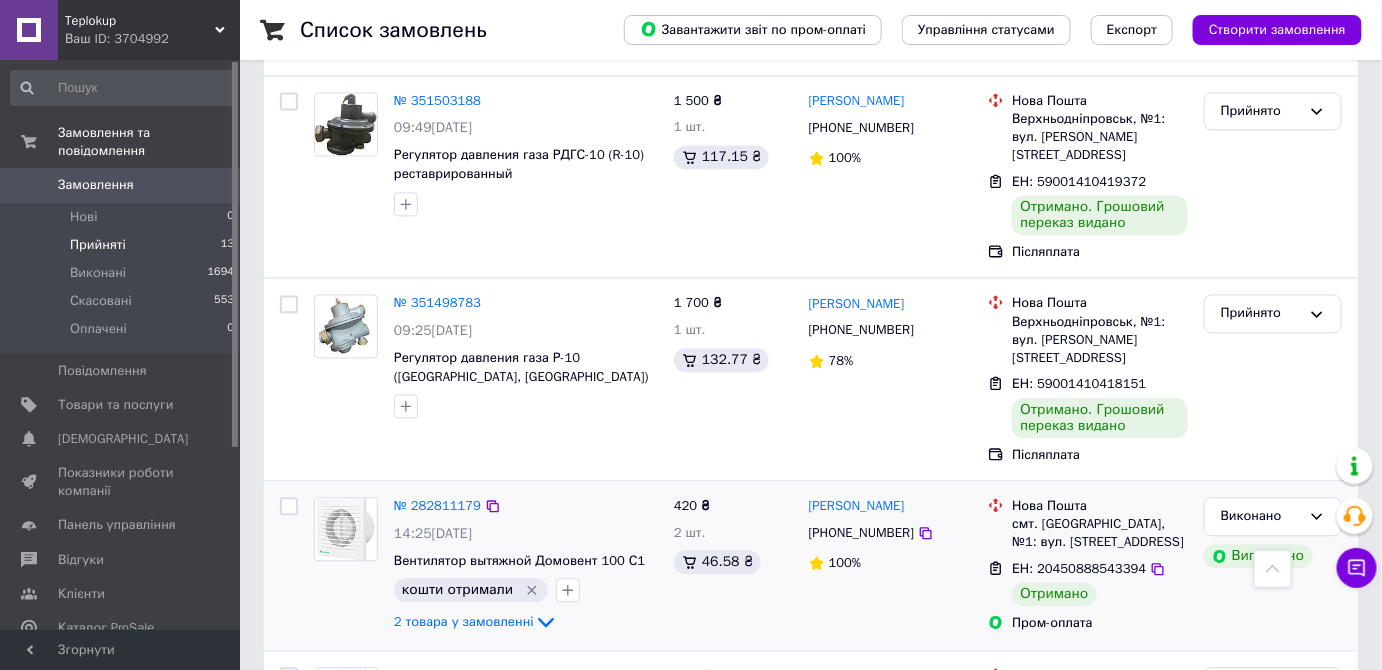 scroll, scrollTop: 1272, scrollLeft: 0, axis: vertical 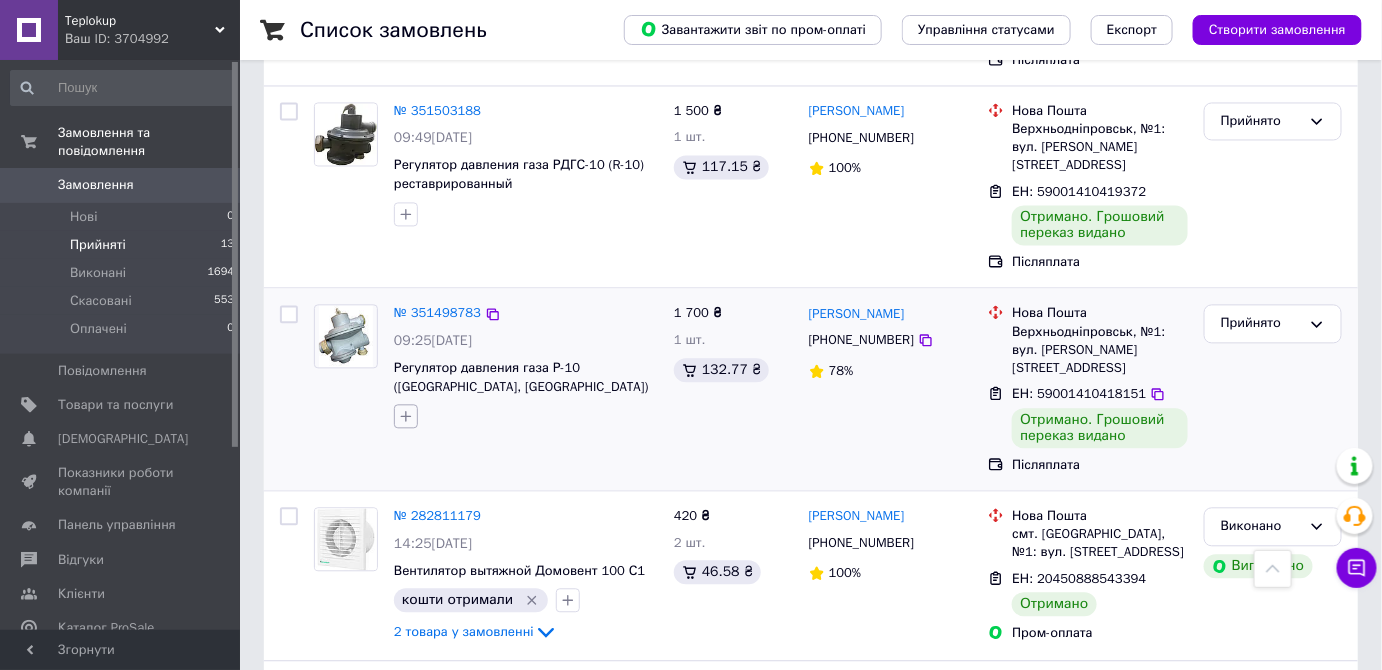 click 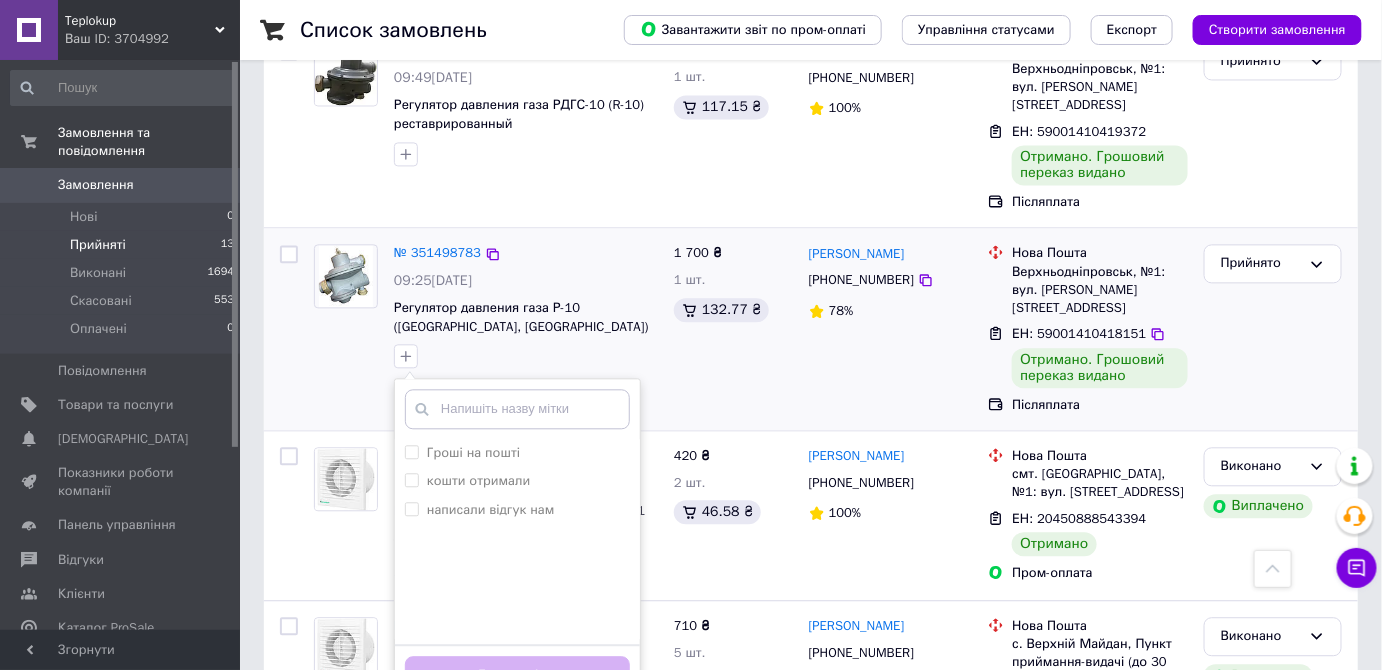 scroll, scrollTop: 1363, scrollLeft: 0, axis: vertical 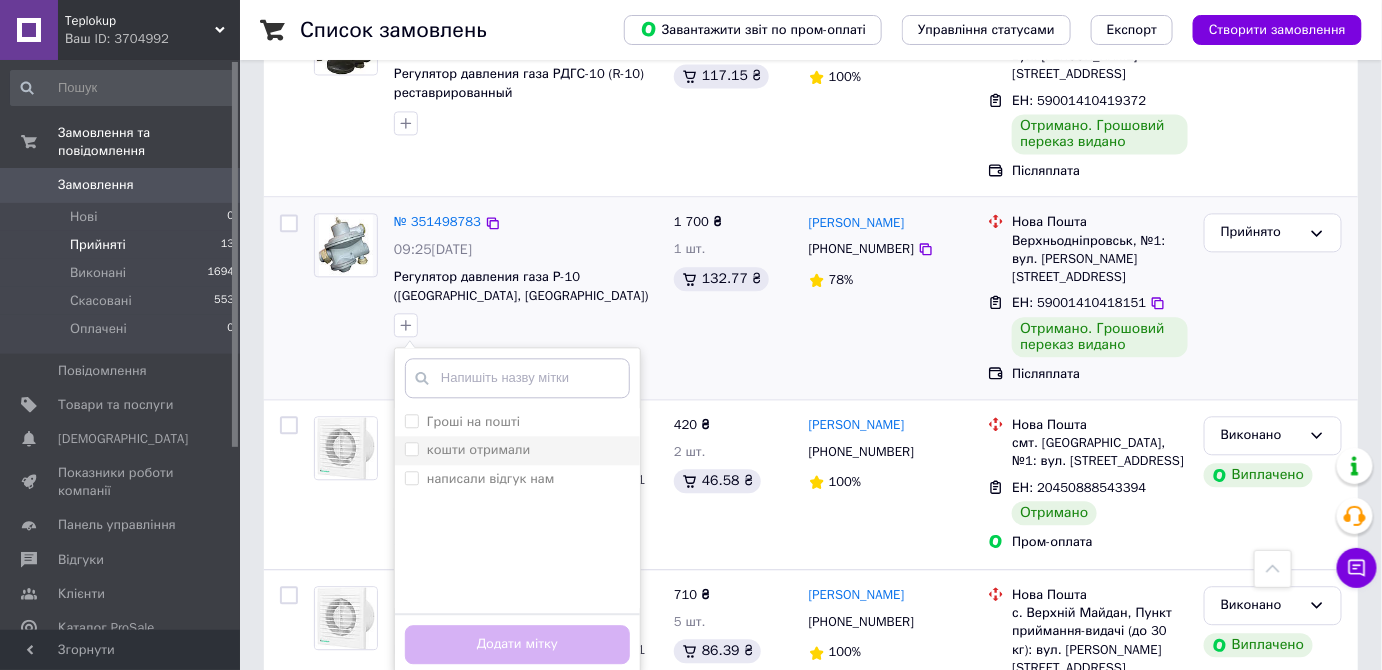 click on "кошти отримали" at bounding box center [478, 449] 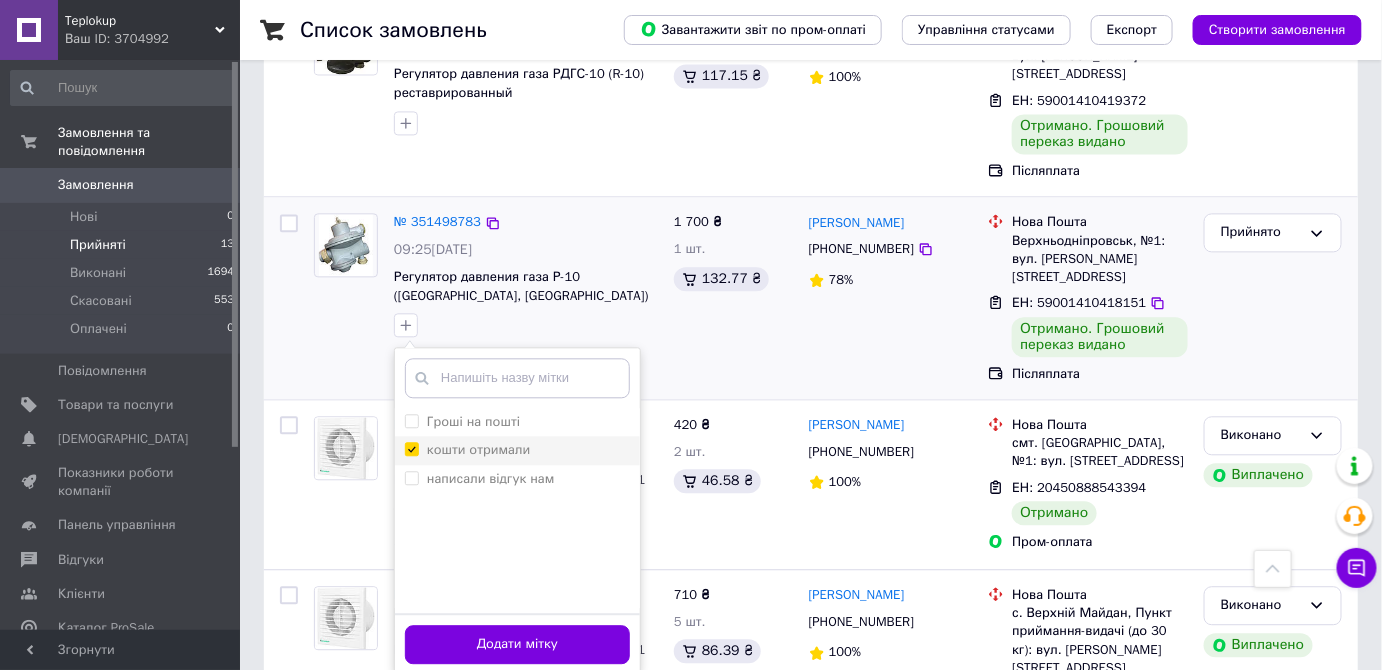 checkbox on "true" 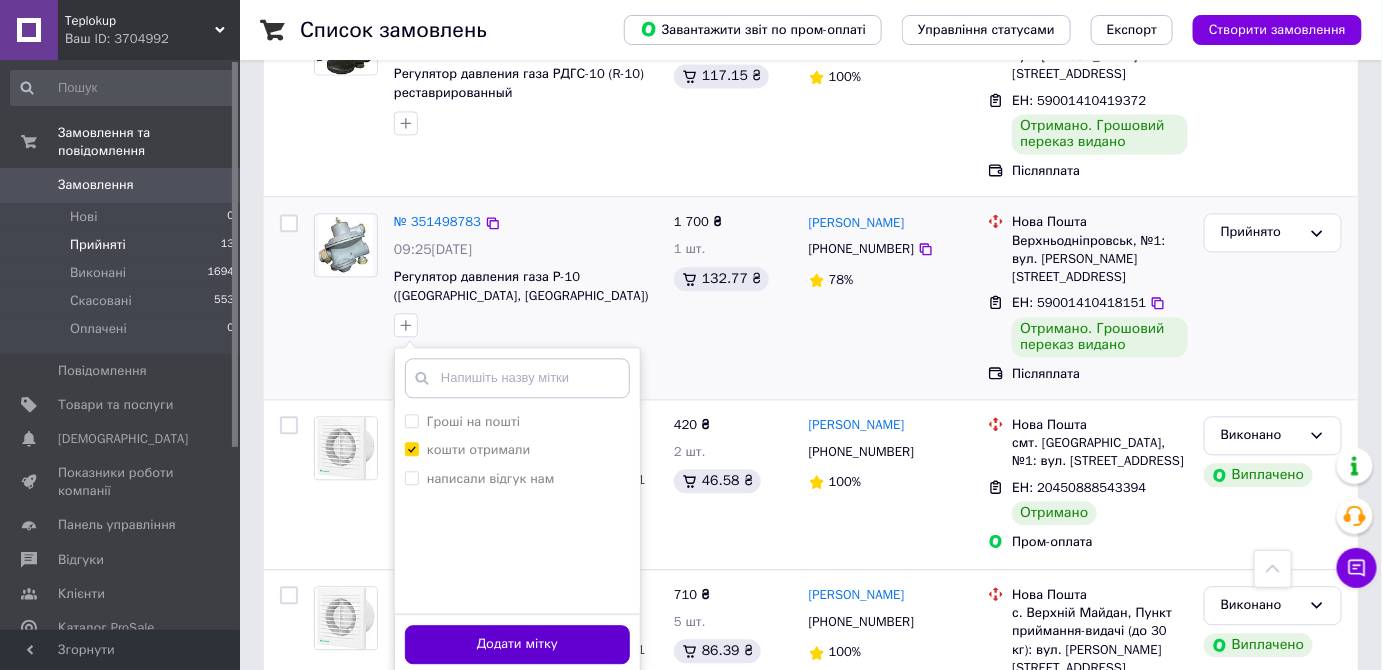 click on "Додати мітку" at bounding box center (517, 644) 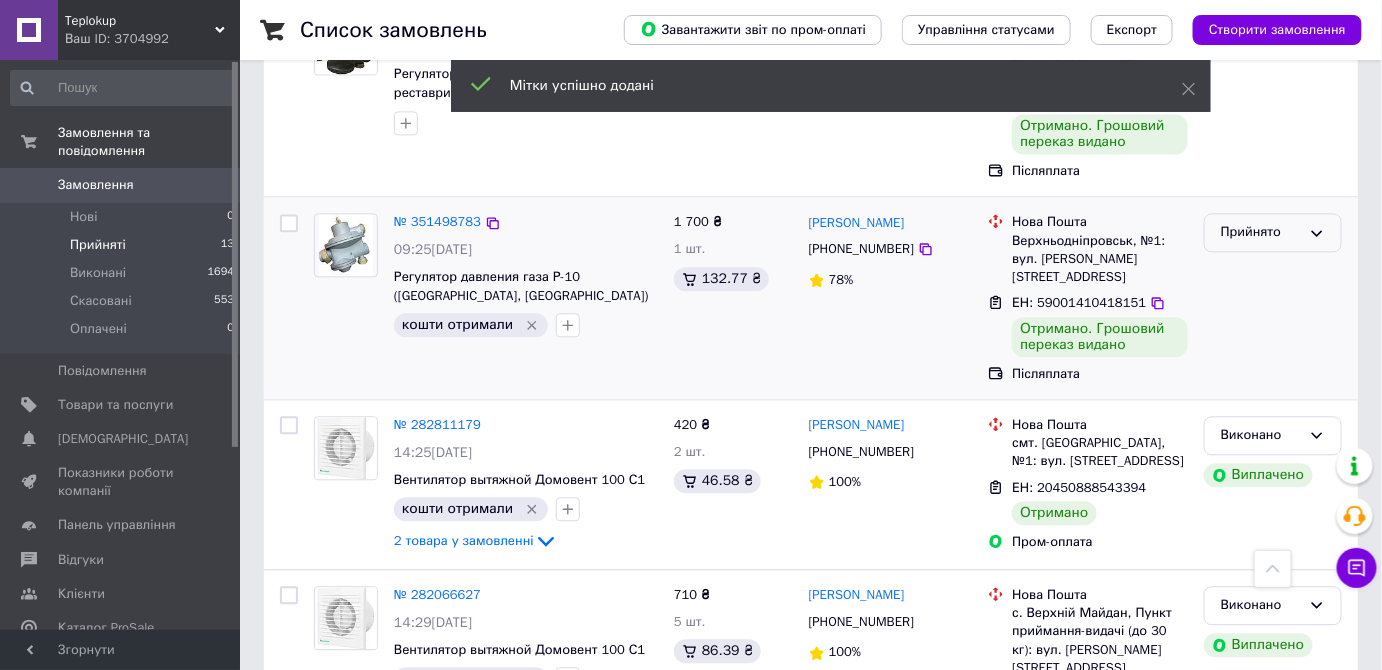 click on "Прийнято" at bounding box center (1273, 232) 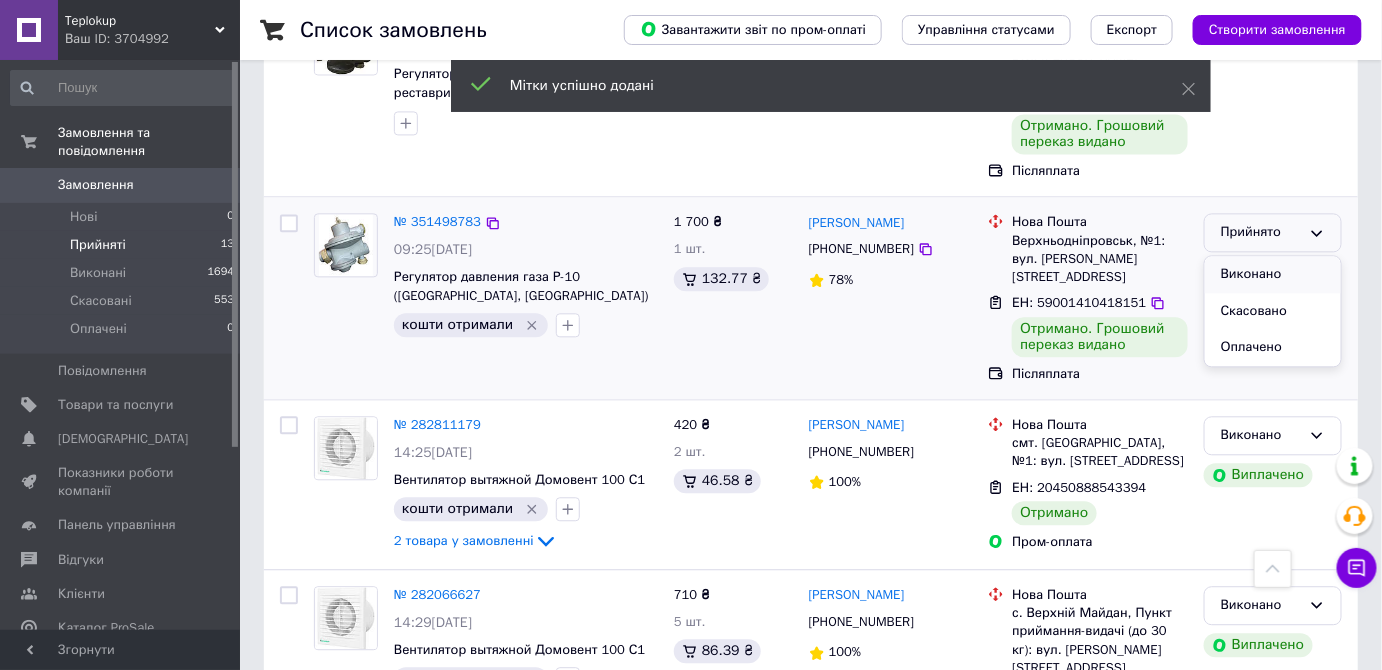 click on "Виконано" at bounding box center (1273, 274) 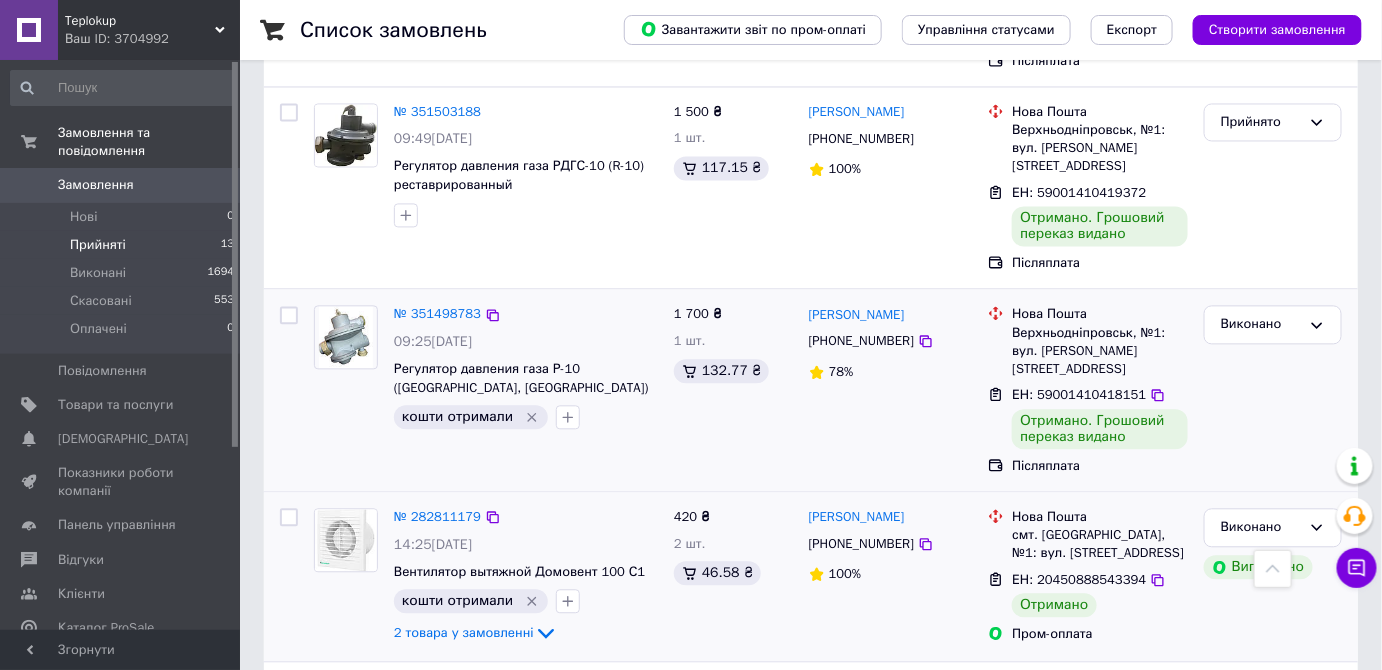 scroll, scrollTop: 1181, scrollLeft: 0, axis: vertical 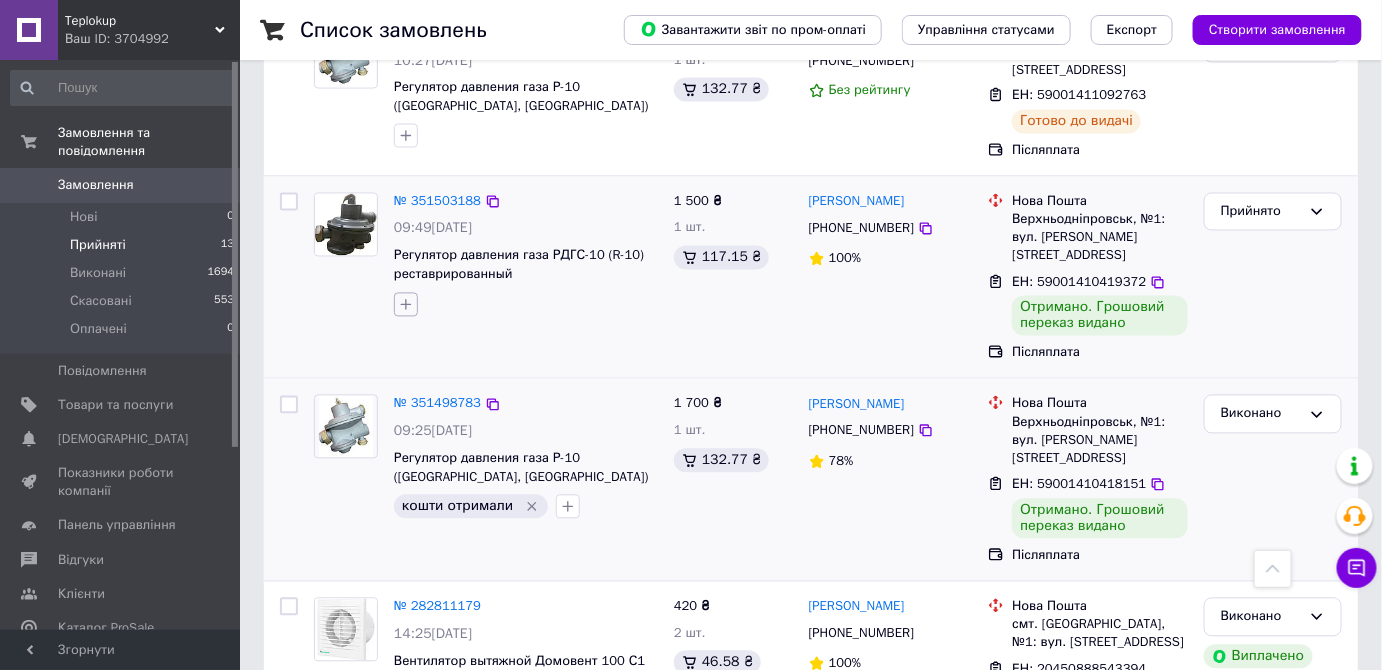 click 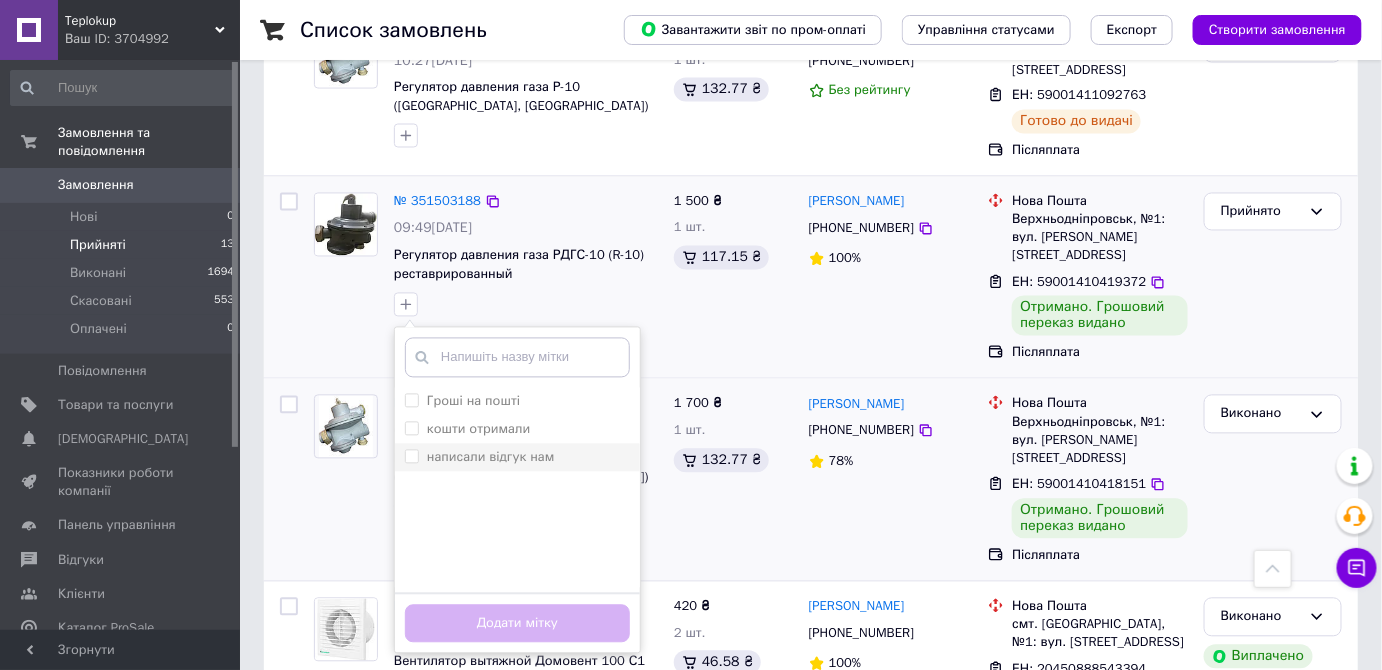 click on "написали відгук нам" at bounding box center [517, 458] 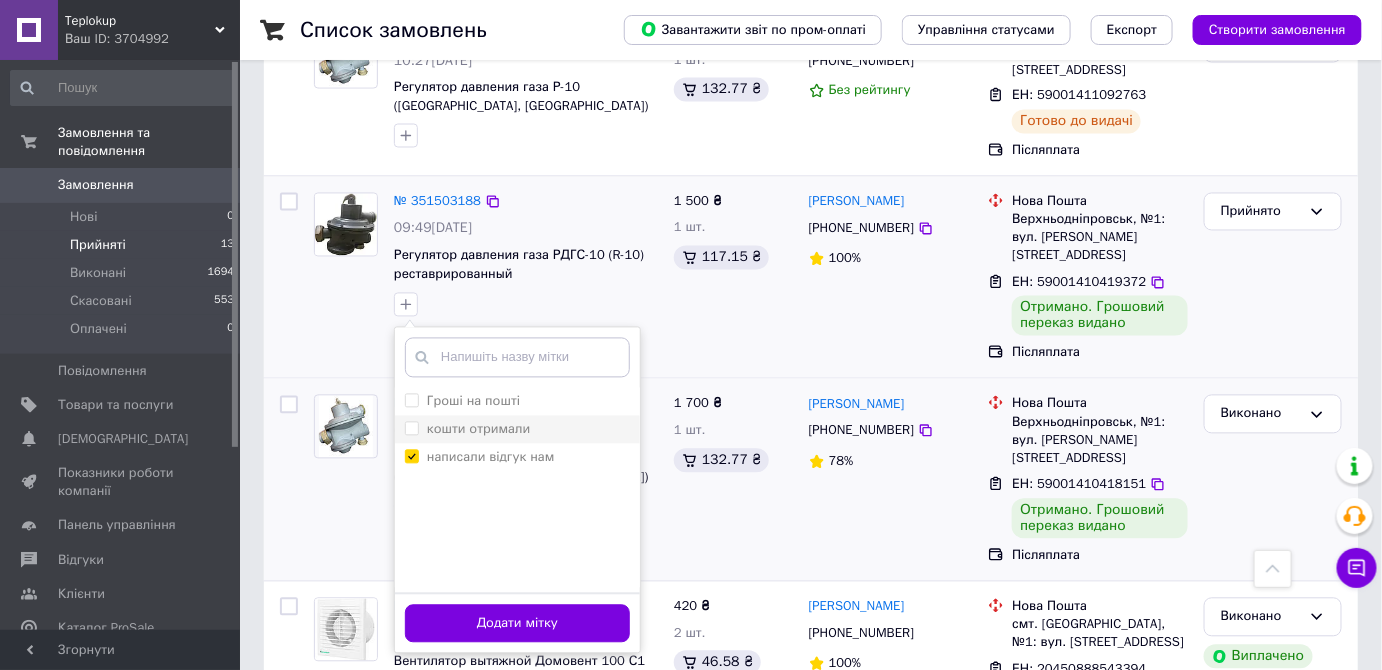 drag, startPoint x: 439, startPoint y: 468, endPoint x: 439, endPoint y: 446, distance: 22 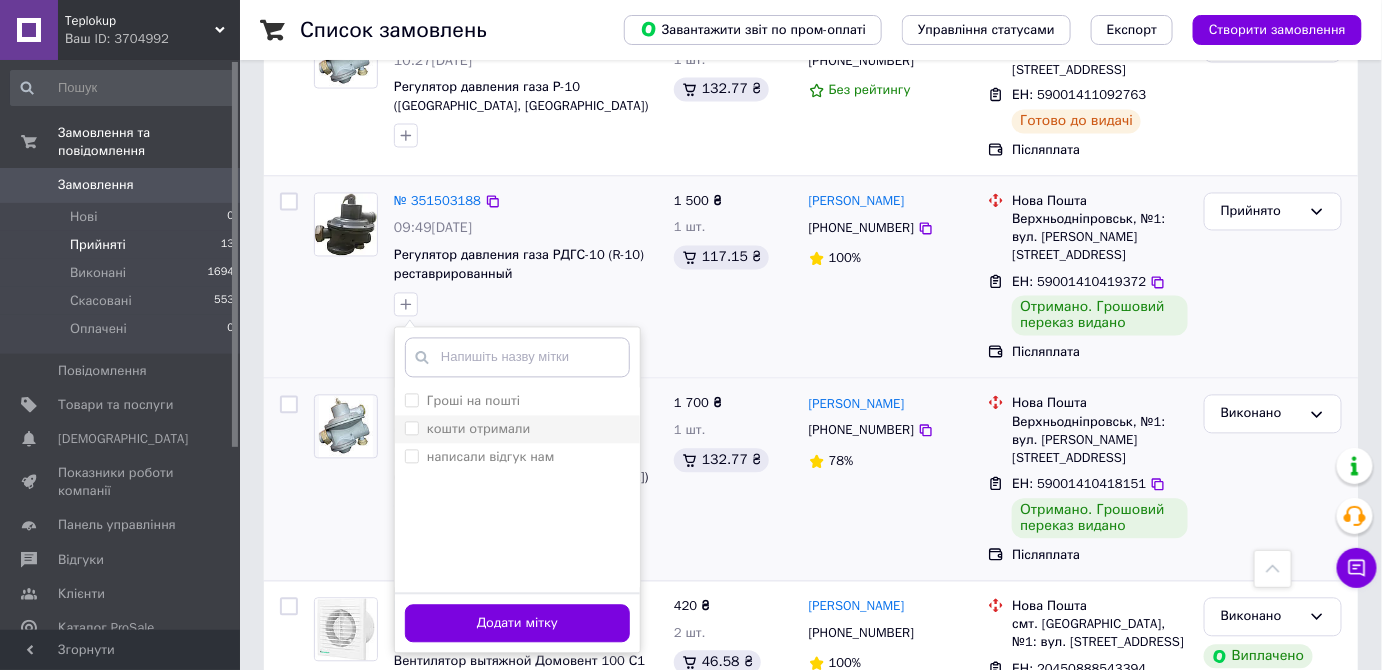 click on "написали відгук нам" at bounding box center (411, 456) 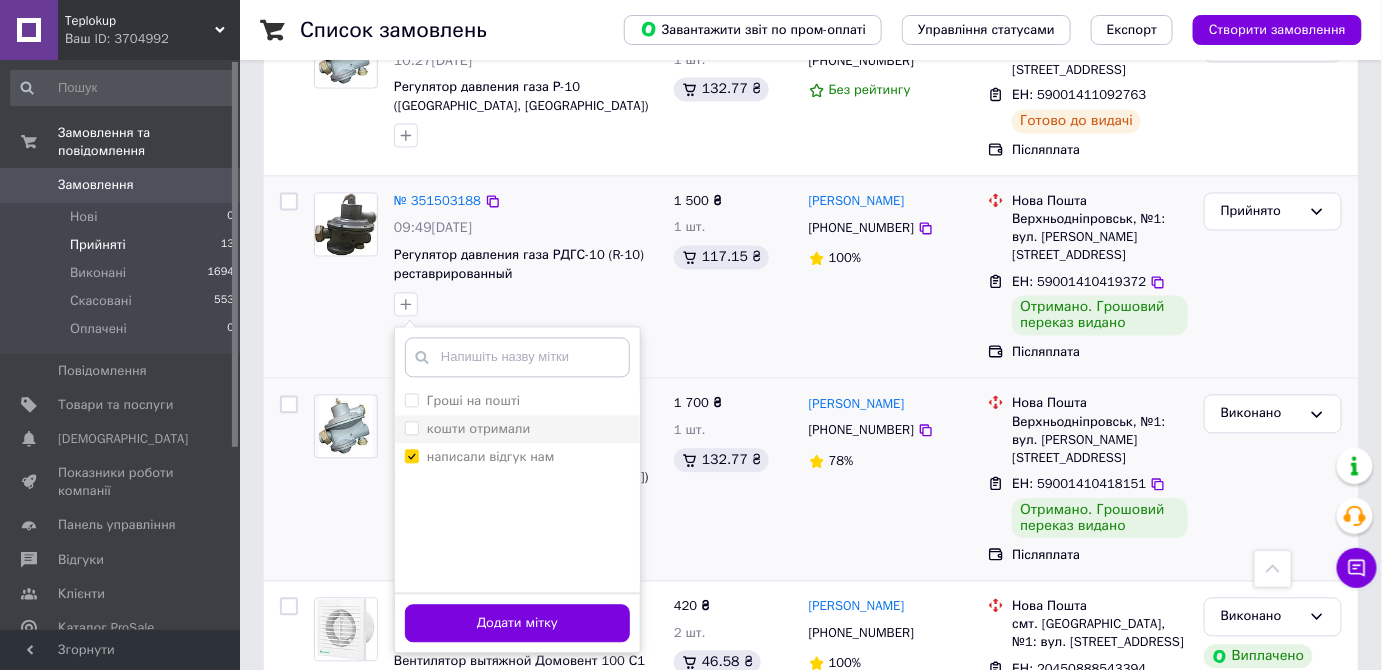 checkbox on "true" 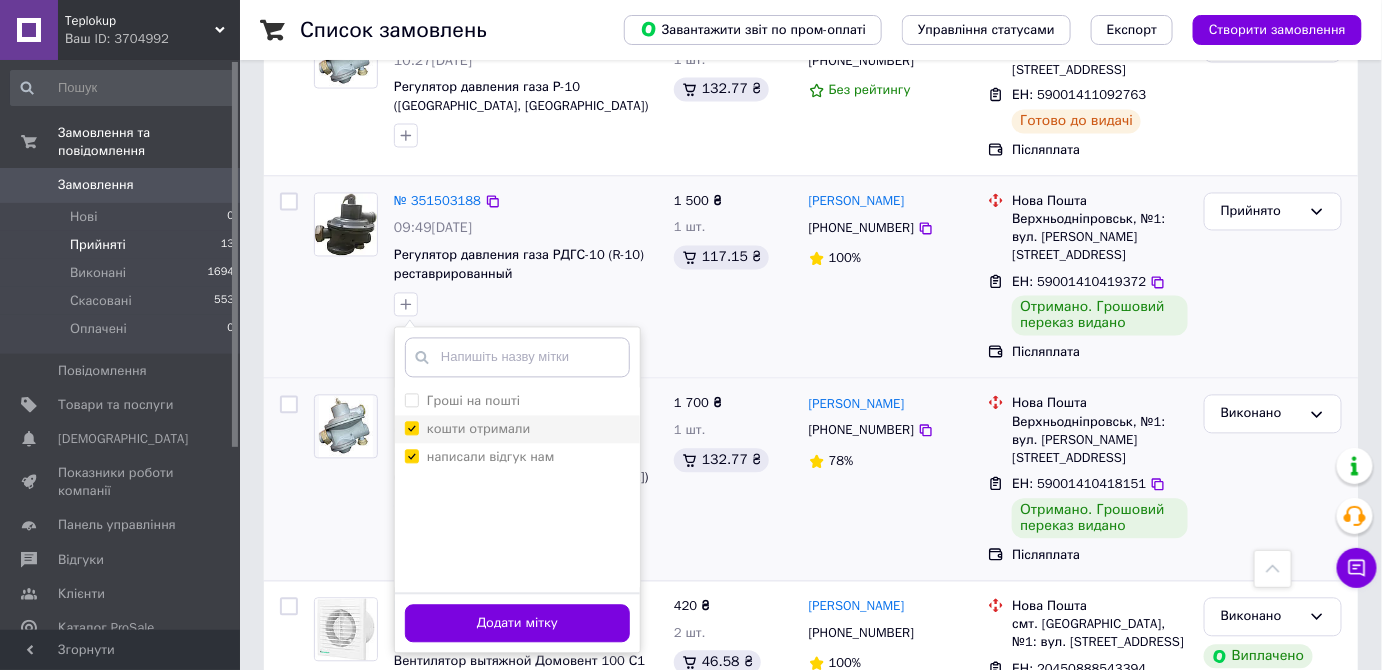checkbox on "true" 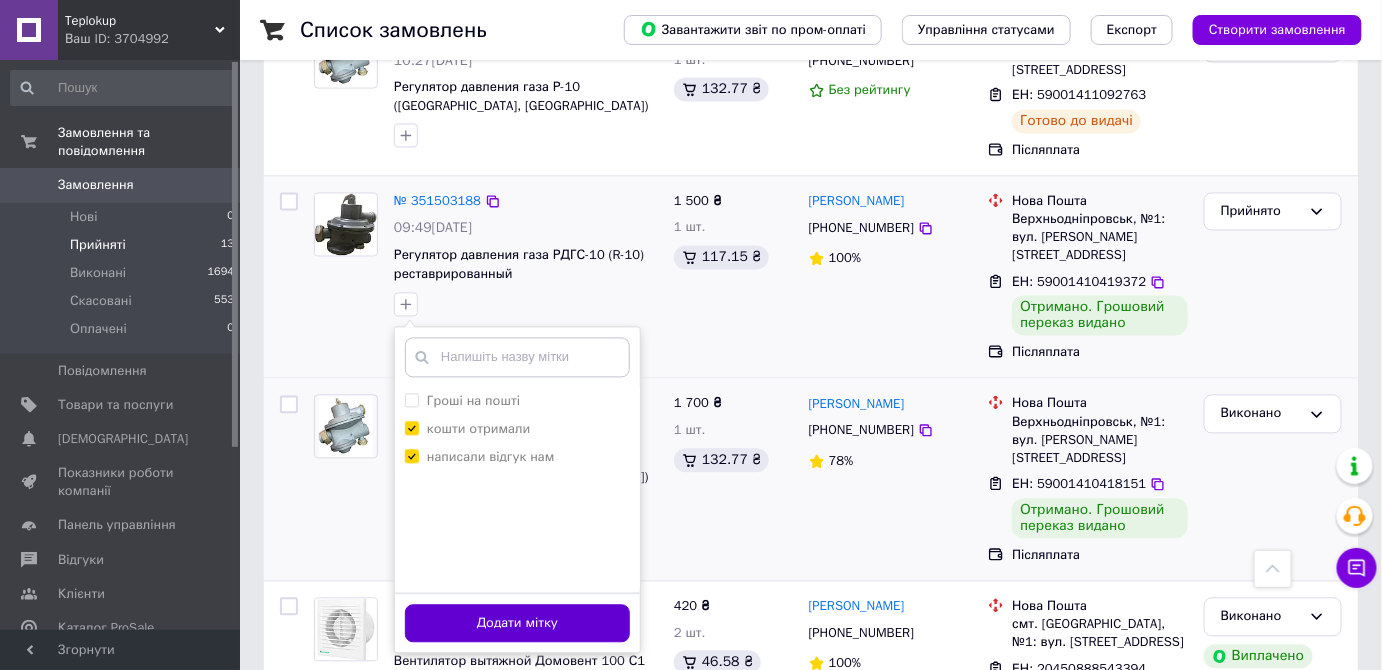 drag, startPoint x: 532, startPoint y: 642, endPoint x: 1021, endPoint y: 399, distance: 546.04944 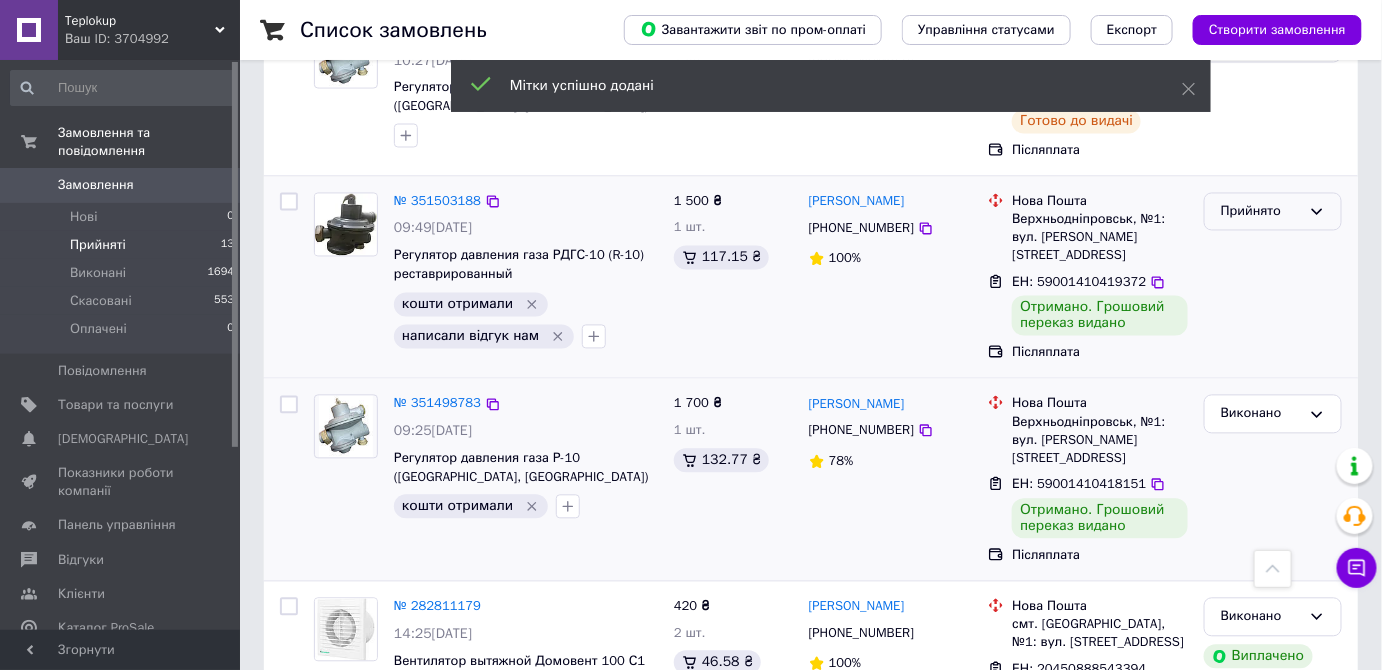 click on "Прийнято" at bounding box center [1273, 212] 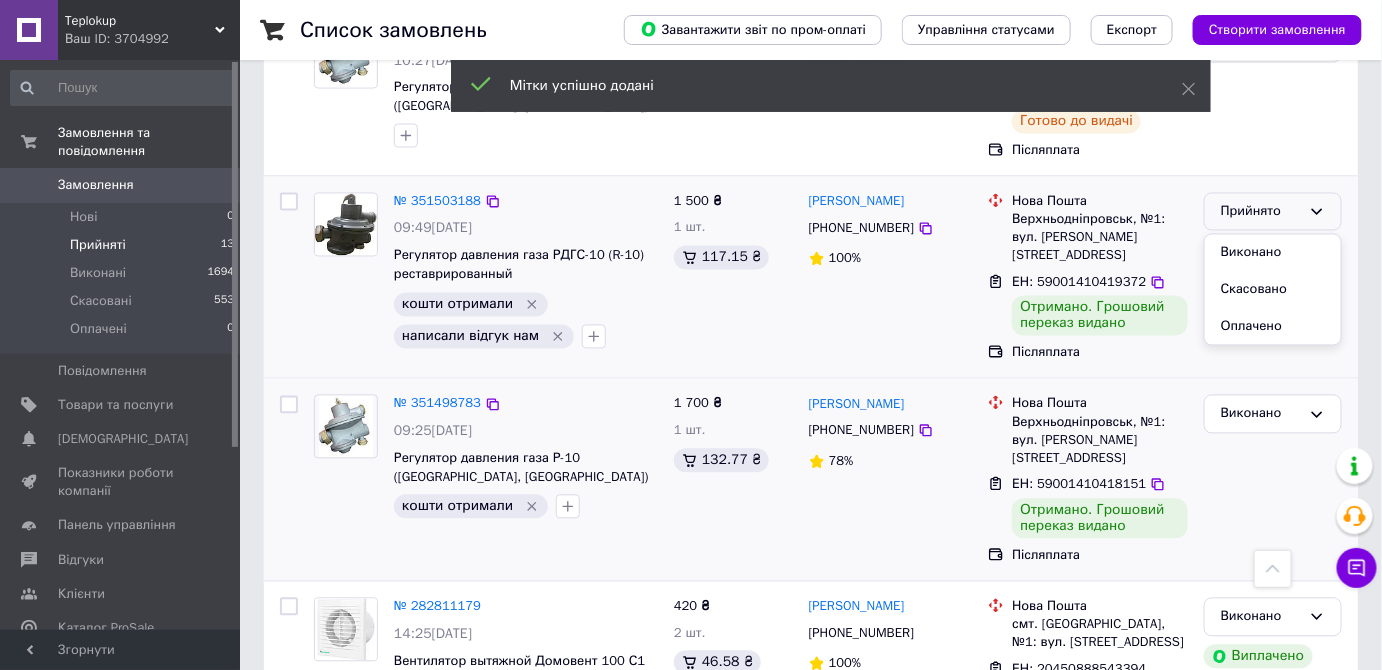 click on "Виконано" at bounding box center [1273, 253] 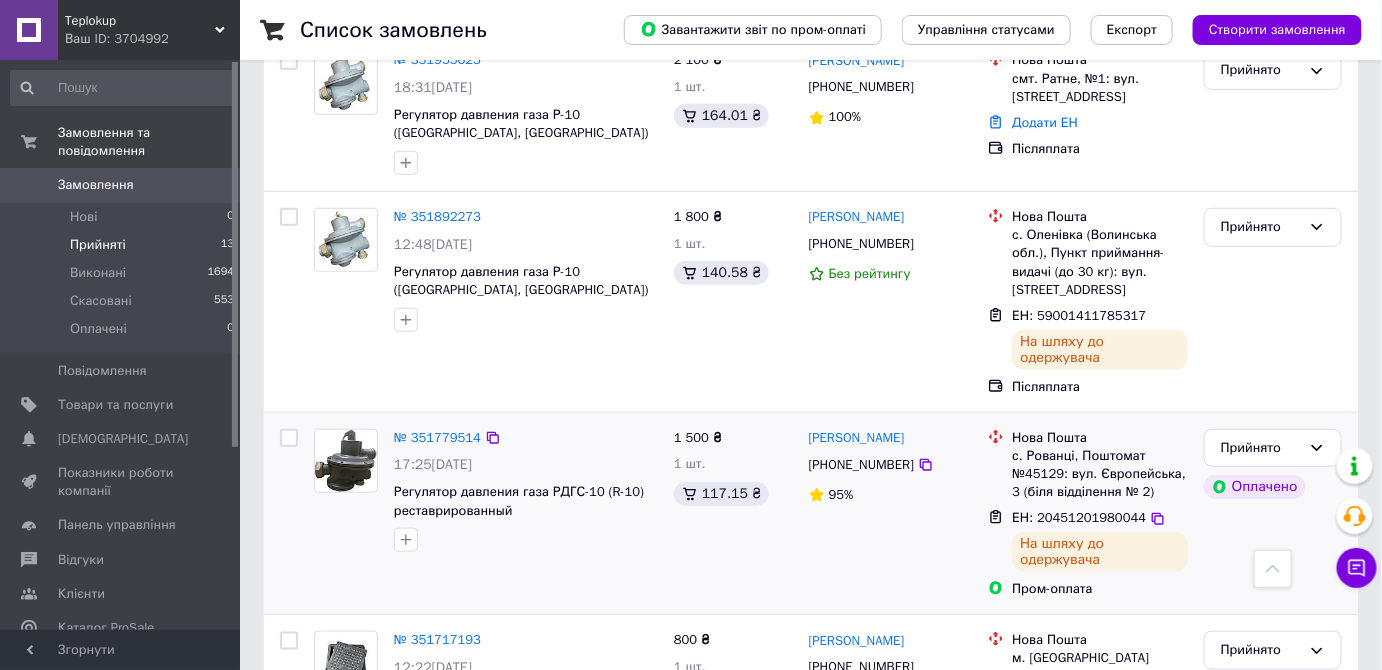 scroll, scrollTop: 363, scrollLeft: 0, axis: vertical 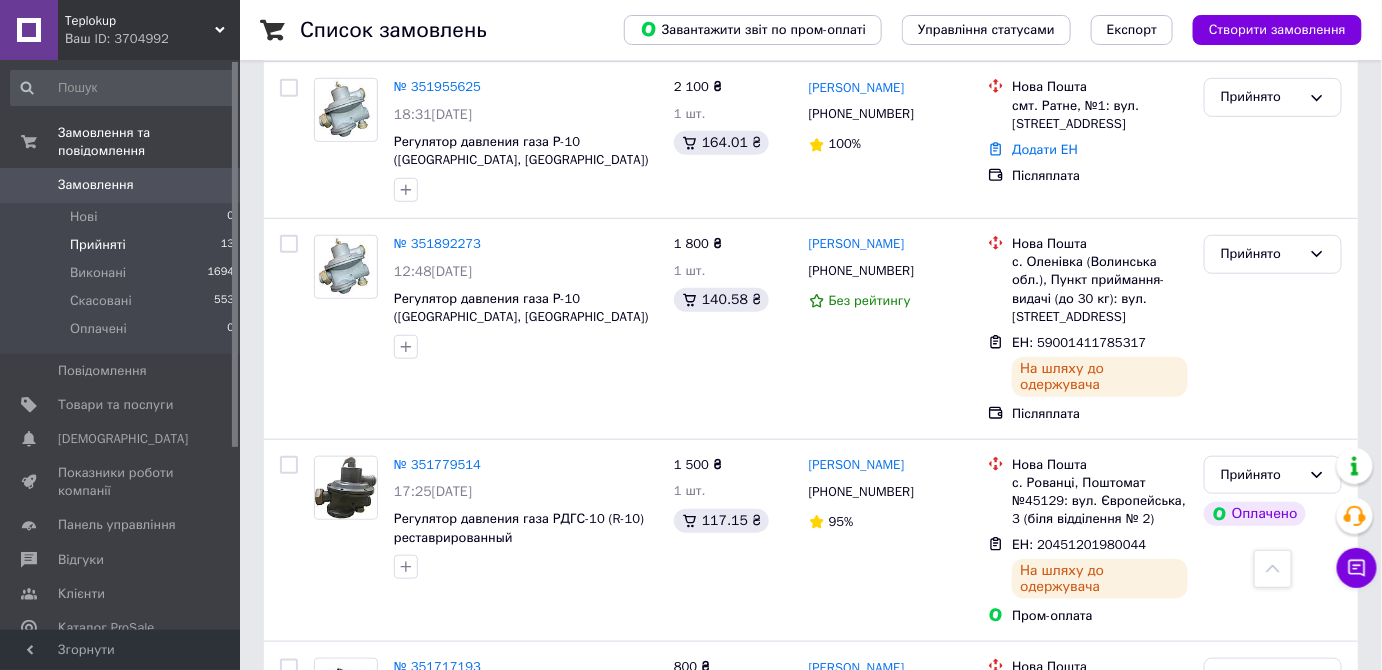 click on "Прийняті" at bounding box center [98, 245] 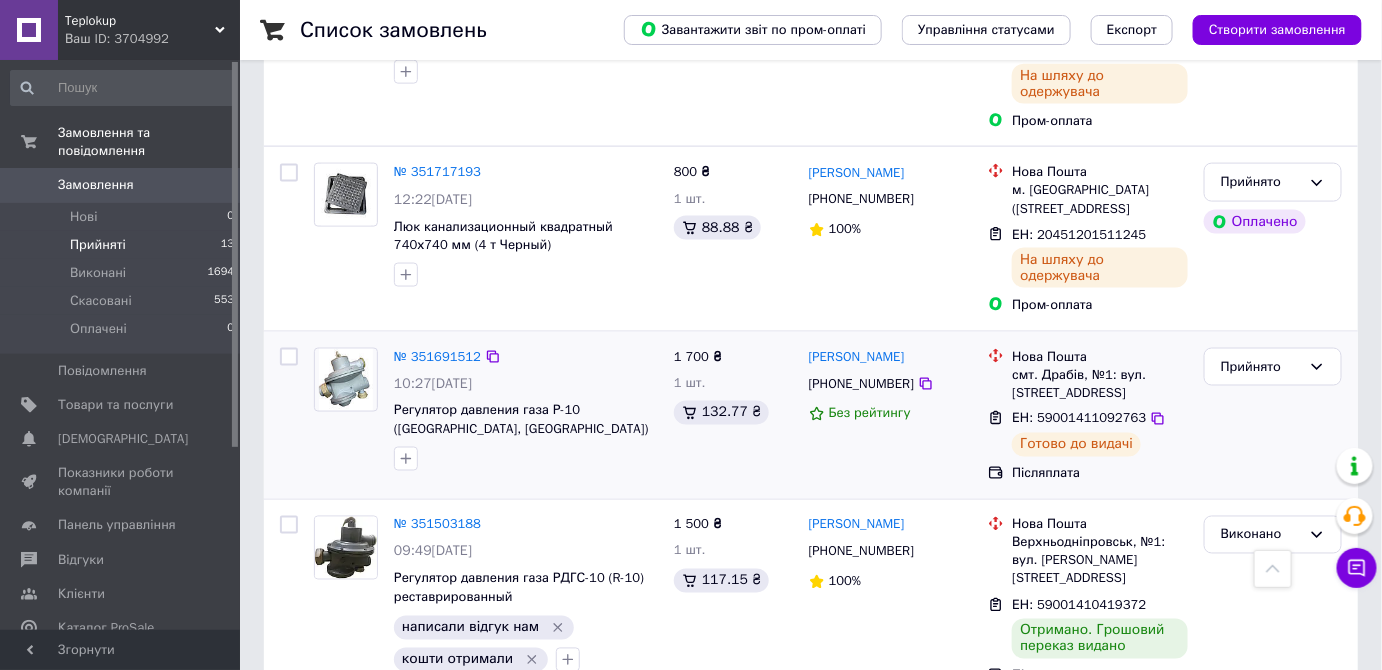 scroll, scrollTop: 727, scrollLeft: 0, axis: vertical 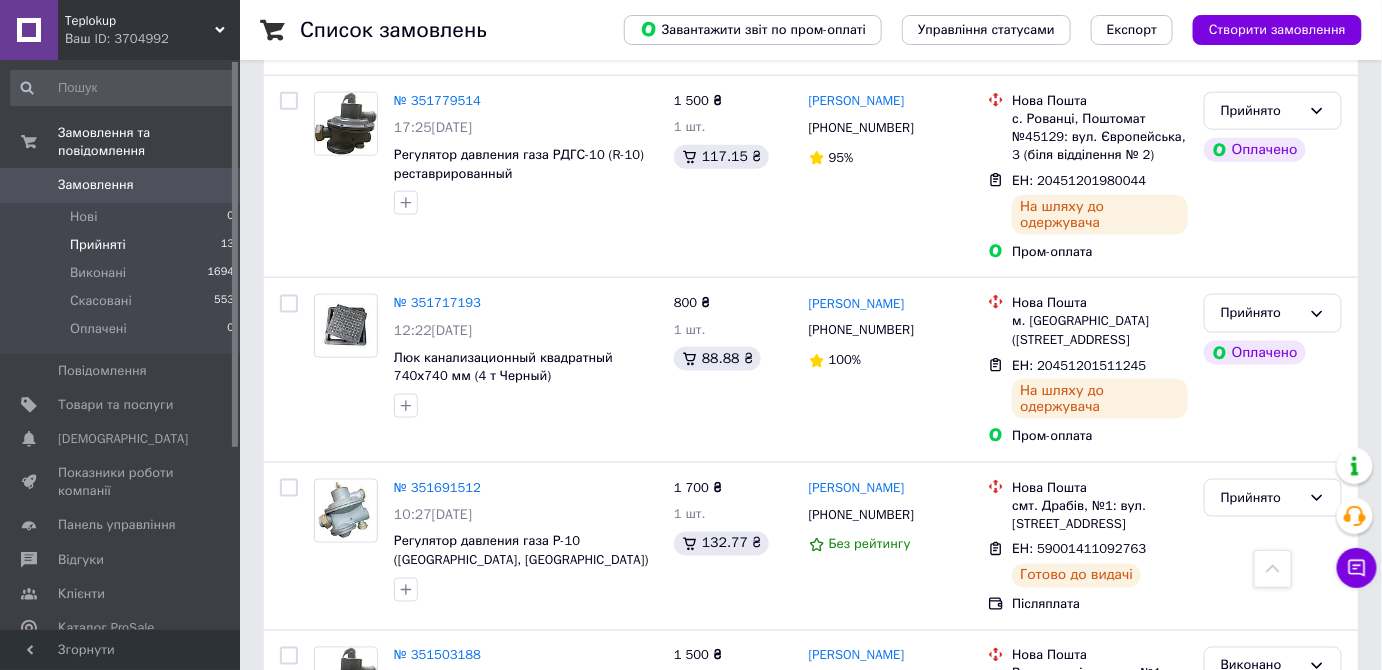 click on "Прийняті 13" at bounding box center (123, 245) 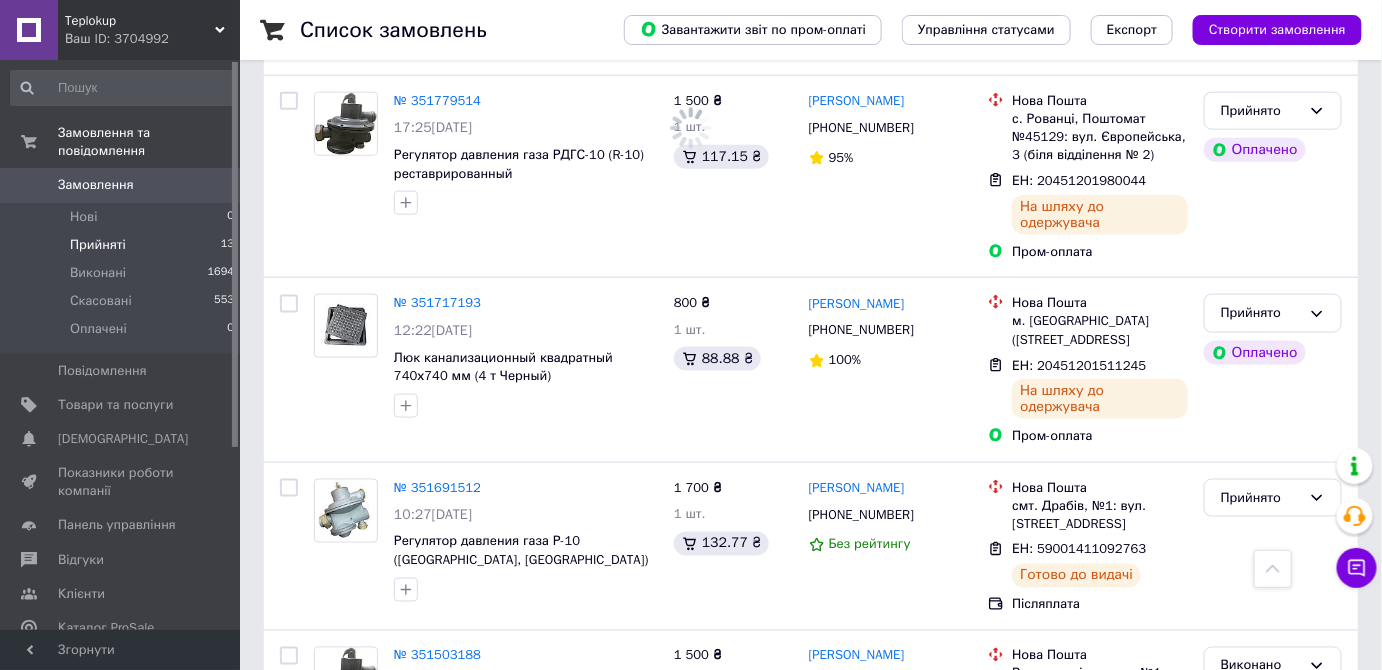 scroll, scrollTop: 0, scrollLeft: 0, axis: both 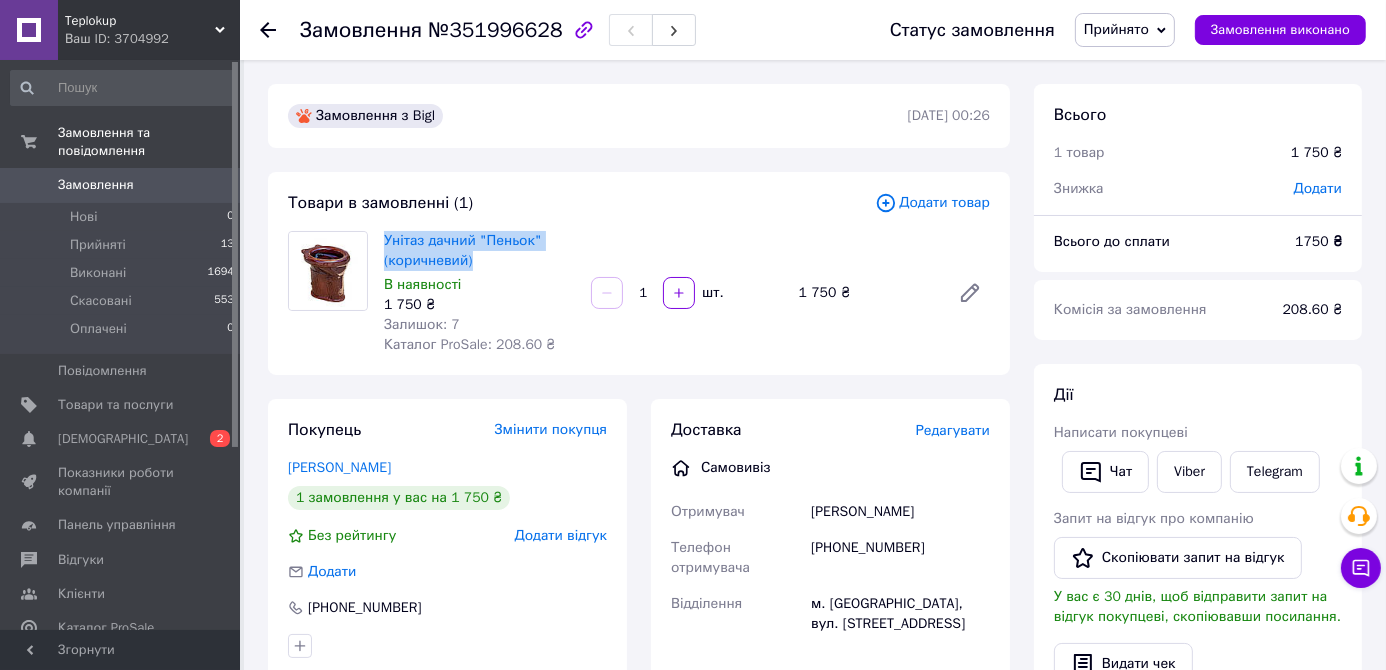 drag, startPoint x: 494, startPoint y: 265, endPoint x: 378, endPoint y: 242, distance: 118.258194 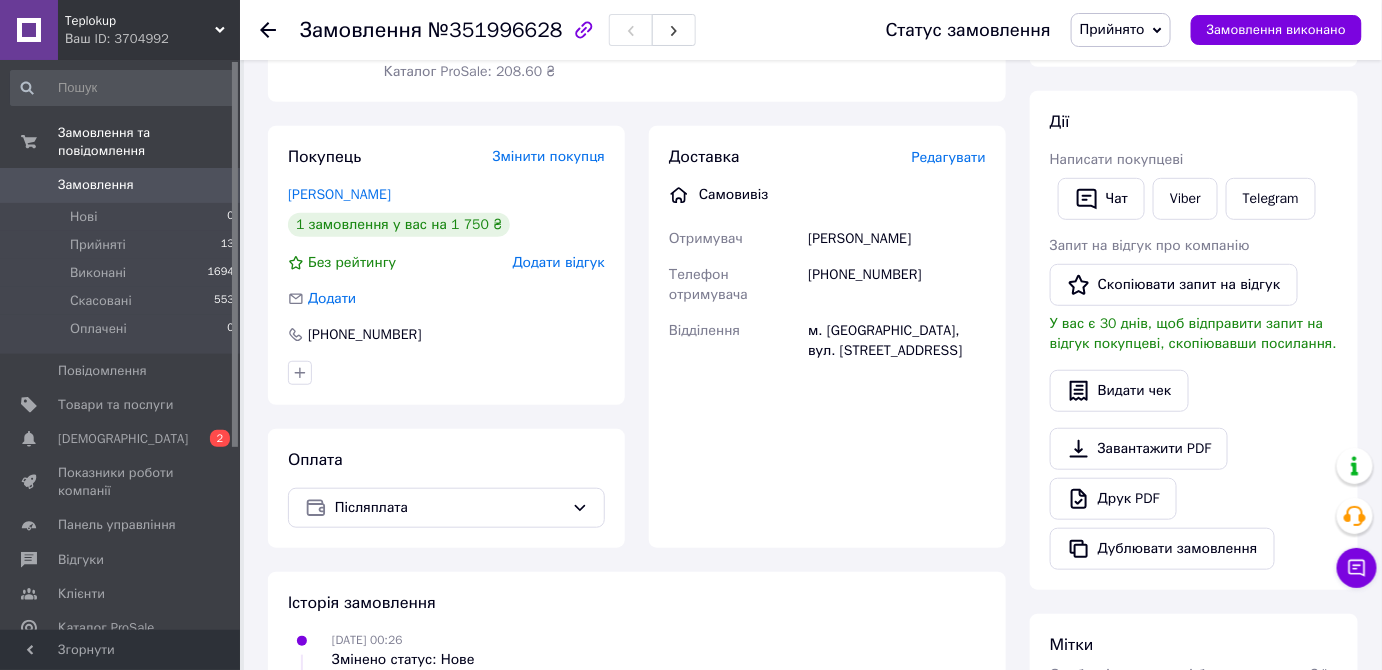 scroll, scrollTop: 272, scrollLeft: 0, axis: vertical 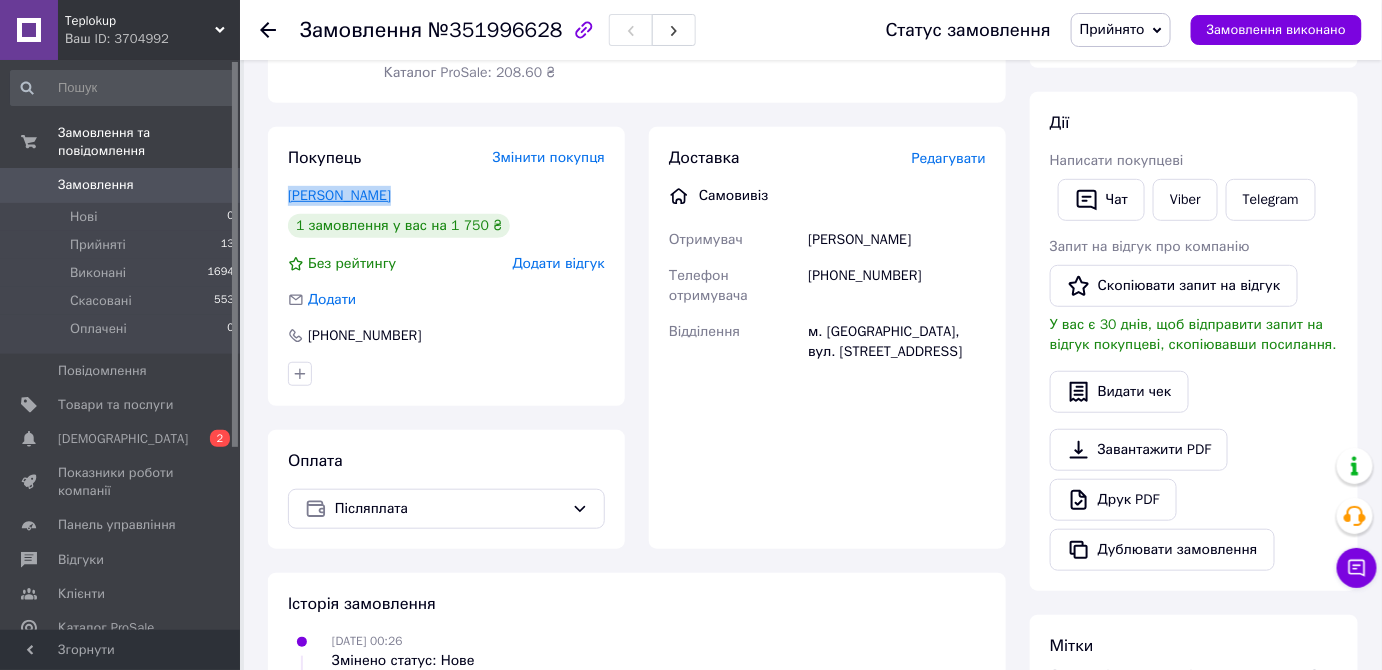 drag, startPoint x: 413, startPoint y: 203, endPoint x: 288, endPoint y: 196, distance: 125.19585 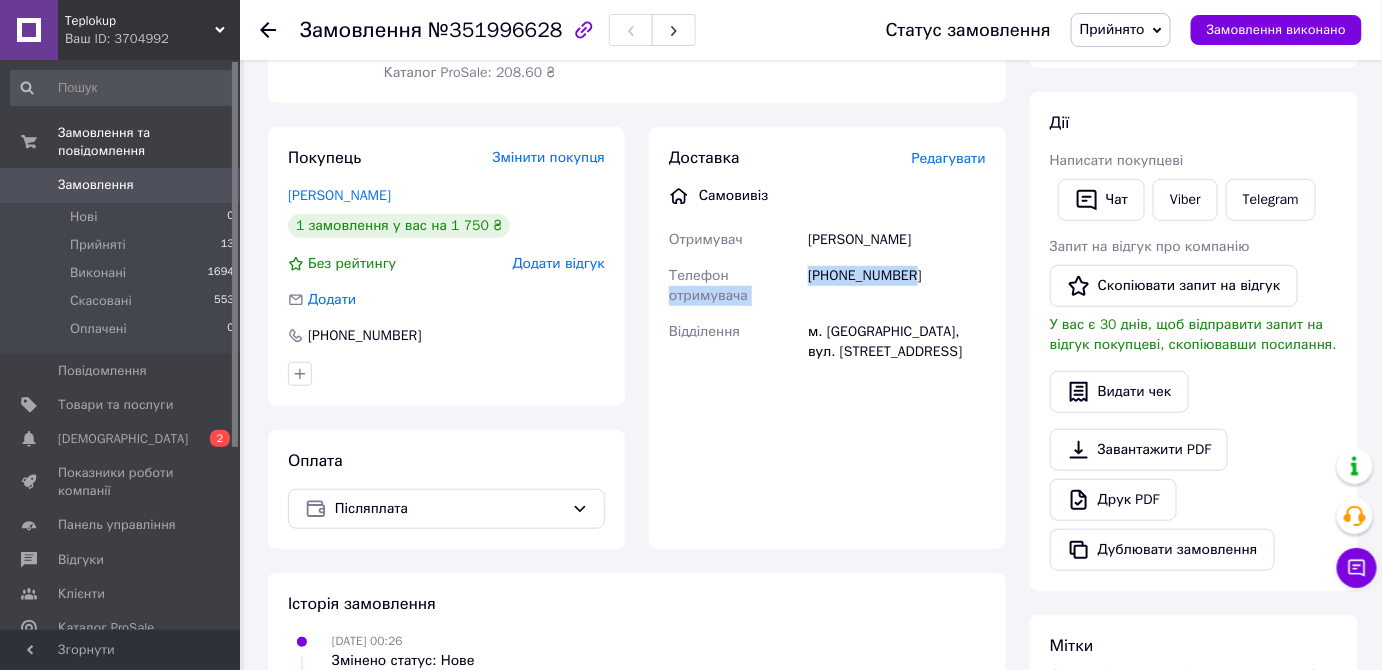 drag, startPoint x: 839, startPoint y: 278, endPoint x: 780, endPoint y: 283, distance: 59.211487 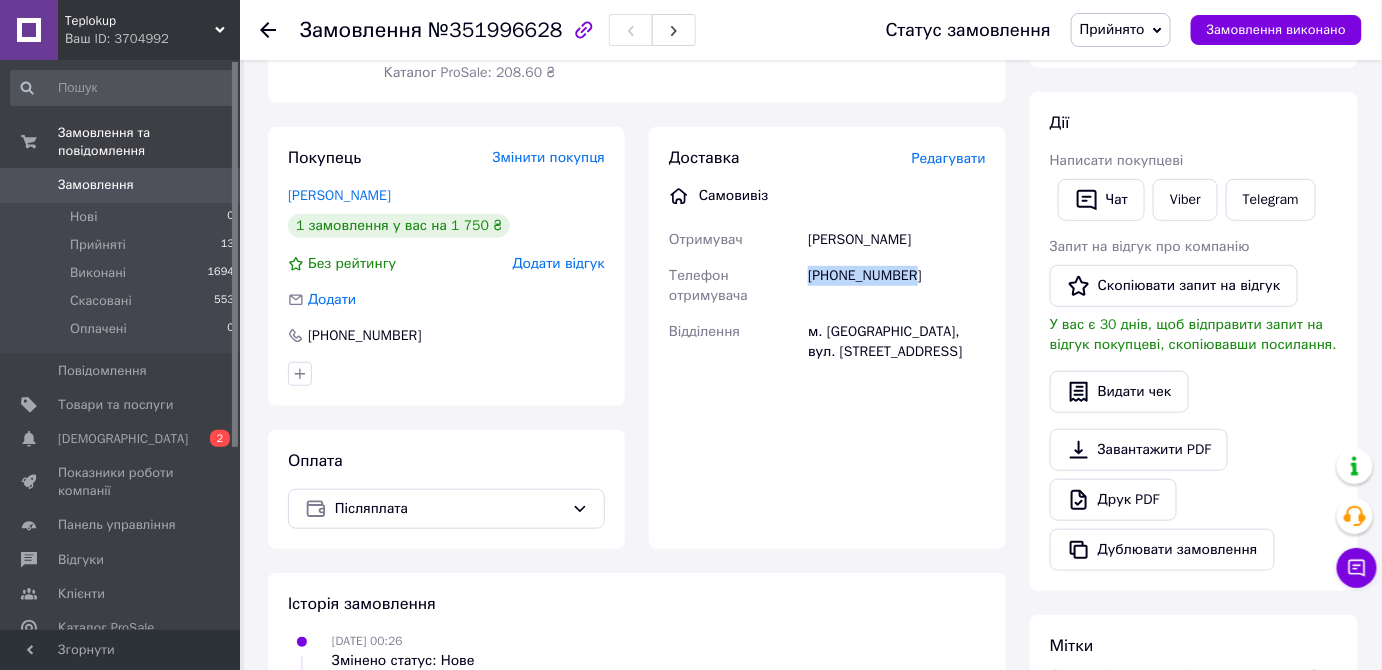 drag, startPoint x: 806, startPoint y: 277, endPoint x: 909, endPoint y: 277, distance: 103 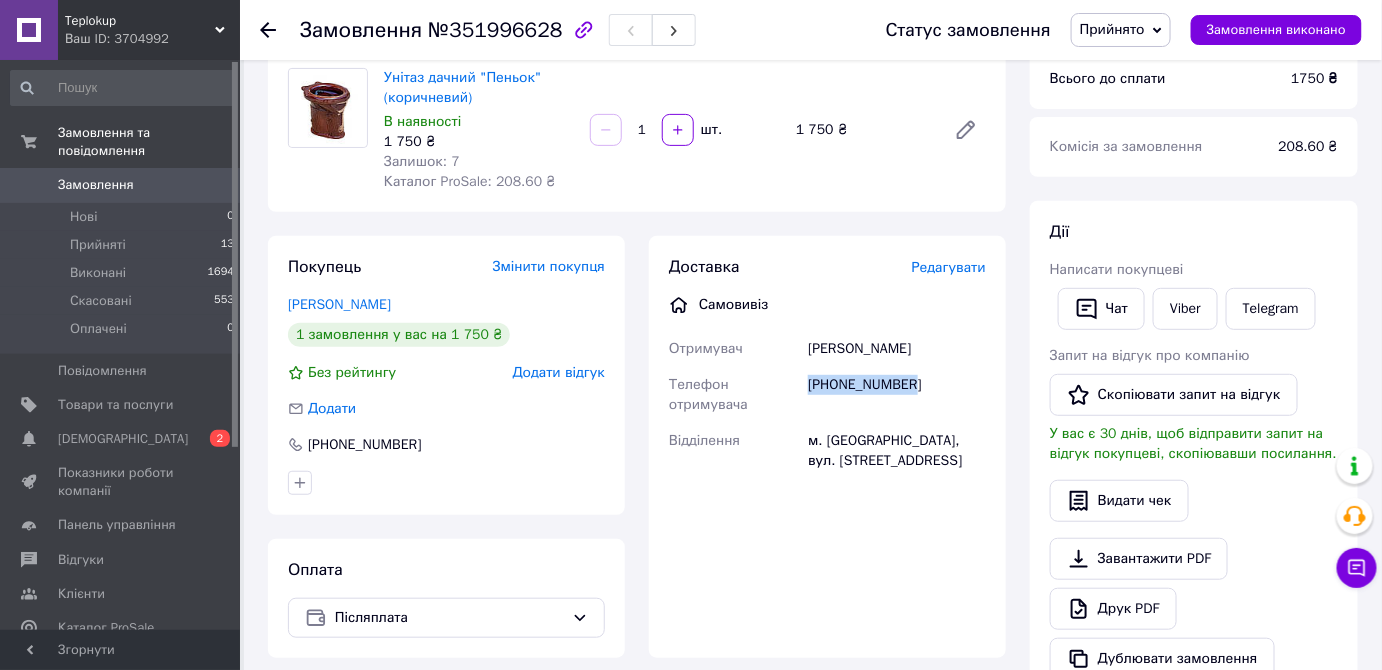 scroll, scrollTop: 0, scrollLeft: 0, axis: both 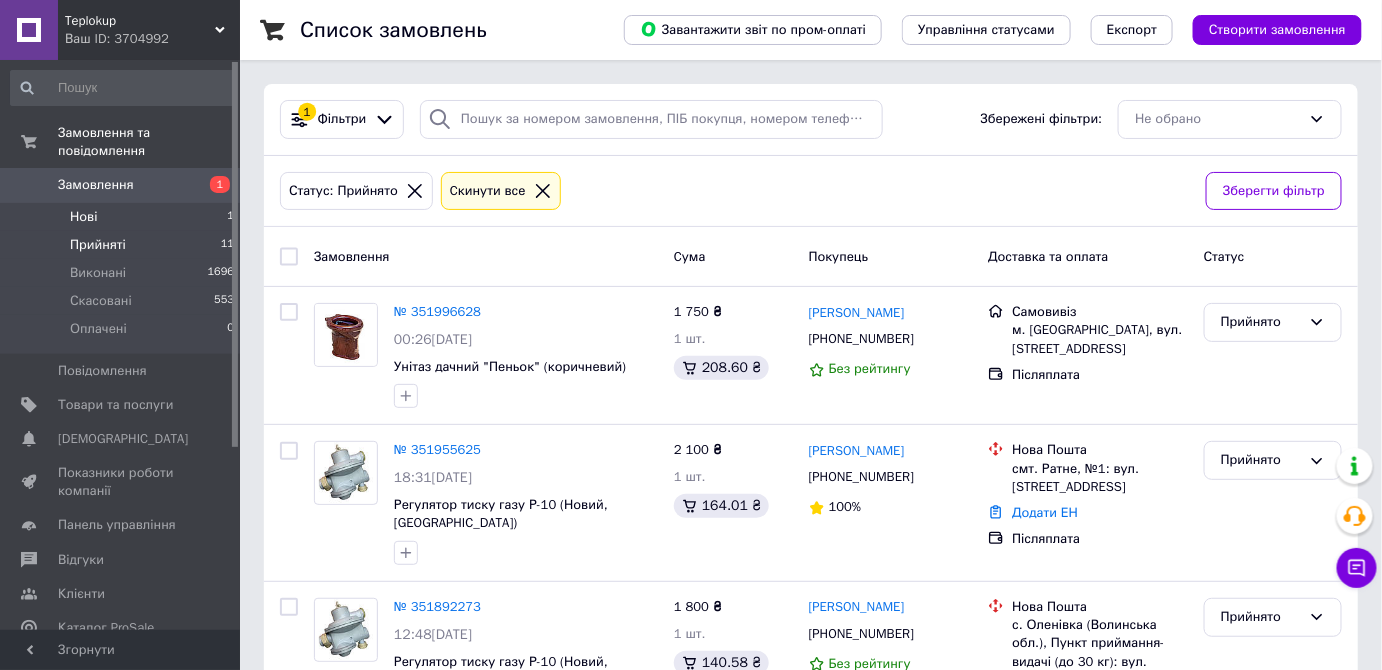 click on "Нові 1" at bounding box center [123, 217] 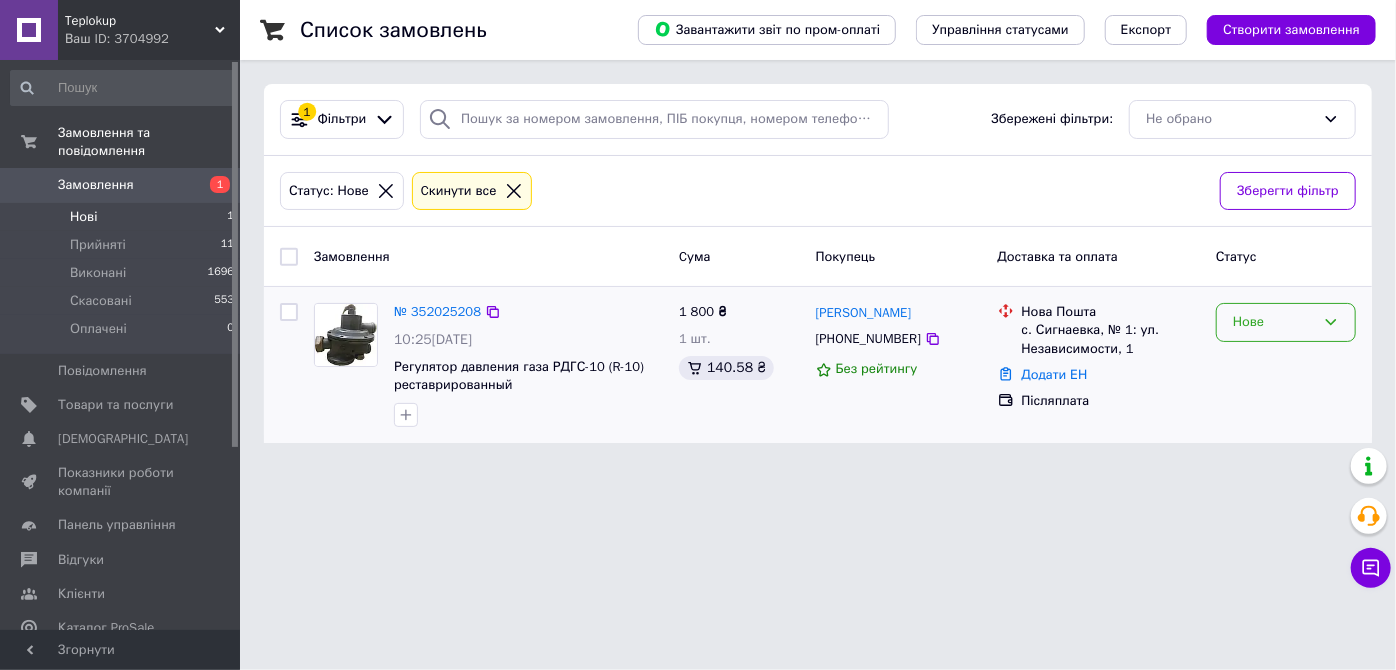 click on "Нове" at bounding box center (1286, 365) 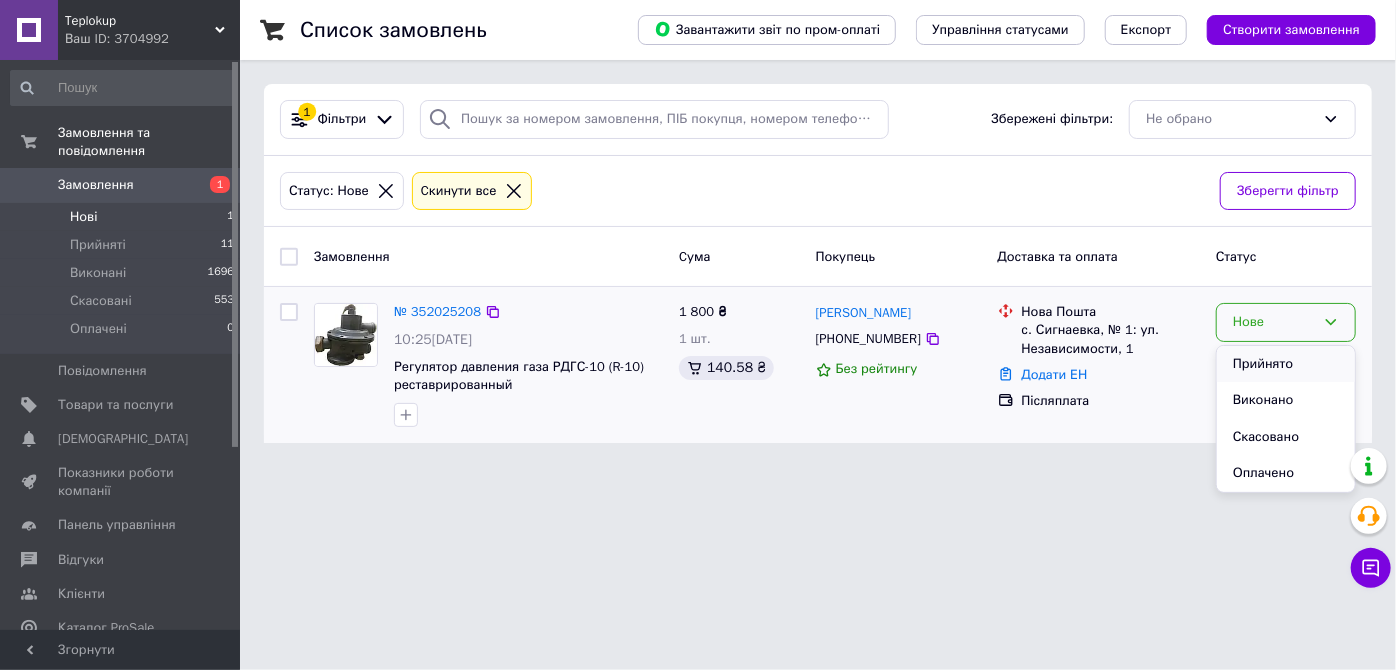 click on "Прийнято" at bounding box center (1286, 364) 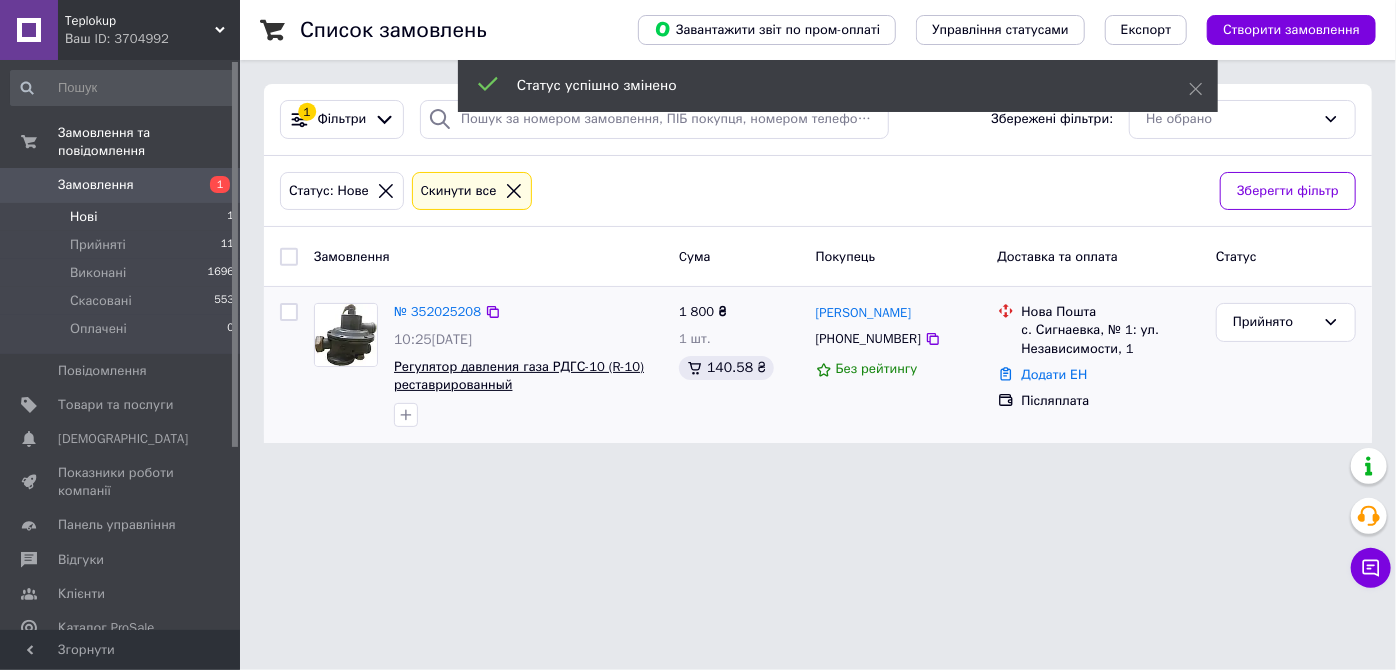 click on "Регулятор давления газа РДГС-10 (R-10) реставрированный" at bounding box center [519, 376] 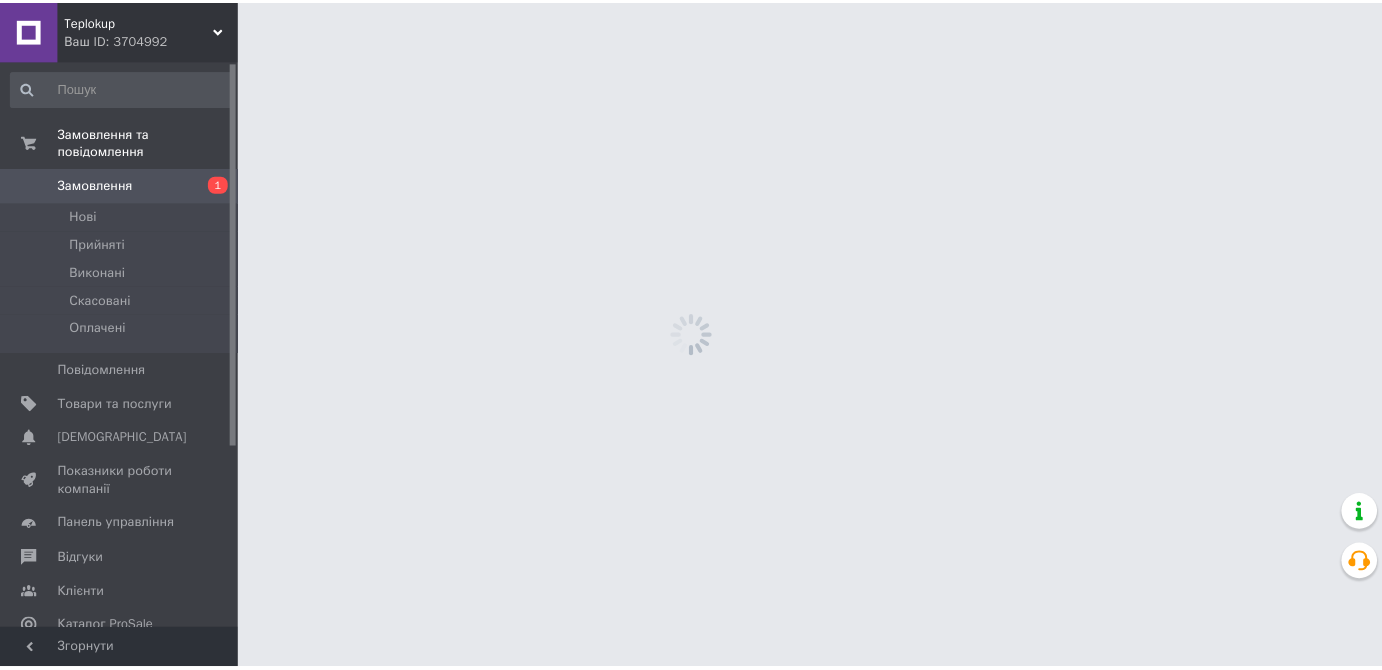 scroll, scrollTop: 0, scrollLeft: 0, axis: both 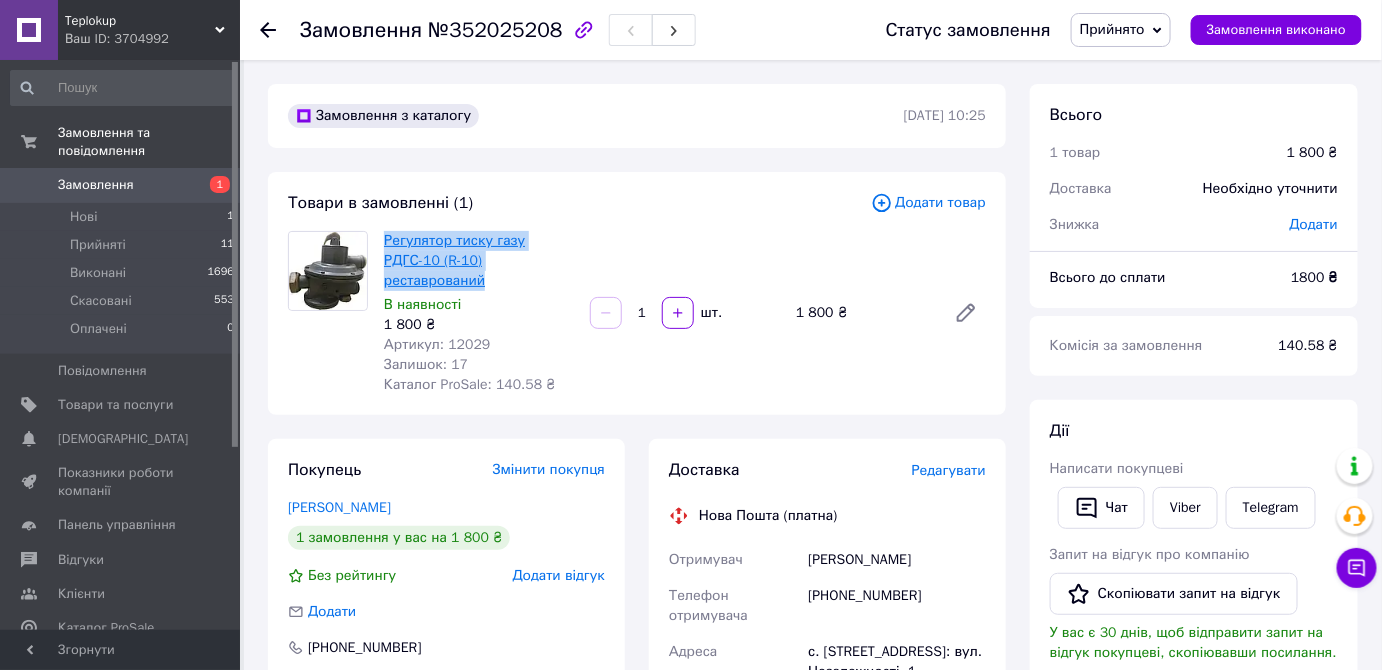 drag, startPoint x: 536, startPoint y: 260, endPoint x: 384, endPoint y: 248, distance: 152.47295 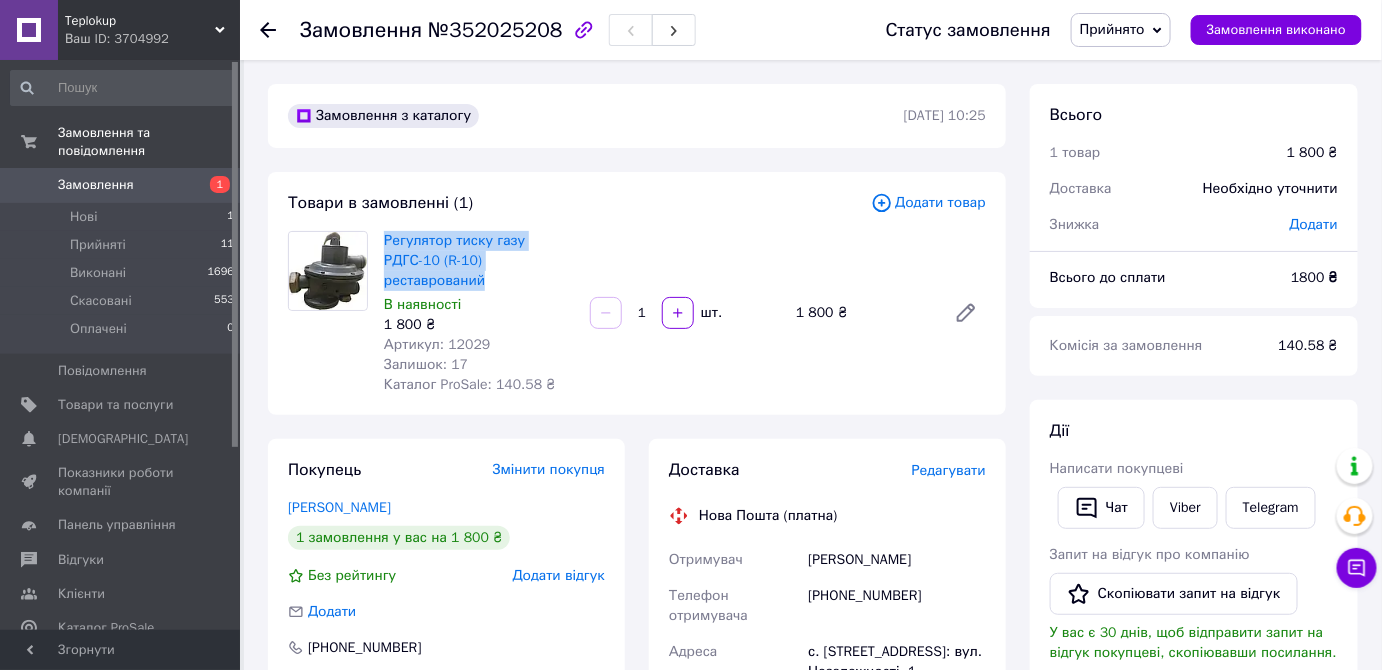 copy on "Регулятор тиску газу РДГС-10 (R-10) реставрований" 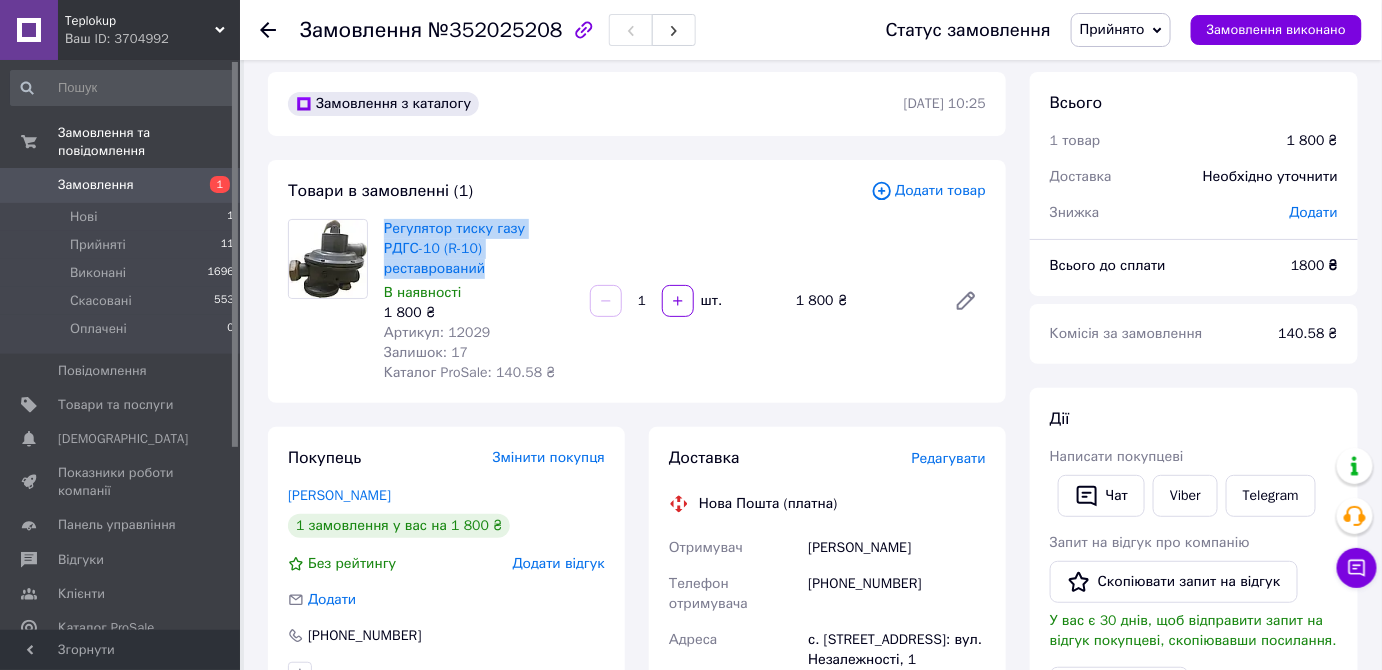 scroll, scrollTop: 0, scrollLeft: 0, axis: both 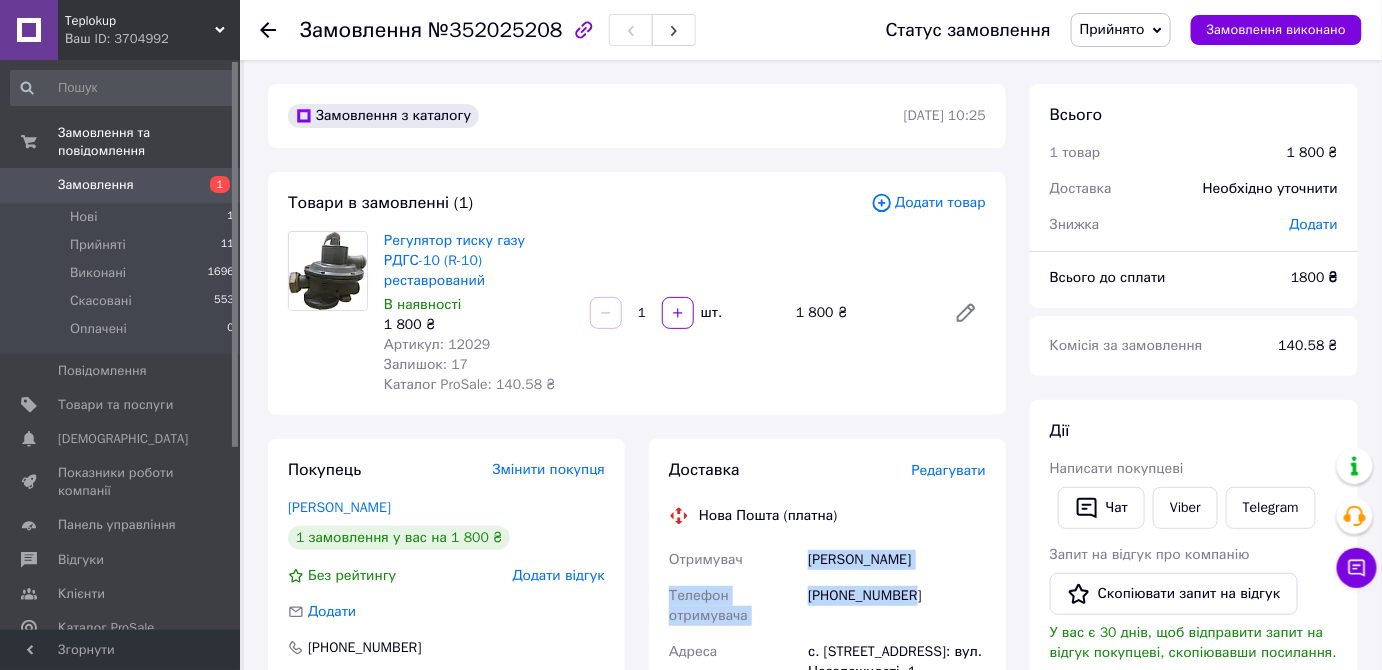 drag, startPoint x: 925, startPoint y: 578, endPoint x: 808, endPoint y: 535, distance: 124.65151 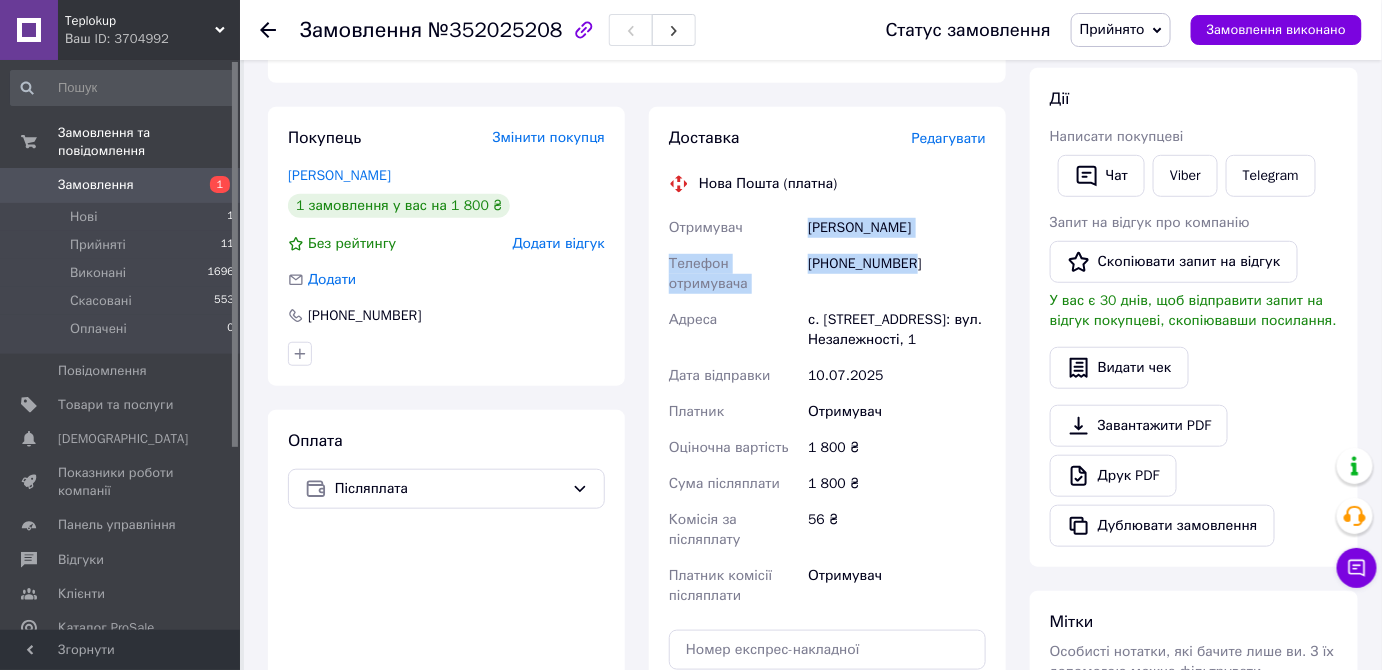 scroll, scrollTop: 363, scrollLeft: 0, axis: vertical 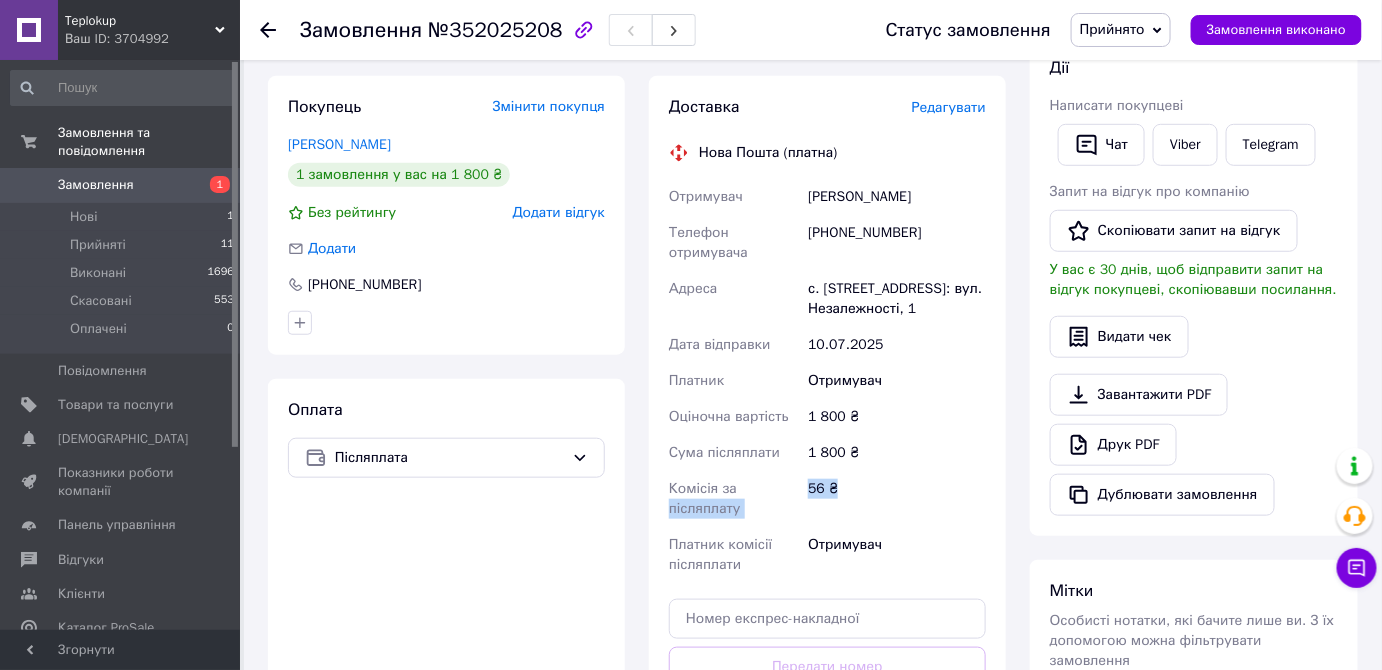 drag, startPoint x: 836, startPoint y: 460, endPoint x: 799, endPoint y: 474, distance: 39.56008 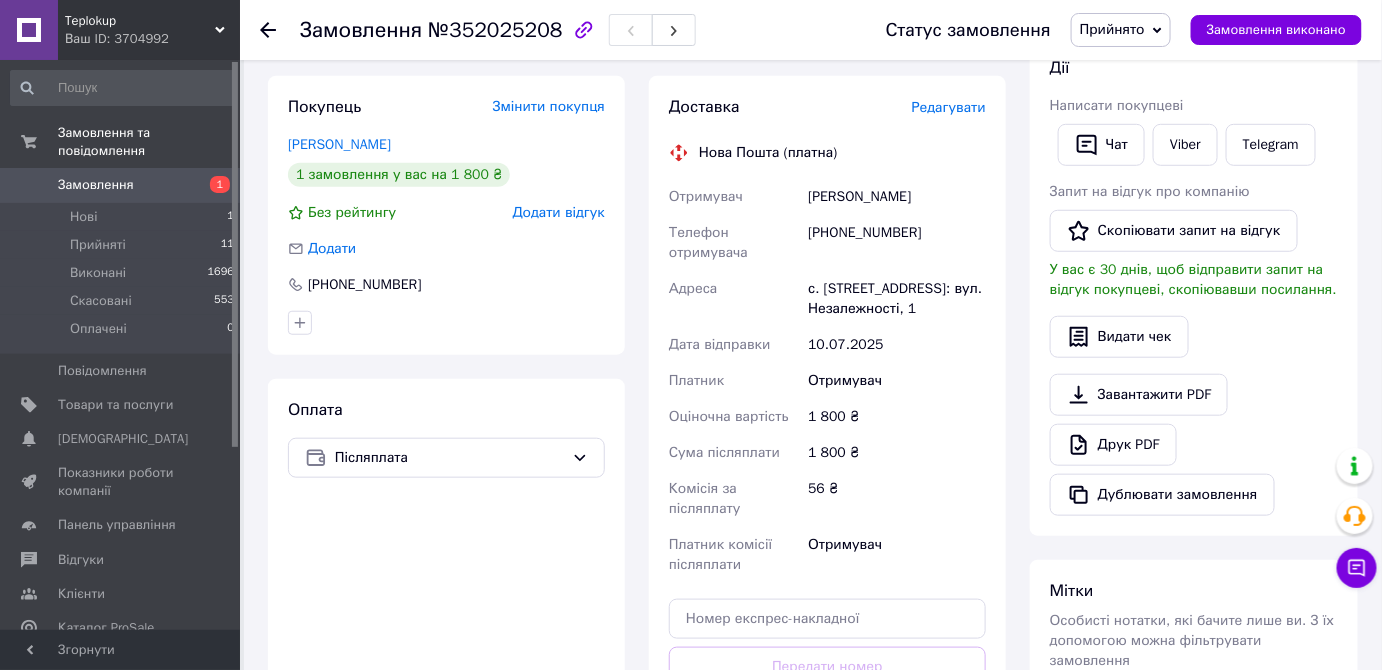 click on "Отримувач [PERSON_NAME] Телефон отримувача [PHONE_NUMBER] Адреса с. [STREET_ADDRESS]: вул. Незалежності, 1 Дата відправки [DATE] Платник Отримувач Оціночна вартість 1 800 ₴ Сума післяплати 1 800 ₴ Комісія за післяплату 56 ₴ Платник комісії післяплати Отримувач" at bounding box center (827, 381) 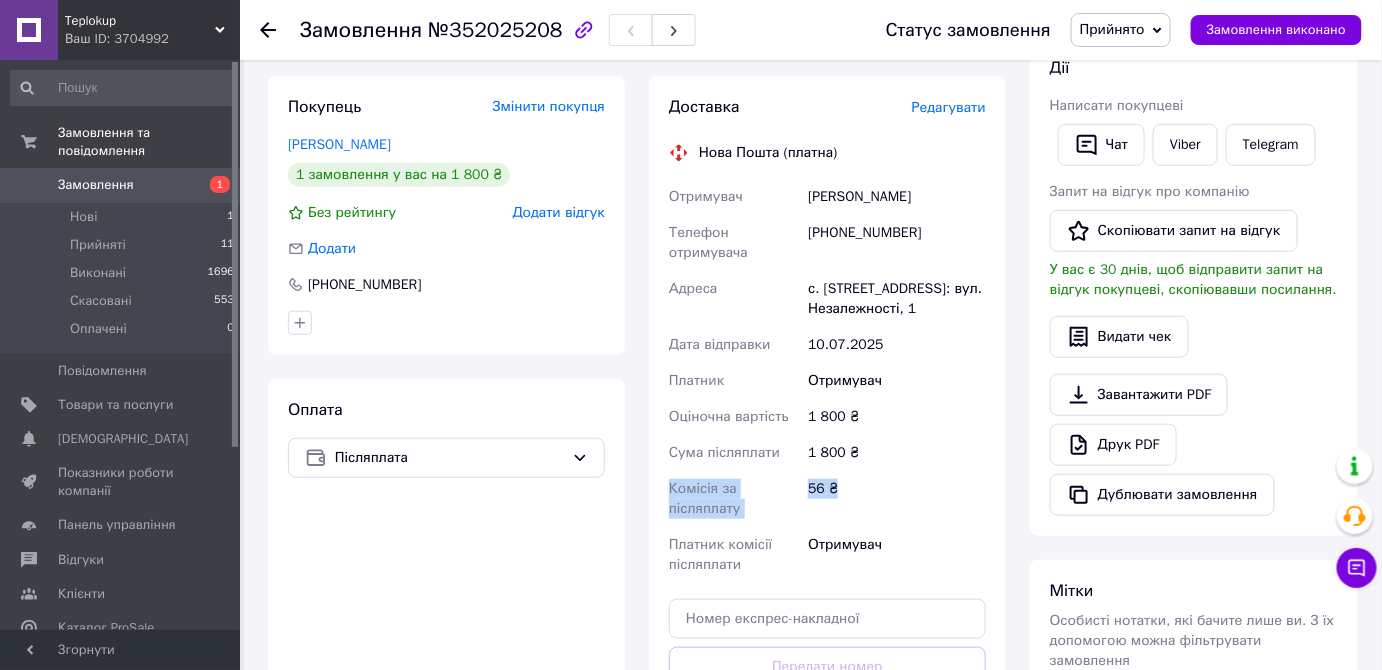 click on "56 ₴" at bounding box center (897, 499) 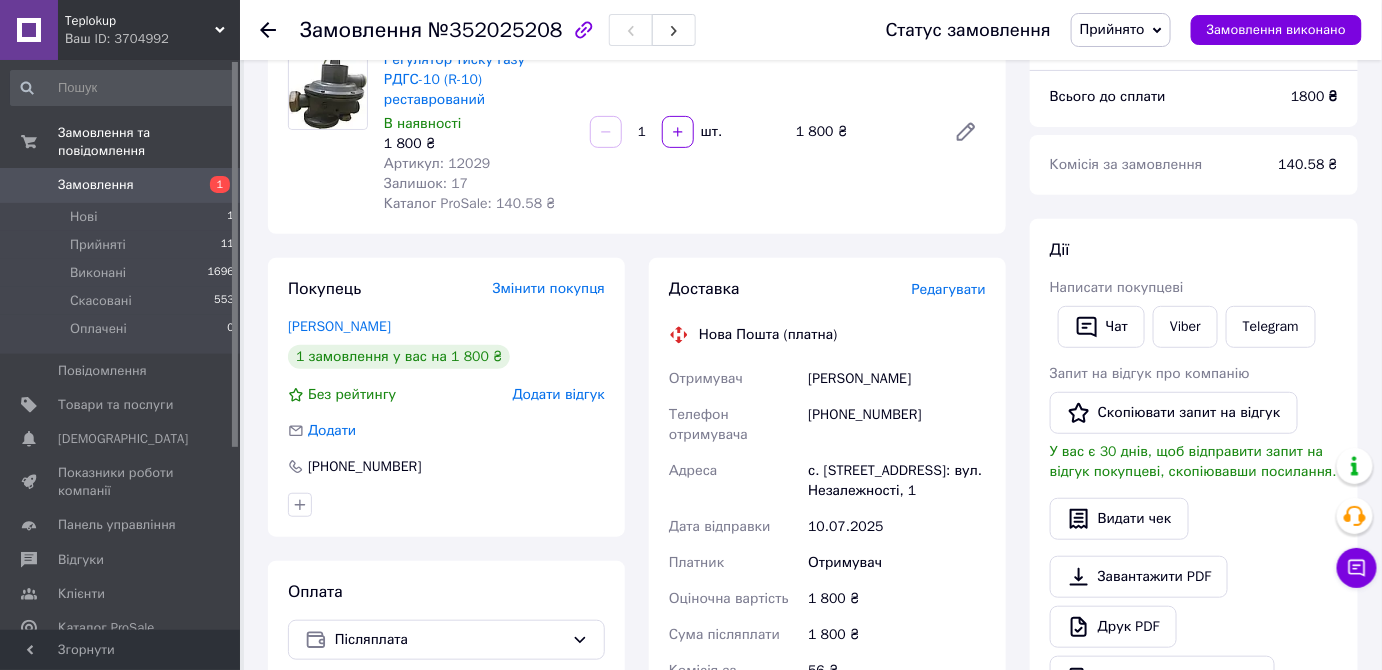 click on "с. Сигнаївка, №1: вул. Незалежності, 1" at bounding box center [897, 481] 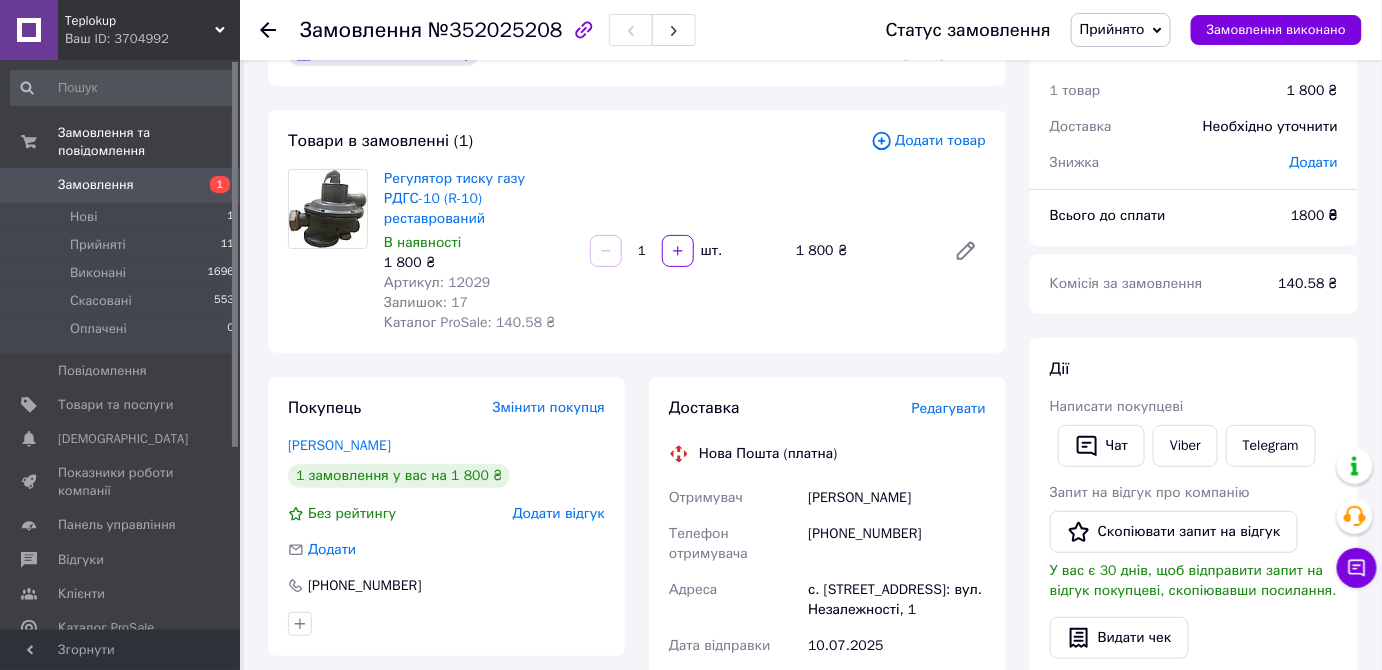 scroll, scrollTop: 90, scrollLeft: 0, axis: vertical 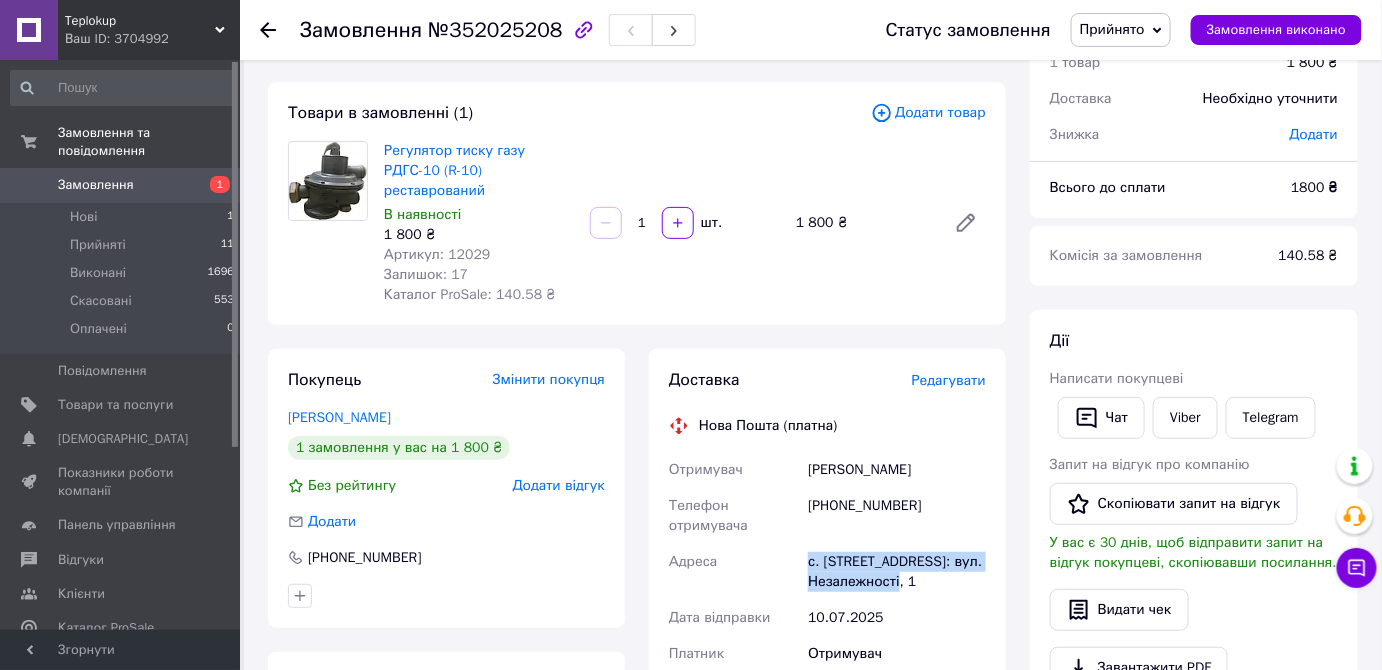 drag, startPoint x: 811, startPoint y: 543, endPoint x: 946, endPoint y: 563, distance: 136.47343 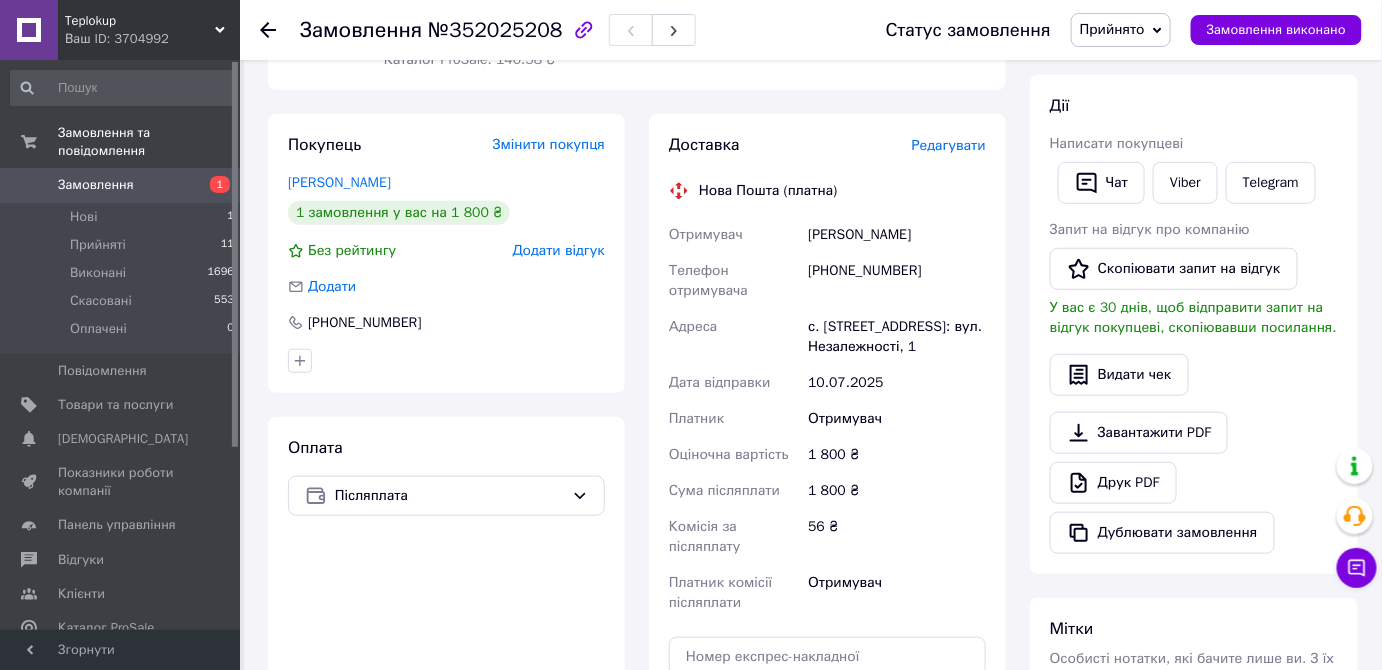 scroll, scrollTop: 363, scrollLeft: 0, axis: vertical 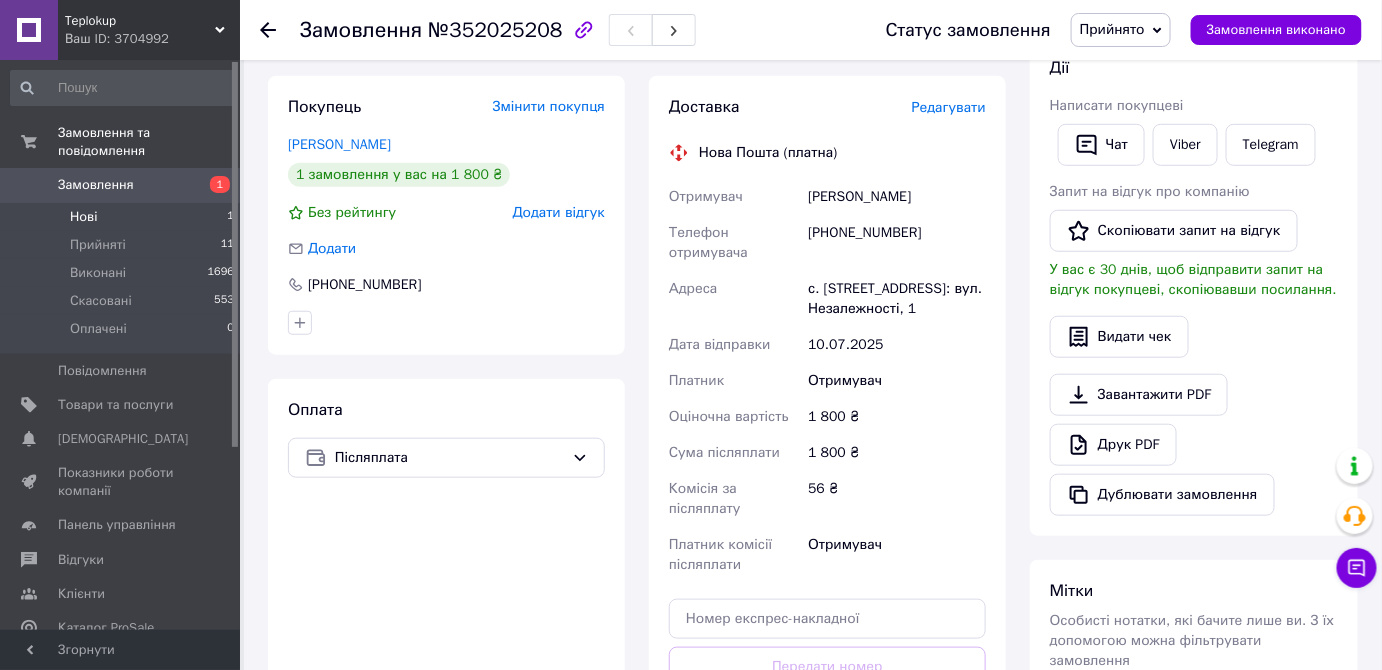 click on "Нові 1" at bounding box center (123, 217) 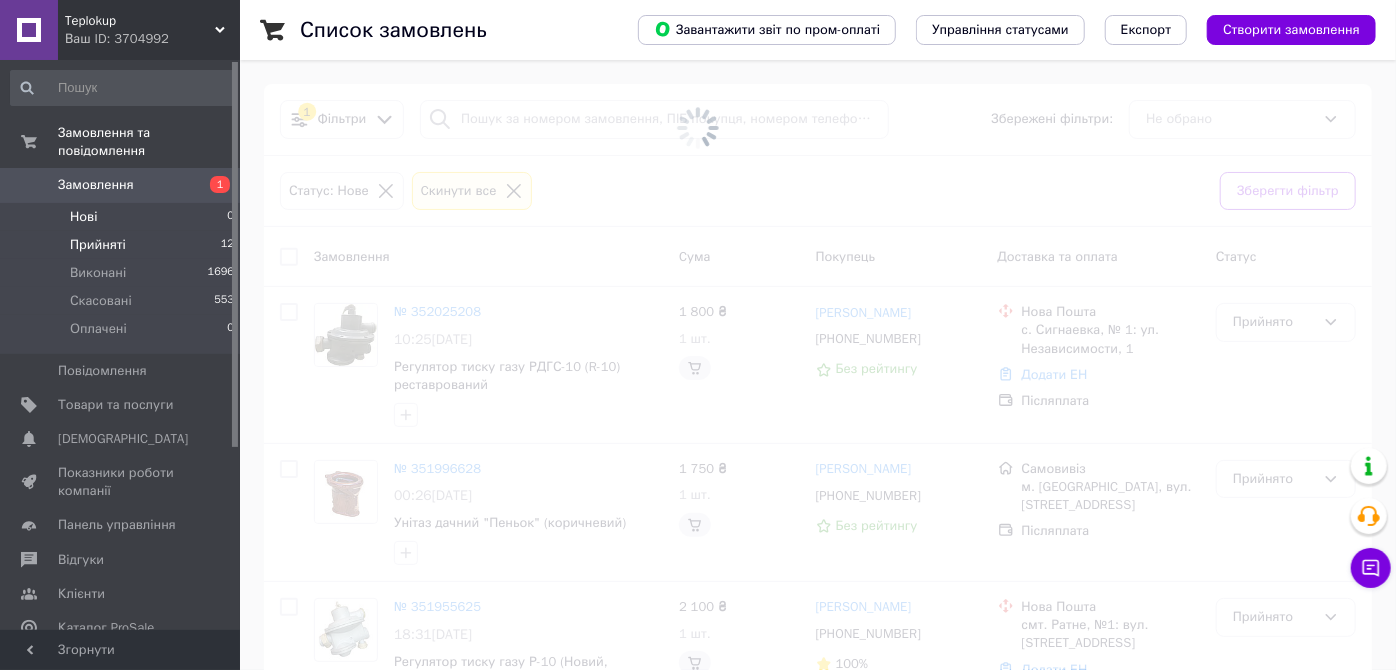 click on "Прийняті 12" at bounding box center [123, 245] 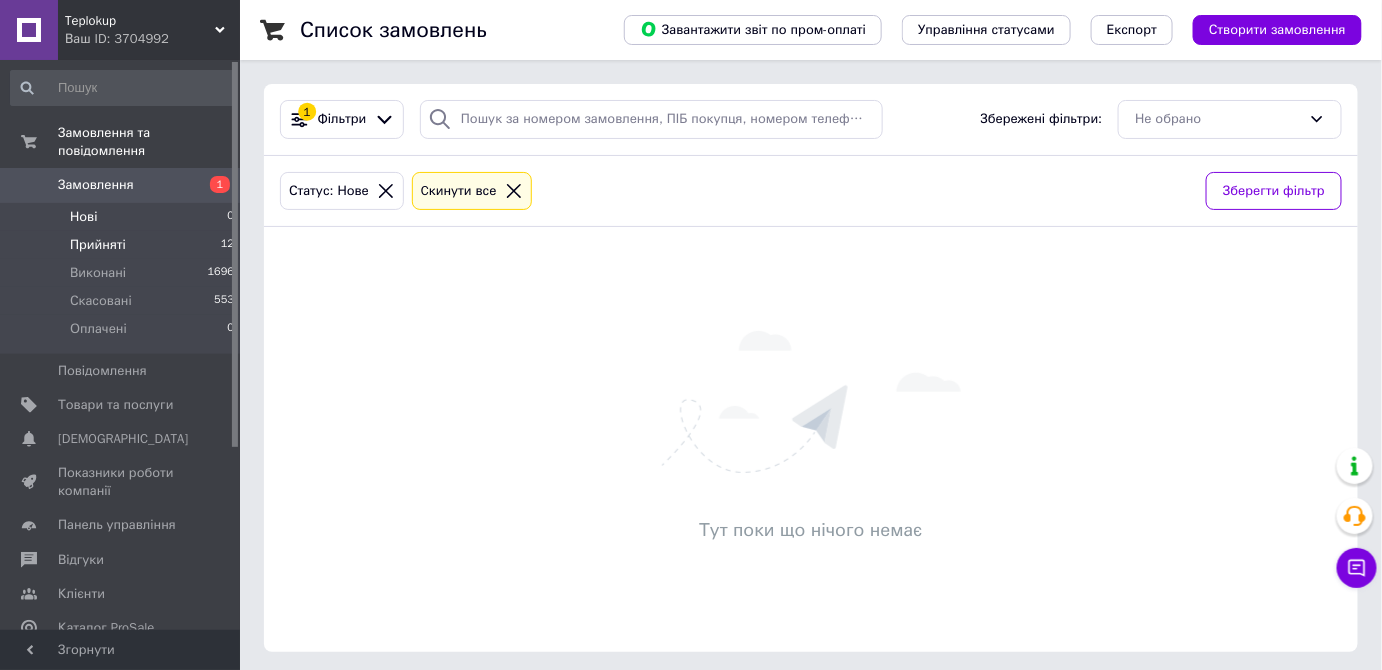 click on "Прийняті 12" at bounding box center [123, 245] 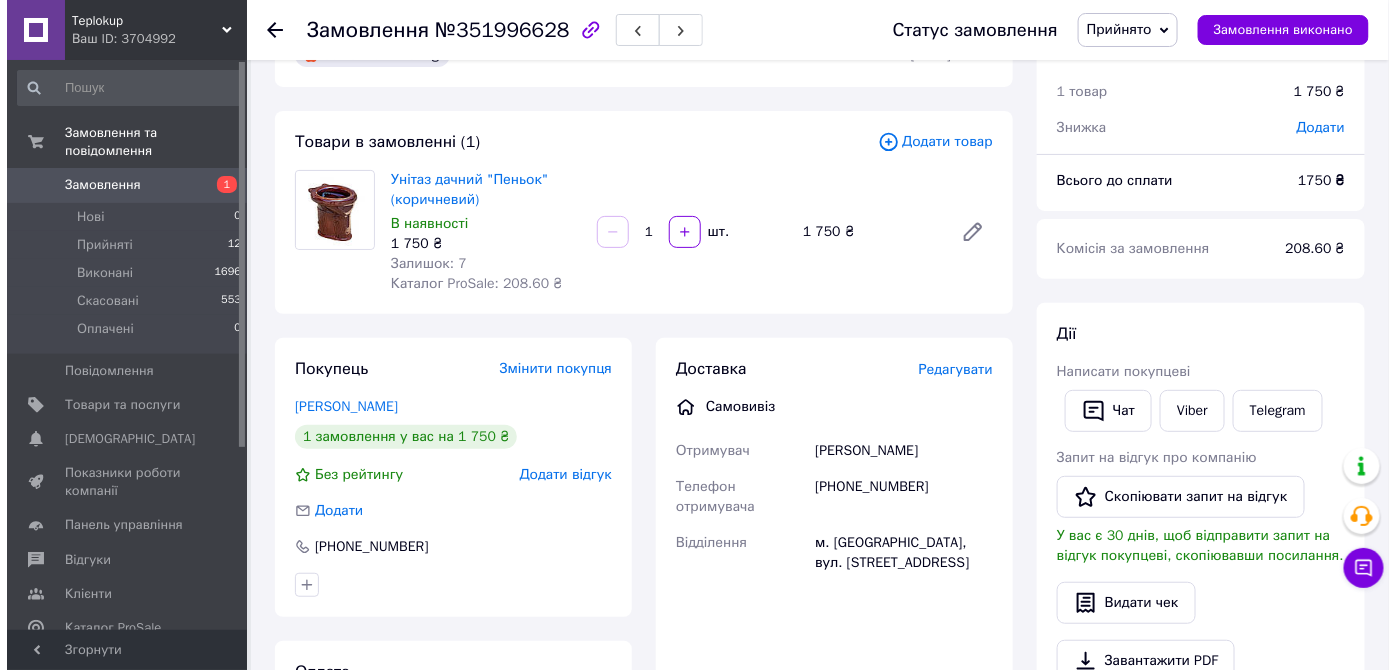 scroll, scrollTop: 90, scrollLeft: 0, axis: vertical 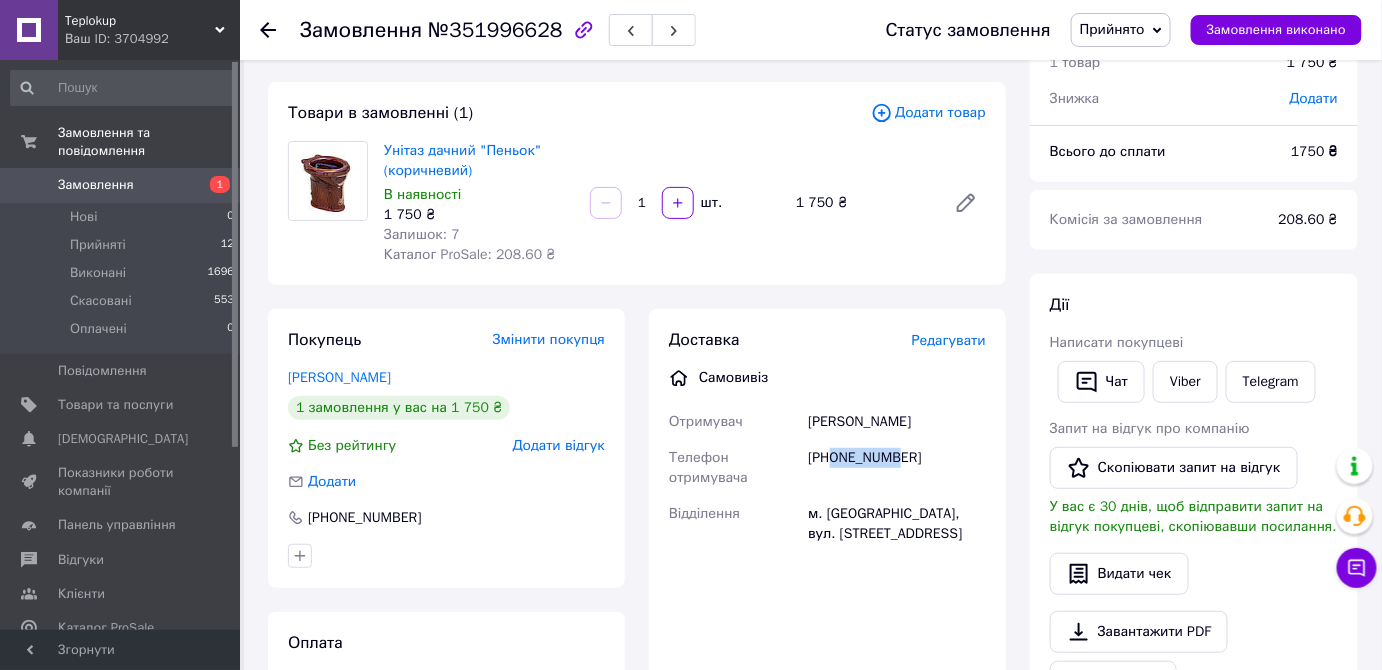 drag, startPoint x: 832, startPoint y: 460, endPoint x: 894, endPoint y: 460, distance: 62 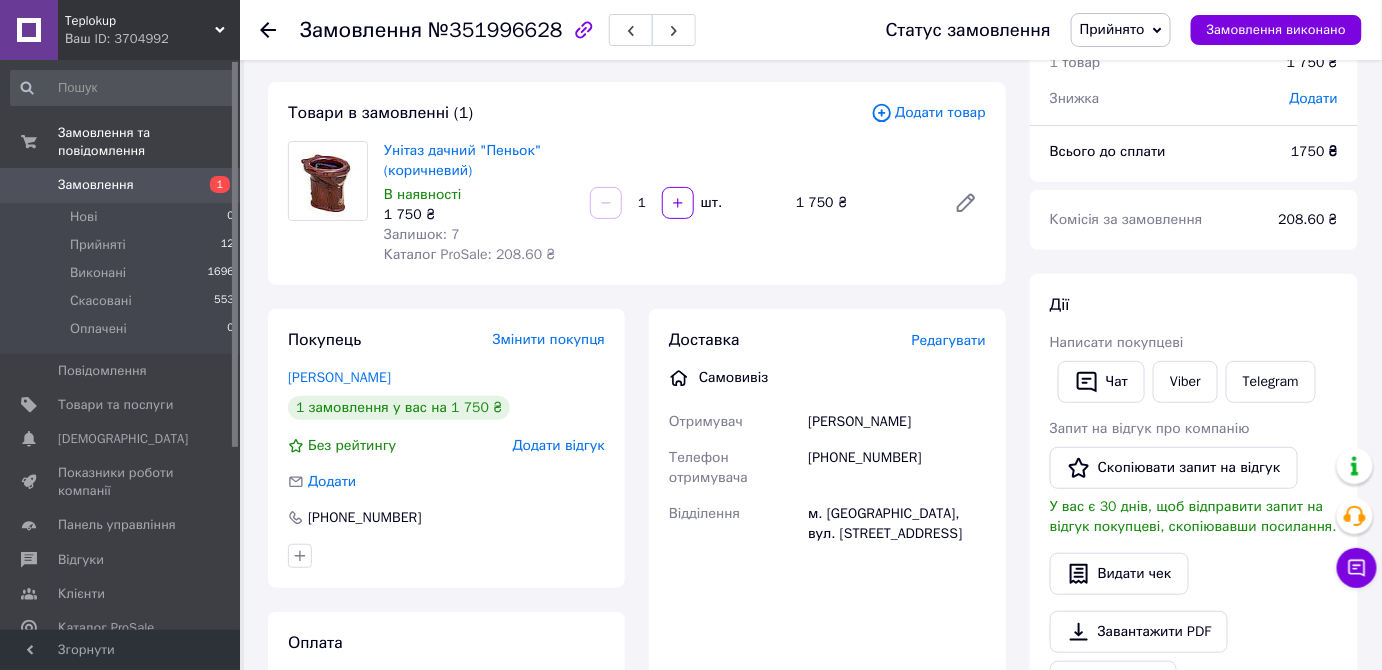 click on "[PHONE_NUMBER]" at bounding box center (897, 468) 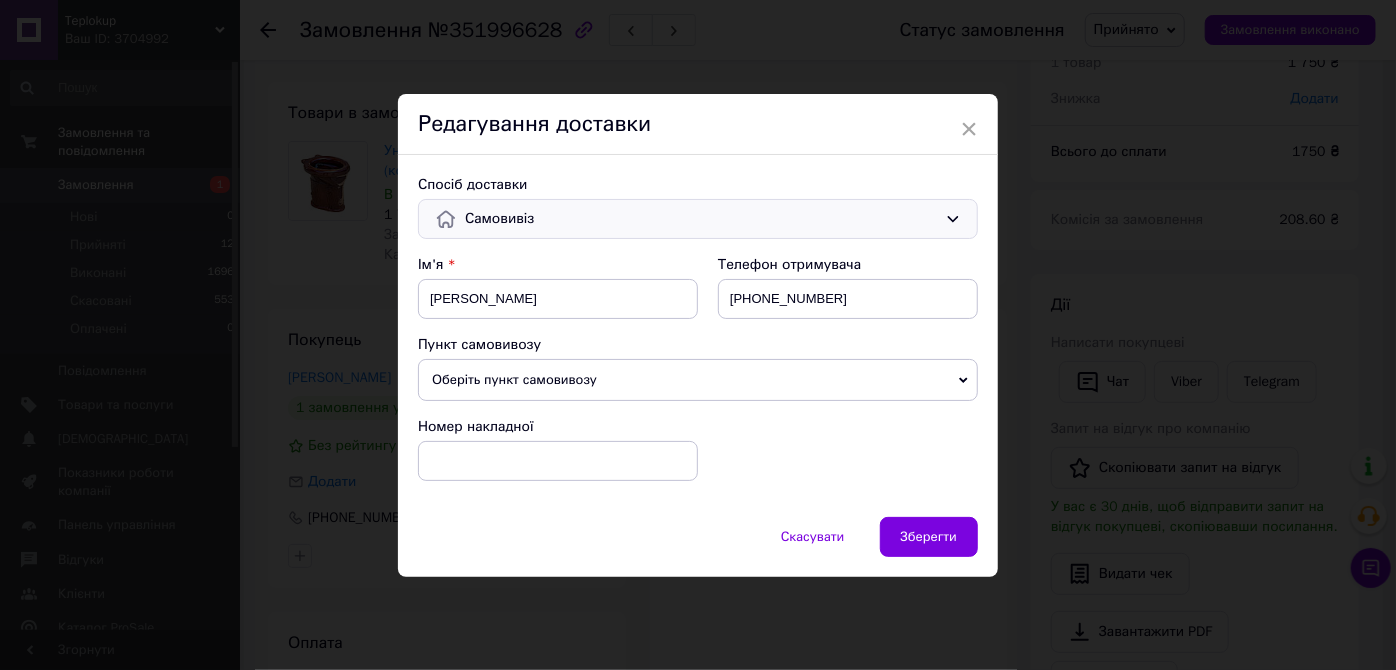 click on "Самовивіз" at bounding box center [701, 219] 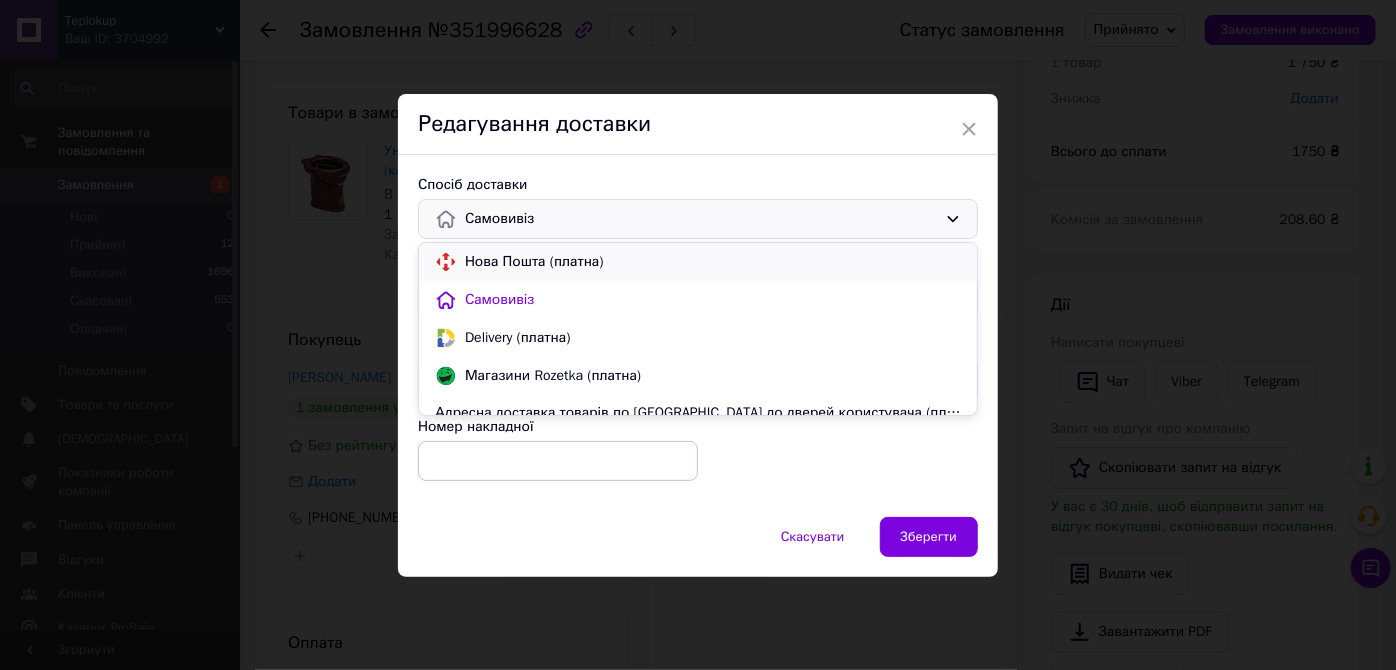 scroll, scrollTop: 16, scrollLeft: 0, axis: vertical 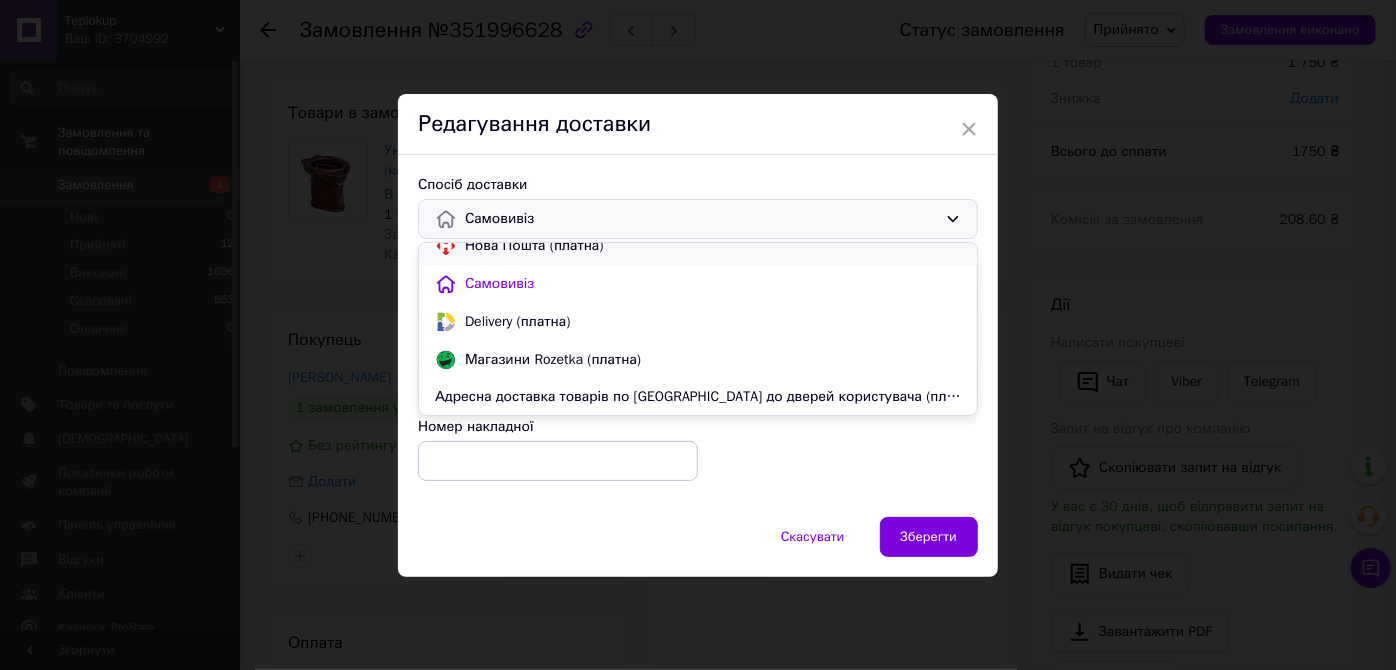 click on "Нова Пошта (платна)" at bounding box center [698, 246] 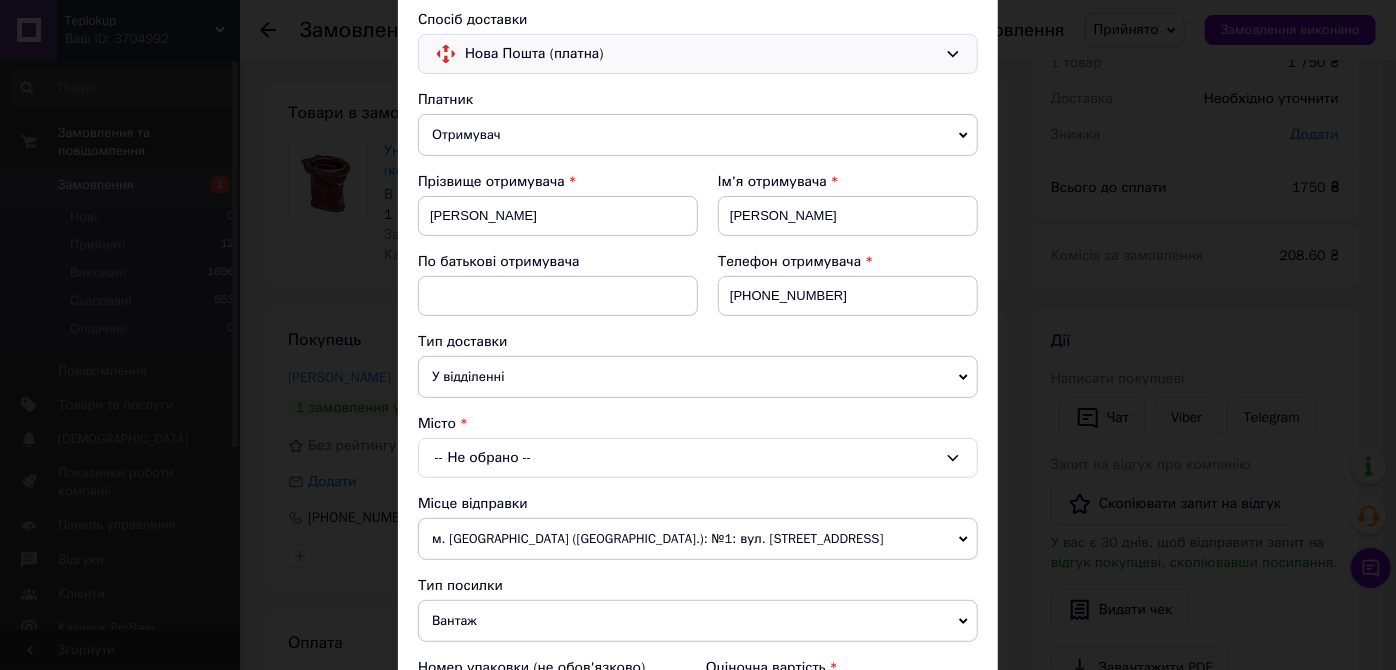 scroll, scrollTop: 181, scrollLeft: 0, axis: vertical 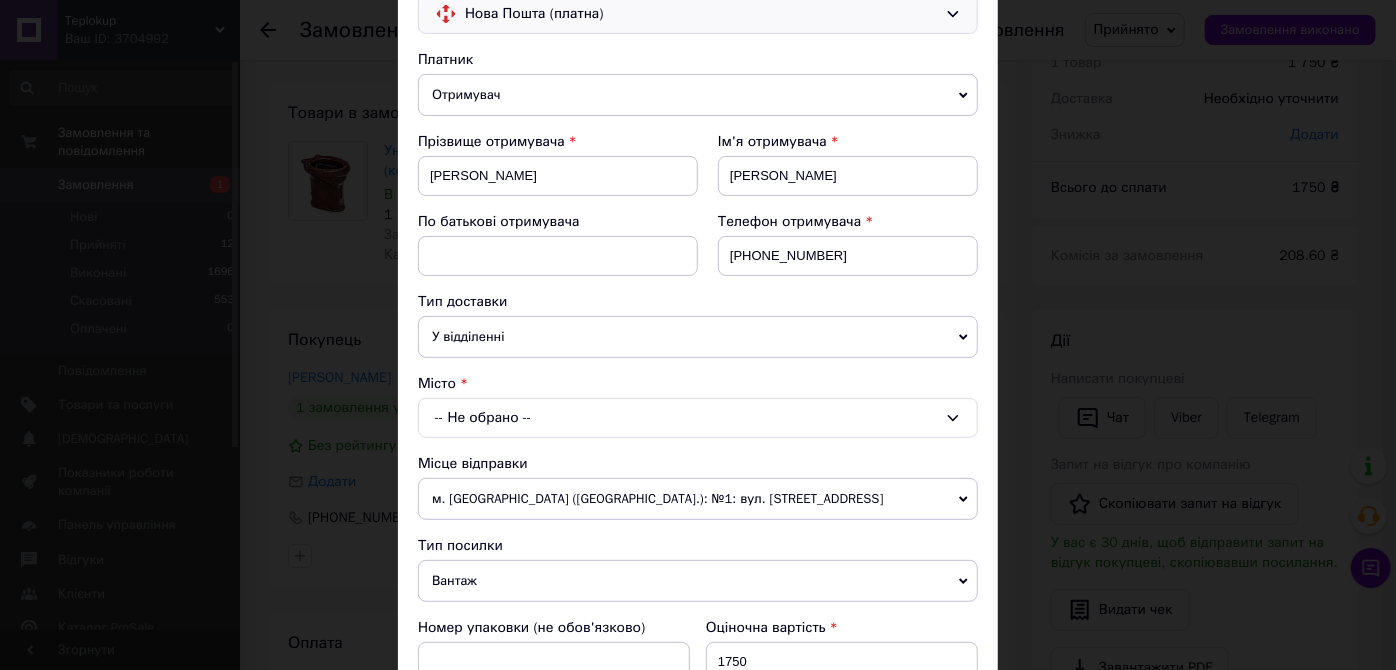 click on "-- Не обрано --" at bounding box center [698, 418] 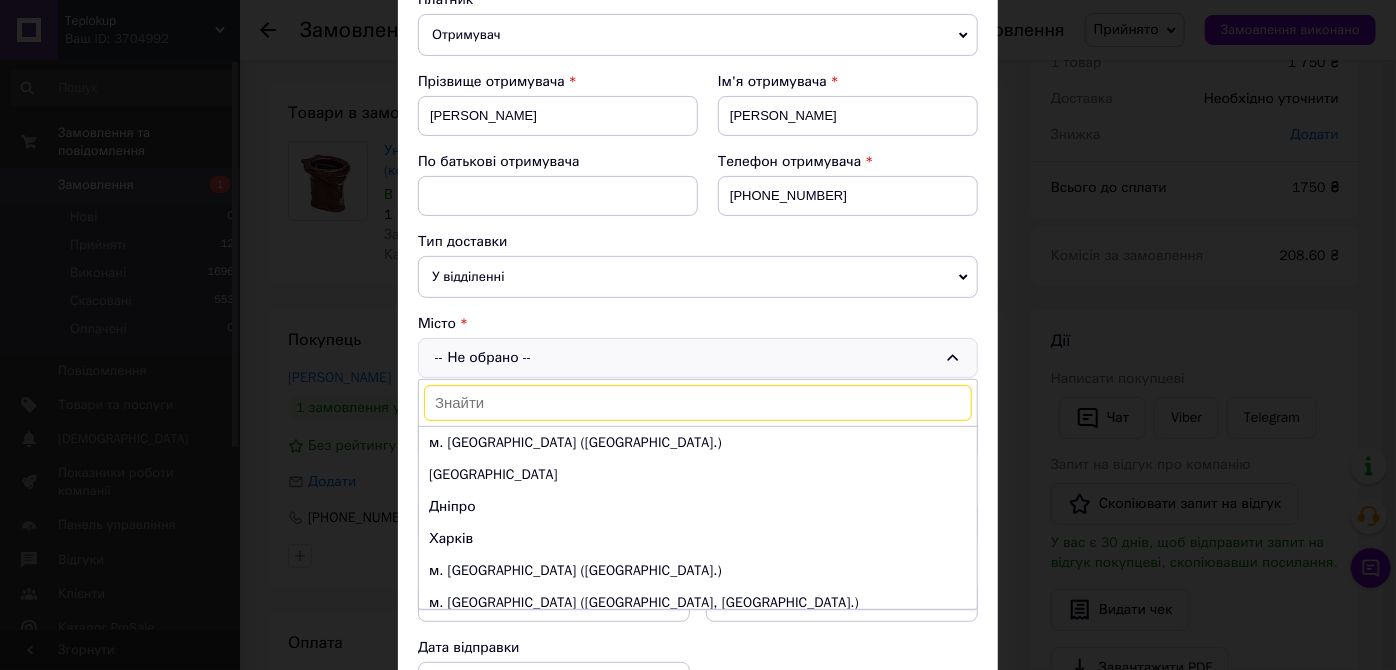 scroll, scrollTop: 272, scrollLeft: 0, axis: vertical 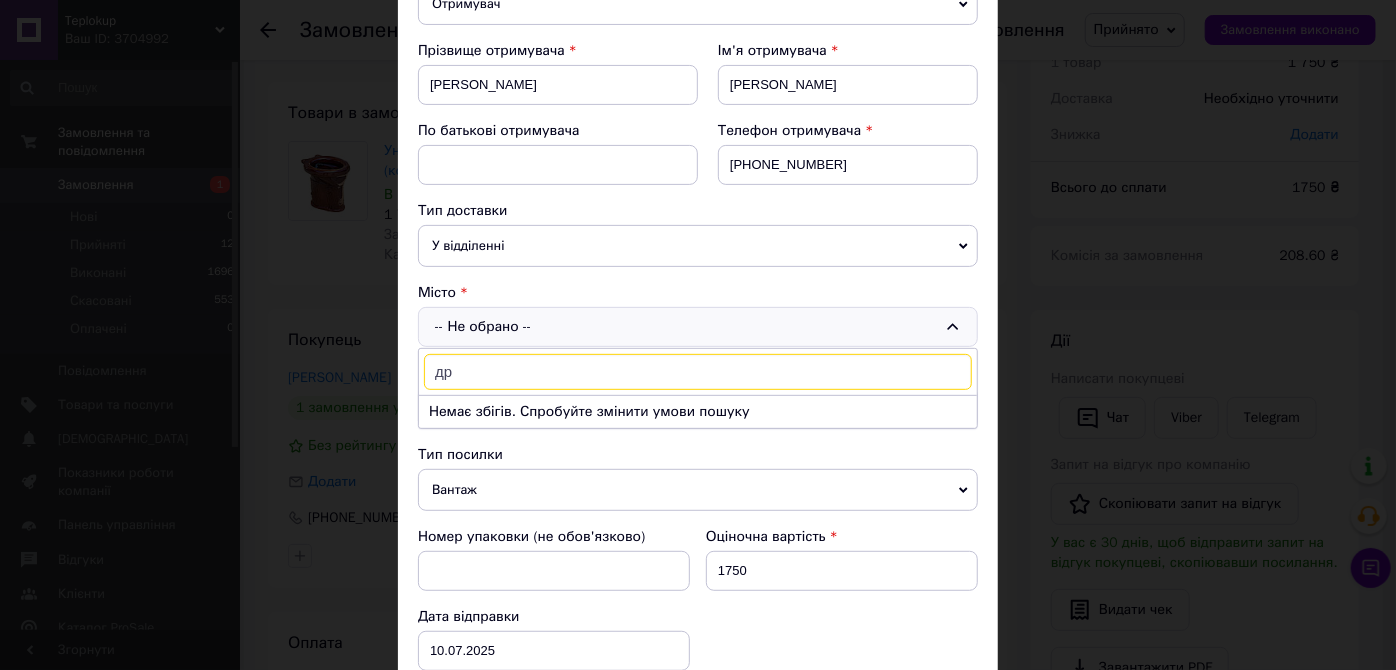type on "д" 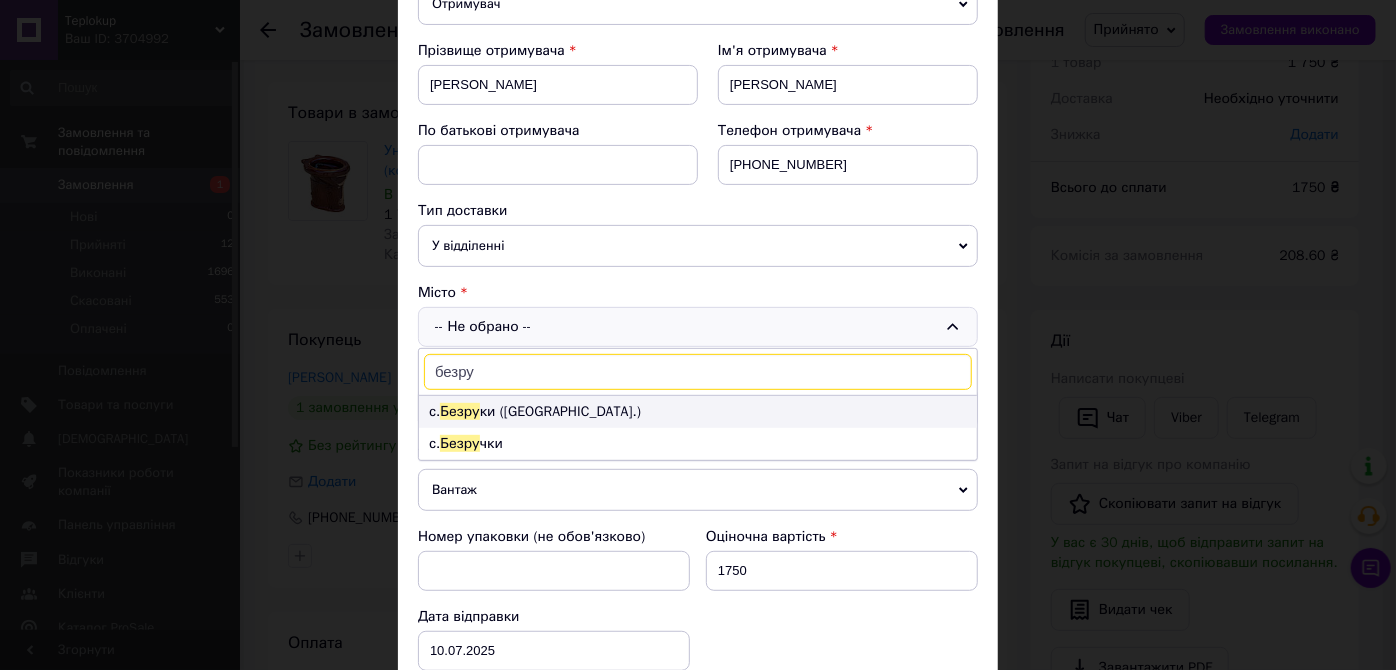 type on "безру" 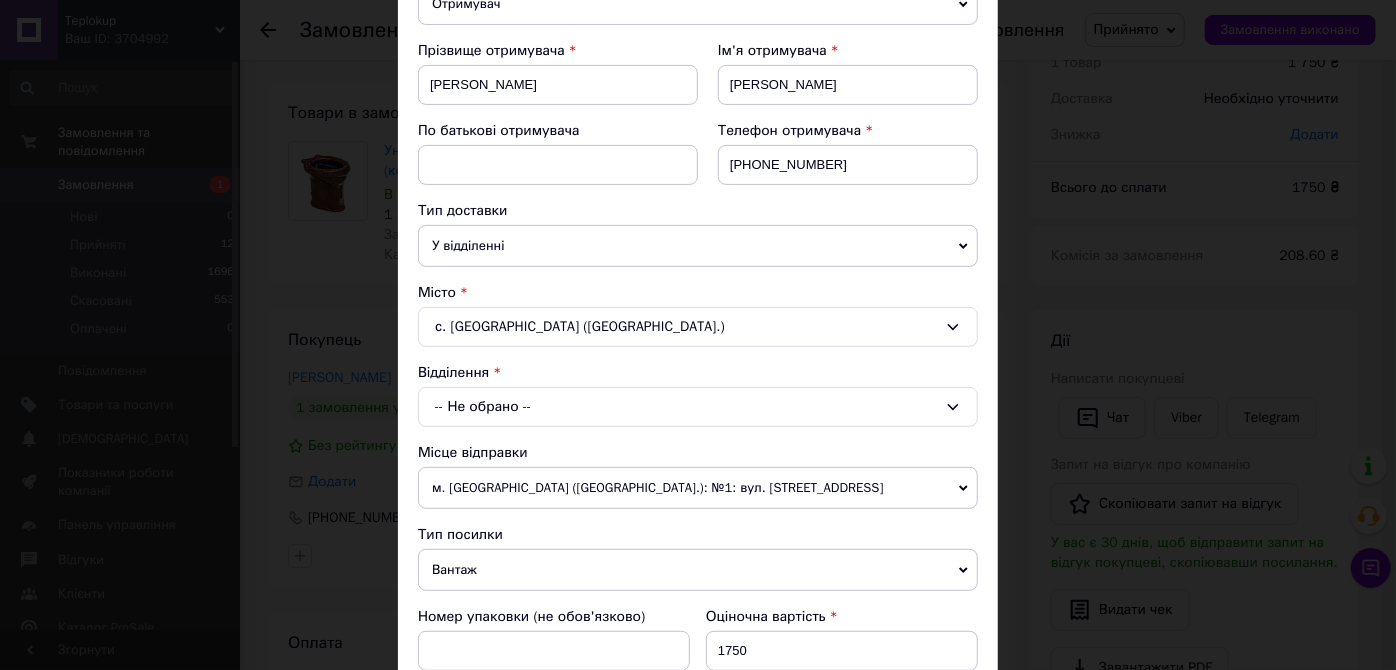 click on "-- Не обрано --" at bounding box center [698, 407] 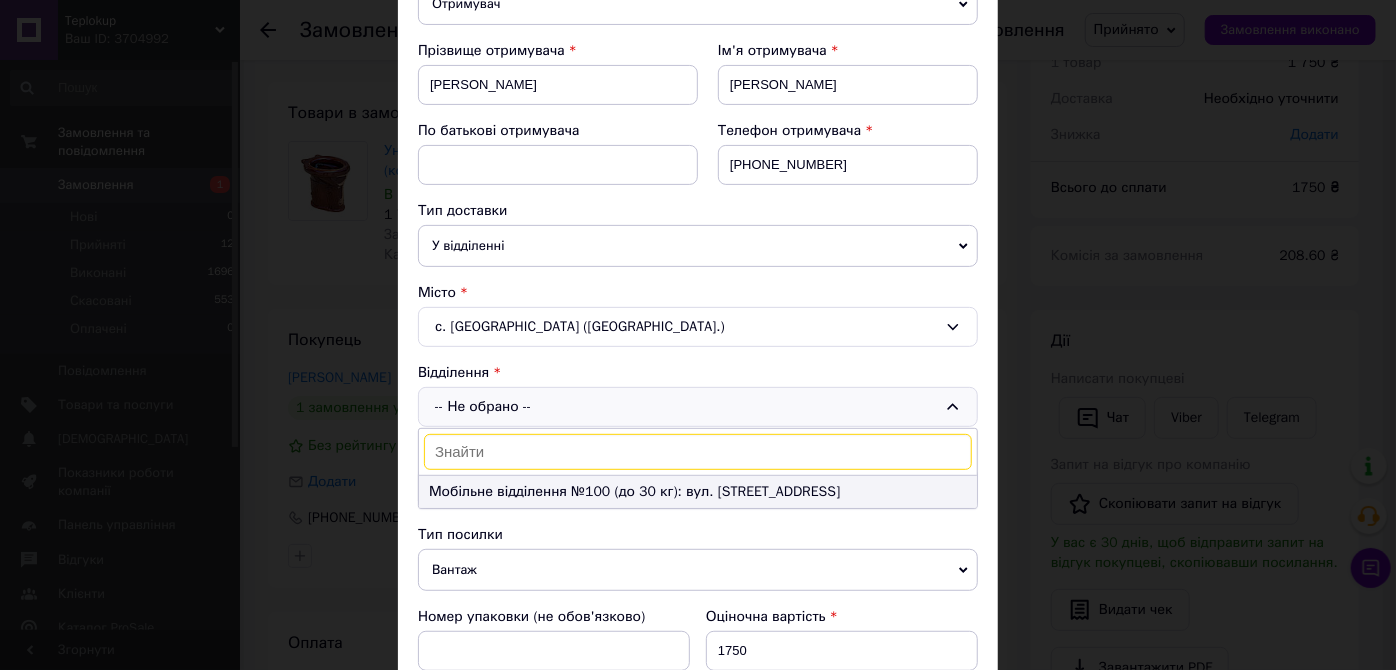 click on "Мобільне відділення №100 (до 30 кг): вул. Шевченка, 22А" at bounding box center [698, 492] 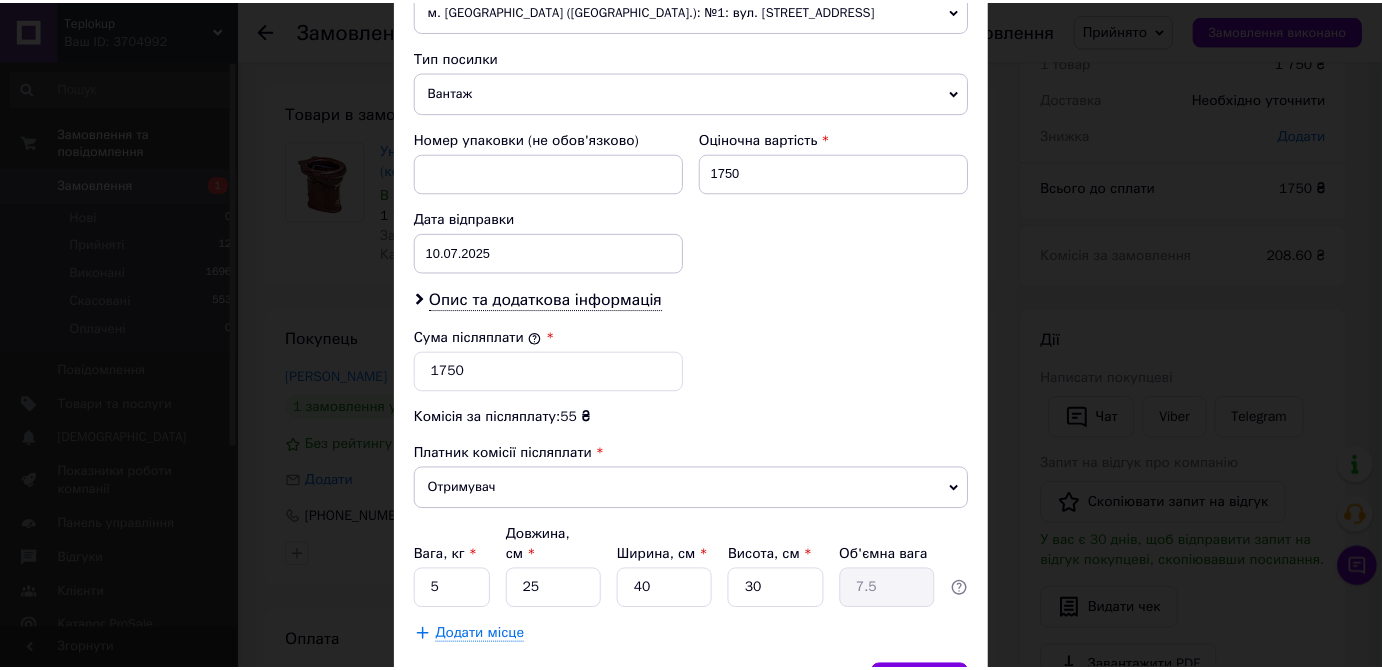 scroll, scrollTop: 847, scrollLeft: 0, axis: vertical 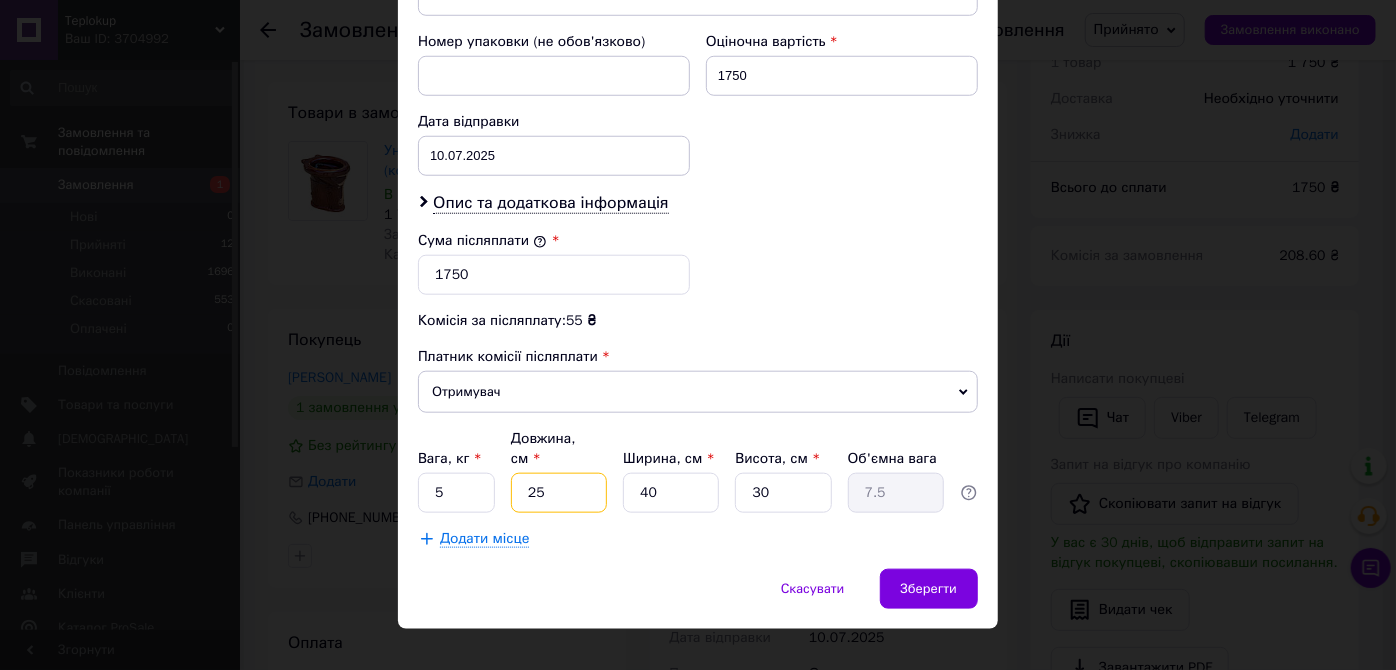 drag, startPoint x: 515, startPoint y: 471, endPoint x: 541, endPoint y: 471, distance: 26 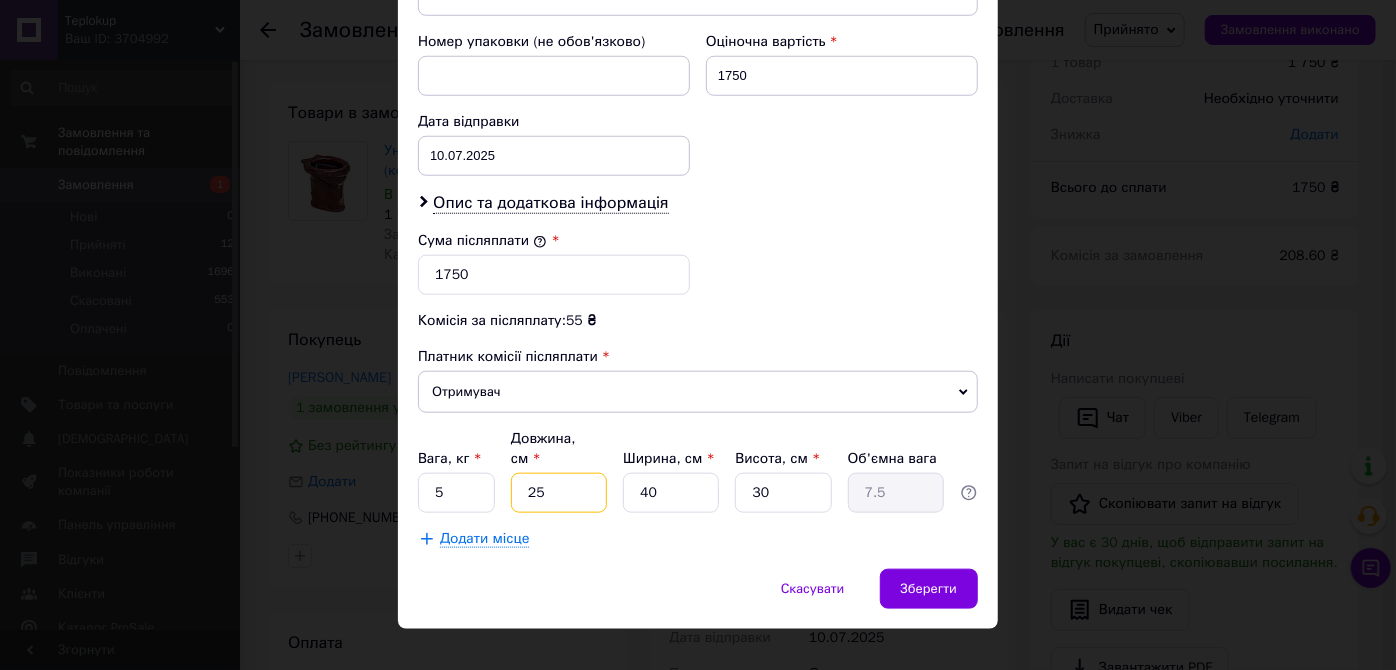 click on "25" at bounding box center [559, 493] 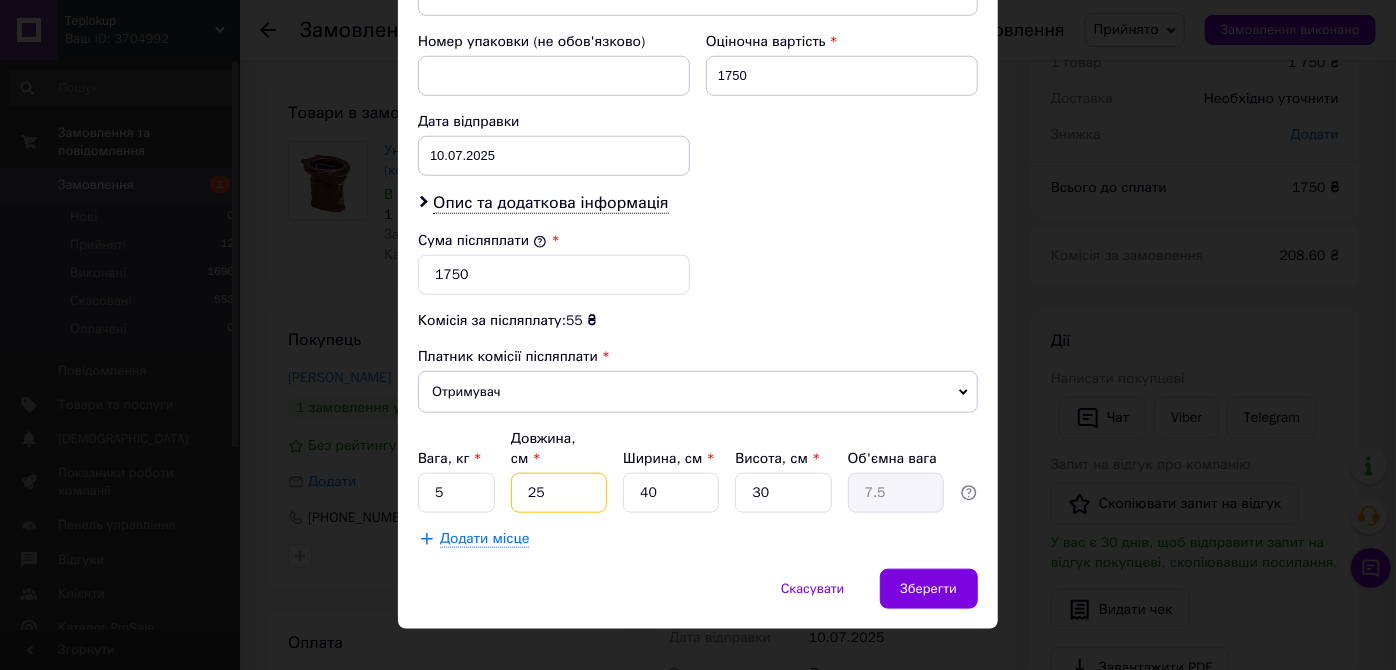 type on "3" 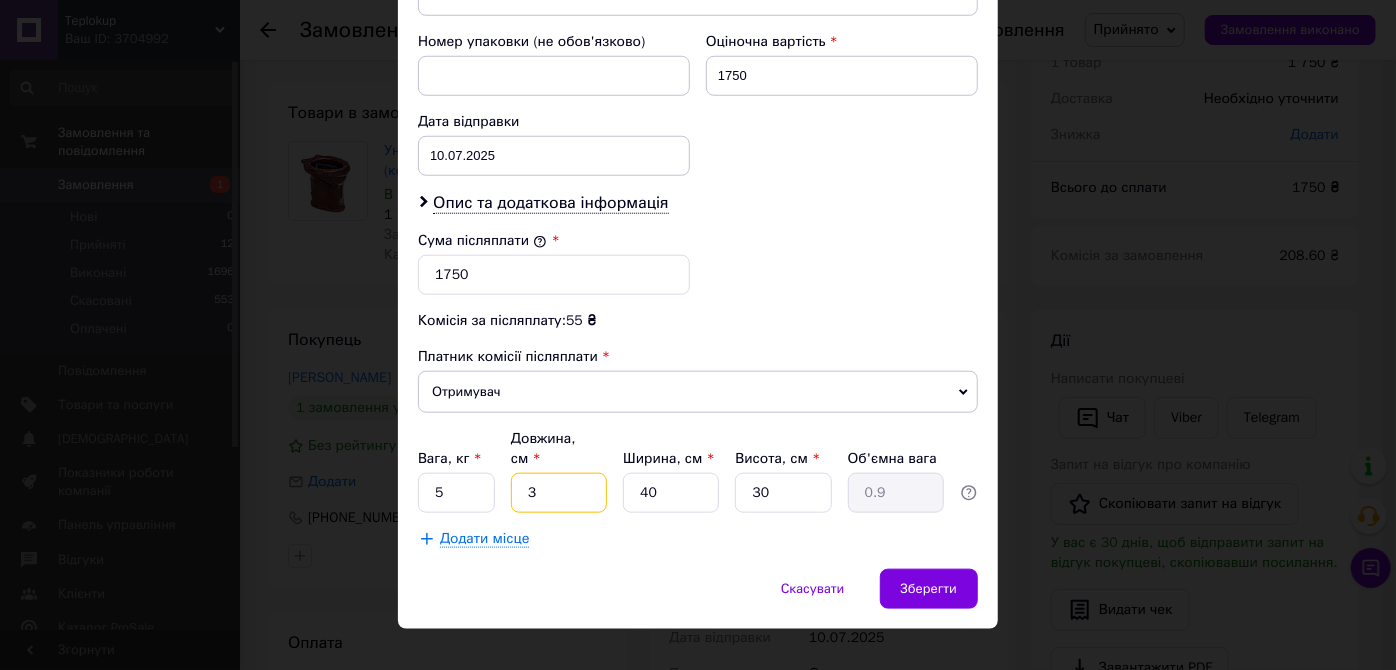 type on "30" 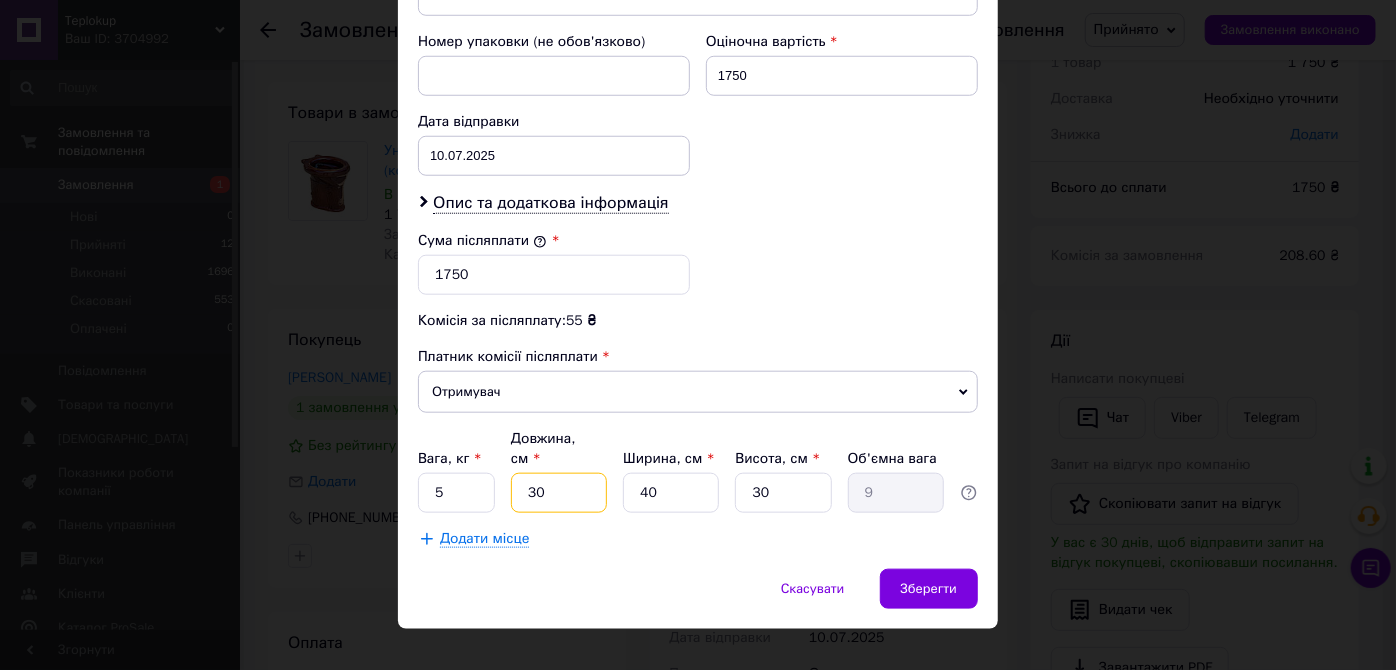 type on "30" 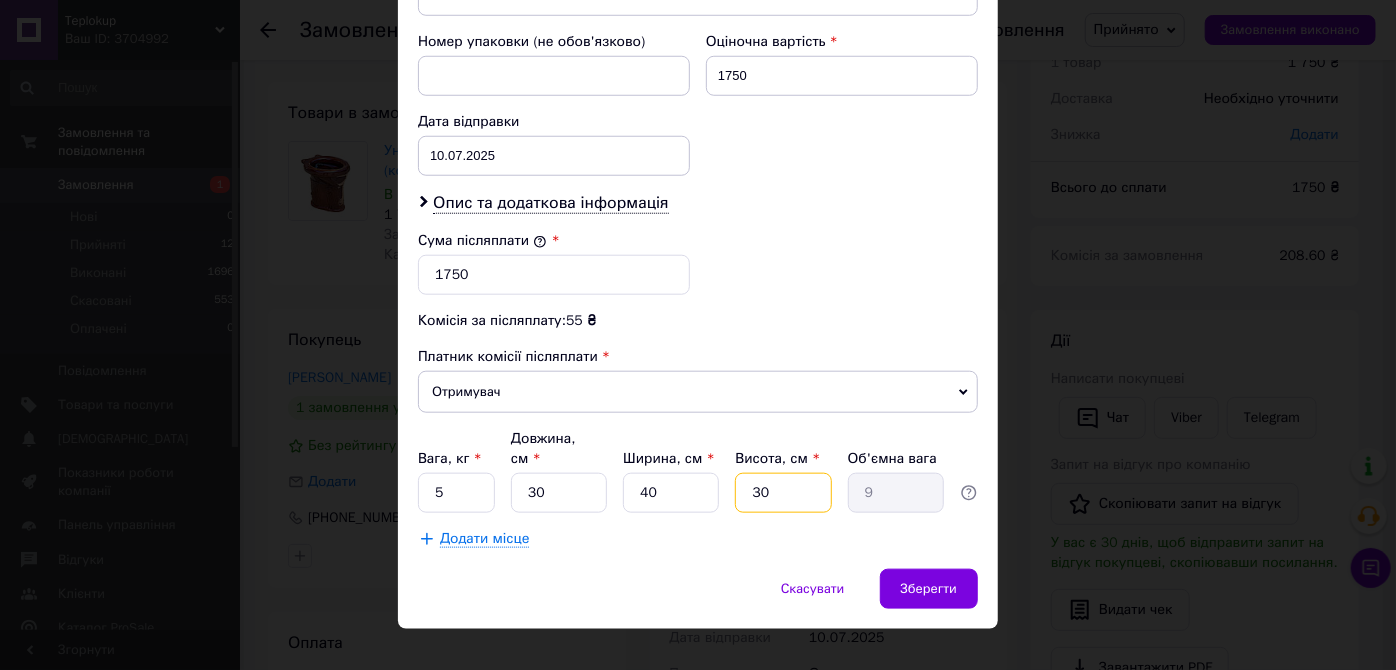 drag, startPoint x: 741, startPoint y: 467, endPoint x: 757, endPoint y: 467, distance: 16 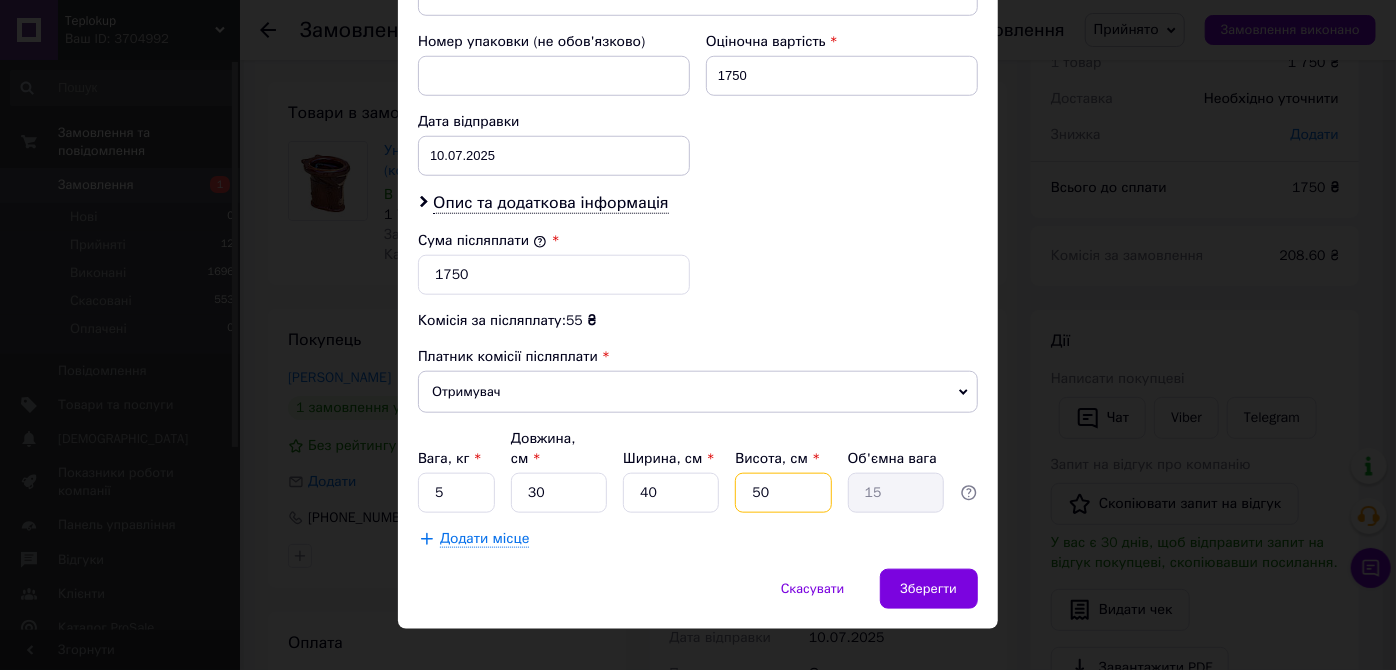 drag, startPoint x: 797, startPoint y: 474, endPoint x: 784, endPoint y: 463, distance: 17.029387 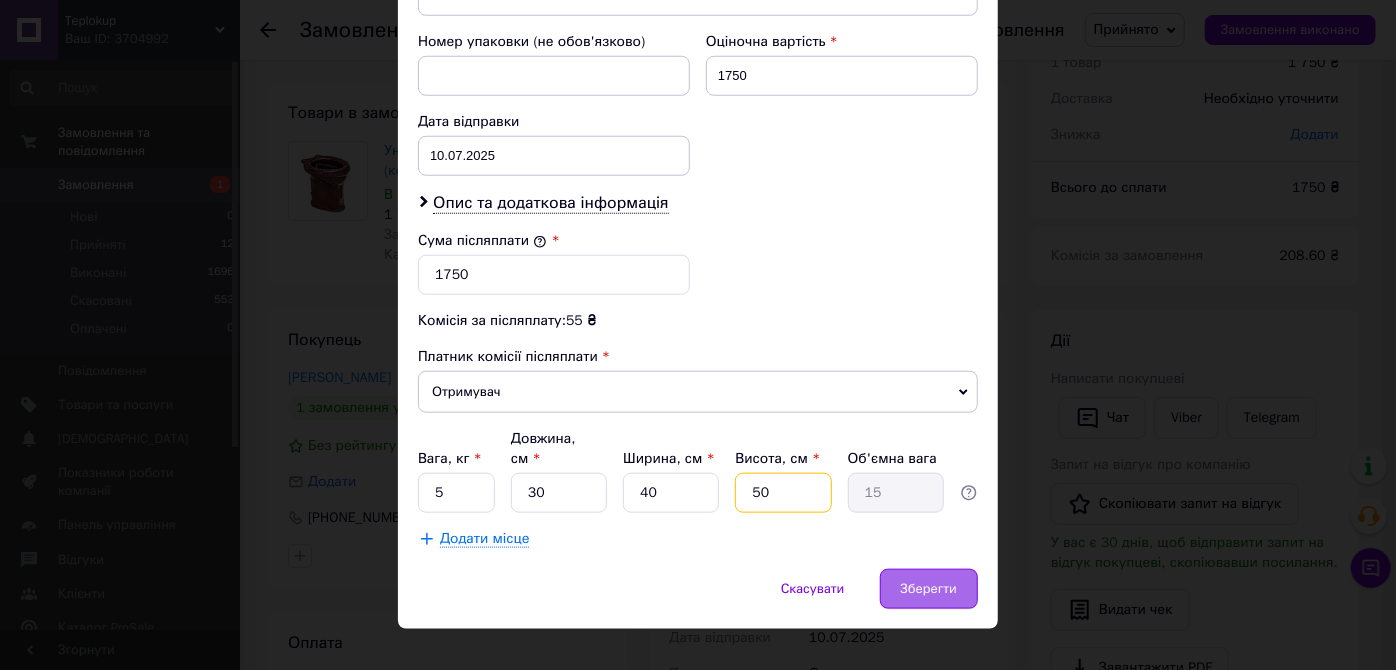 type on "50" 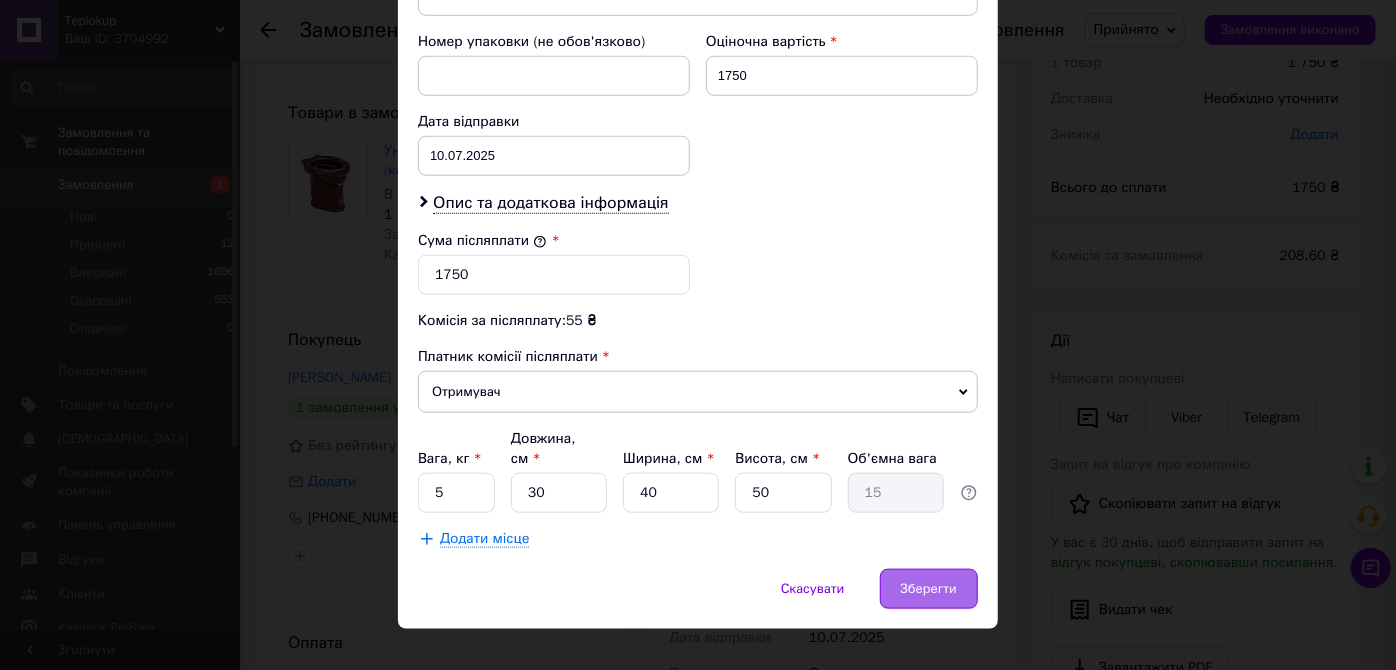 click on "Зберегти" at bounding box center [929, 589] 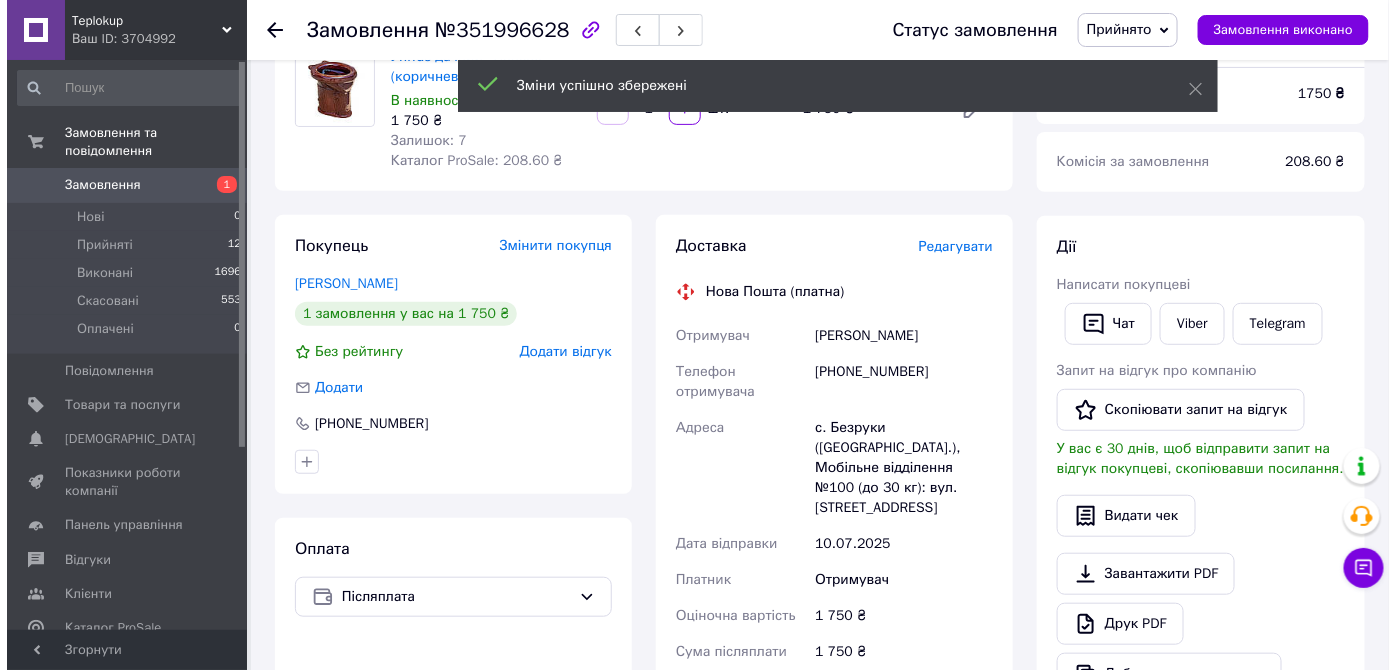 scroll, scrollTop: 181, scrollLeft: 0, axis: vertical 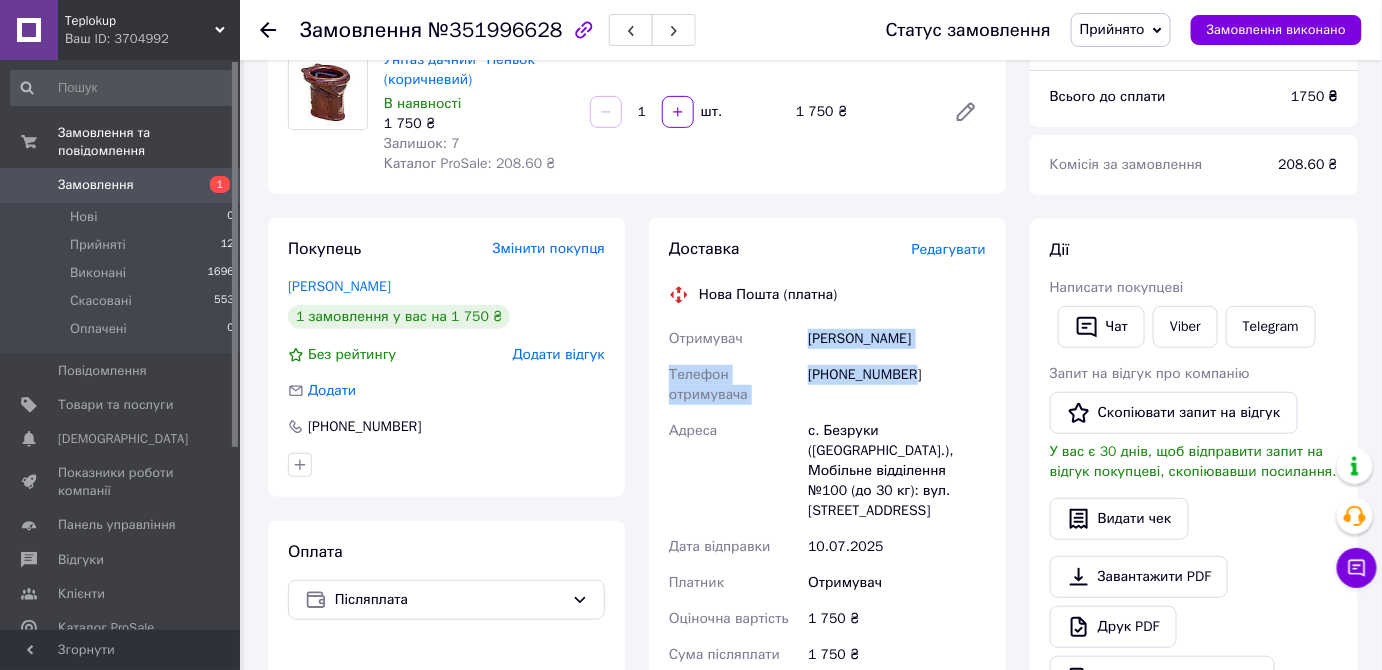 drag, startPoint x: 920, startPoint y: 380, endPoint x: 793, endPoint y: 343, distance: 132.28 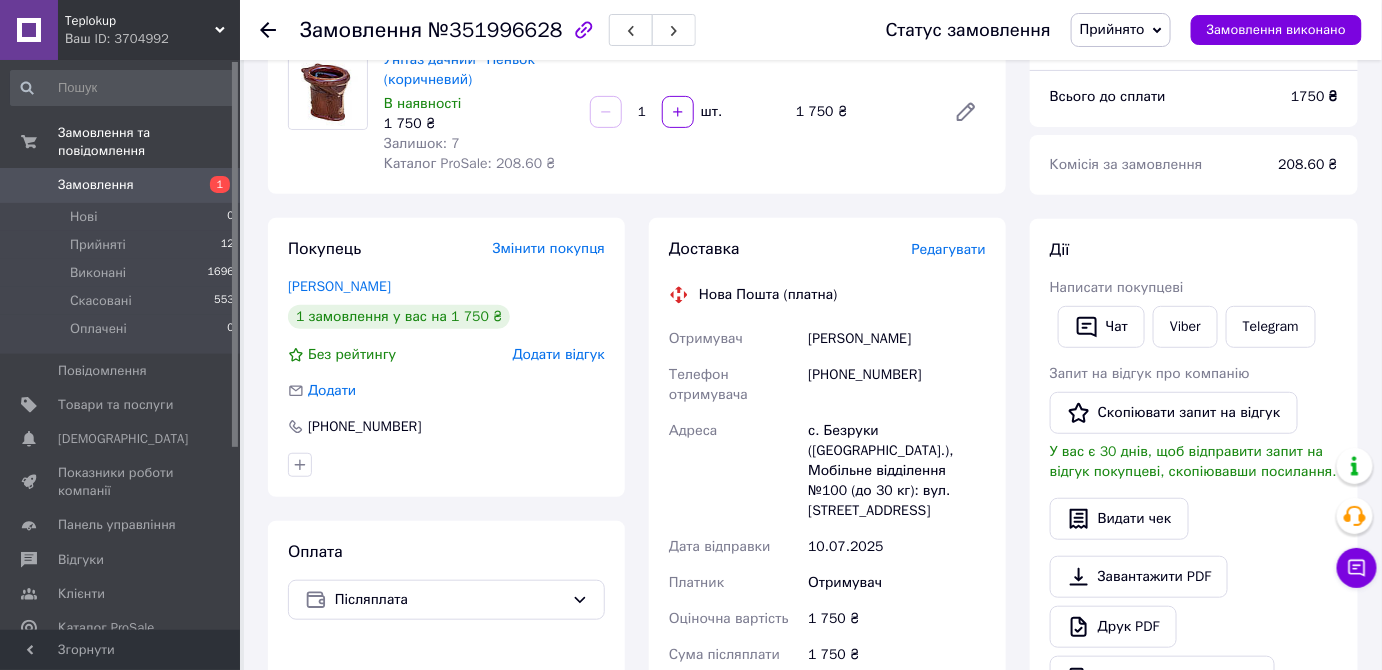 click on "Редагувати" at bounding box center [949, 249] 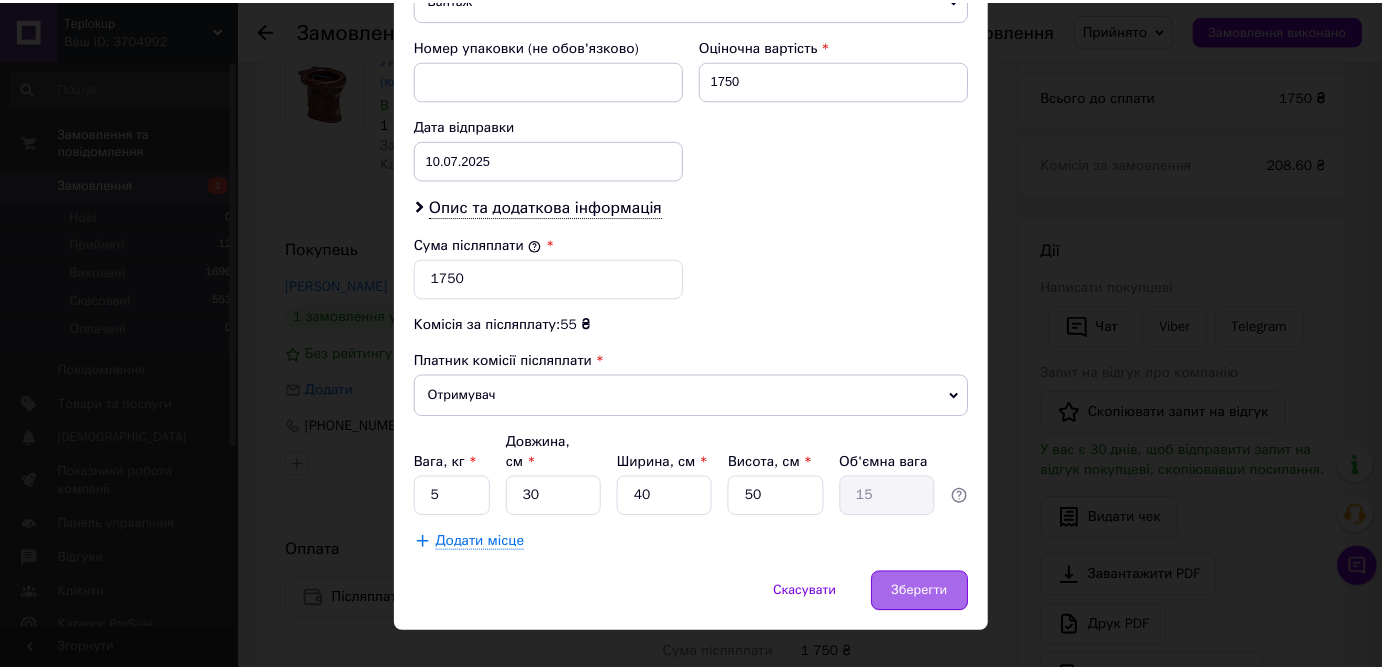 scroll, scrollTop: 847, scrollLeft: 0, axis: vertical 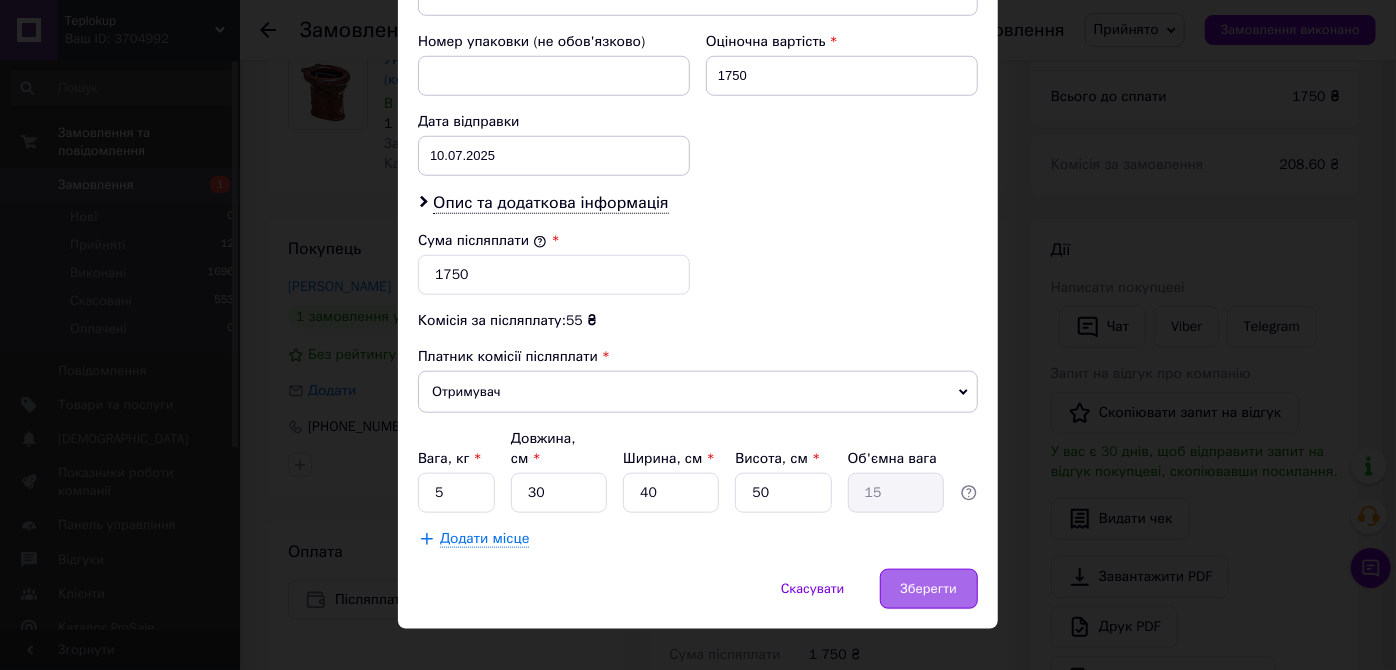 click on "Зберегти" at bounding box center [929, 589] 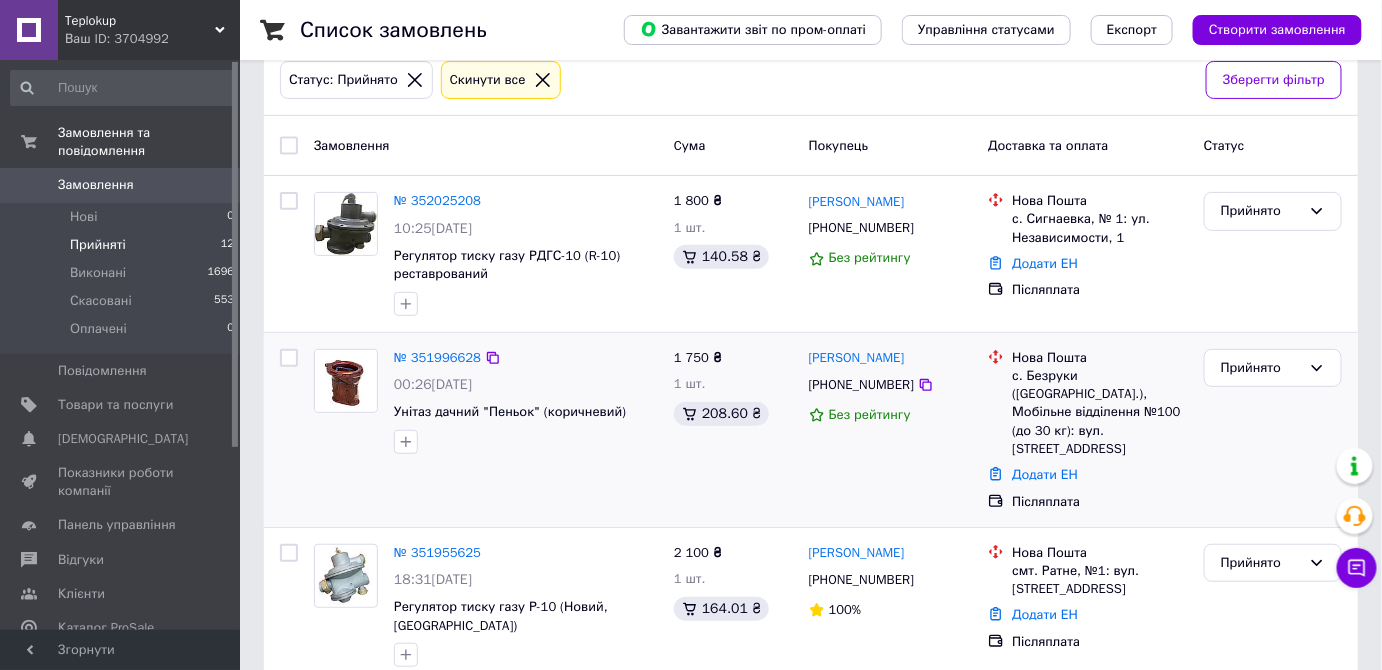 scroll, scrollTop: 90, scrollLeft: 0, axis: vertical 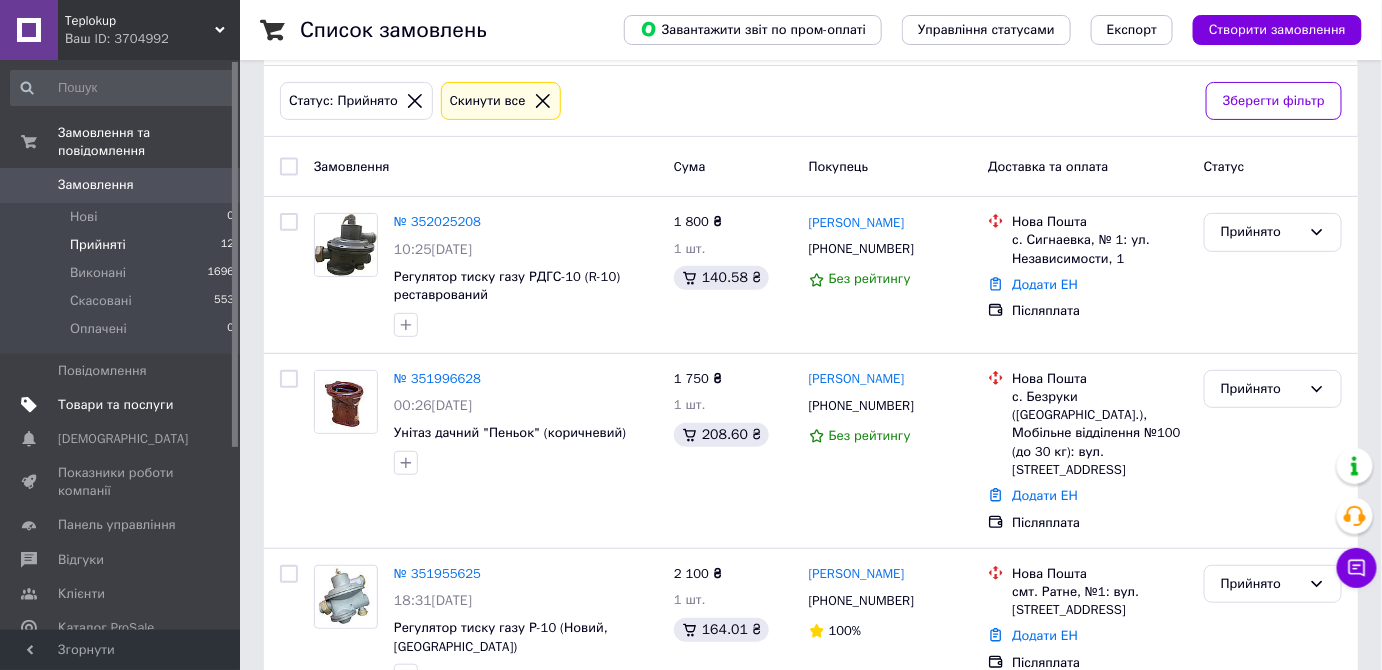 click on "Товари та послуги" at bounding box center (115, 405) 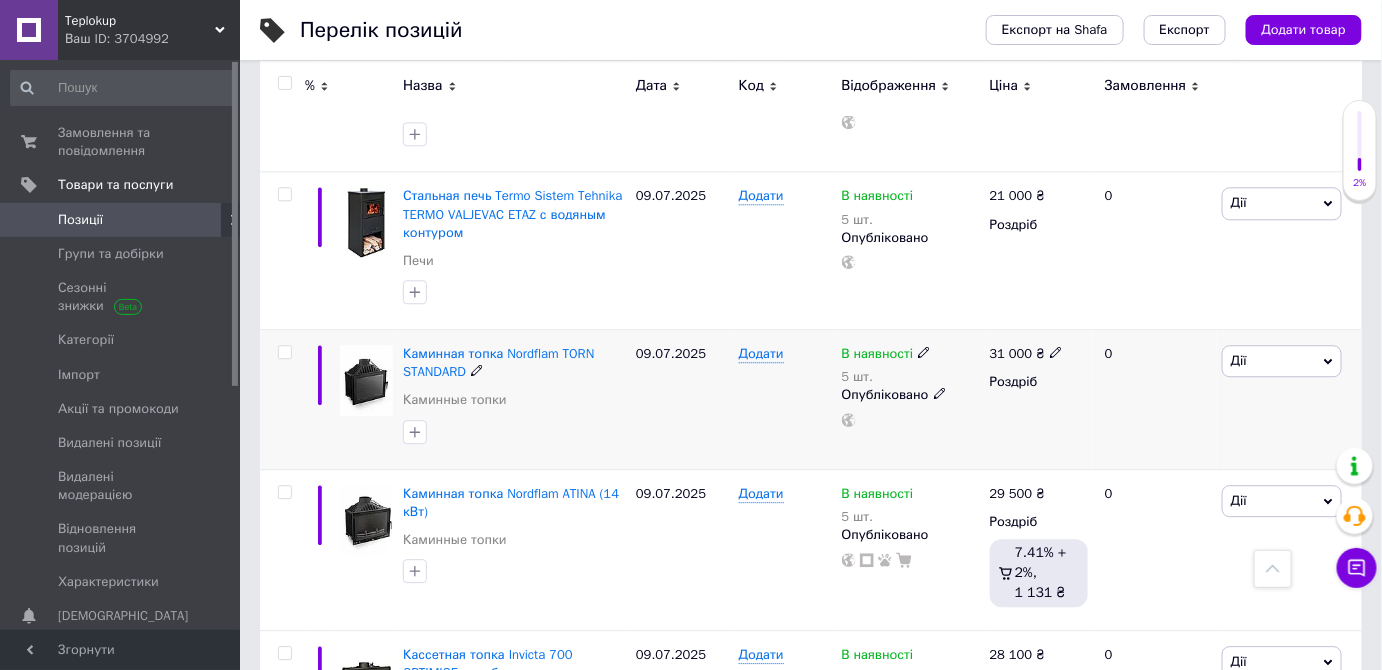 scroll, scrollTop: 1545, scrollLeft: 0, axis: vertical 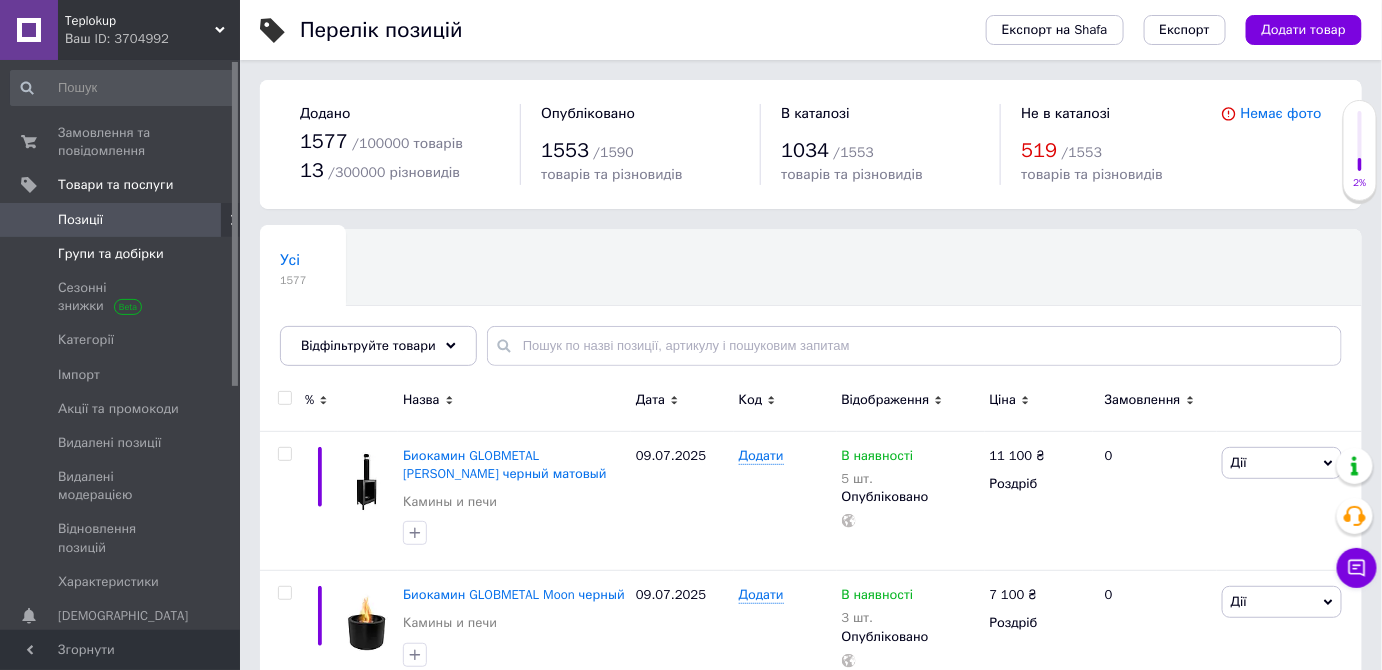 click on "Групи та добірки" at bounding box center [111, 254] 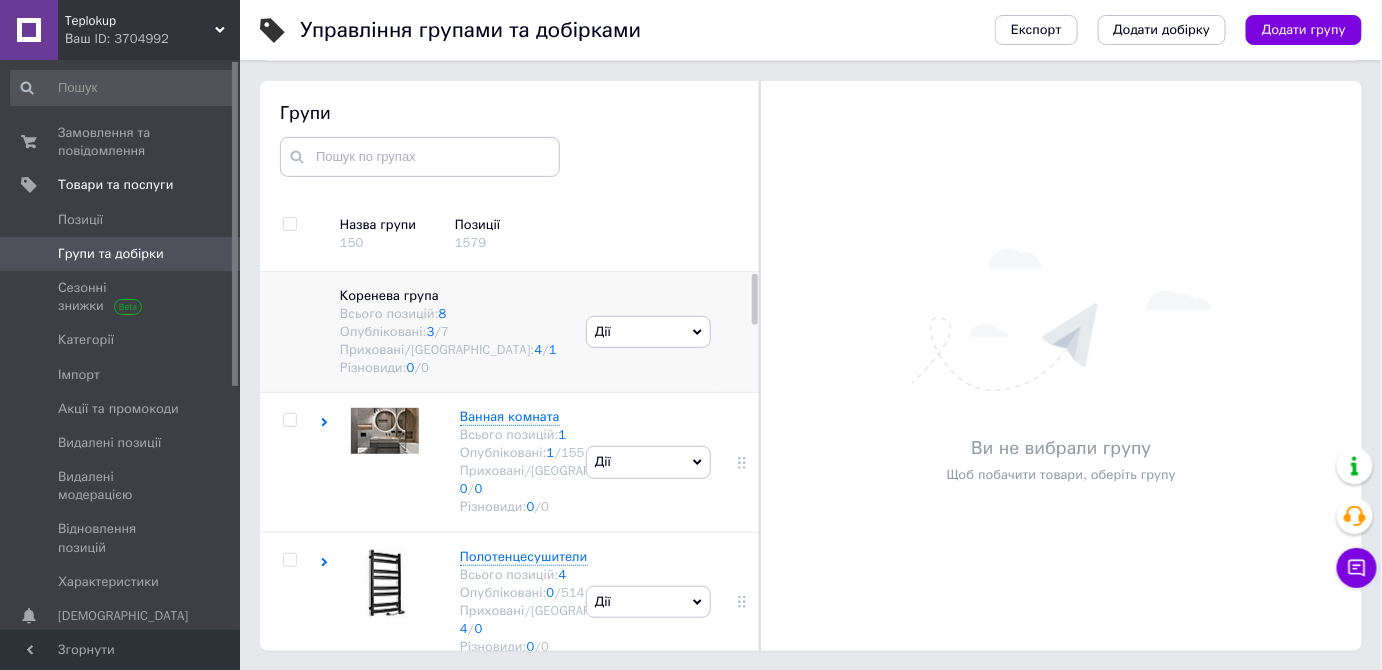 scroll, scrollTop: 113, scrollLeft: 0, axis: vertical 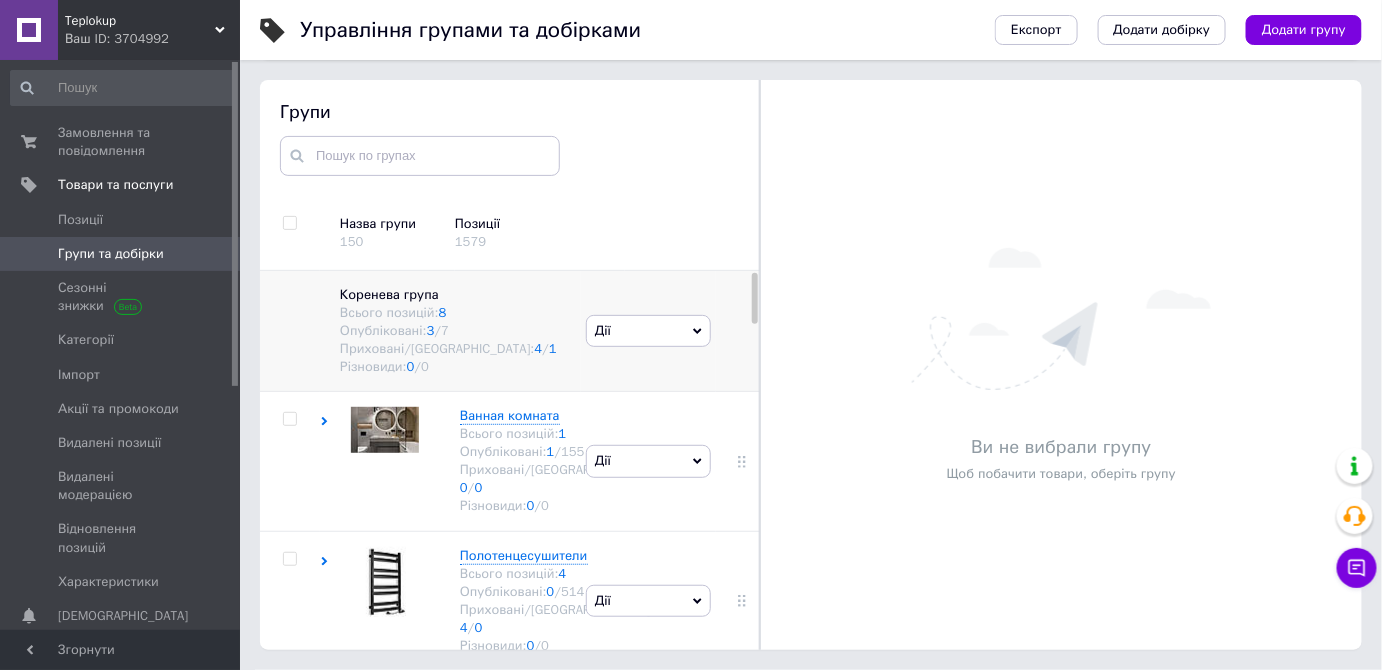 click on "Приховані/Видалені:  4  /  1" at bounding box center [453, 349] 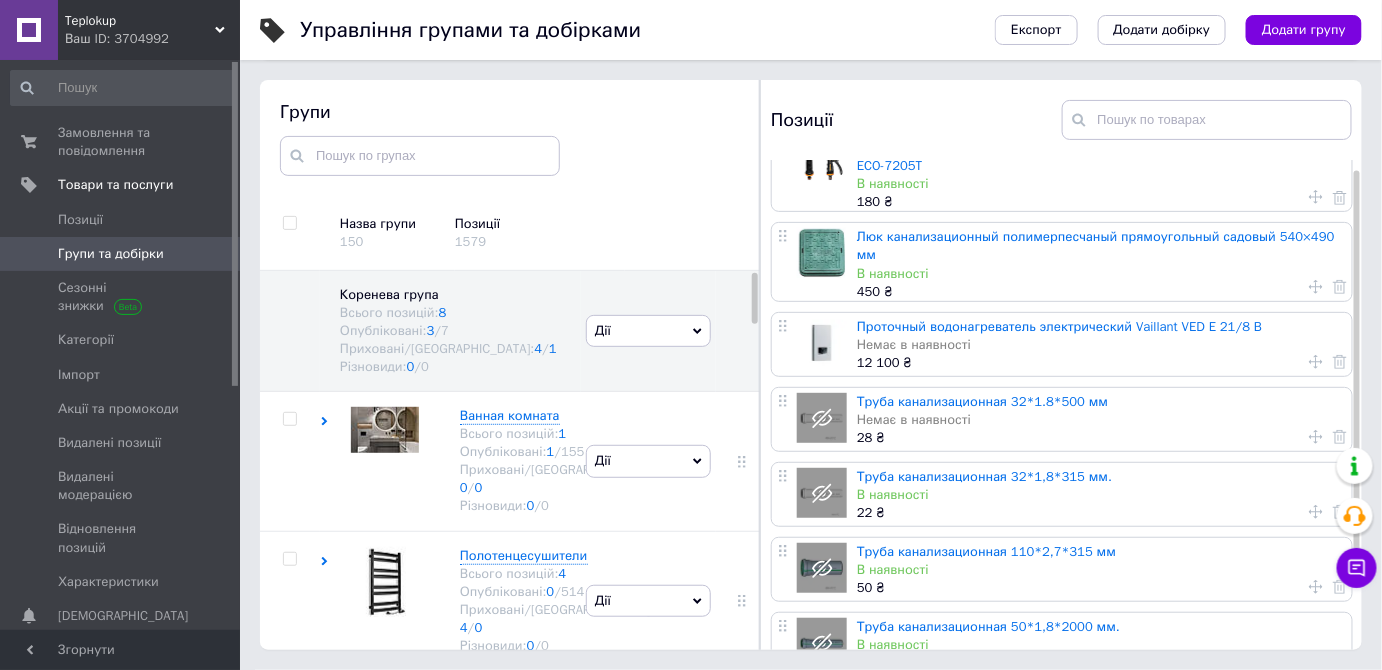 scroll, scrollTop: 0, scrollLeft: 0, axis: both 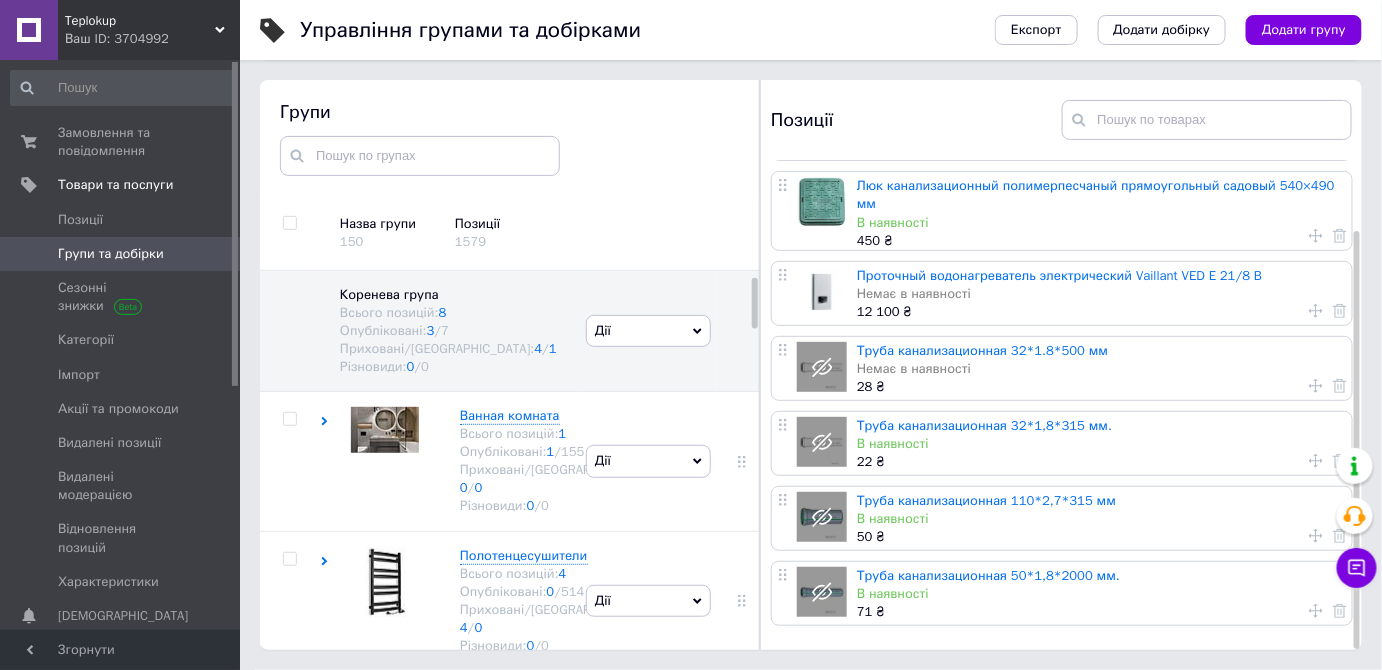 click on "Позиції 1579" at bounding box center [540, 233] 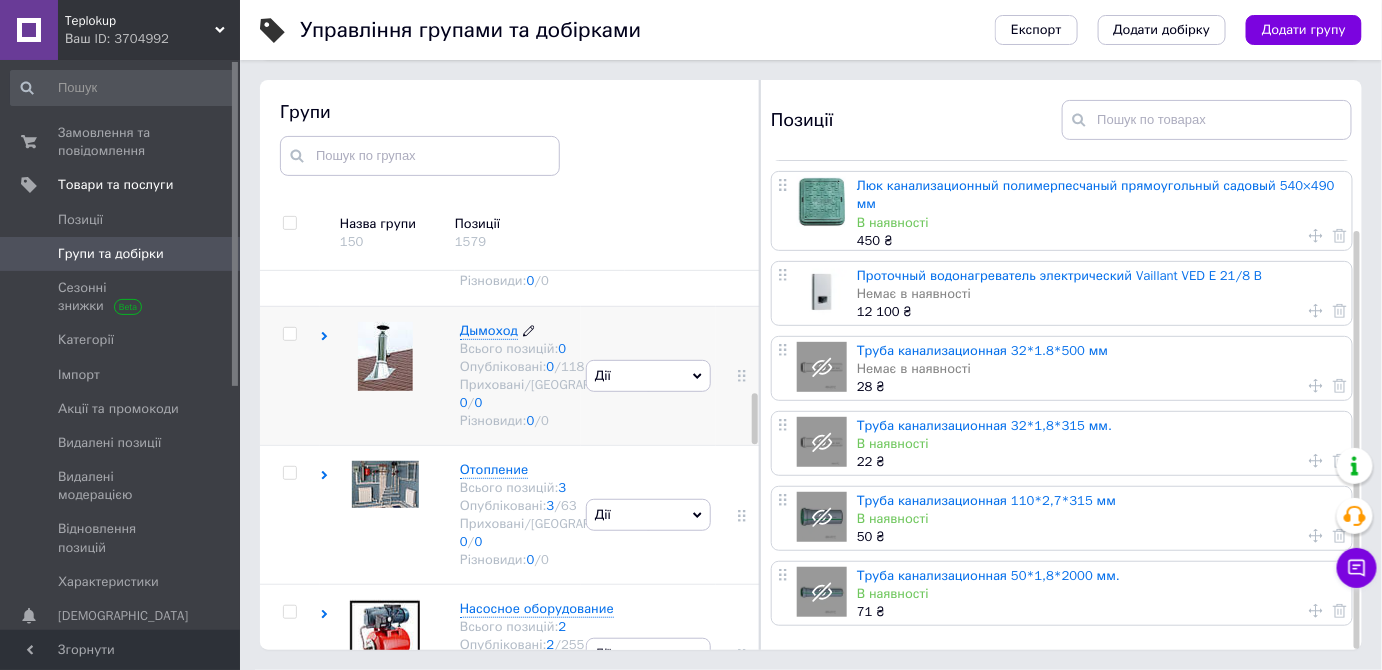 scroll, scrollTop: 1000, scrollLeft: 0, axis: vertical 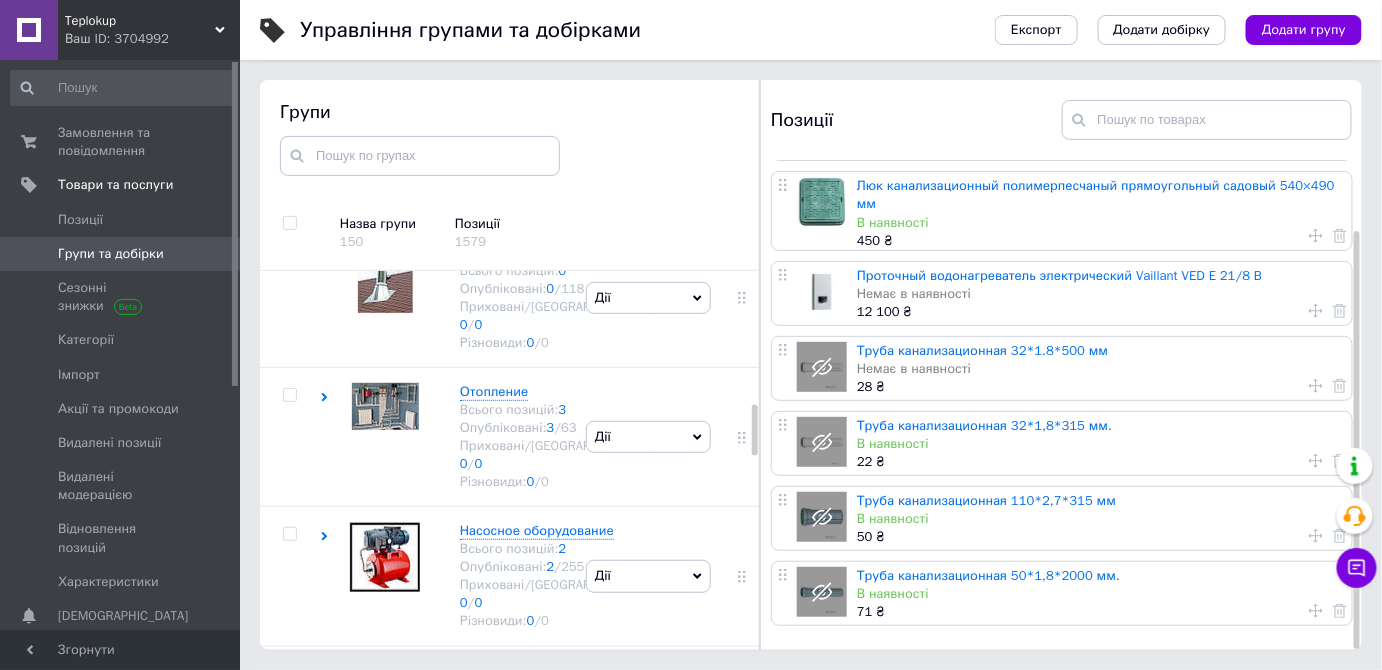 click at bounding box center (380, 158) 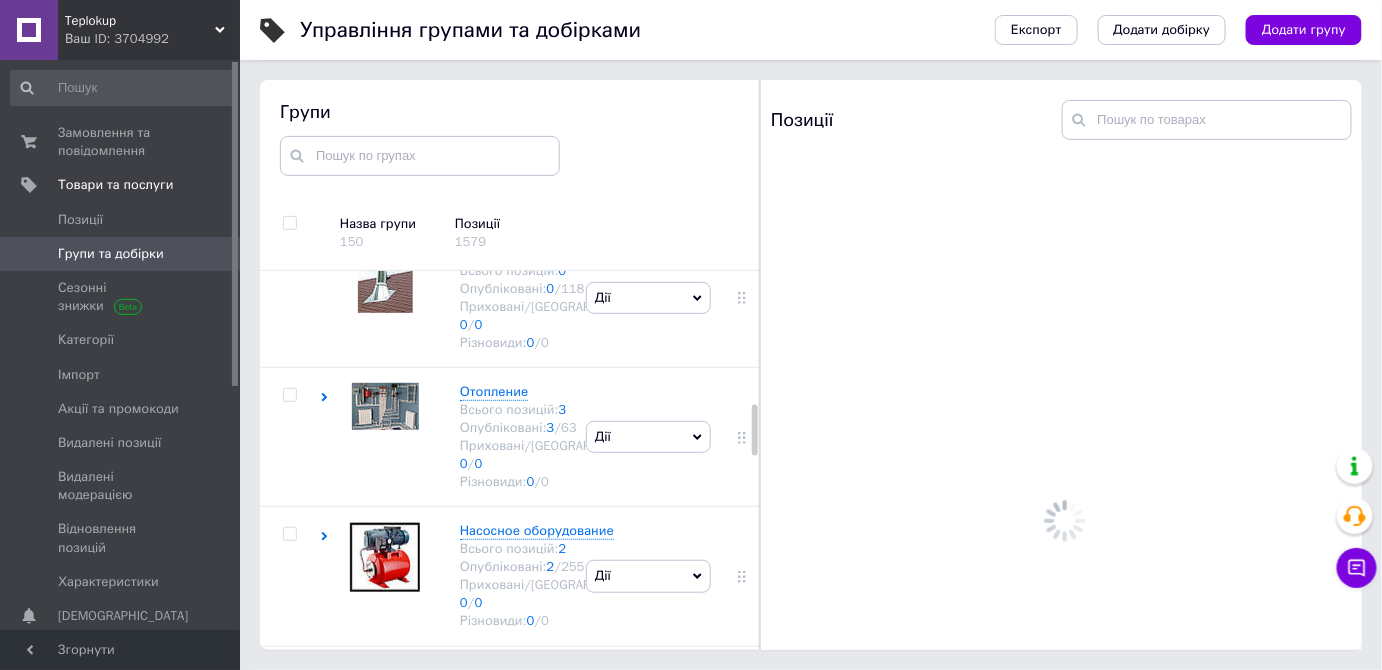 scroll, scrollTop: 0, scrollLeft: 0, axis: both 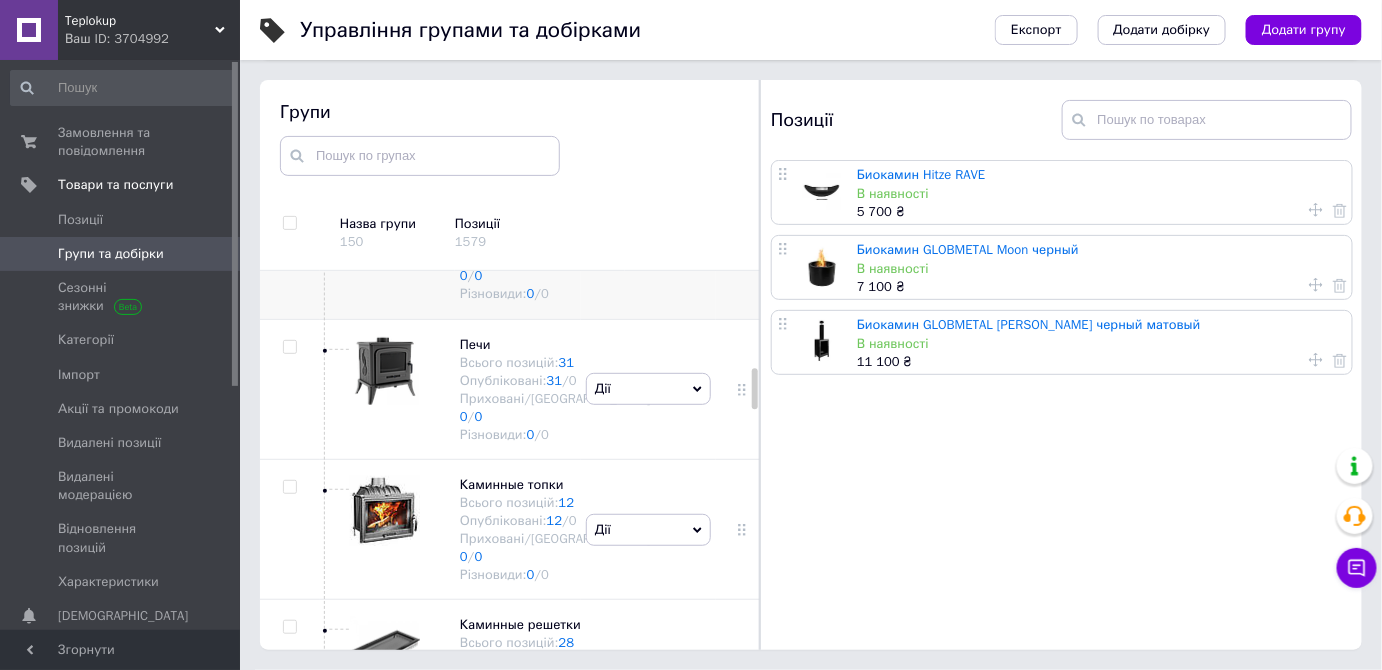 click on "Дії" at bounding box center (648, 249) 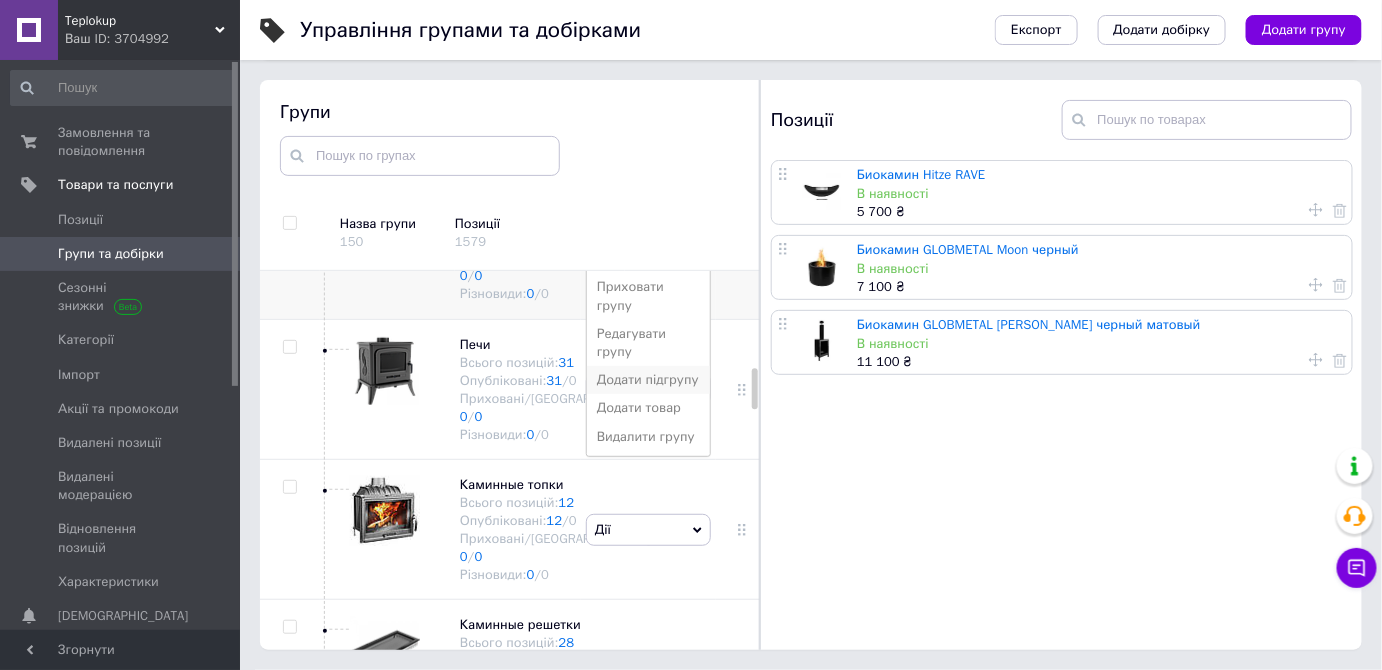 click on "Додати підгрупу" at bounding box center [648, 380] 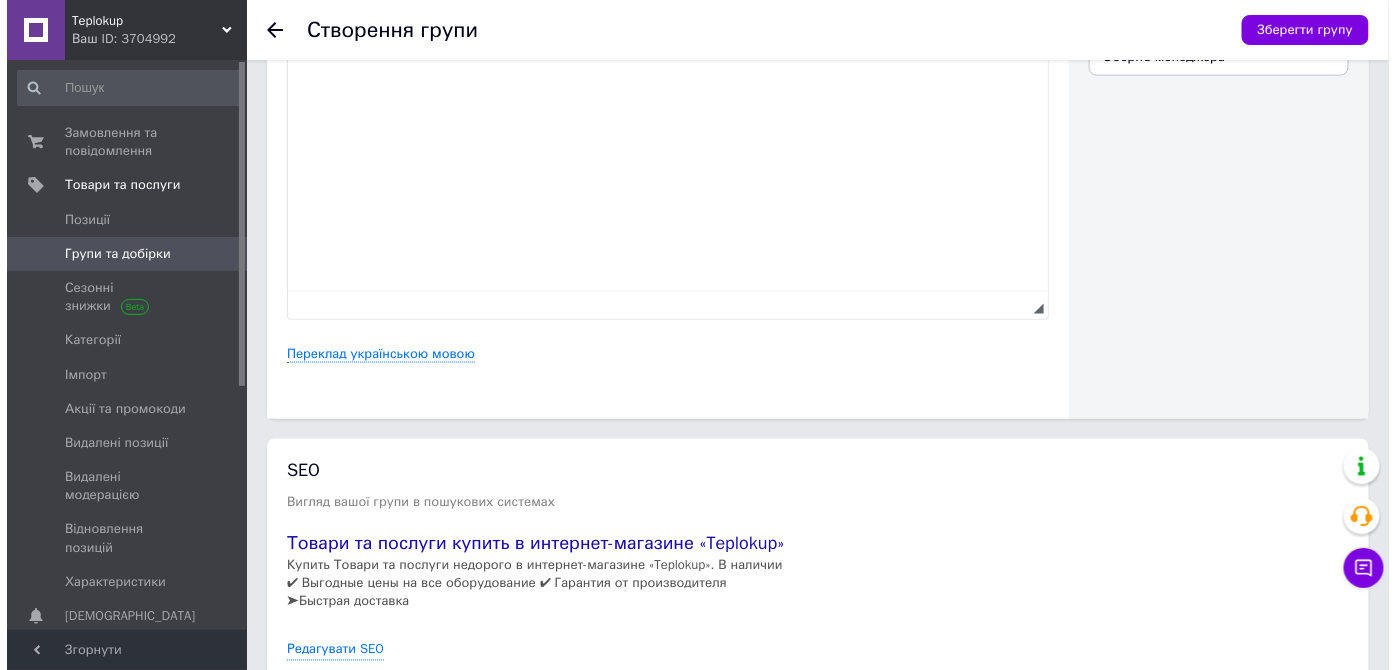 scroll, scrollTop: 818, scrollLeft: 0, axis: vertical 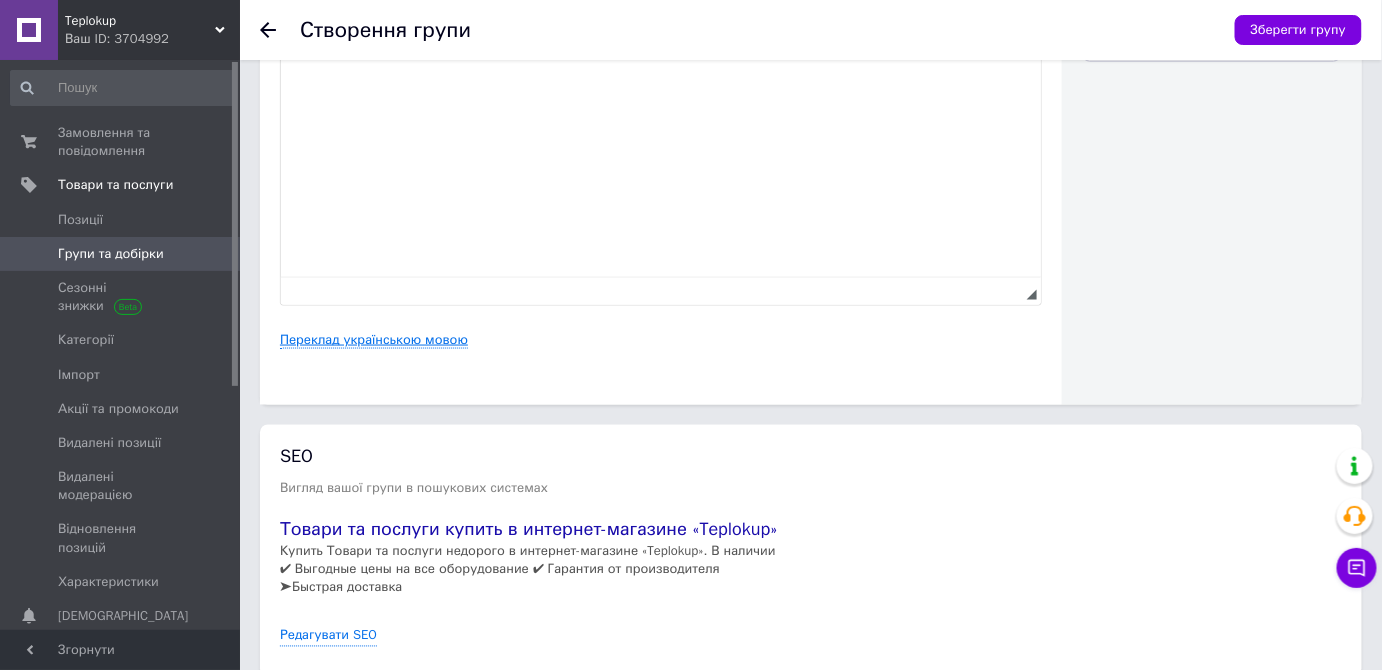 click on "Переклад українською мовою" at bounding box center (374, 340) 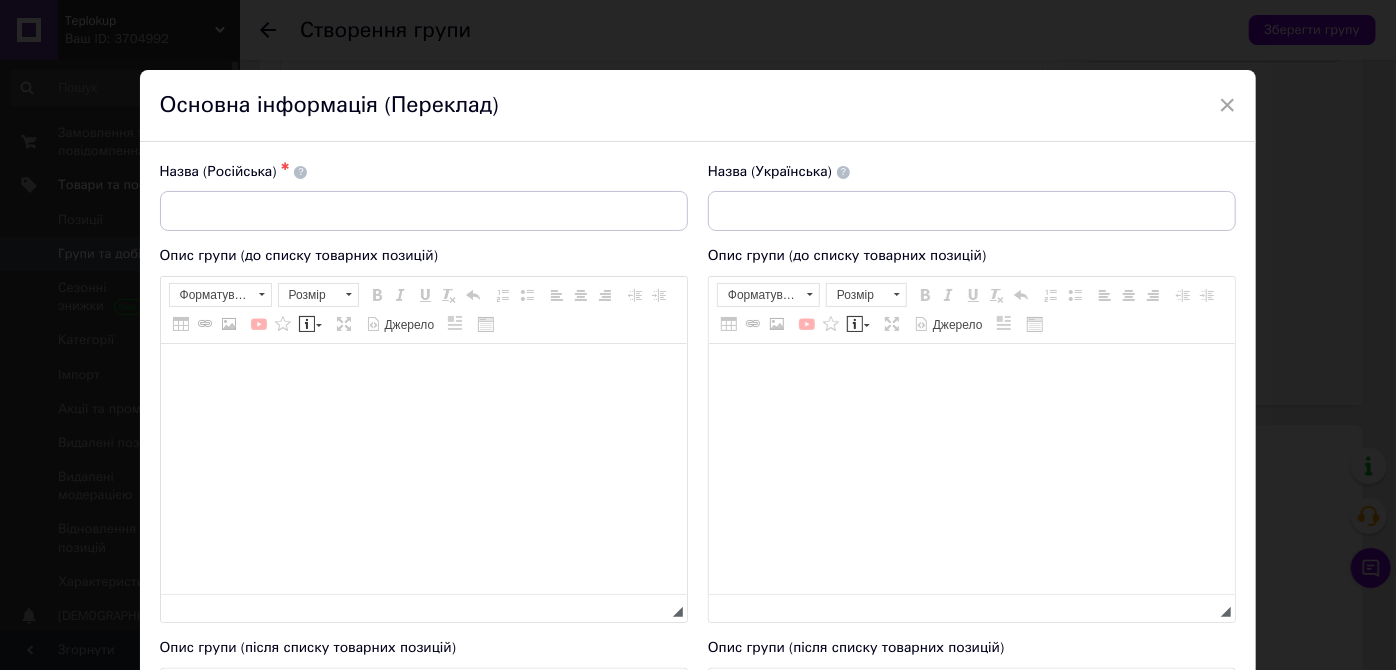 scroll, scrollTop: 0, scrollLeft: 0, axis: both 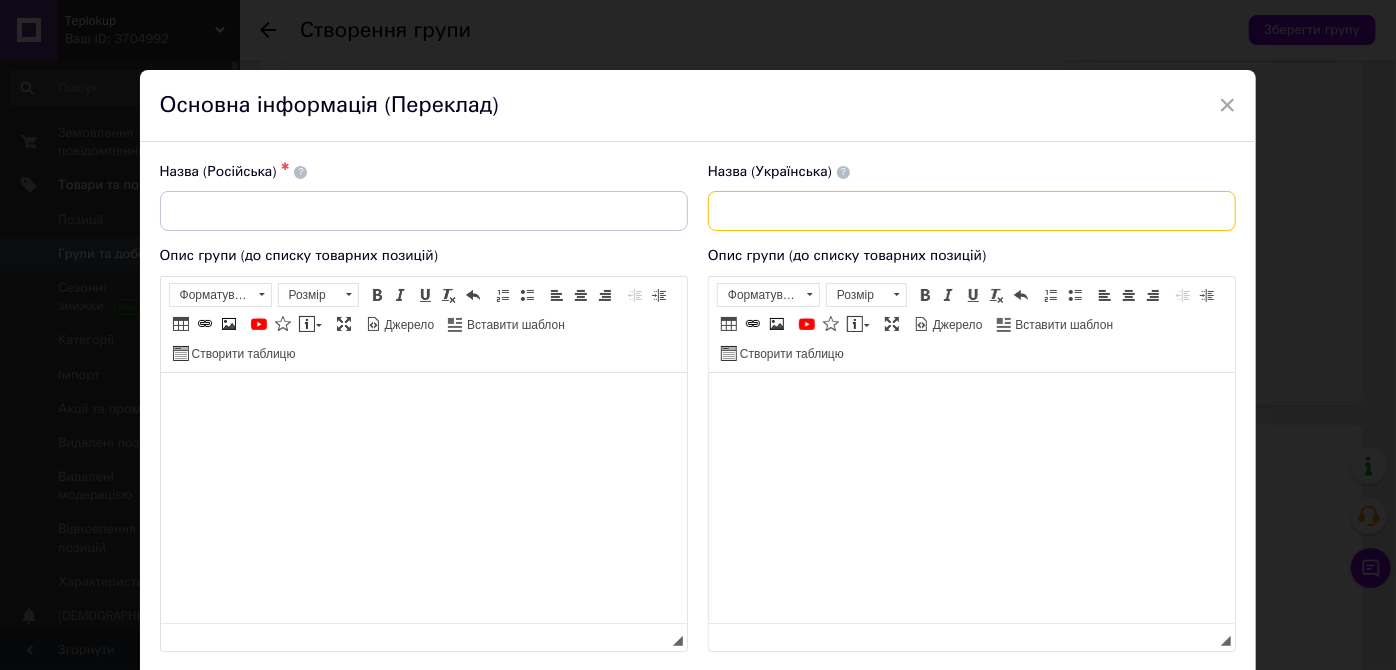 click at bounding box center [972, 211] 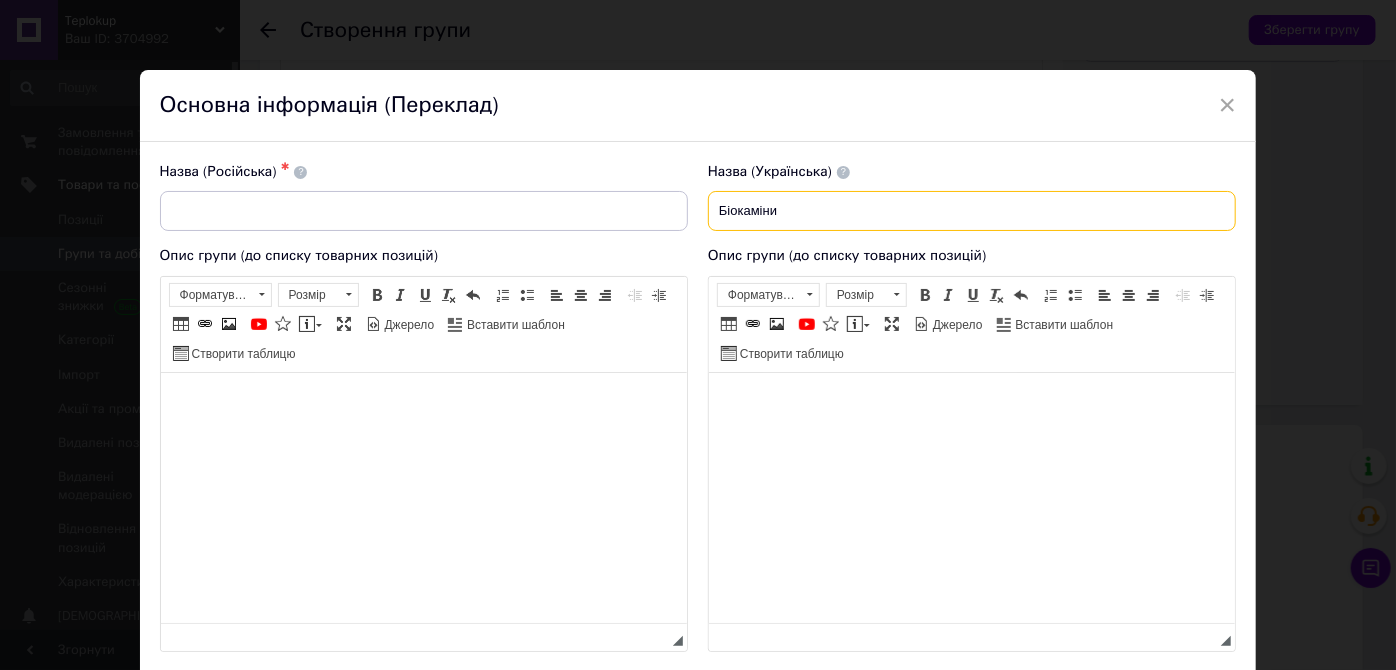 drag, startPoint x: 898, startPoint y: 210, endPoint x: 691, endPoint y: 205, distance: 207.06038 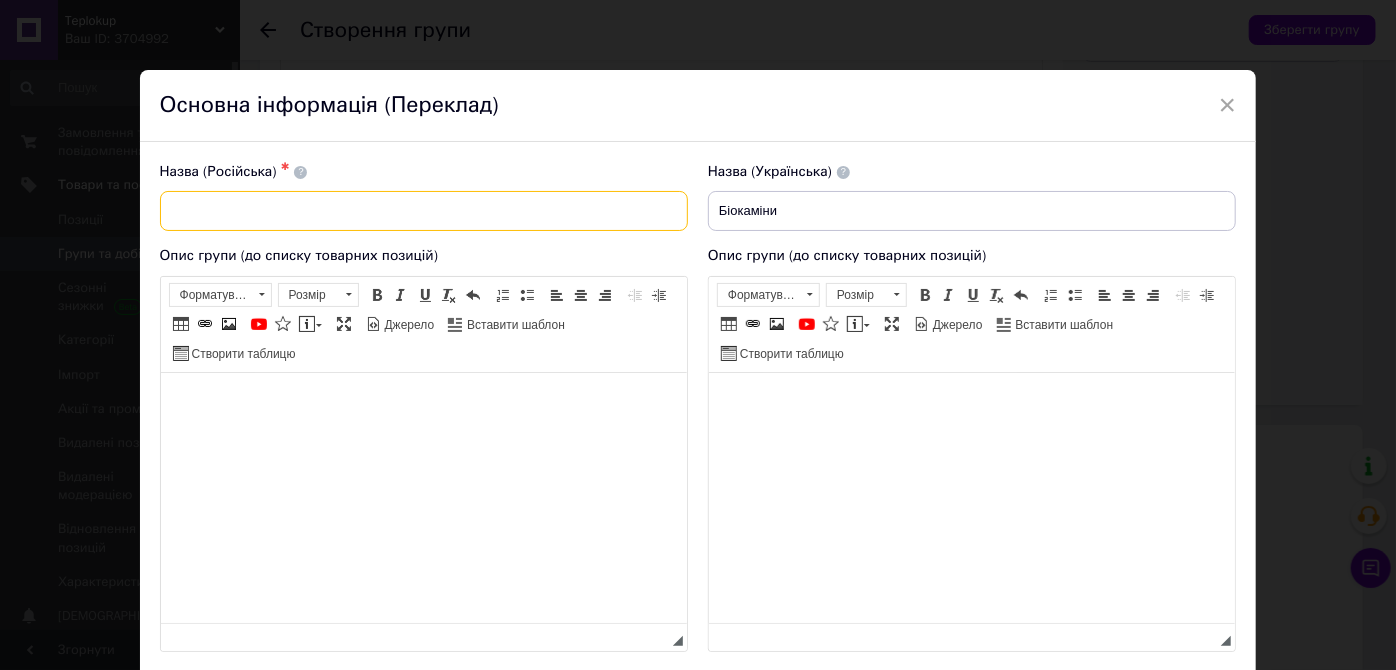 click at bounding box center (424, 211) 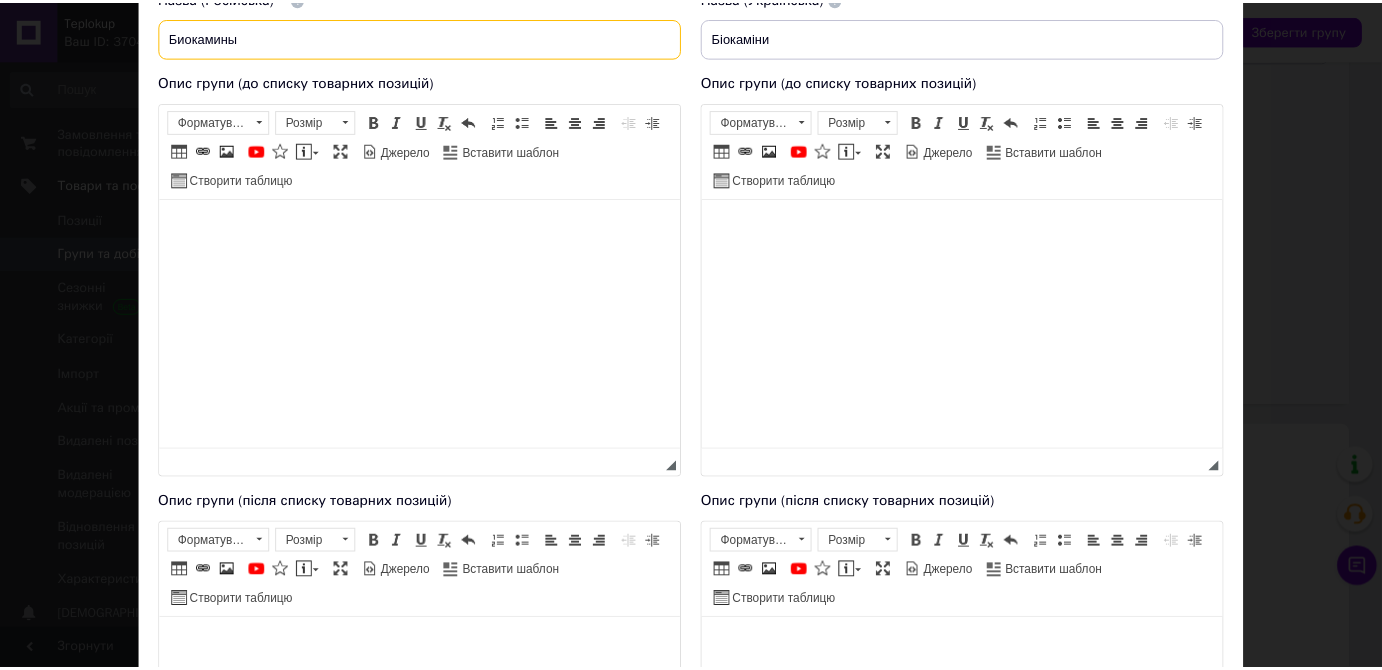 scroll, scrollTop: 545, scrollLeft: 0, axis: vertical 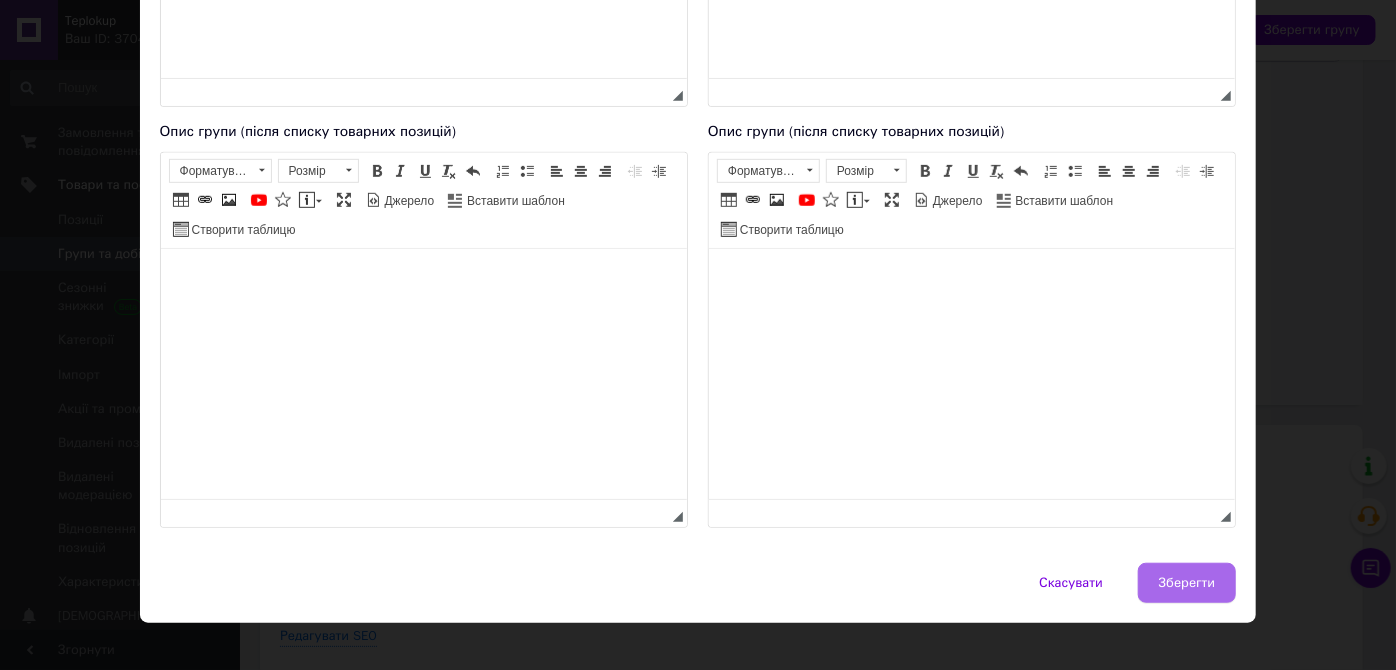 type on "Биокамины" 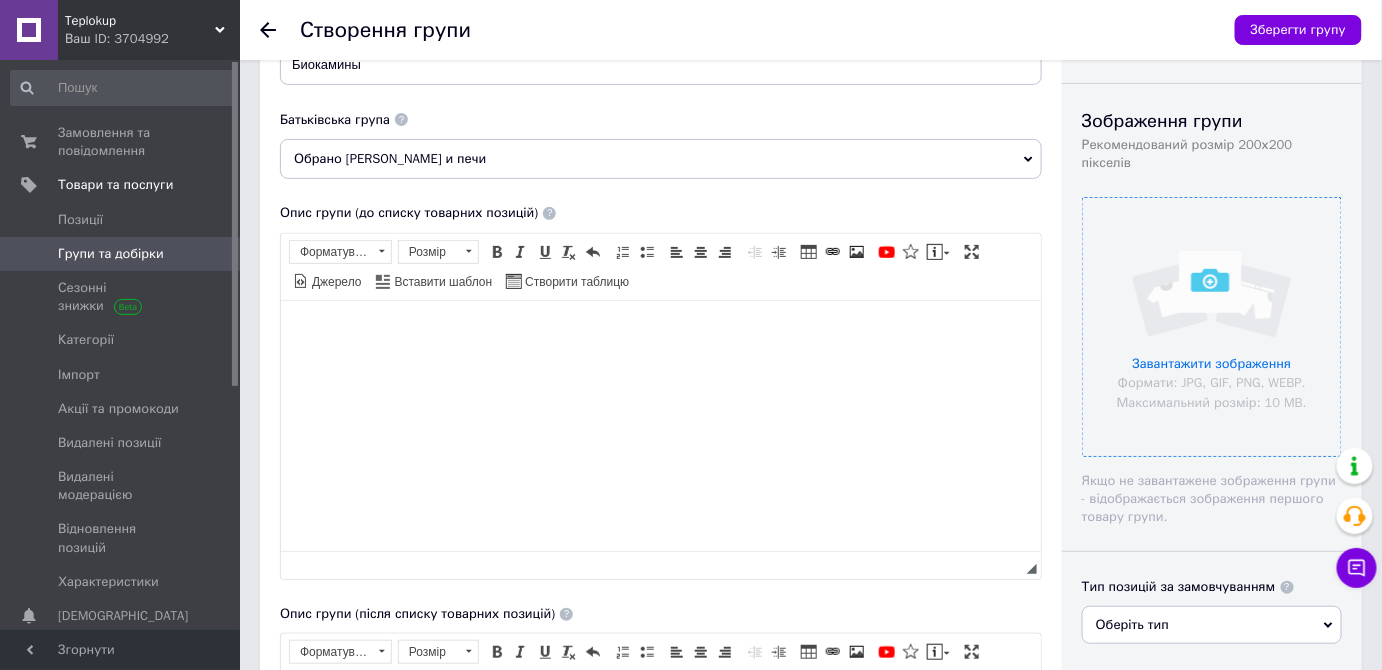 scroll, scrollTop: 181, scrollLeft: 0, axis: vertical 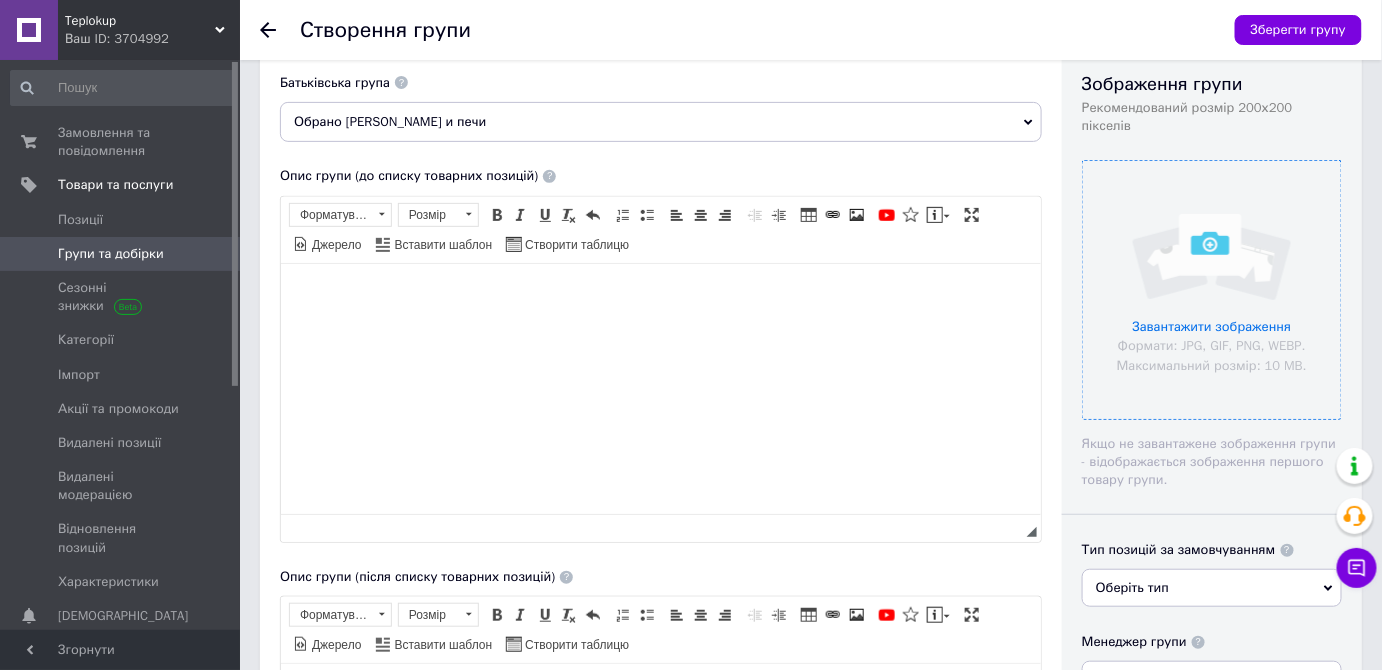 click at bounding box center [1212, 290] 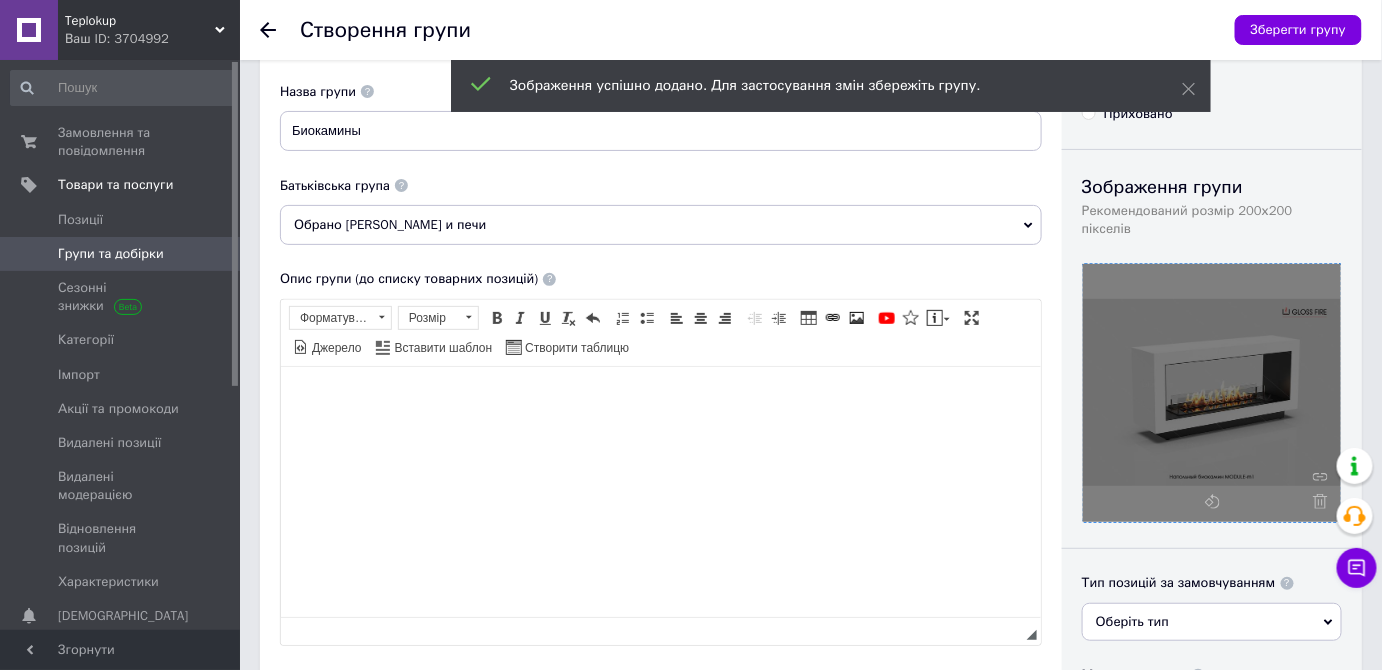 scroll, scrollTop: 0, scrollLeft: 0, axis: both 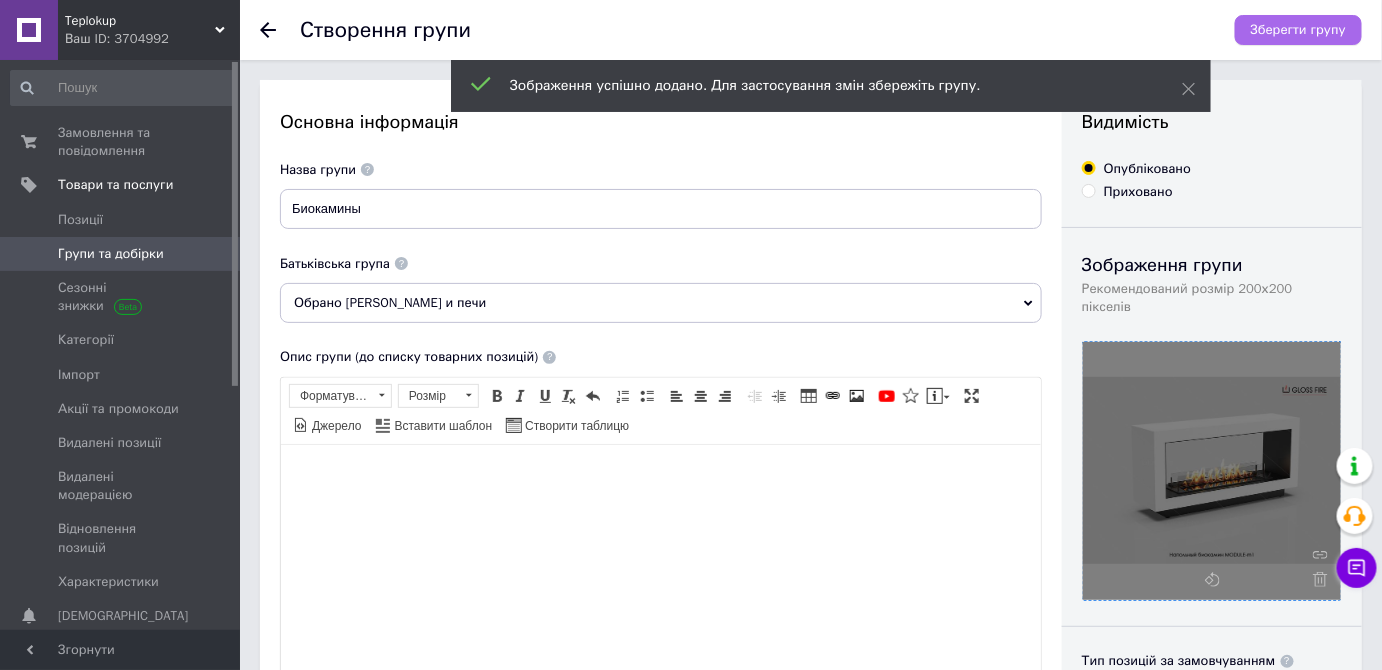 click on "Зберегти групу" at bounding box center [1298, 30] 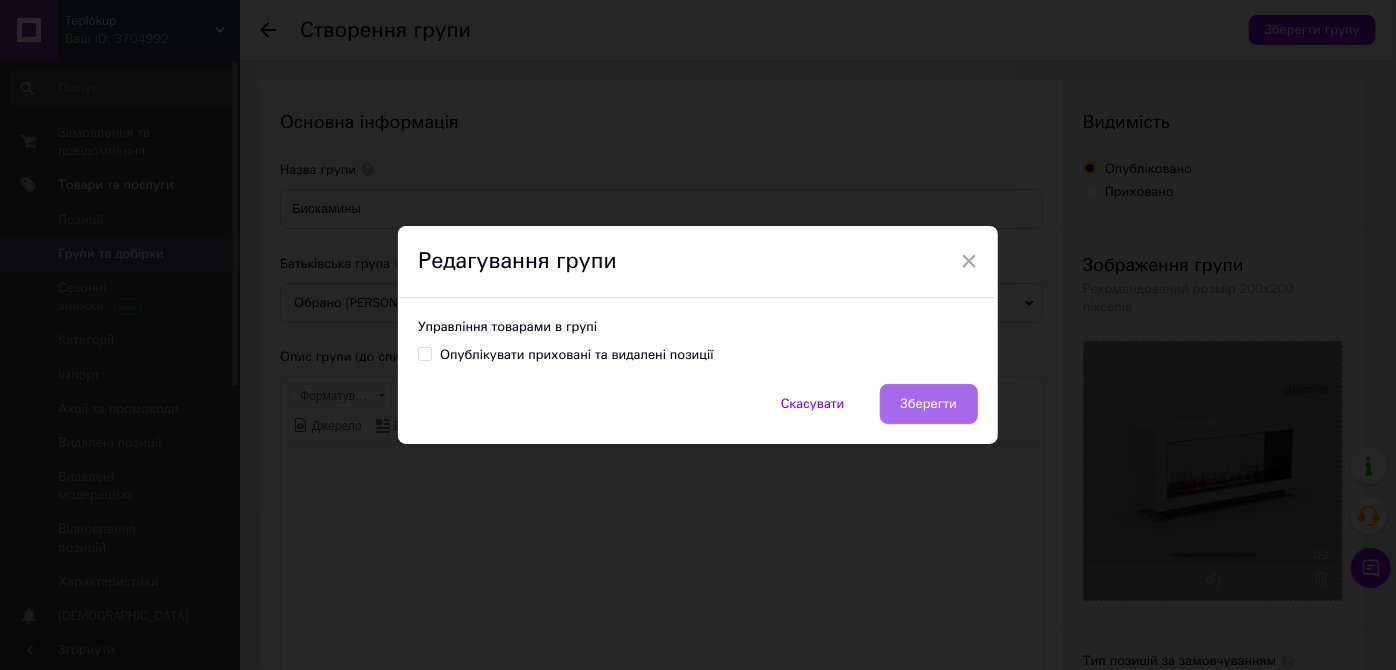 click on "Зберегти" at bounding box center (929, 404) 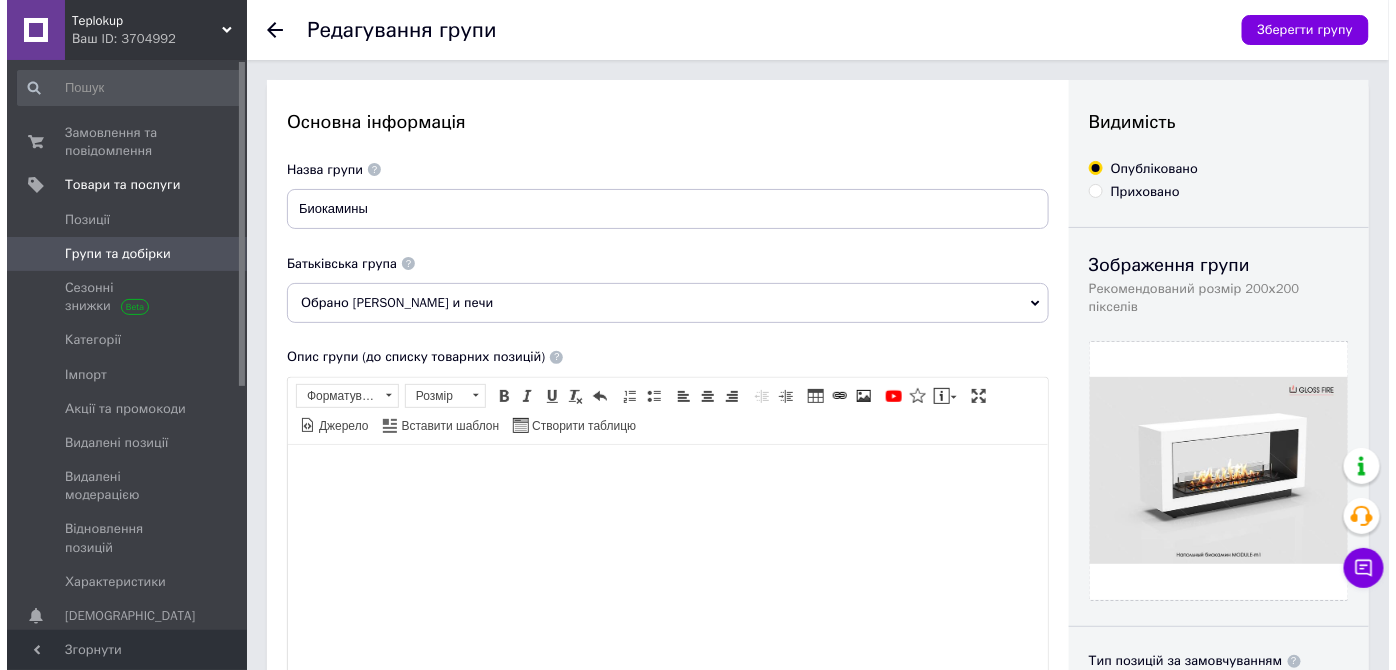 scroll, scrollTop: 0, scrollLeft: 0, axis: both 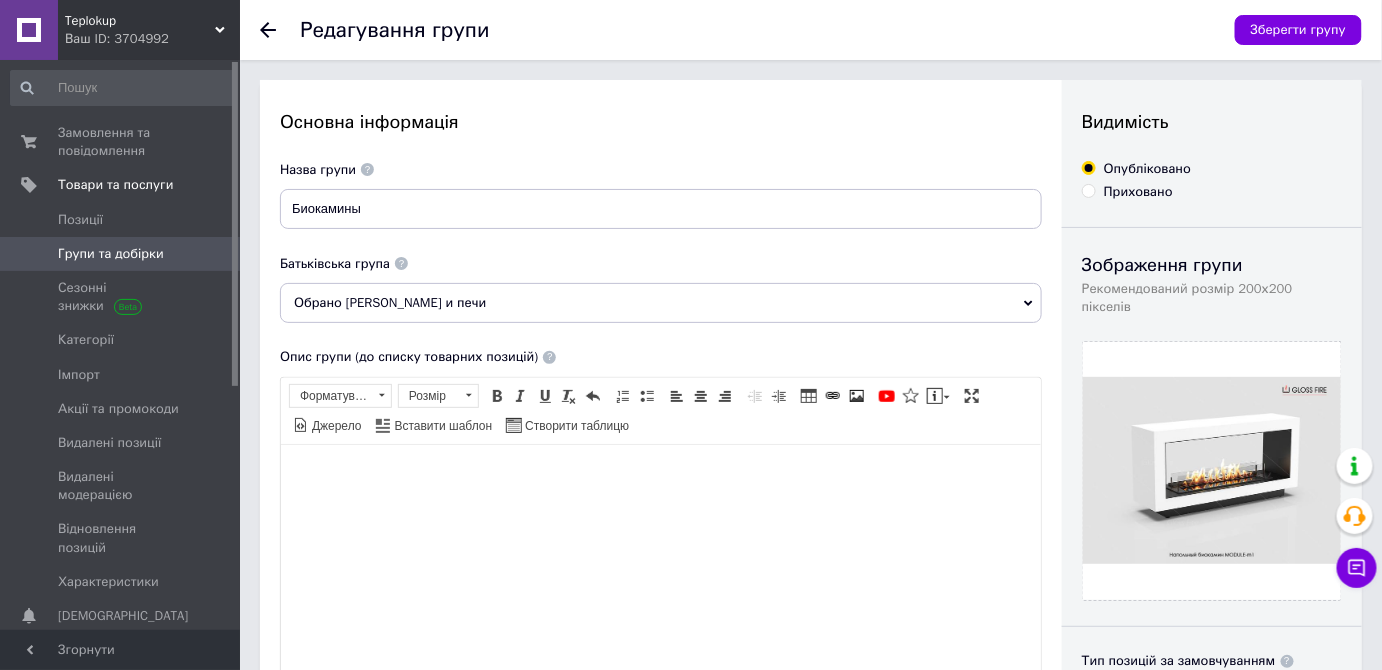click on "Групи та добірки" at bounding box center [111, 254] 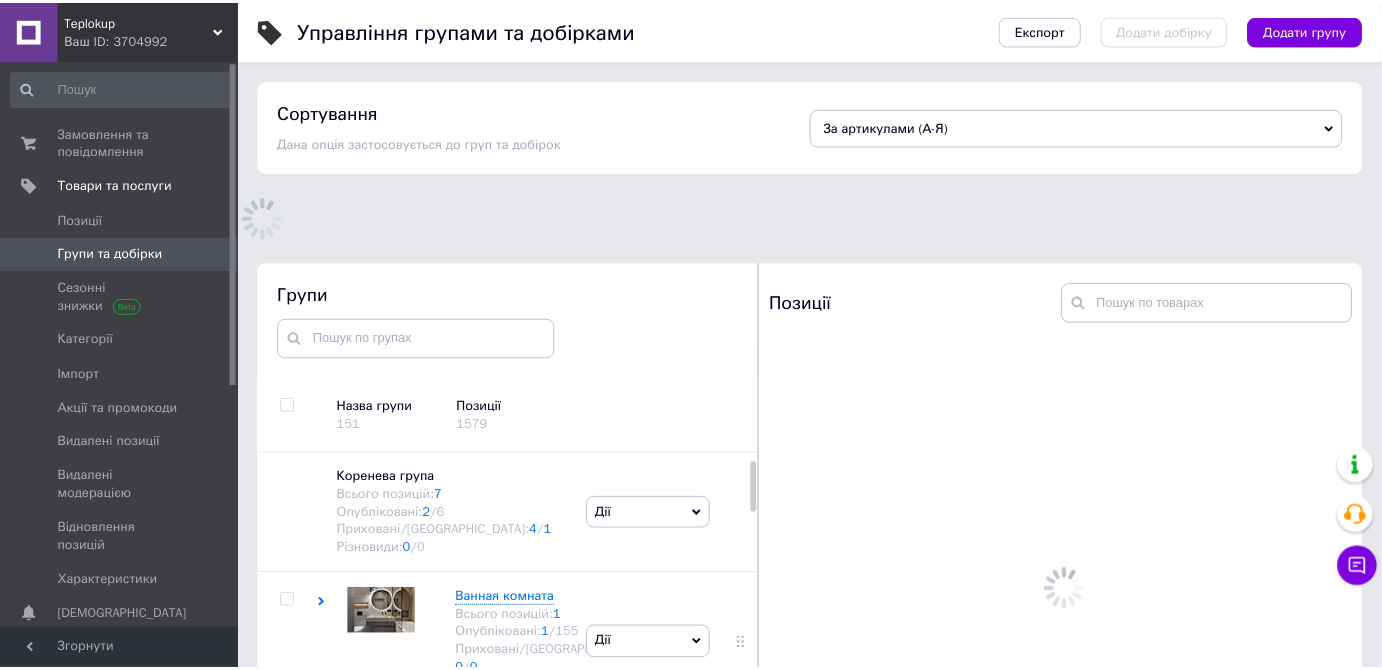 scroll, scrollTop: 54, scrollLeft: 0, axis: vertical 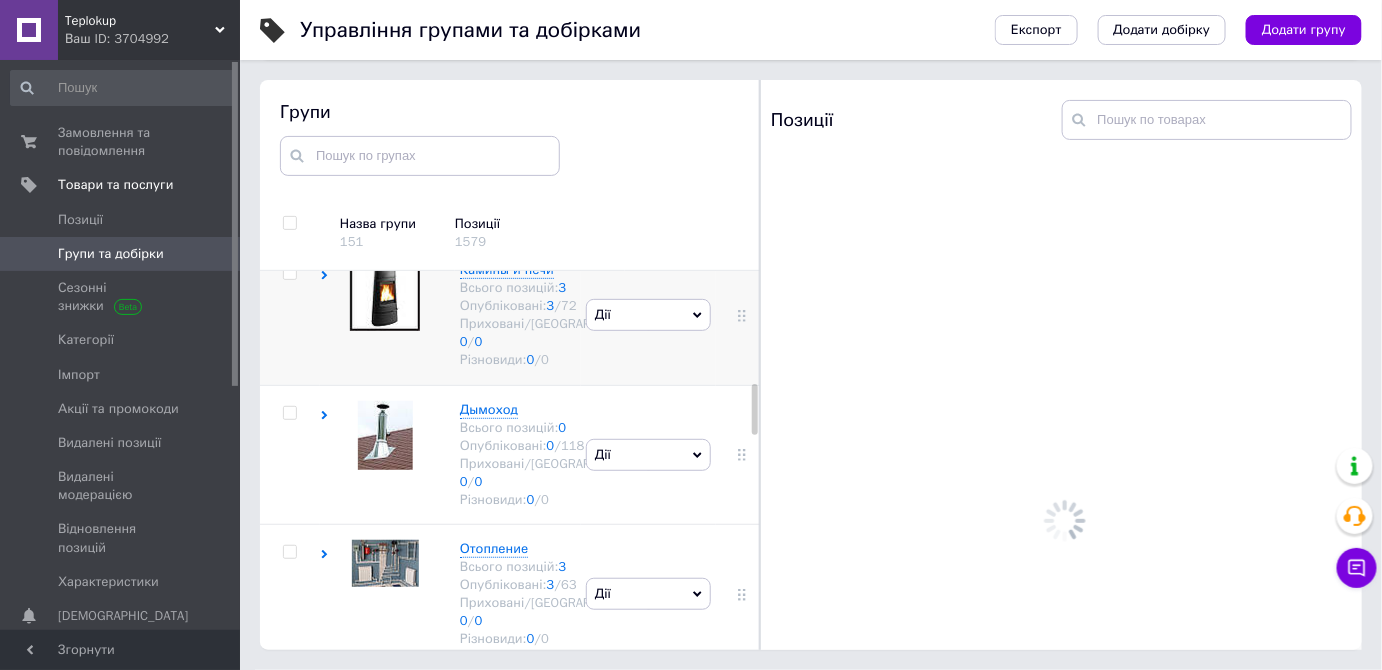 click at bounding box center [380, 315] 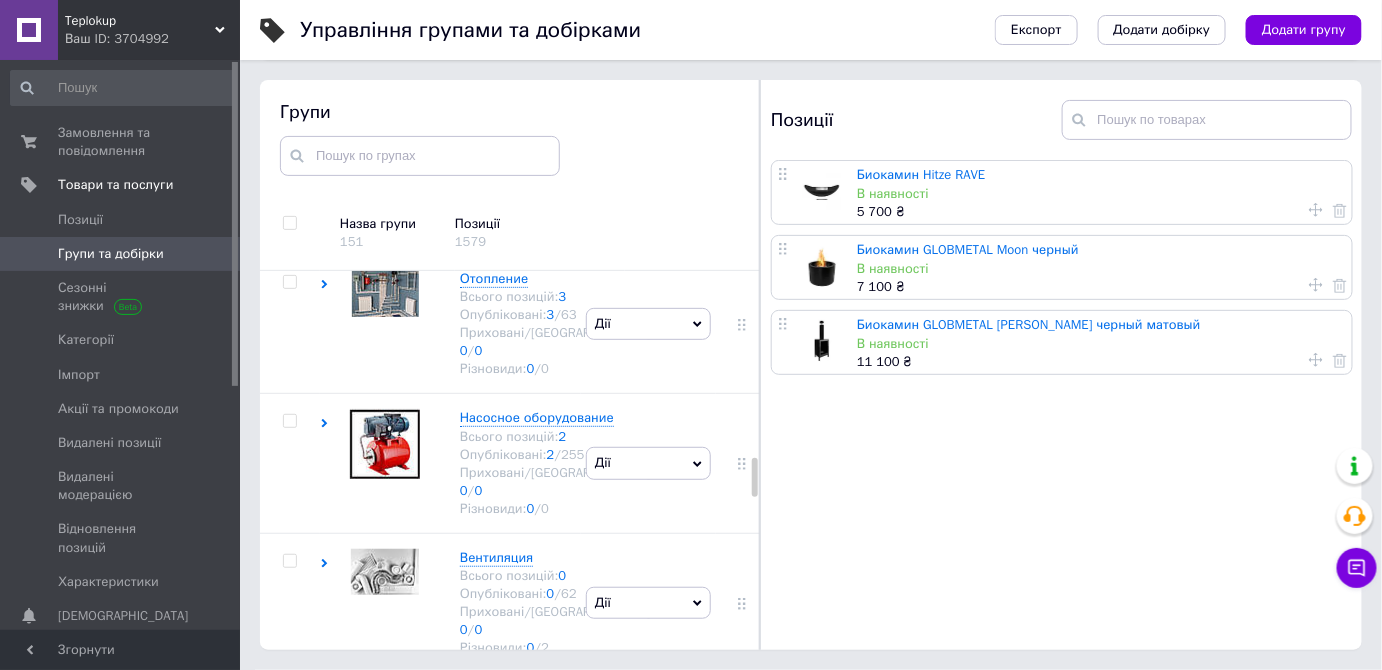 scroll, scrollTop: 1843, scrollLeft: 0, axis: vertical 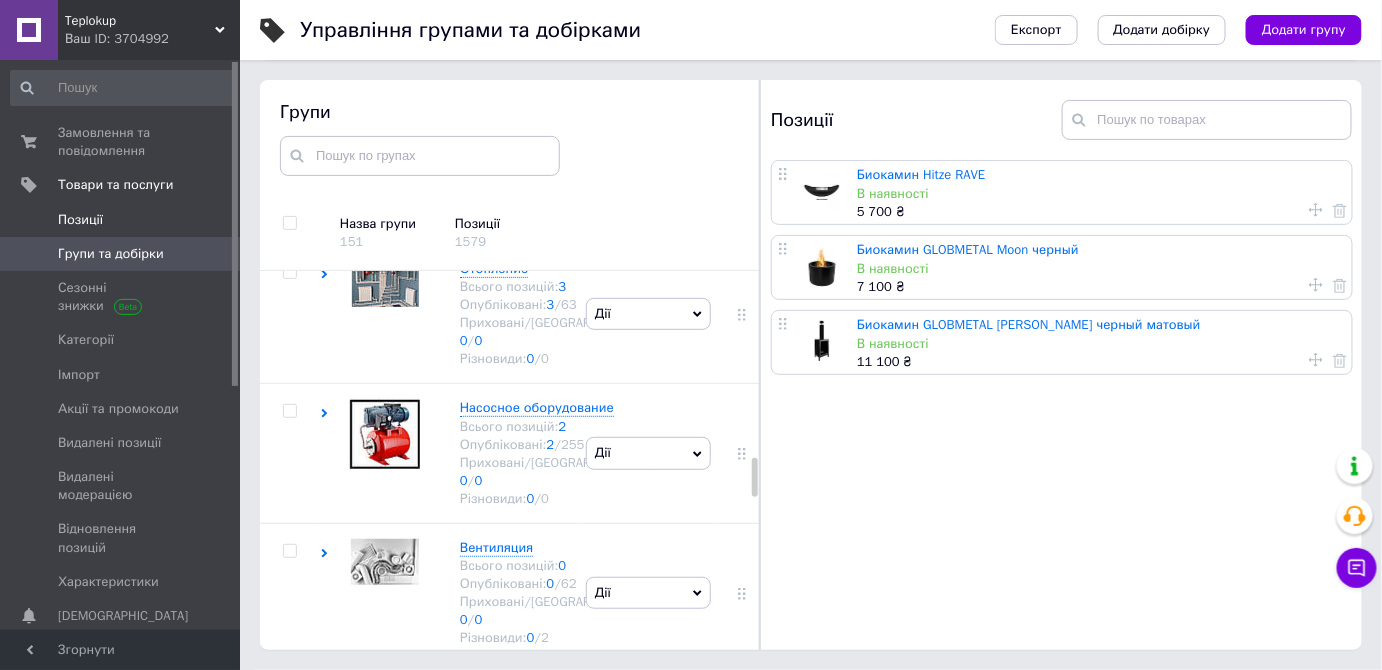 click on "Позиції" at bounding box center [121, 220] 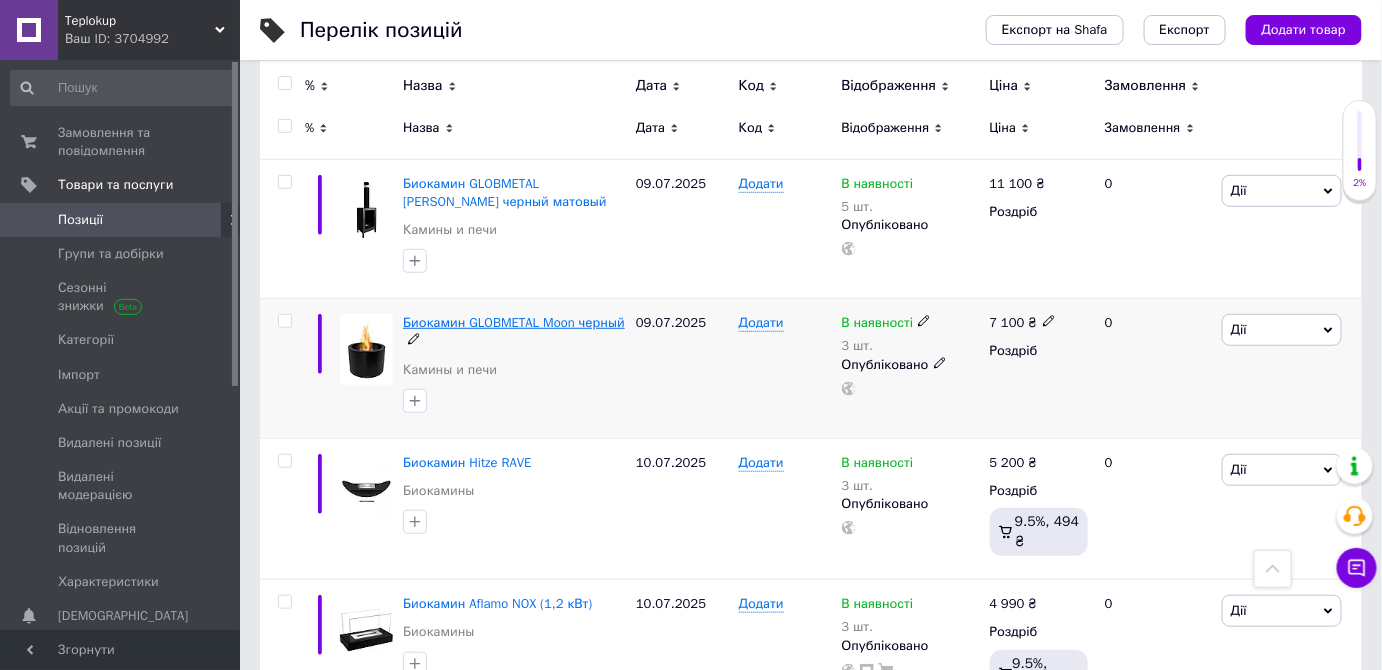 scroll, scrollTop: 181, scrollLeft: 0, axis: vertical 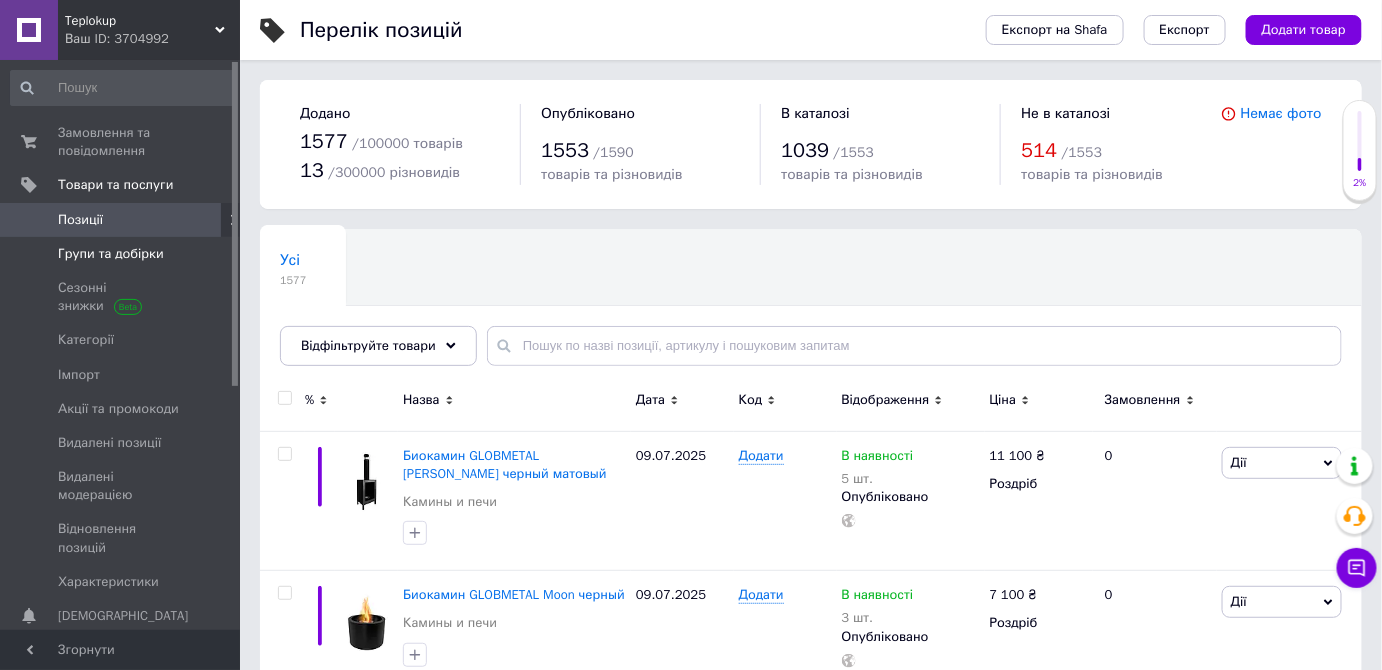 click on "Групи та добірки" at bounding box center (121, 254) 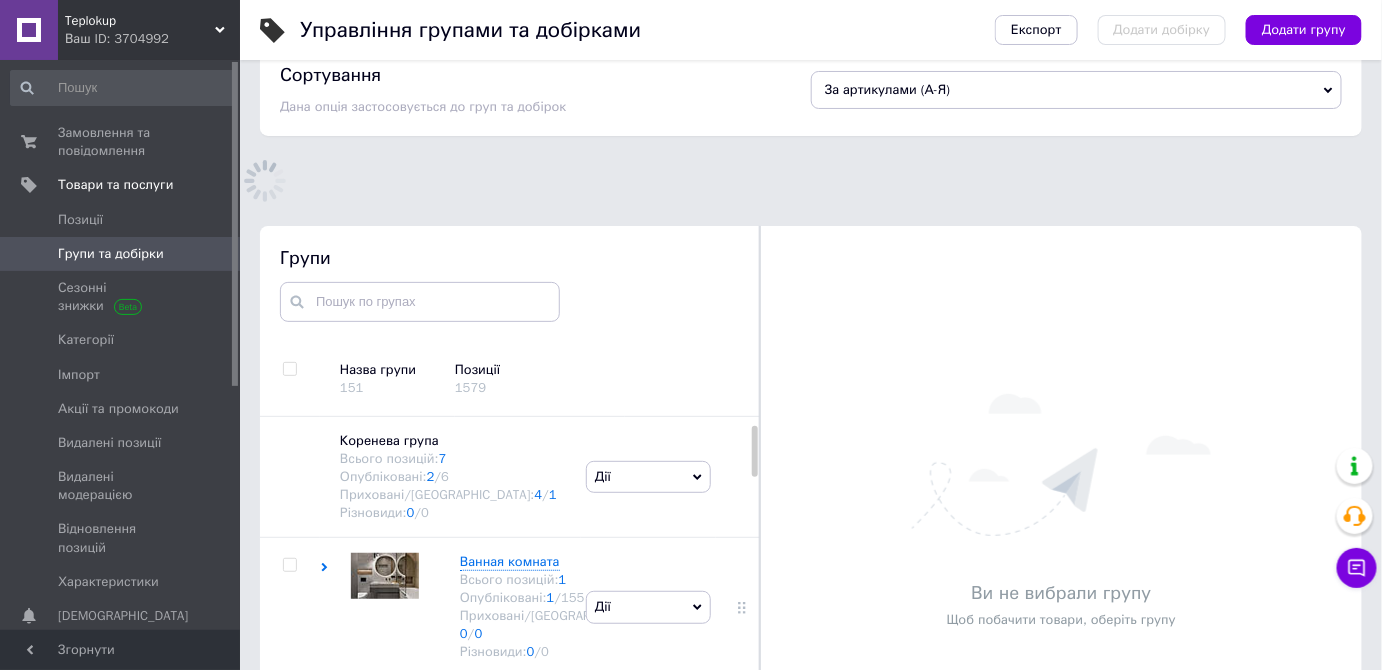scroll, scrollTop: 183, scrollLeft: 0, axis: vertical 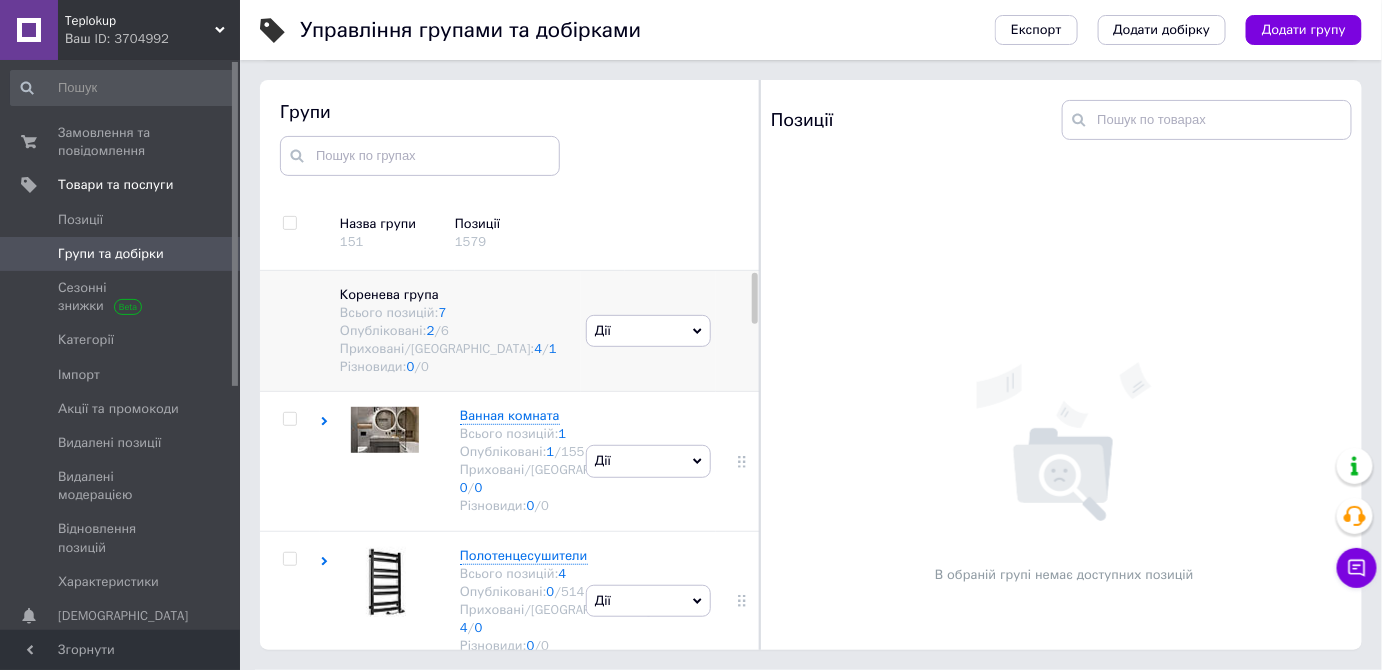 click on "Всього позицій:  7" at bounding box center (453, 313) 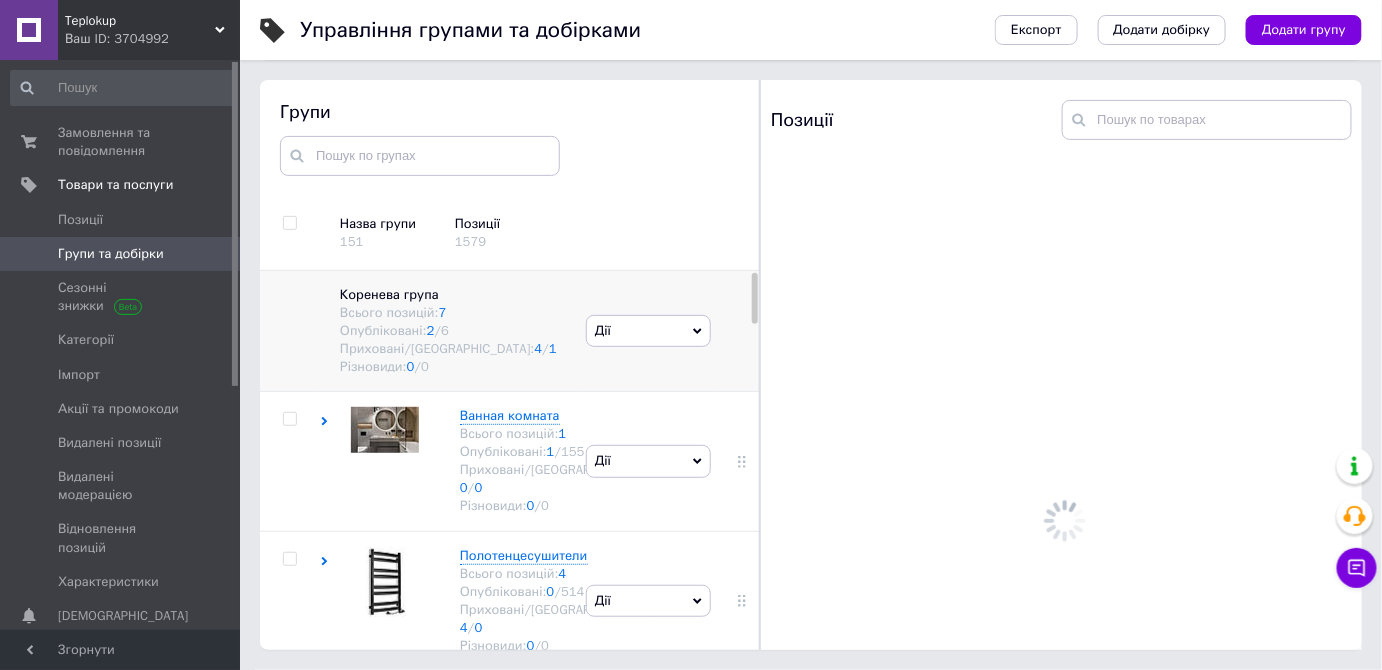 drag, startPoint x: 520, startPoint y: 354, endPoint x: 504, endPoint y: 350, distance: 16.492422 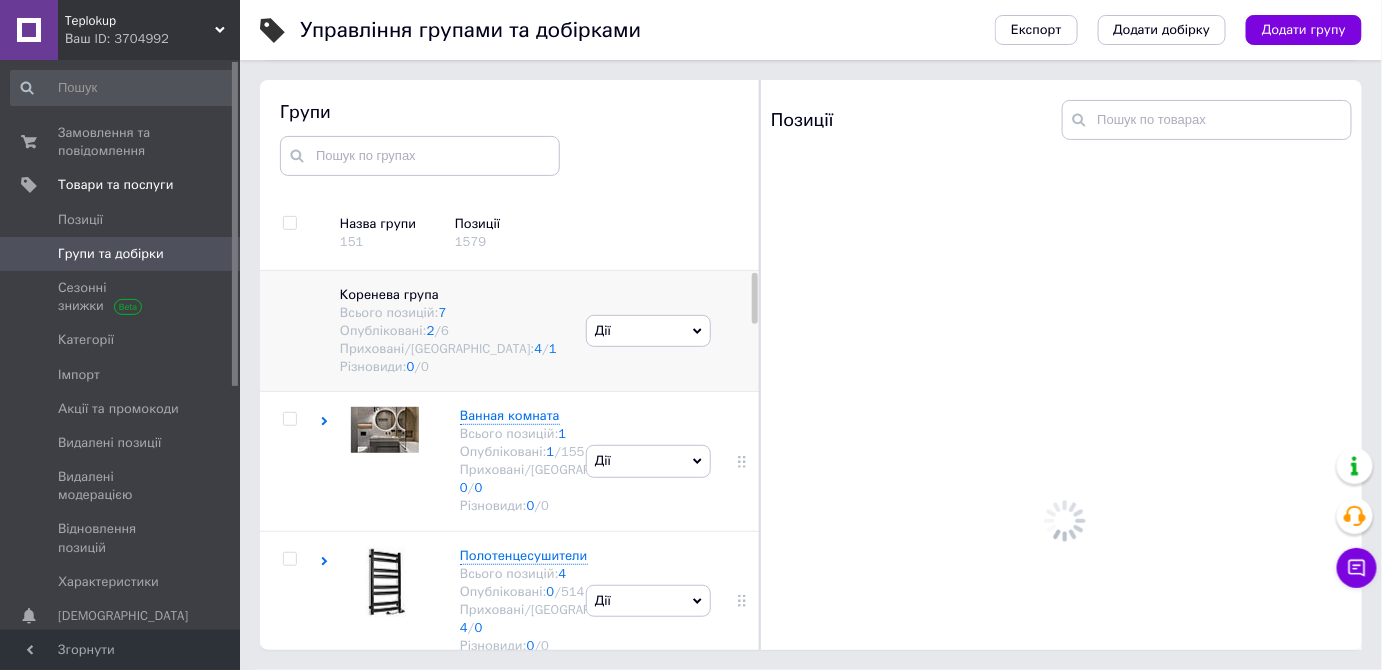 click on "Різновиди:  0  /  0" at bounding box center [453, 367] 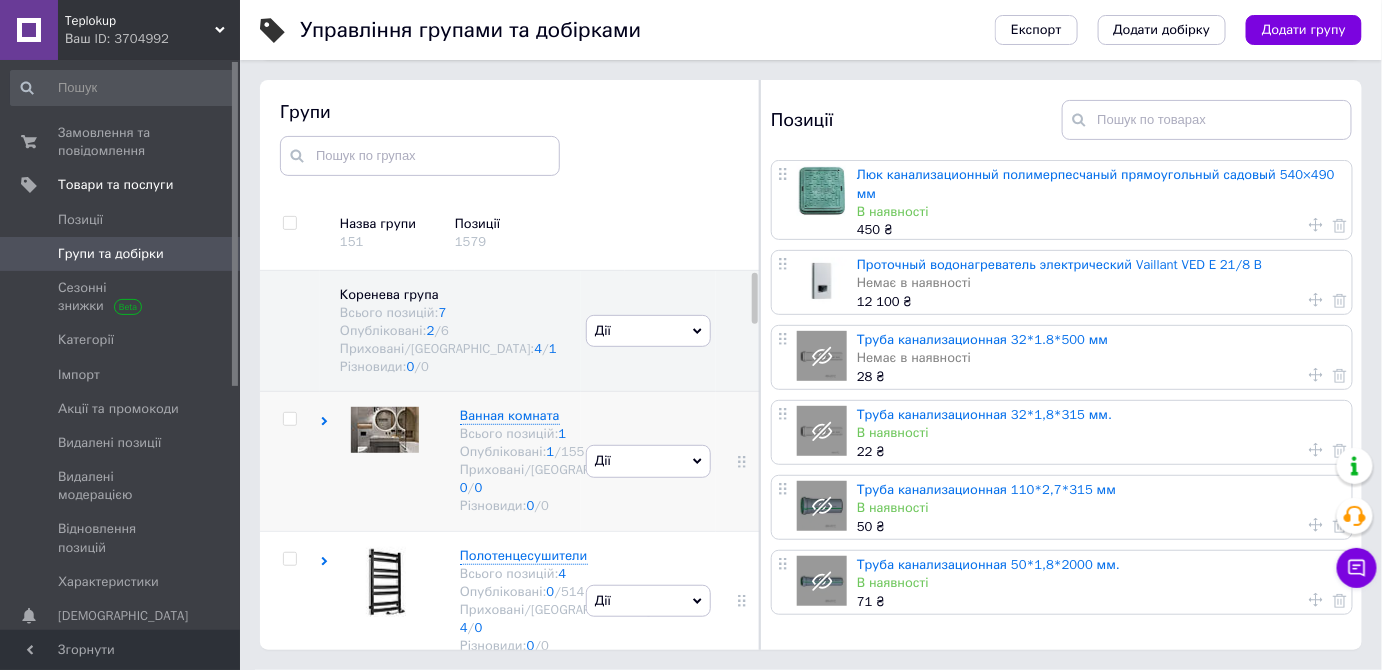 click at bounding box center [380, 461] 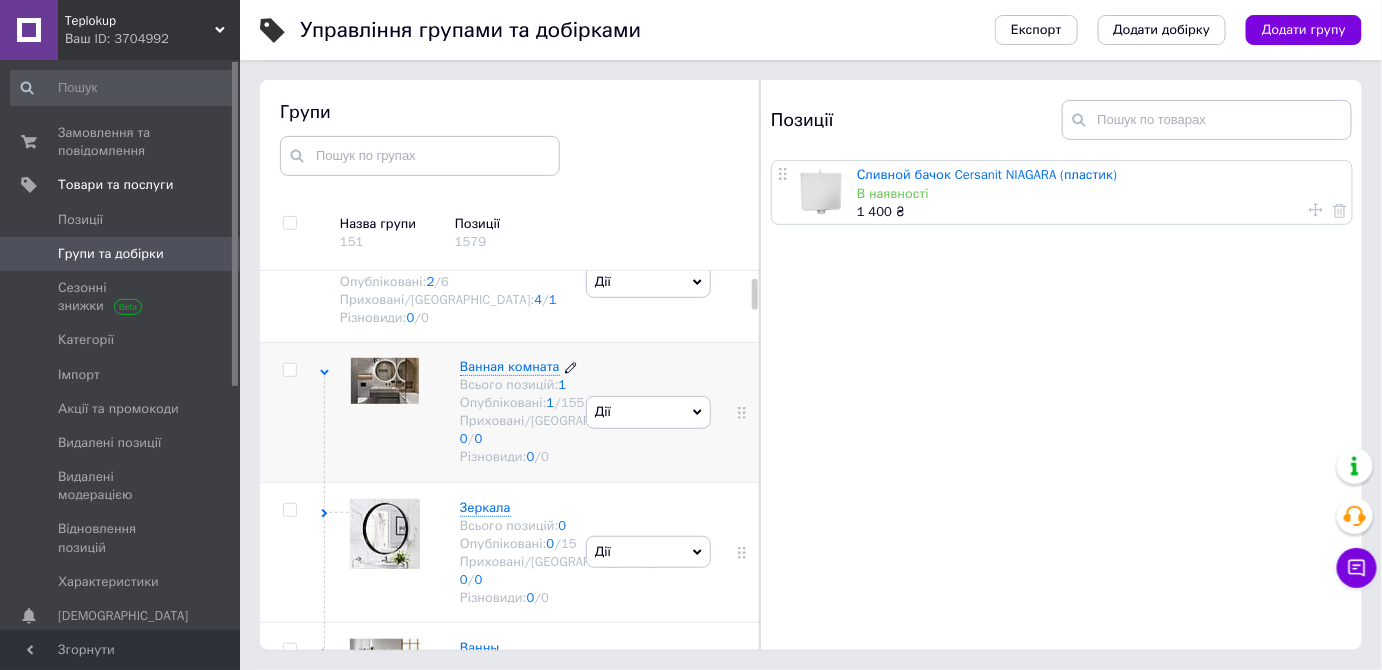 scroll, scrollTop: 90, scrollLeft: 0, axis: vertical 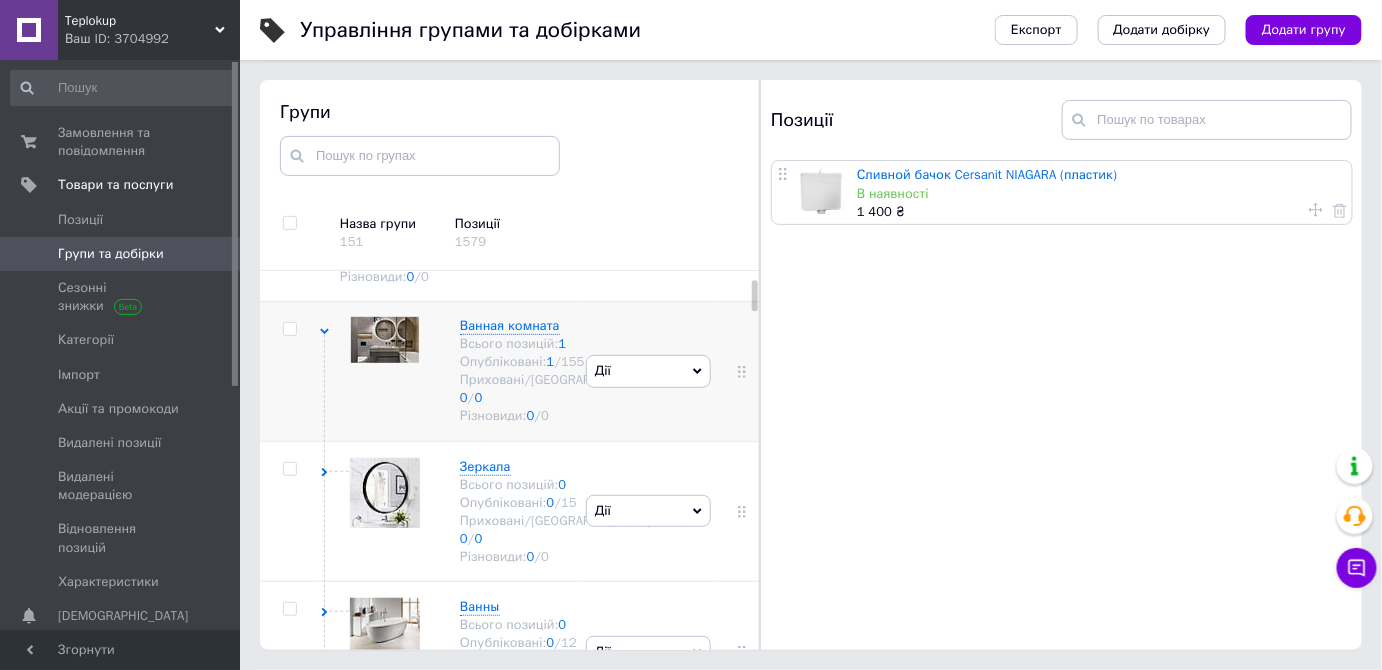 click at bounding box center [380, 371] 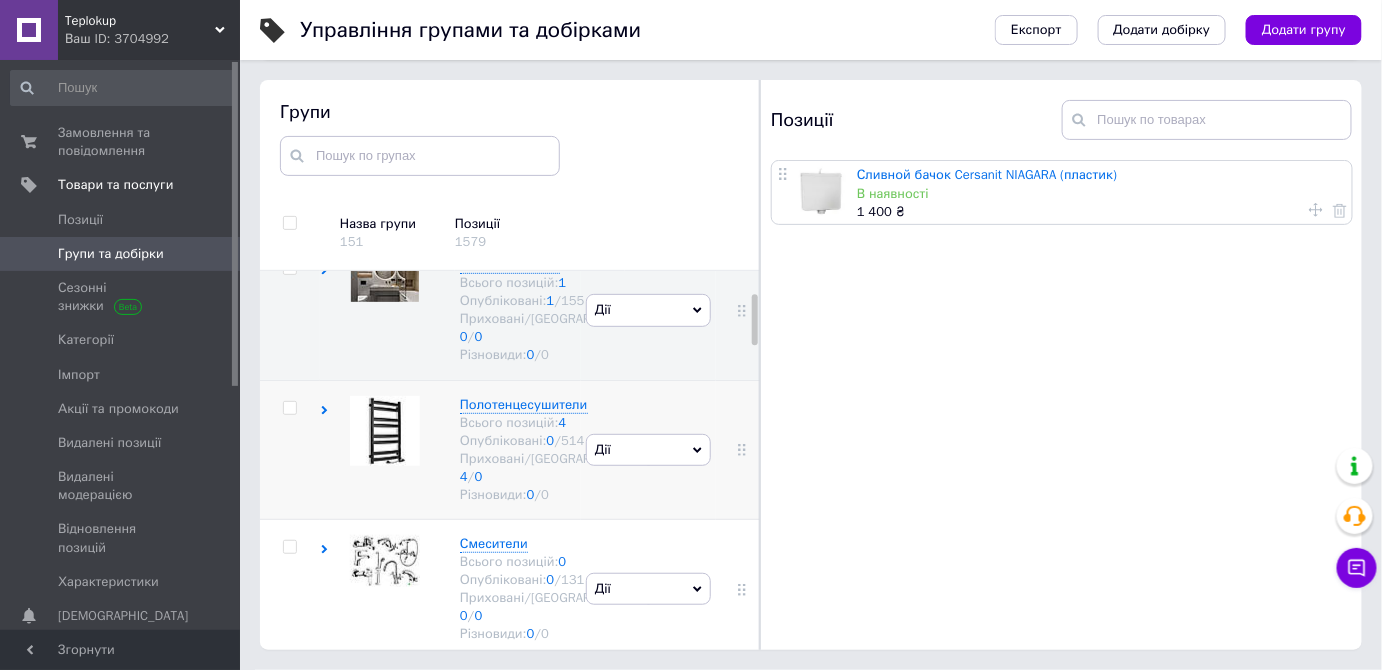 scroll, scrollTop: 181, scrollLeft: 0, axis: vertical 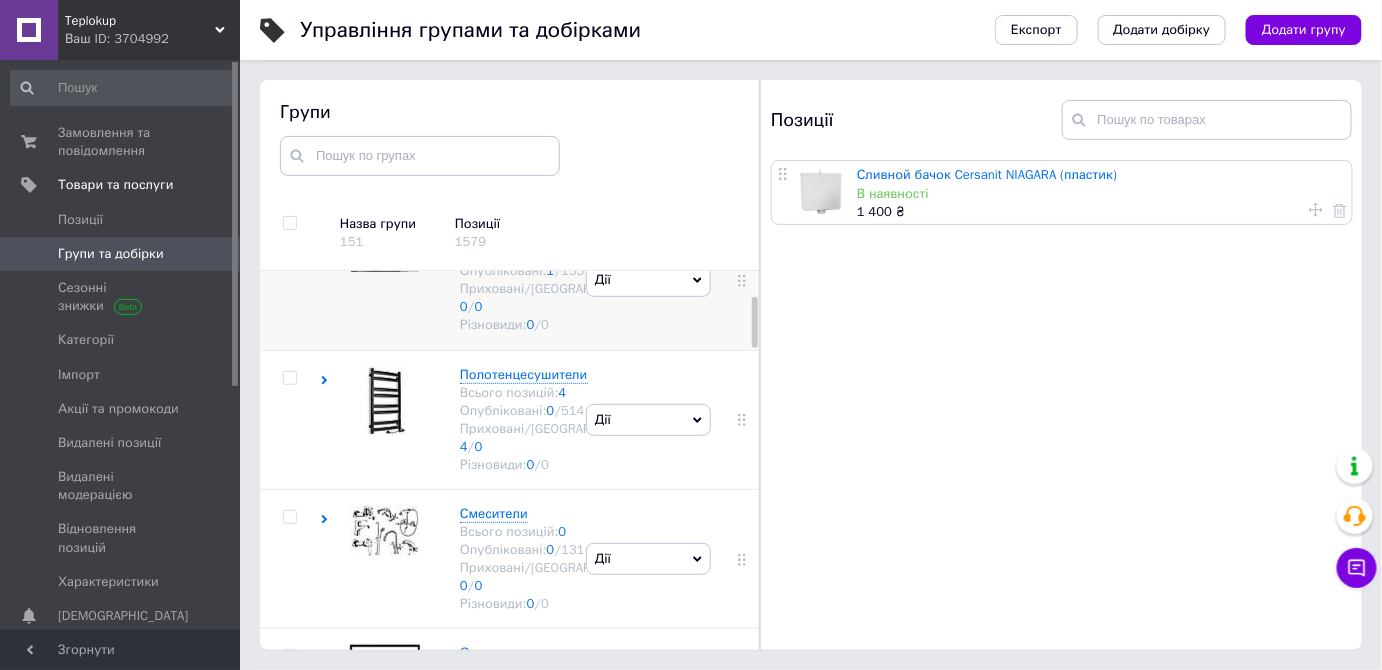 click at bounding box center (380, 280) 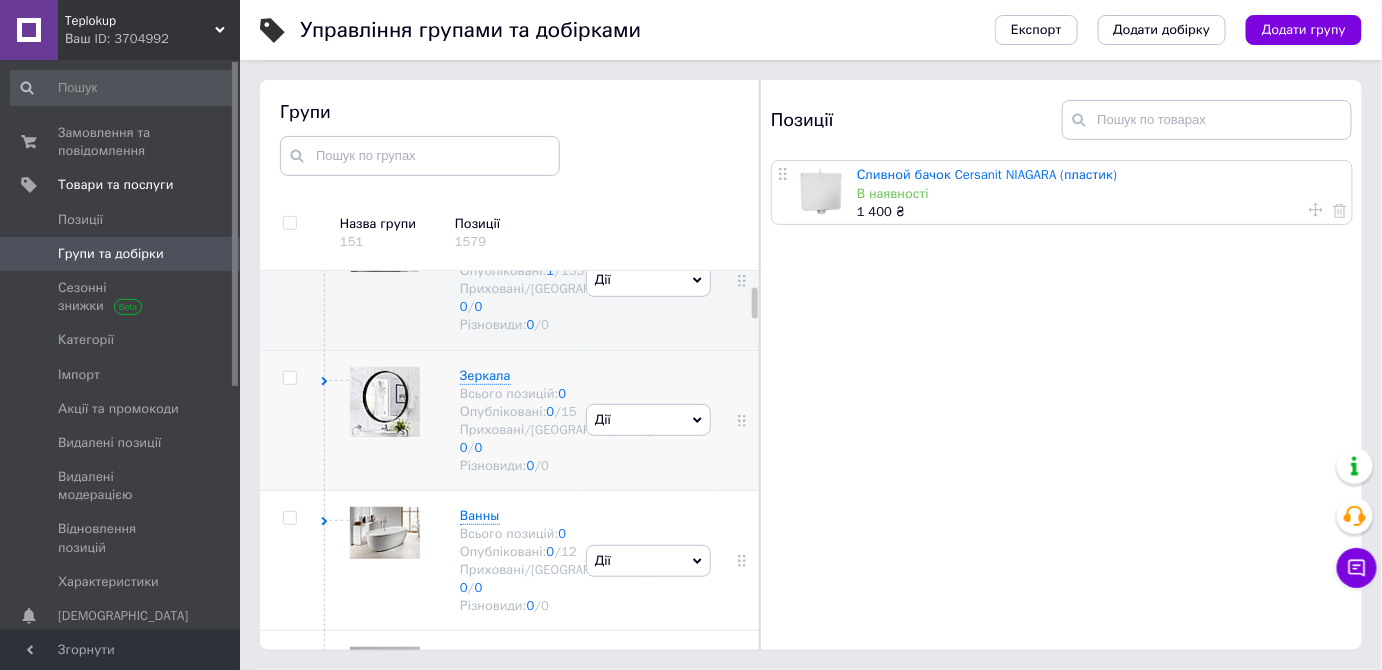 click on "Зеркала Всього позицій:  0 Опубліковані:  0  /  15 Приховані/Видалені:  0  /  0 Різновиди:  0  /  0" at bounding box center (537, 421) 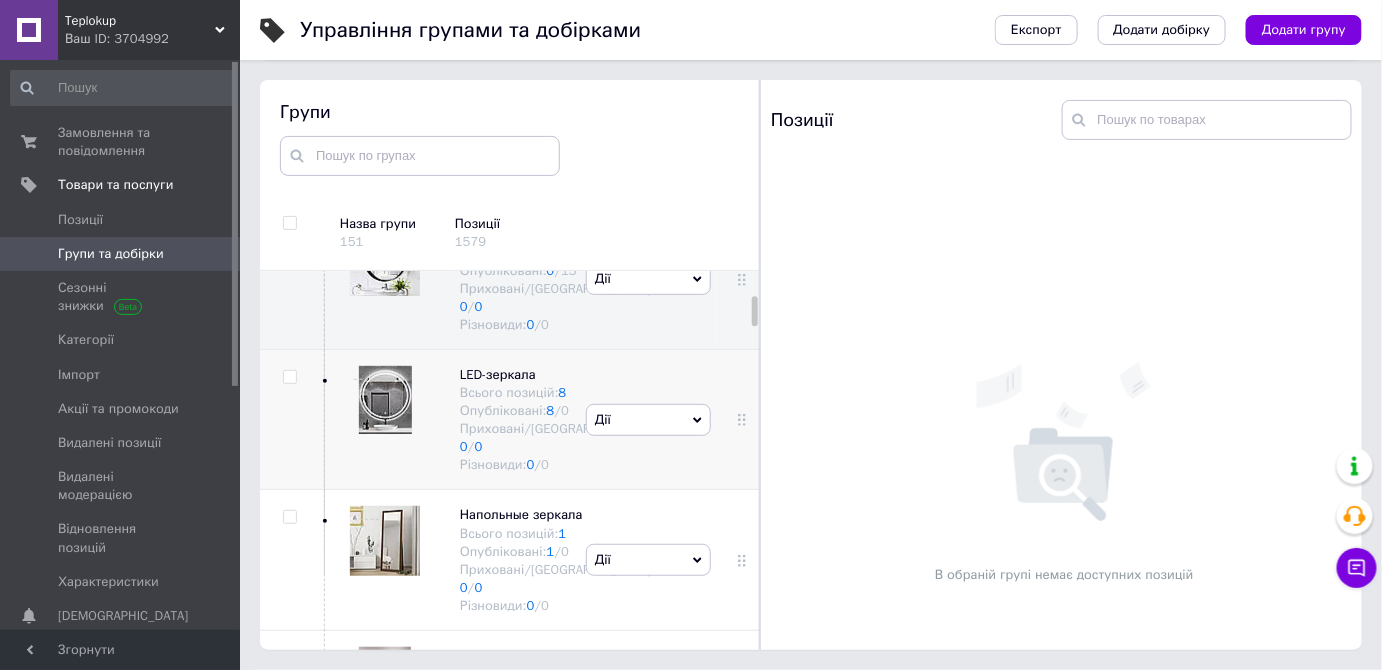 scroll, scrollTop: 363, scrollLeft: 0, axis: vertical 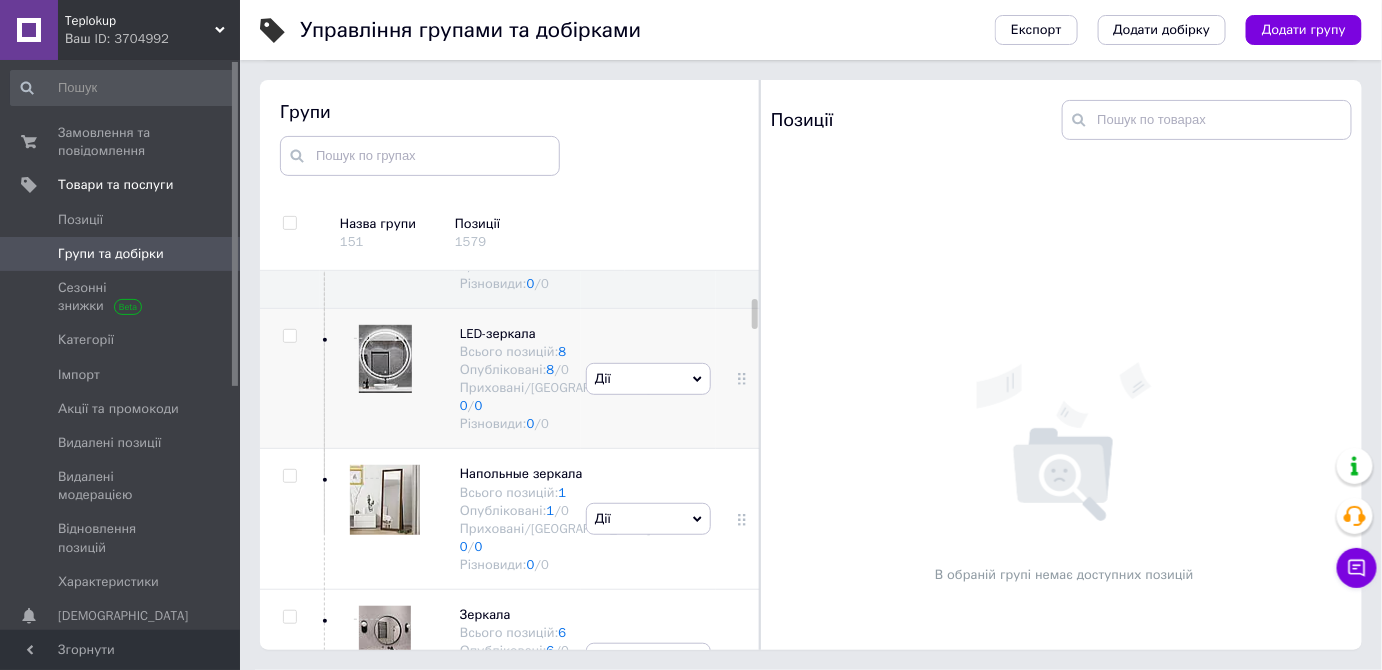 click at bounding box center (385, 362) 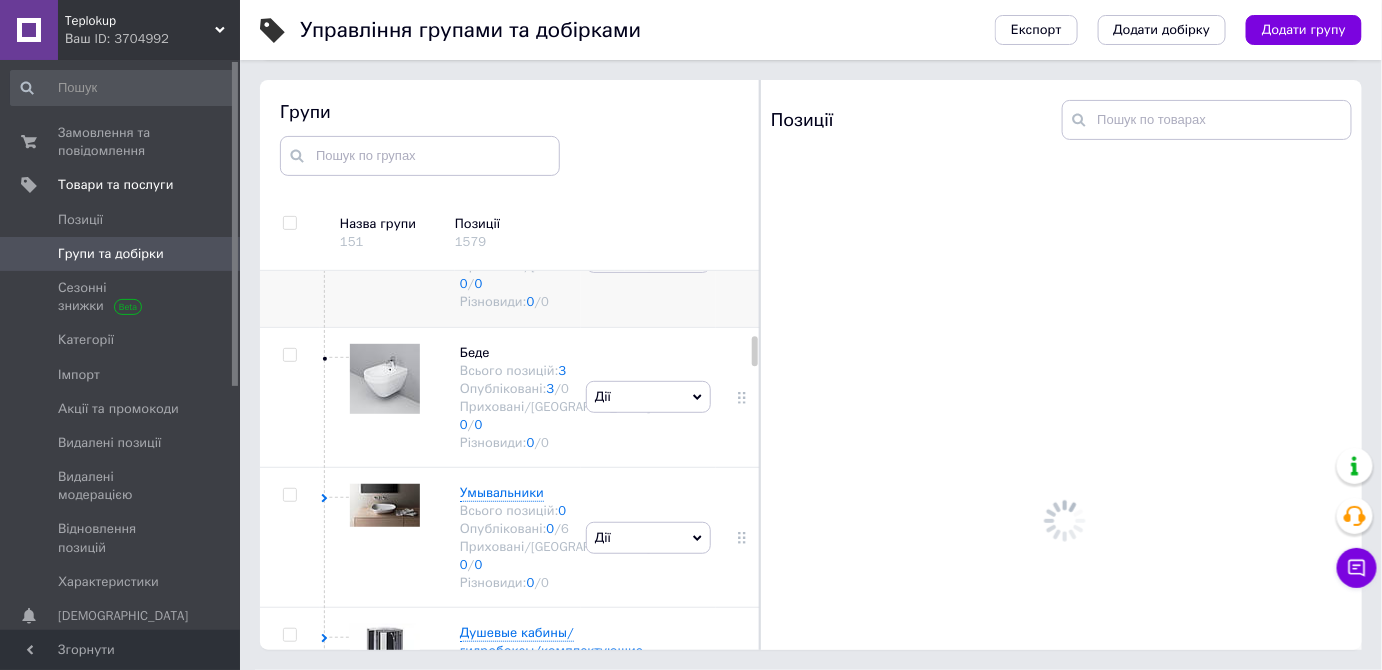 scroll, scrollTop: 909, scrollLeft: 0, axis: vertical 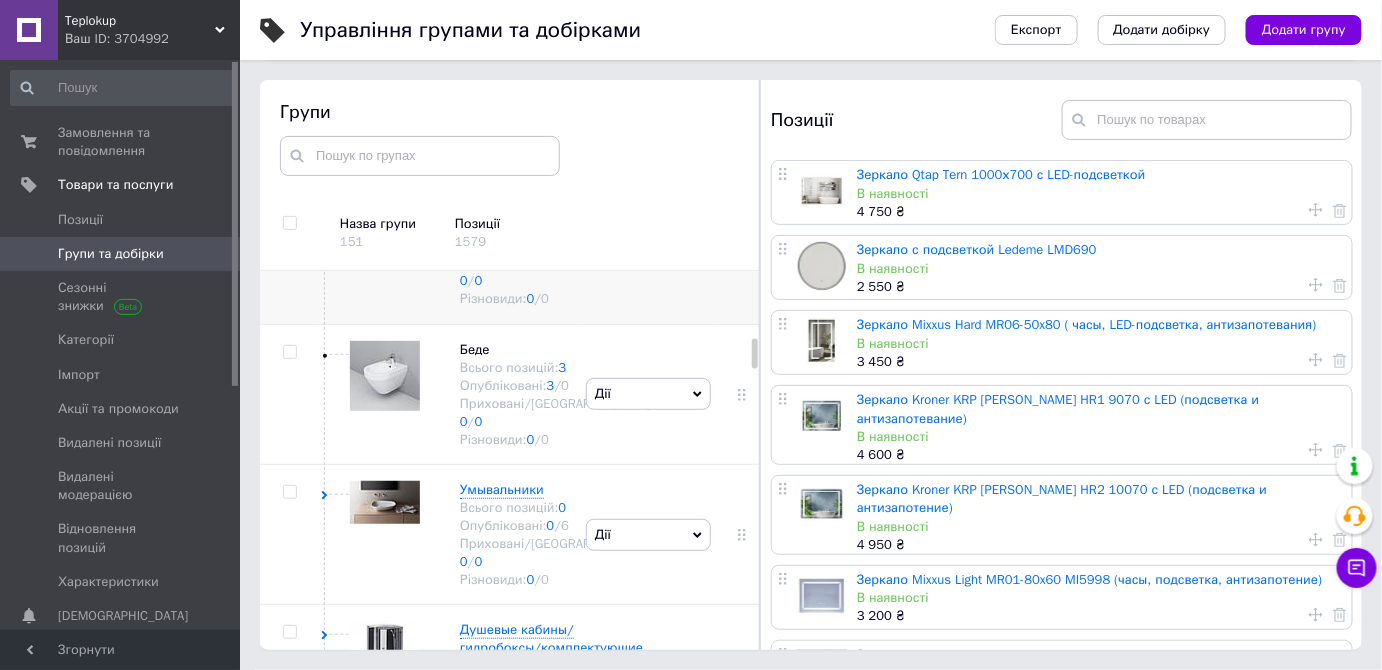 click at bounding box center (380, 254) 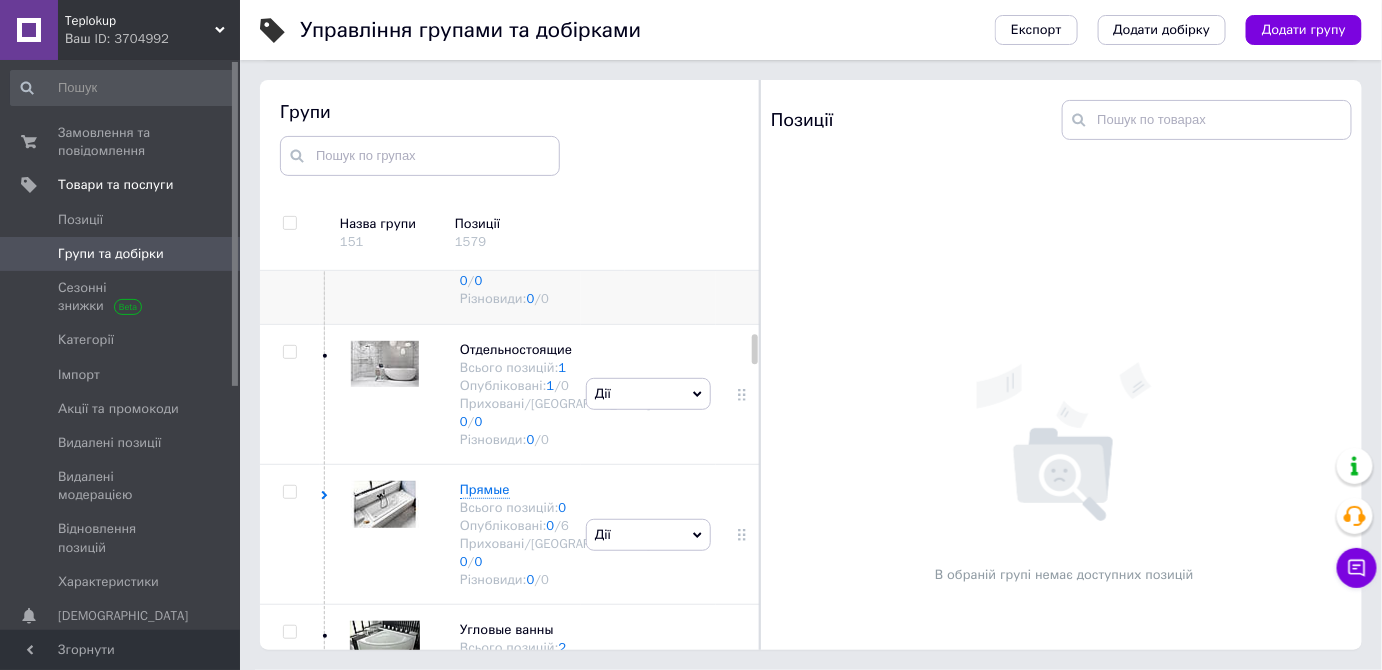 scroll, scrollTop: 1000, scrollLeft: 0, axis: vertical 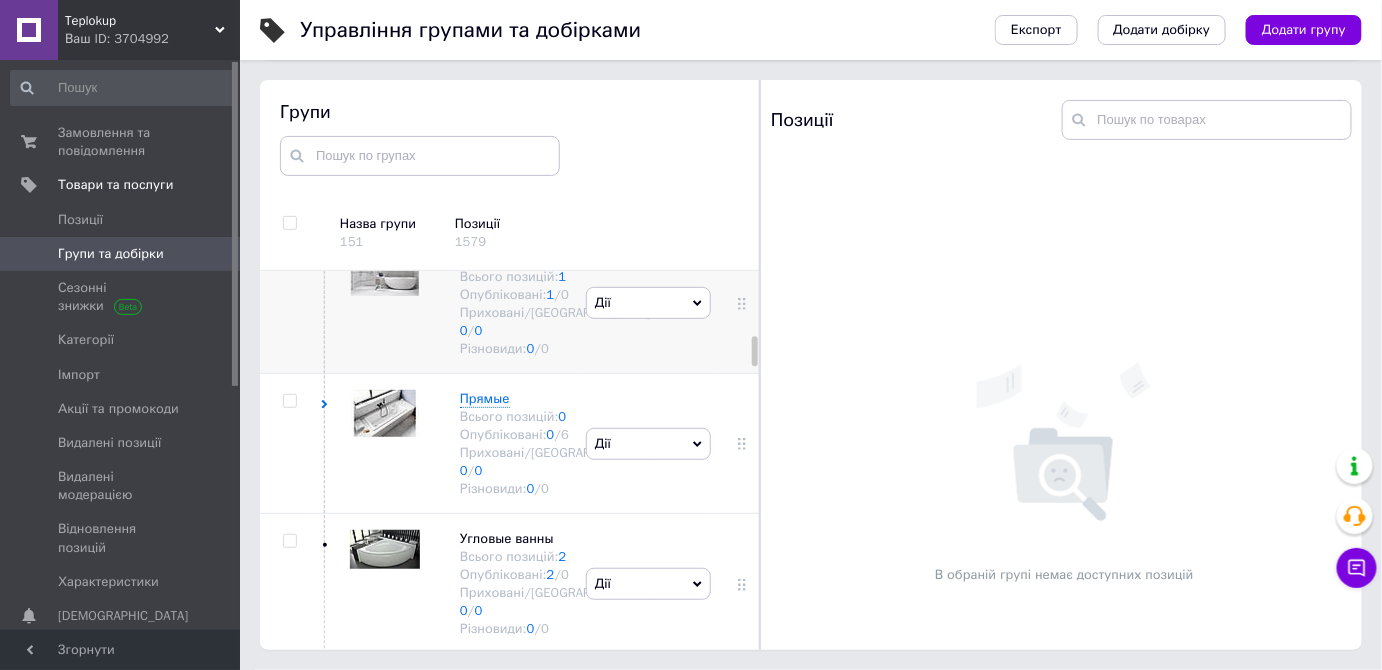 click at bounding box center [385, 287] 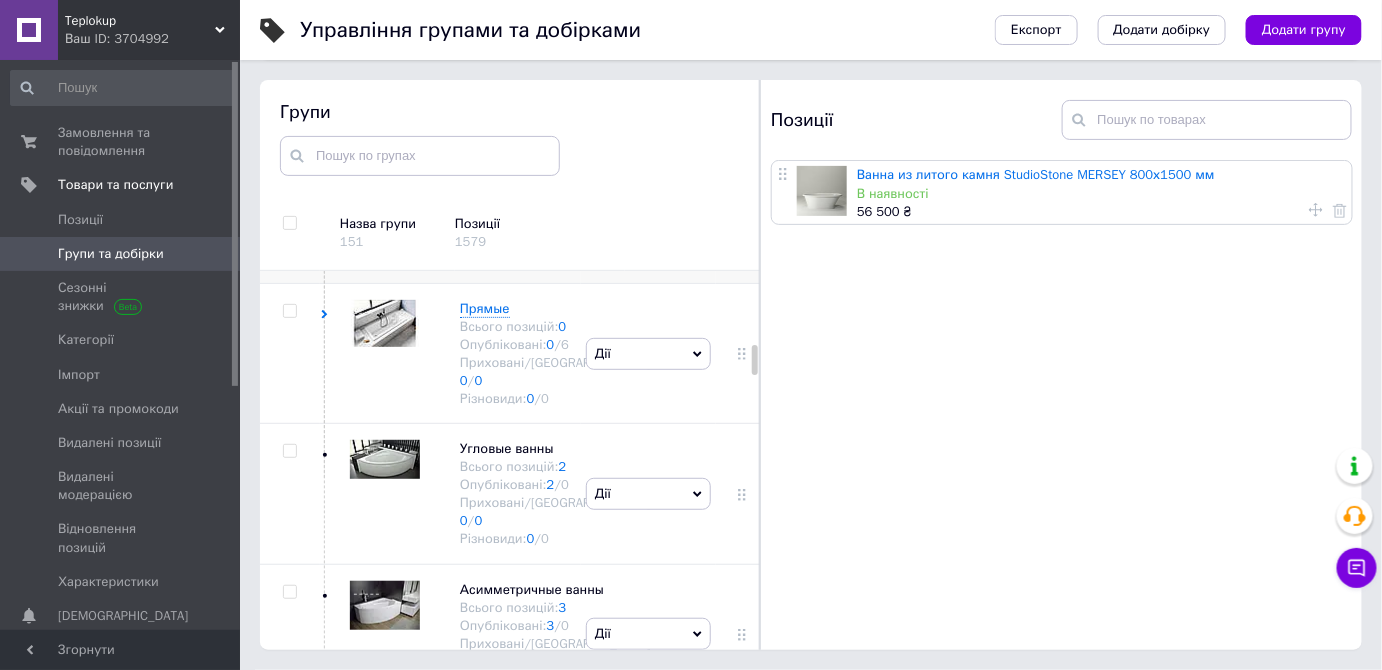 scroll, scrollTop: 1181, scrollLeft: 0, axis: vertical 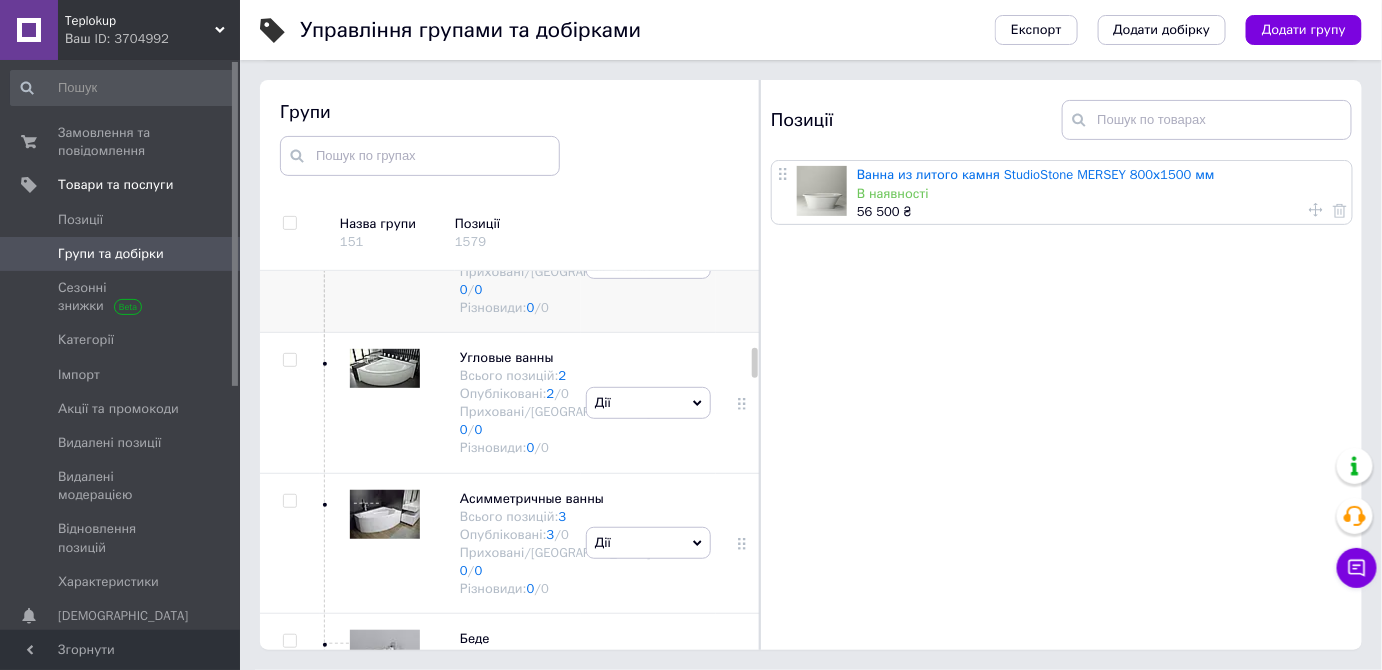 click at bounding box center [385, 246] 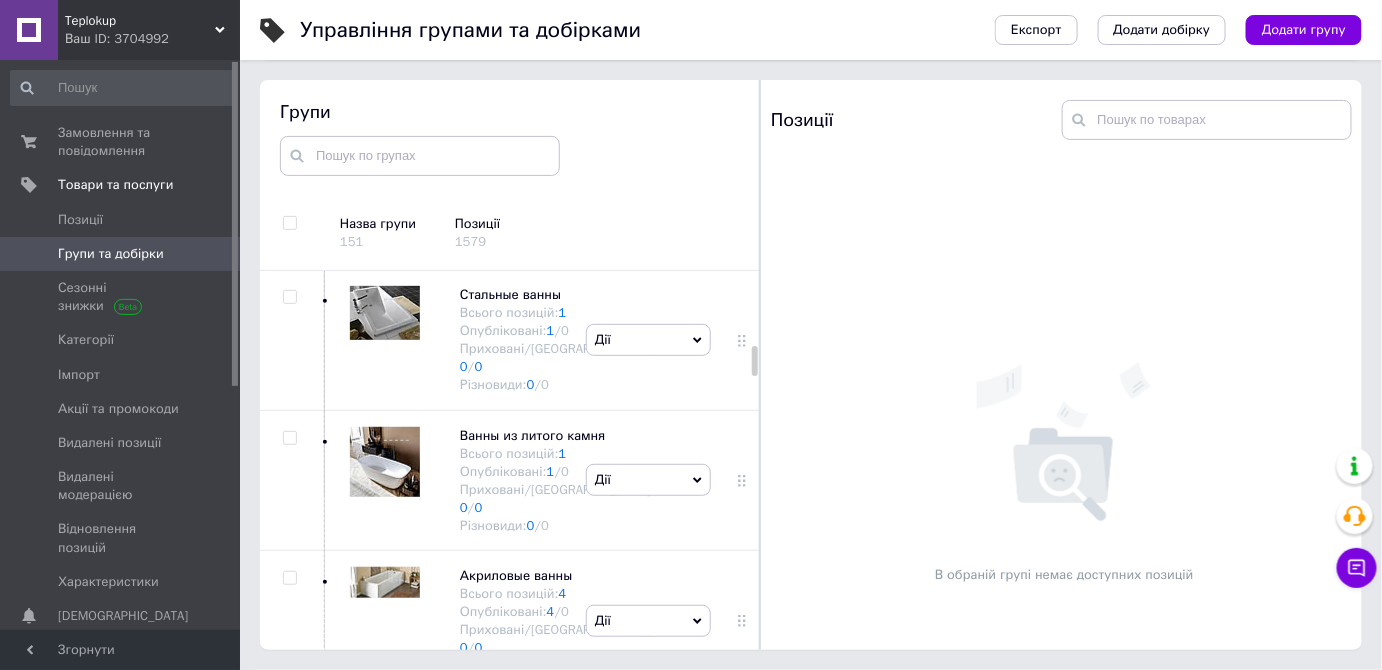 scroll, scrollTop: 1272, scrollLeft: 0, axis: vertical 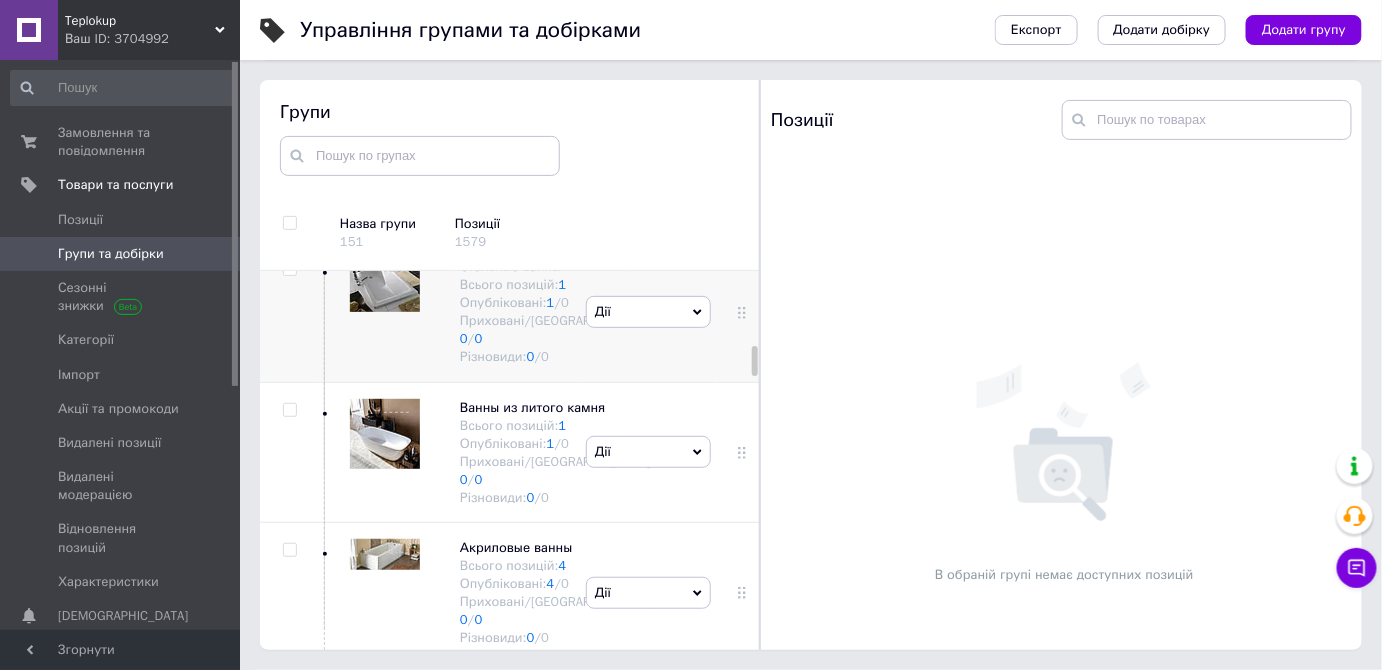 click at bounding box center (380, 312) 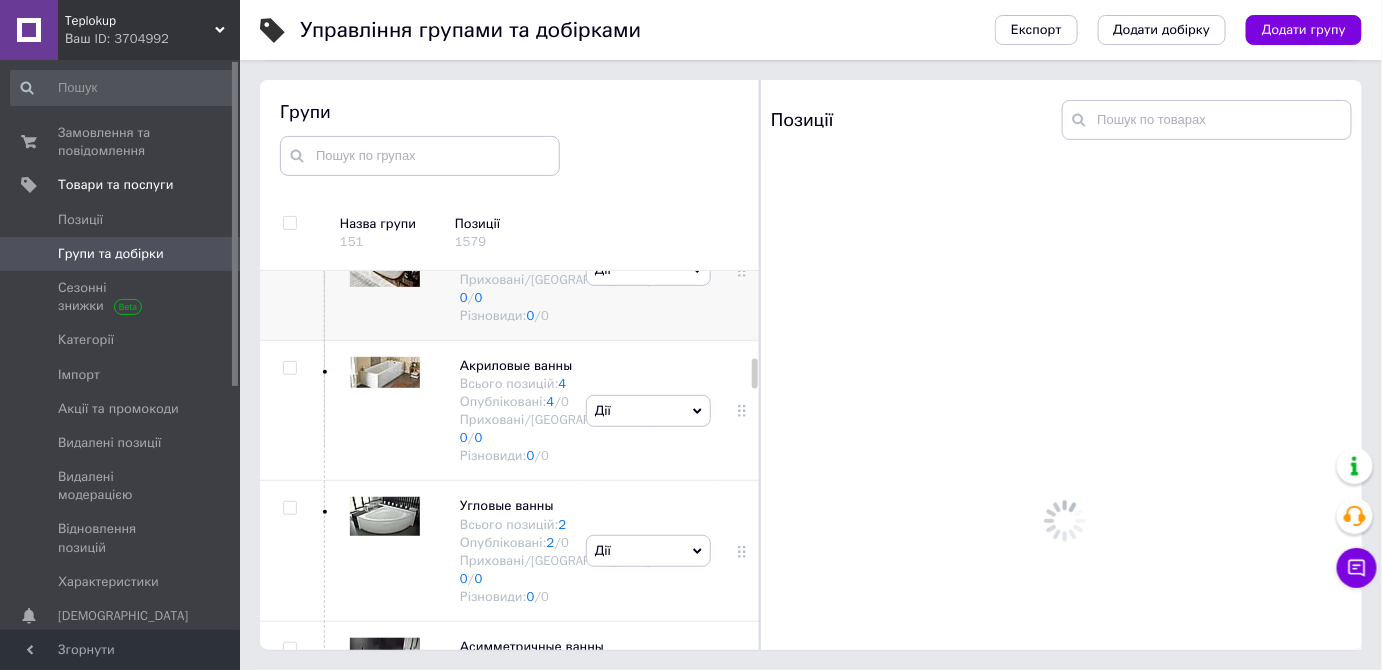 scroll, scrollTop: 1545, scrollLeft: 0, axis: vertical 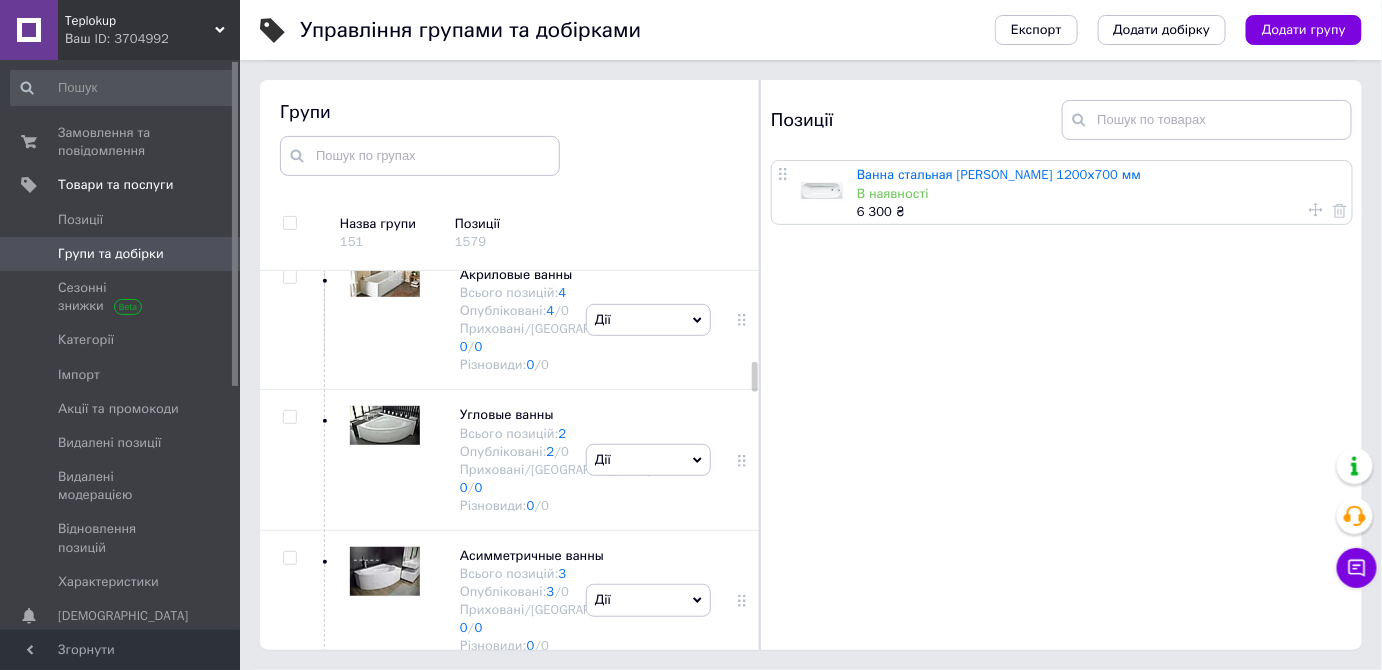 click at bounding box center [380, 180] 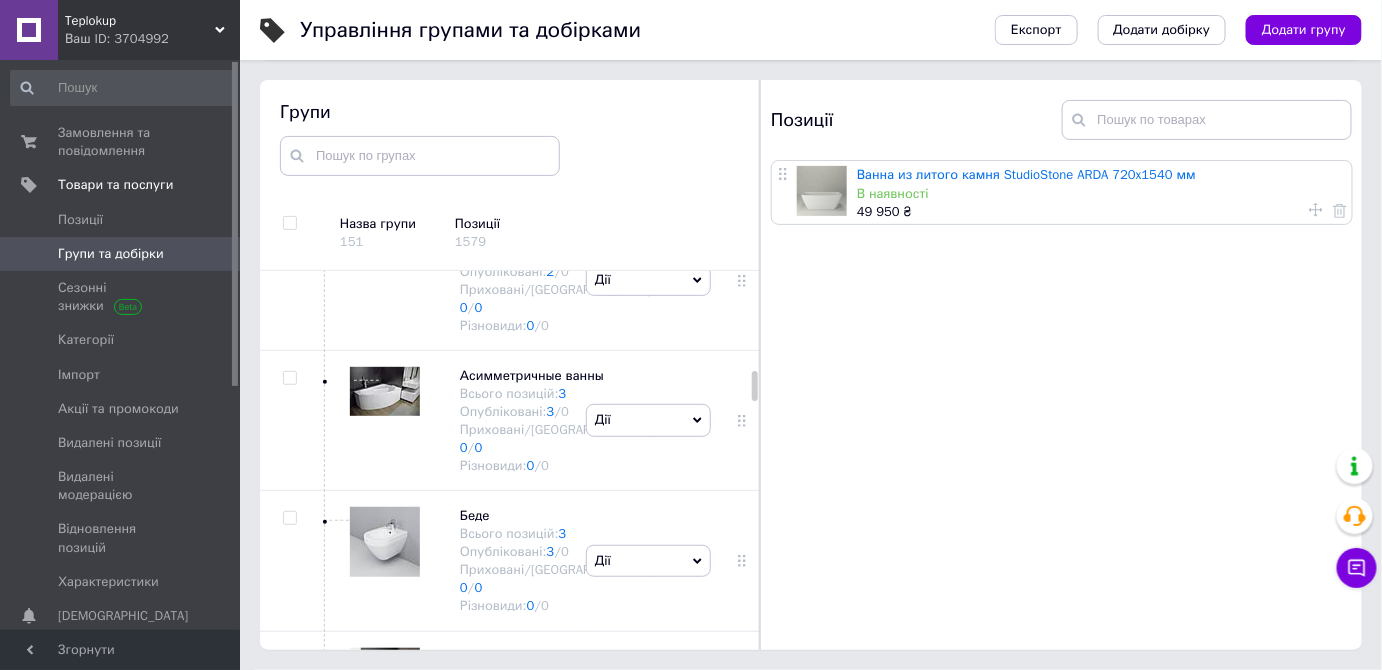 scroll, scrollTop: 1727, scrollLeft: 0, axis: vertical 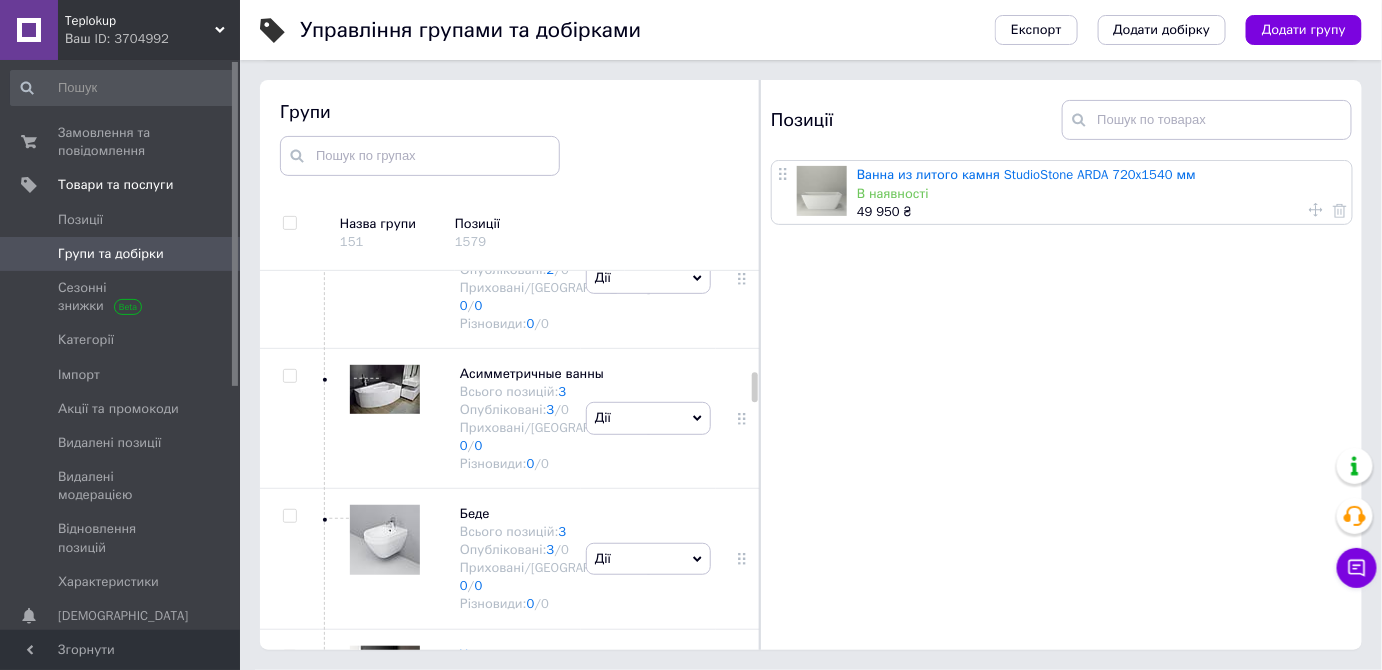 click at bounding box center [380, 138] 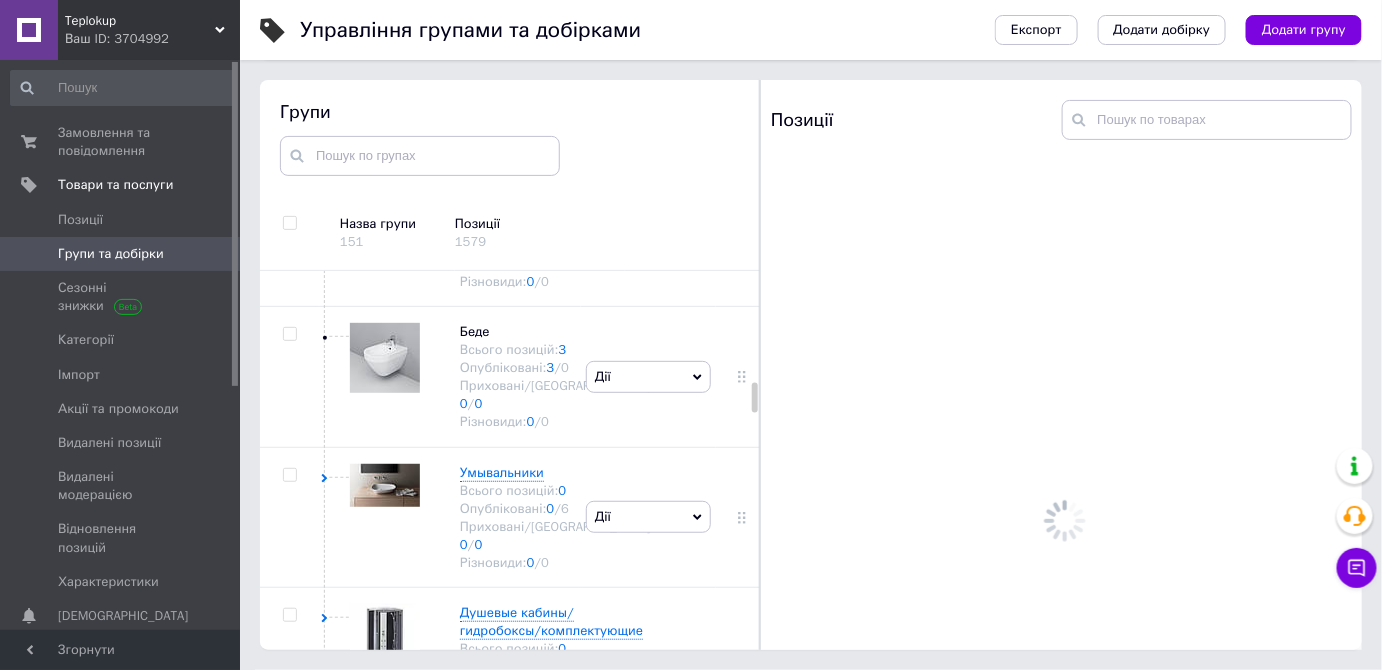 click at bounding box center (380, 96) 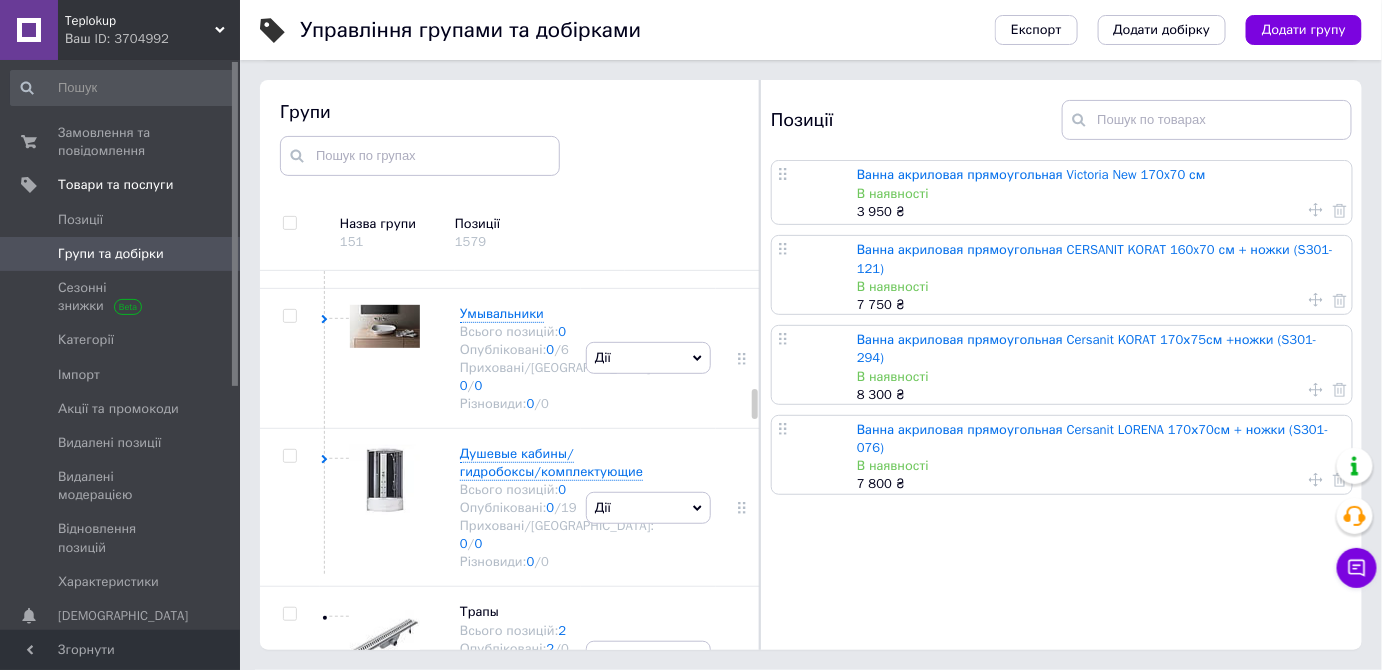 scroll, scrollTop: 2090, scrollLeft: 0, axis: vertical 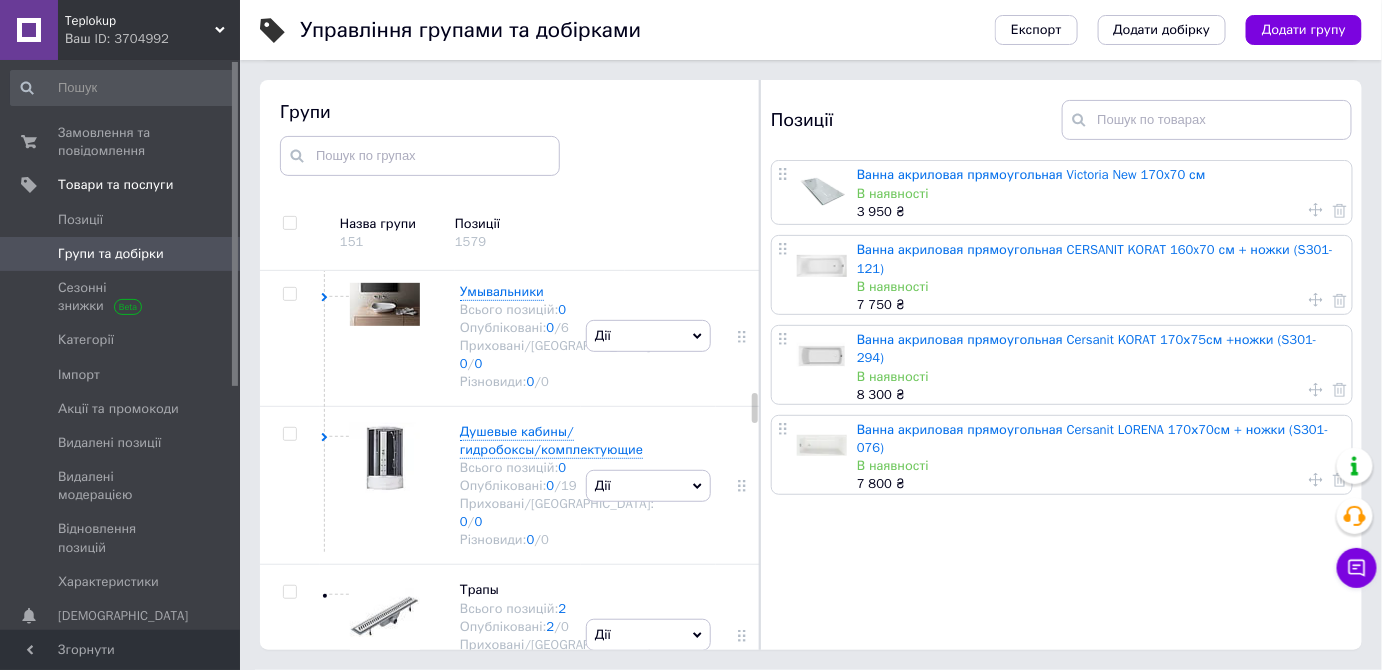 click at bounding box center (380, 56) 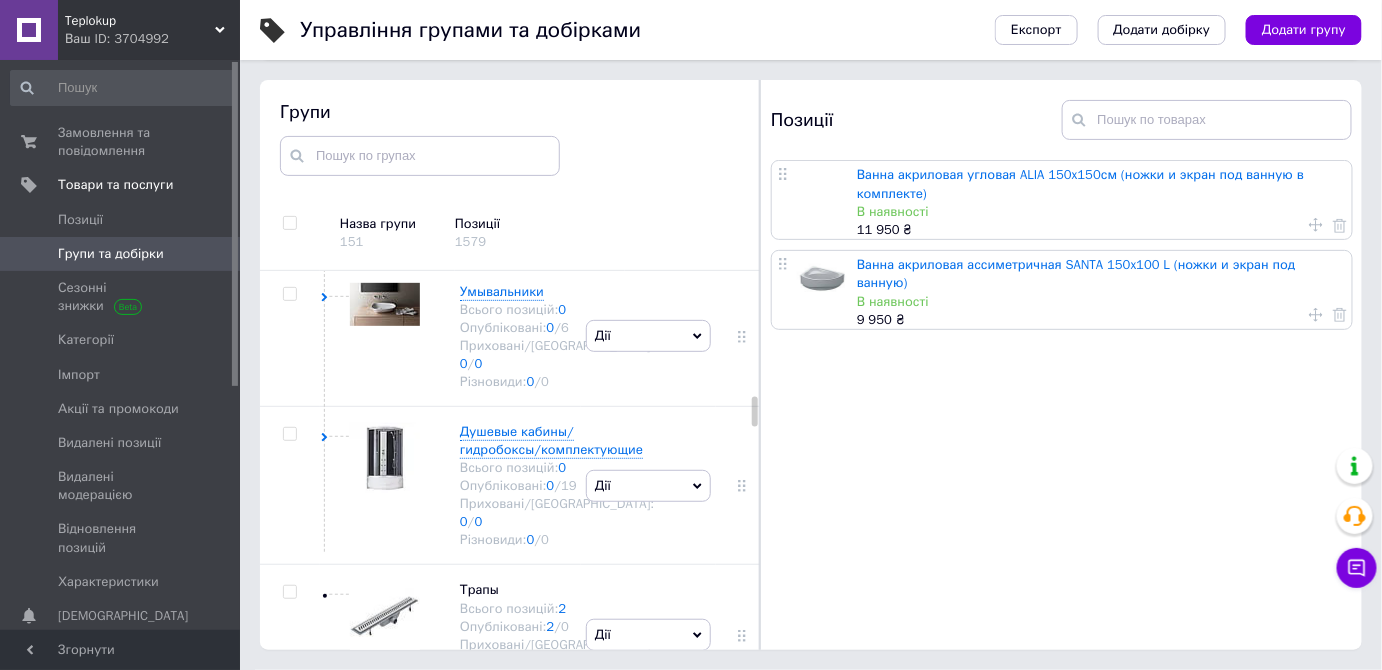 scroll, scrollTop: 2272, scrollLeft: 0, axis: vertical 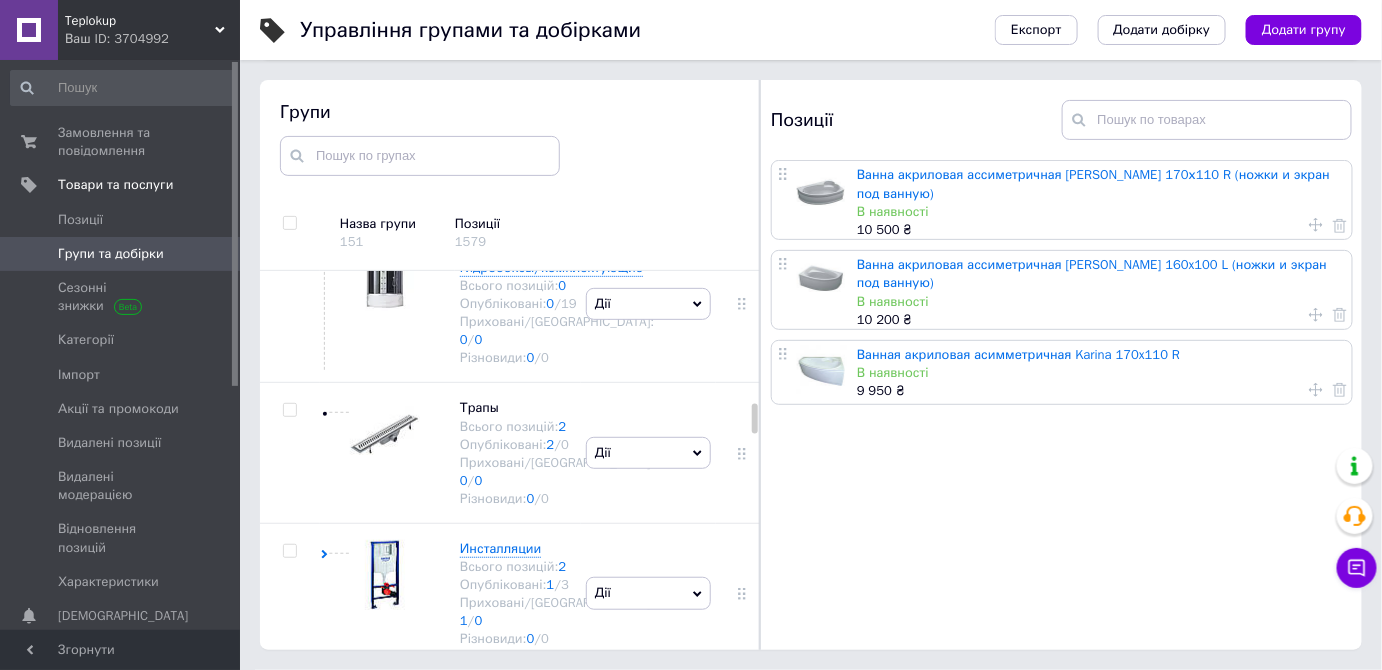 click at bounding box center (380, 14) 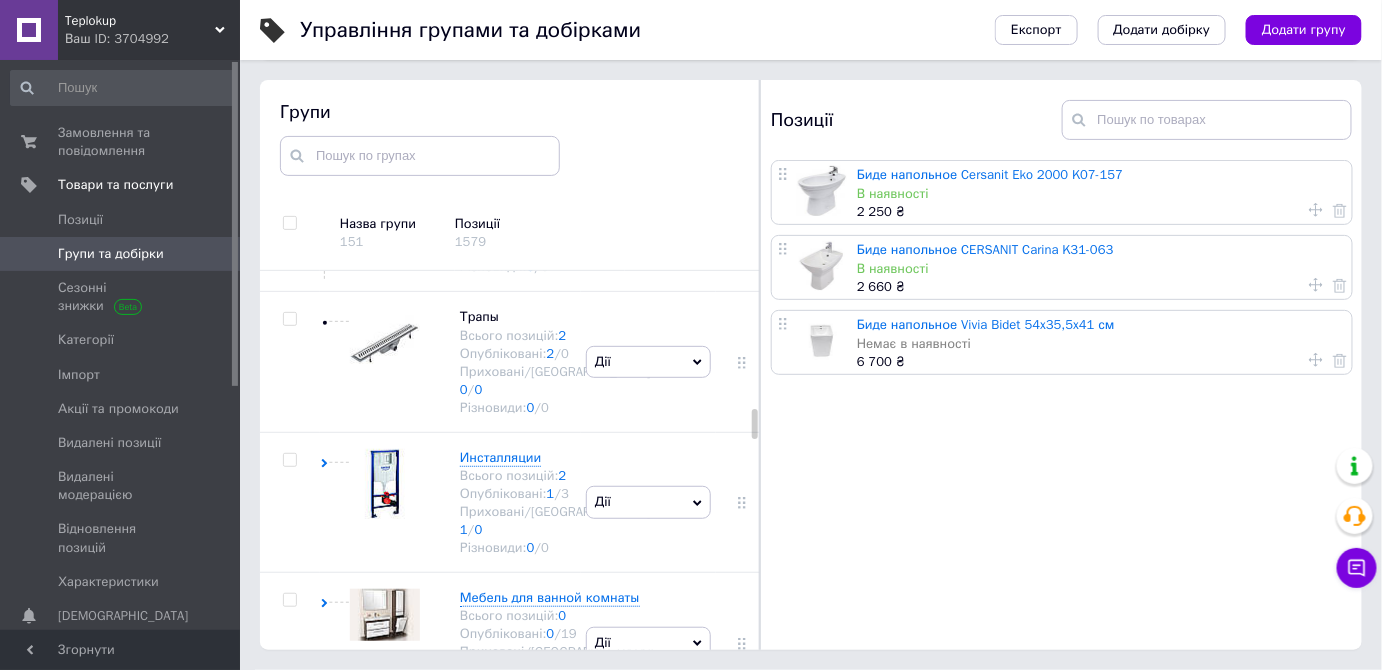 scroll, scrollTop: 2454, scrollLeft: 0, axis: vertical 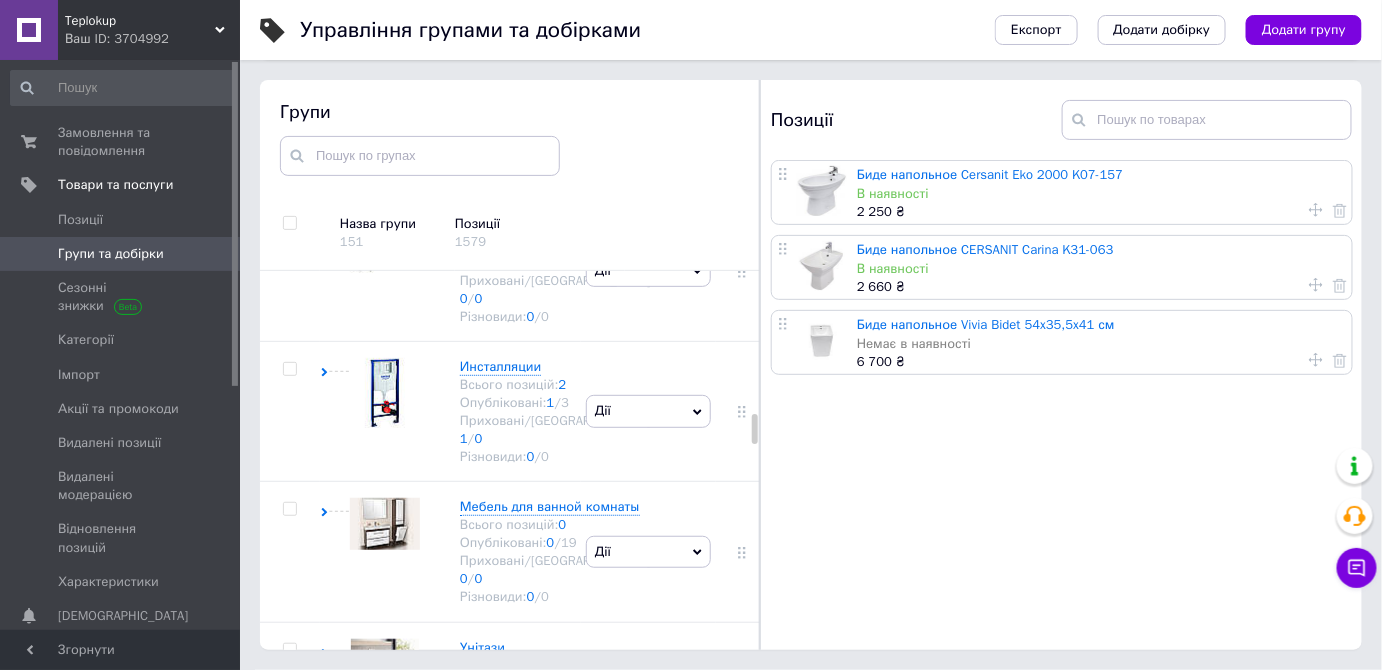 click at bounding box center (380, -27) 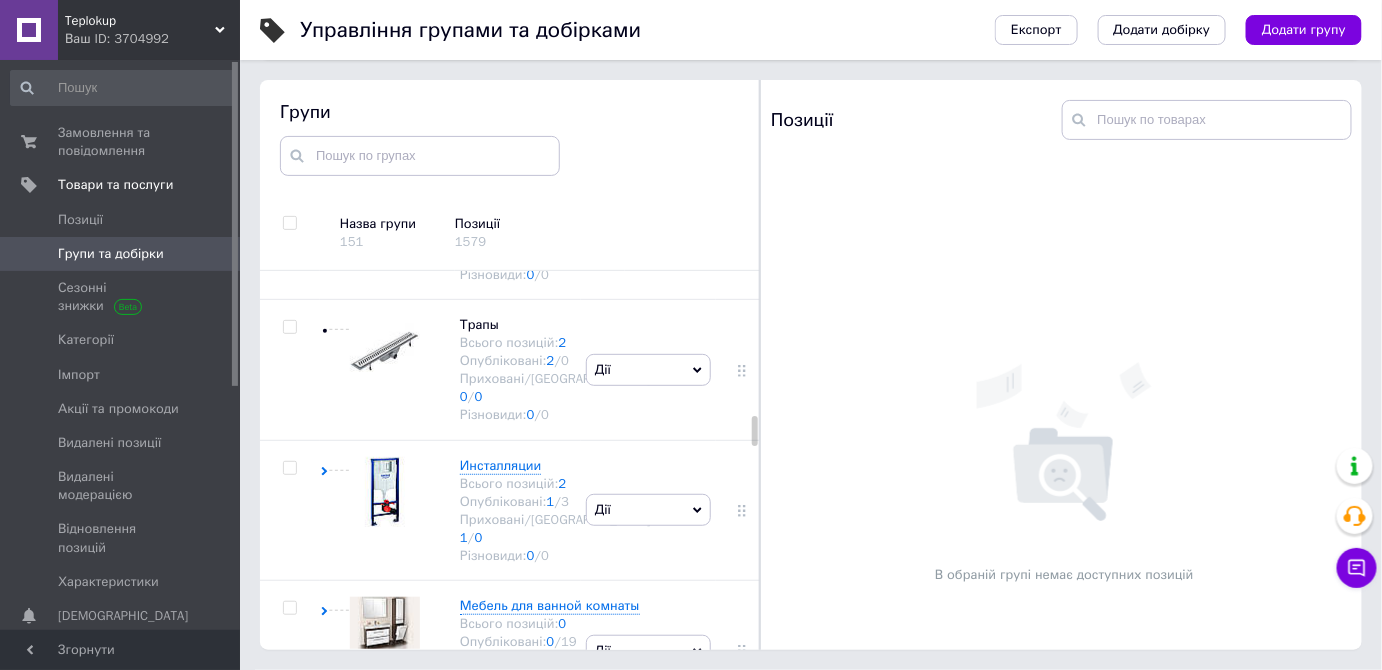 click at bounding box center [380, -69] 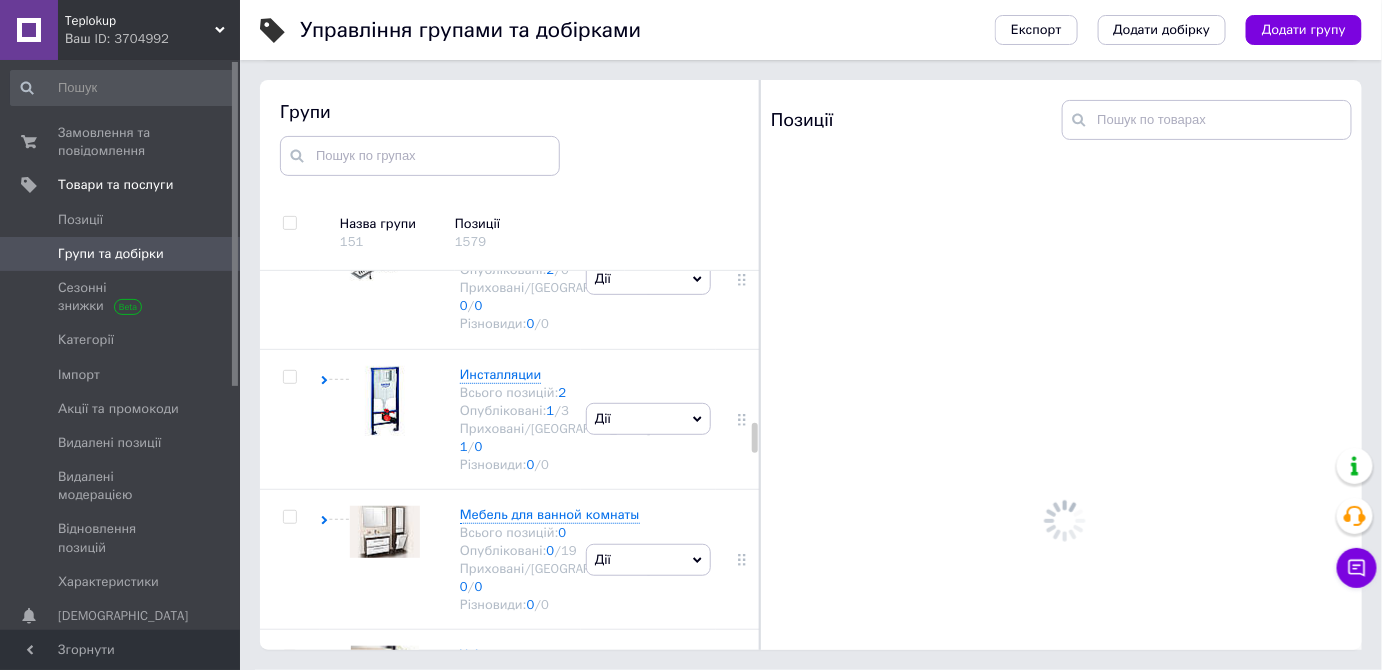 scroll, scrollTop: 2818, scrollLeft: 0, axis: vertical 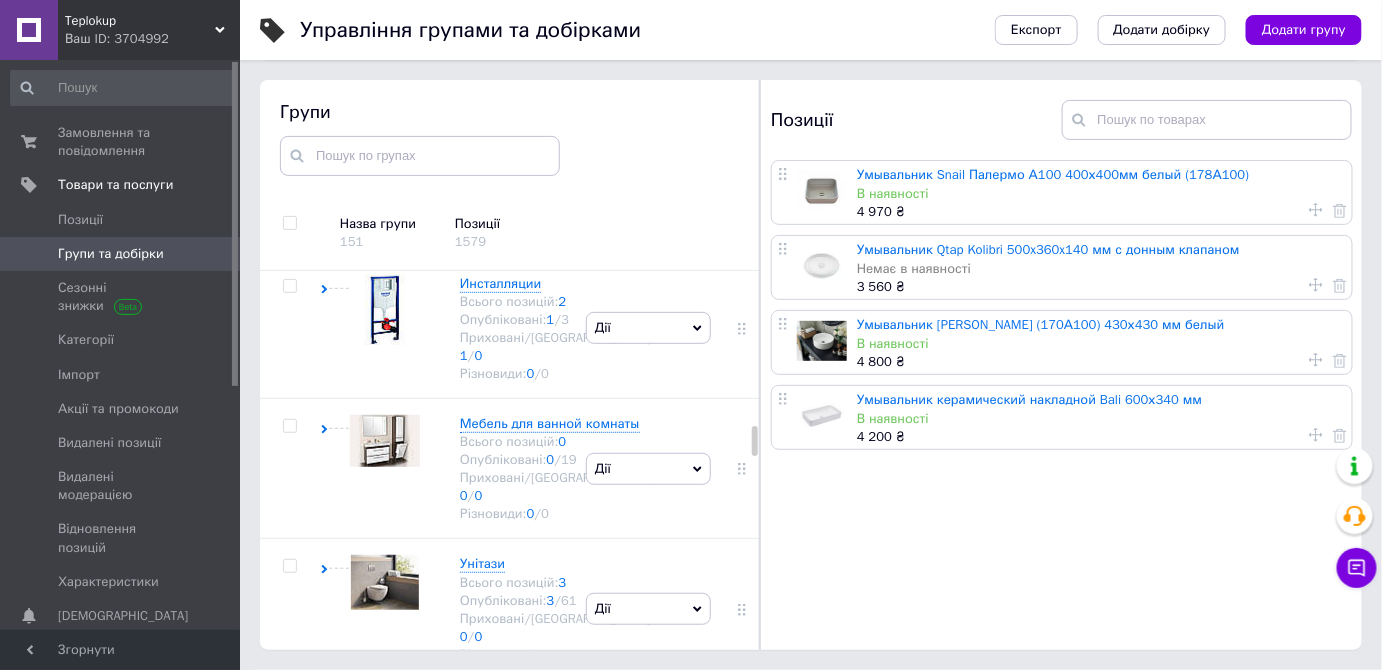 click at bounding box center (380, -111) 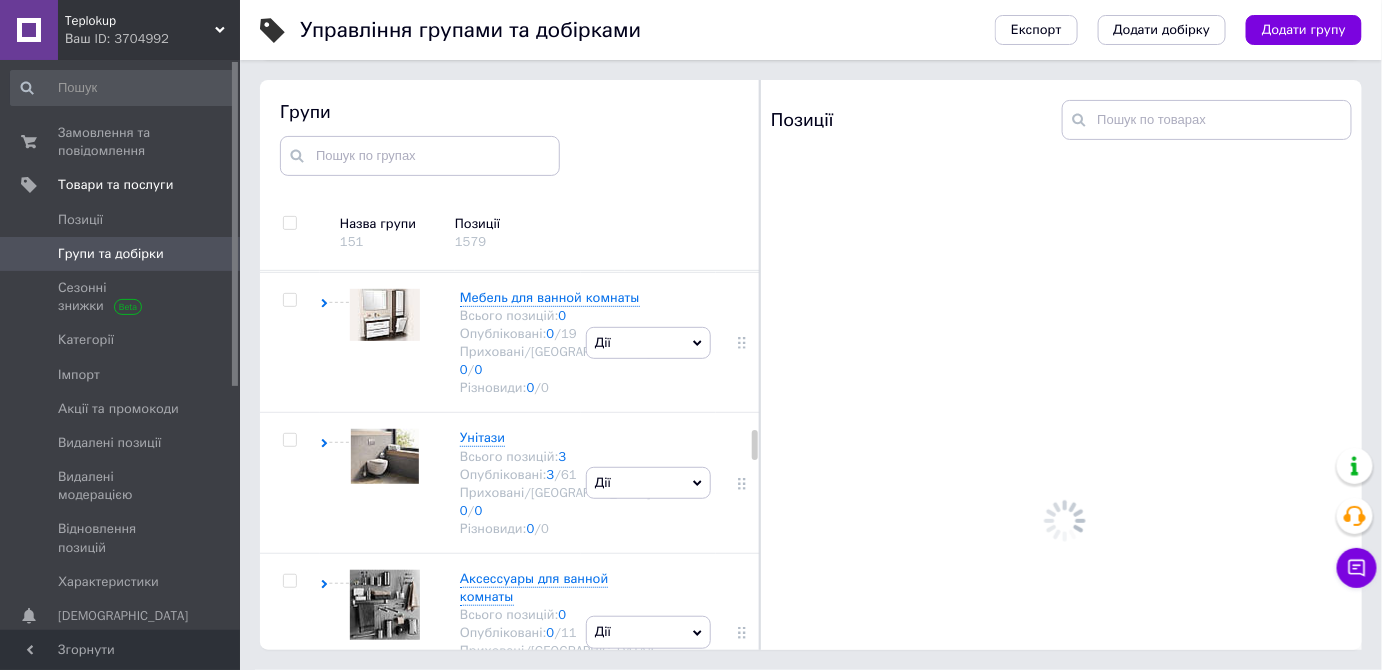 scroll, scrollTop: 3000, scrollLeft: 0, axis: vertical 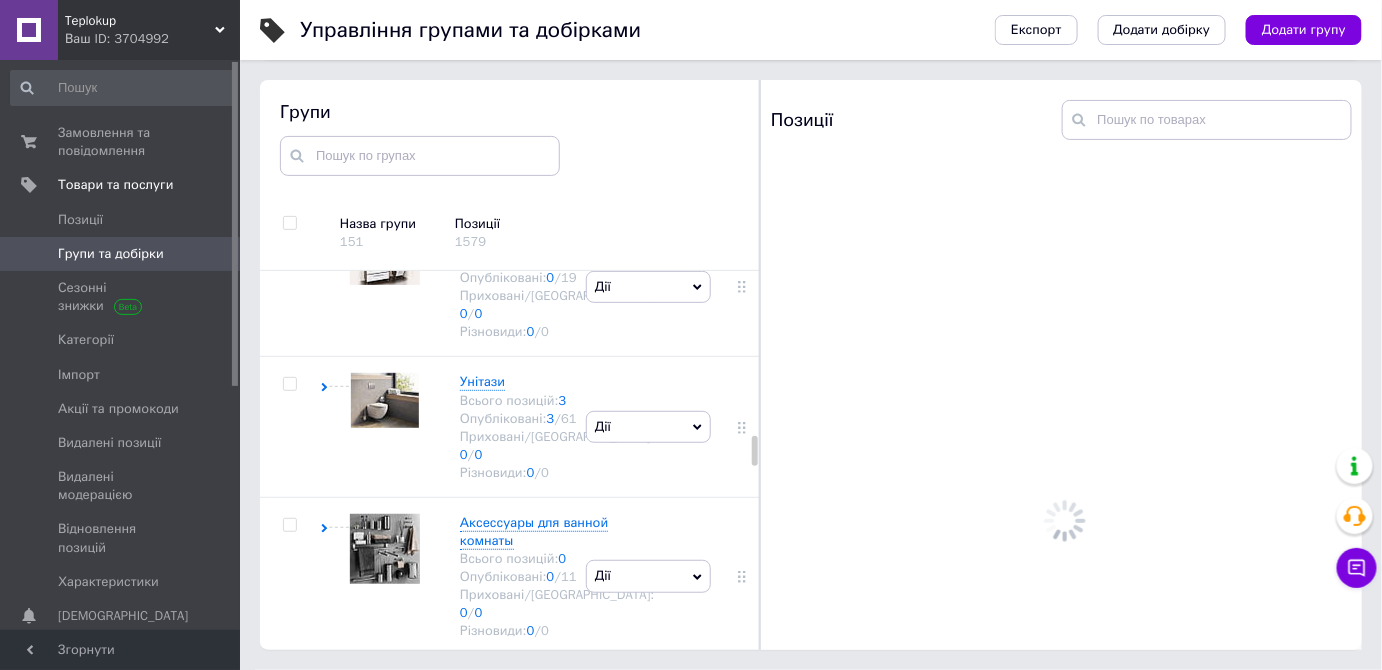 click at bounding box center [380, -143] 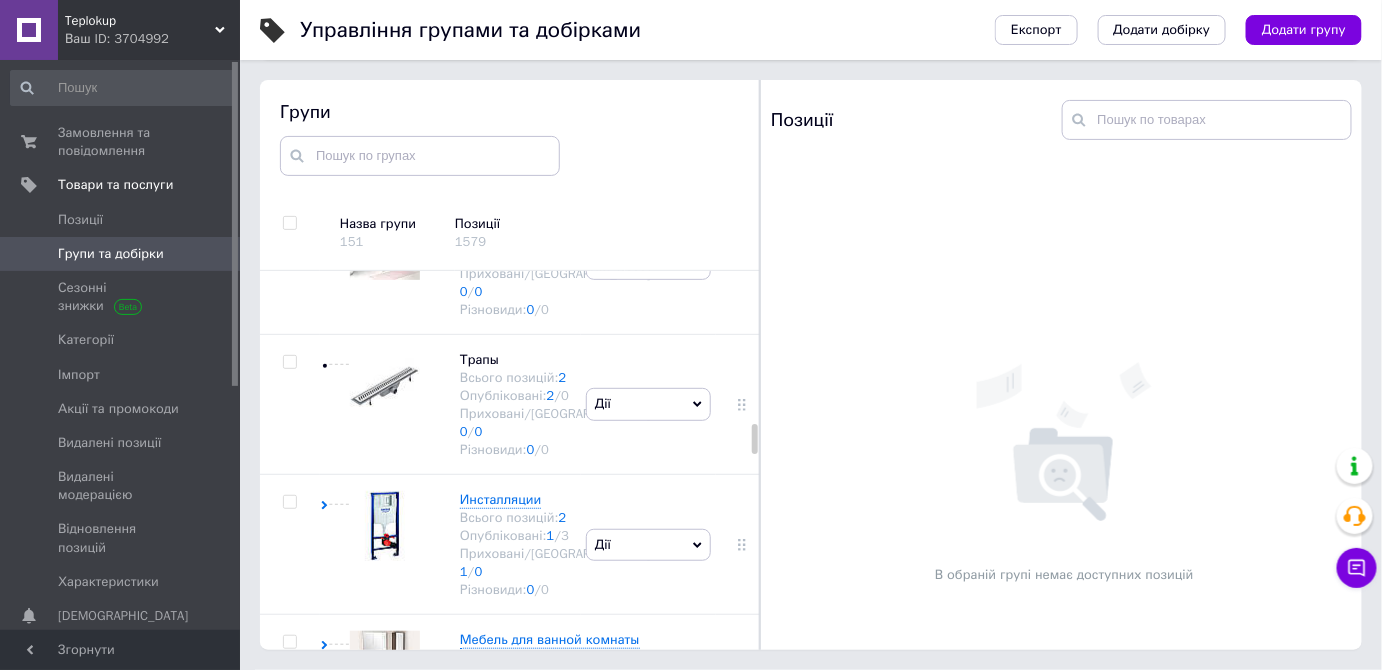 scroll, scrollTop: 3181, scrollLeft: 0, axis: vertical 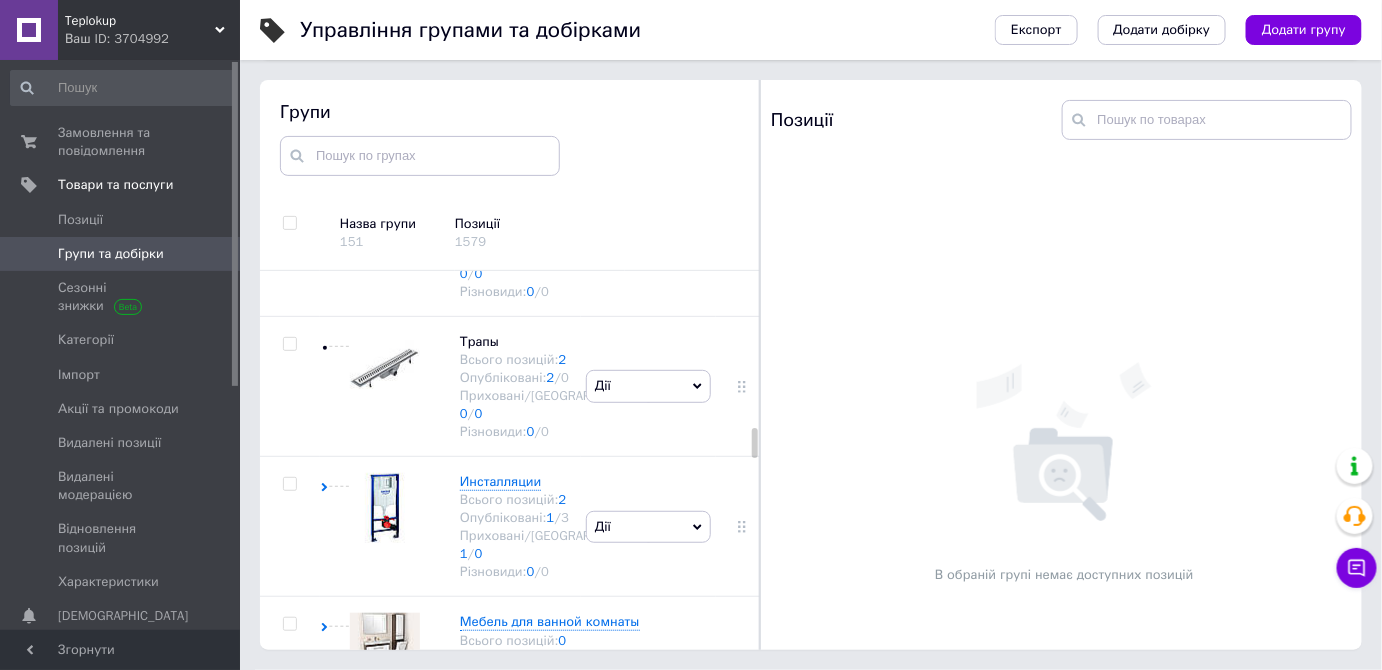 click at bounding box center [380, -175] 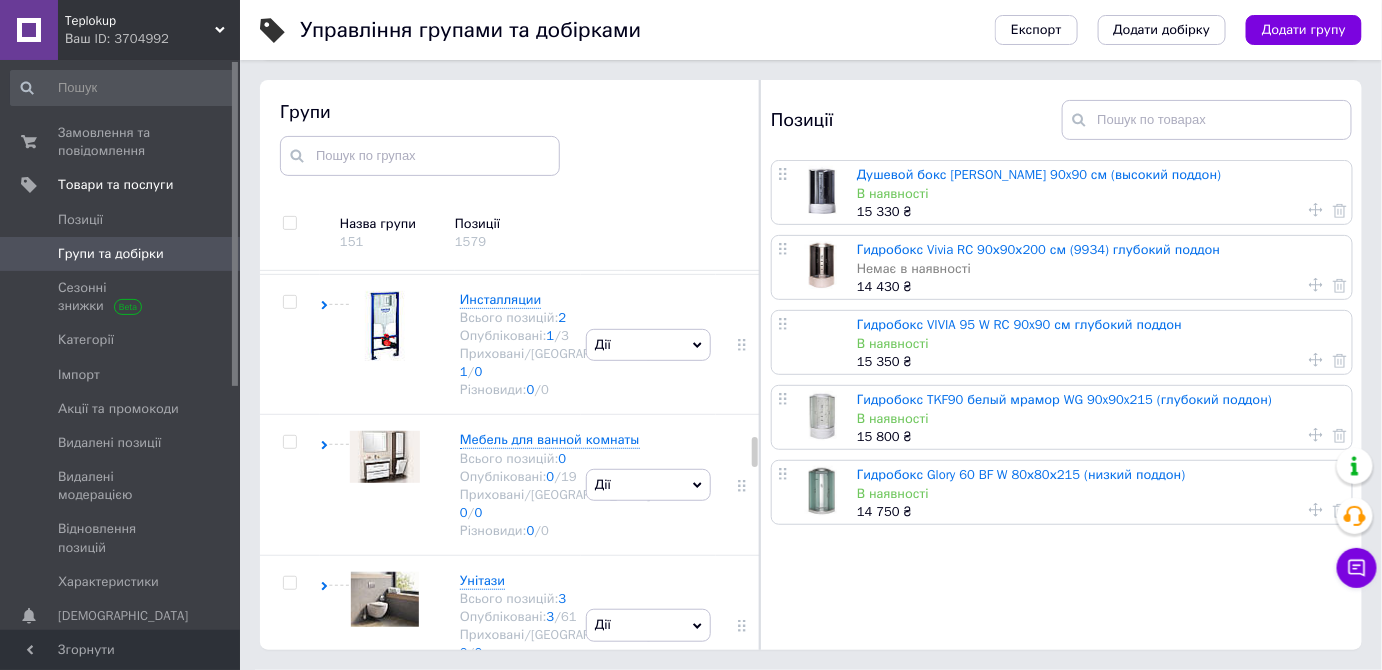 click at bounding box center (380, -216) 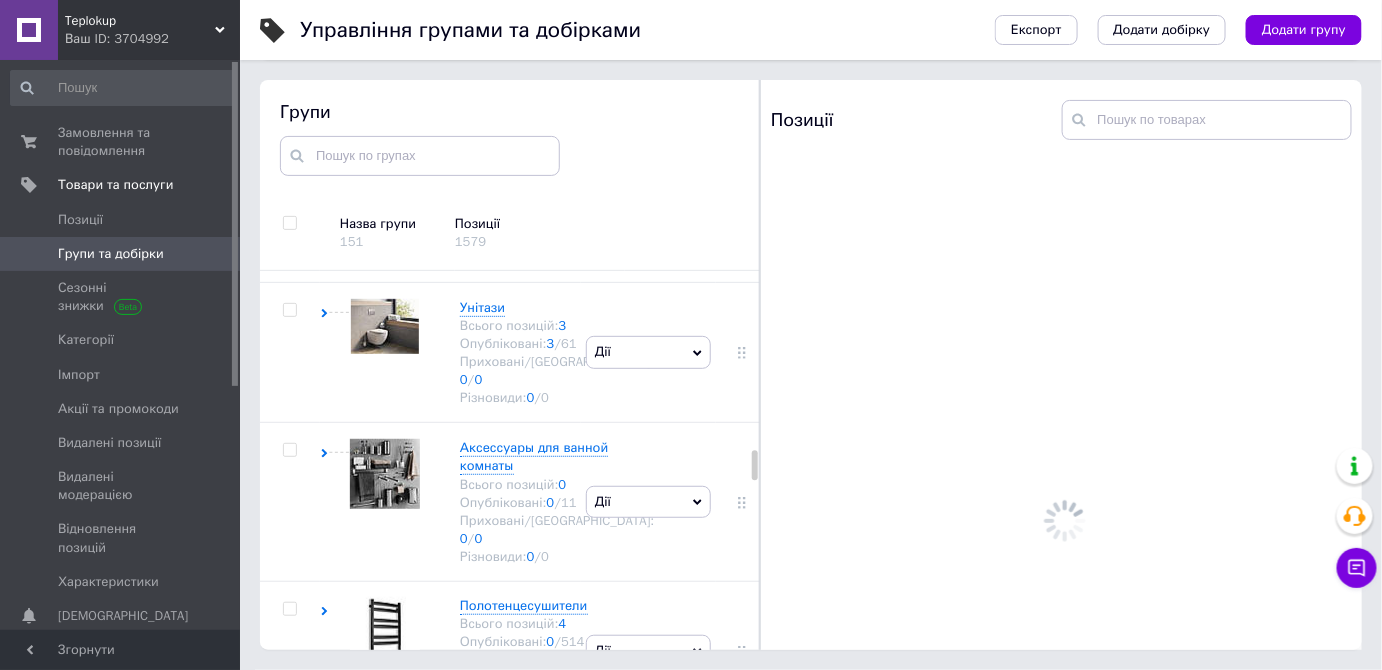click at bounding box center [380, -349] 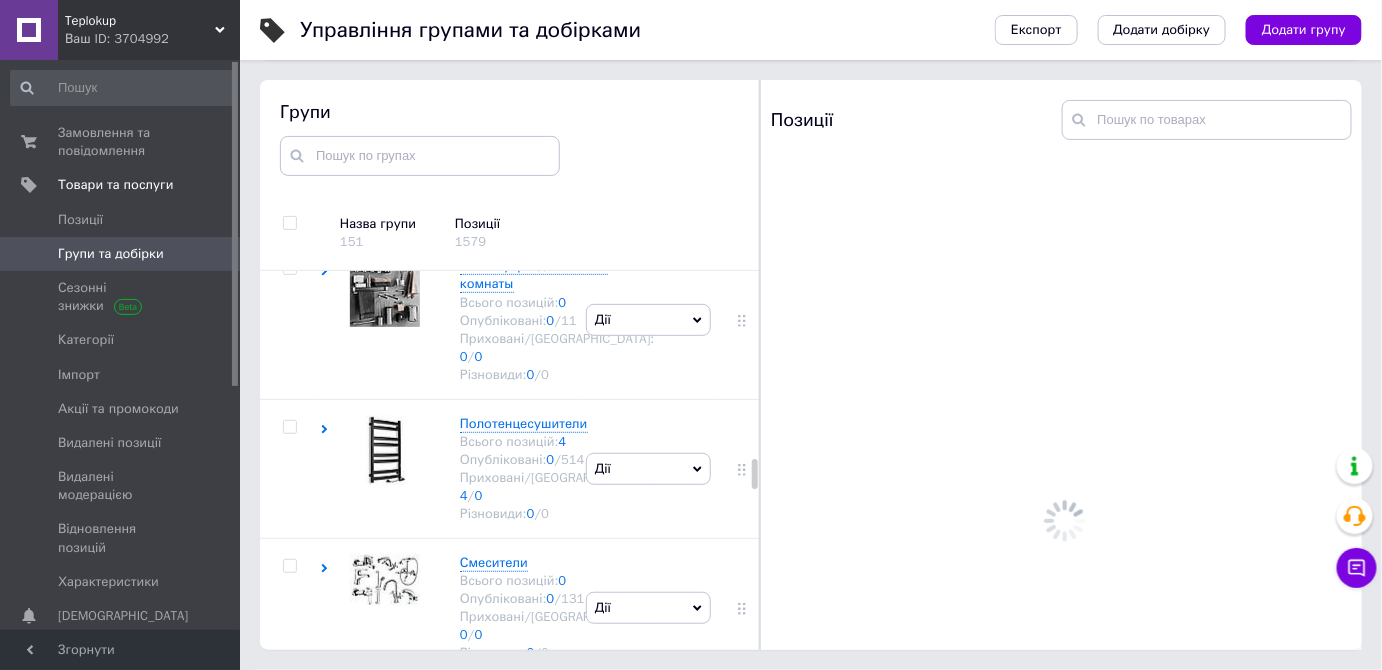 click at bounding box center [380, -391] 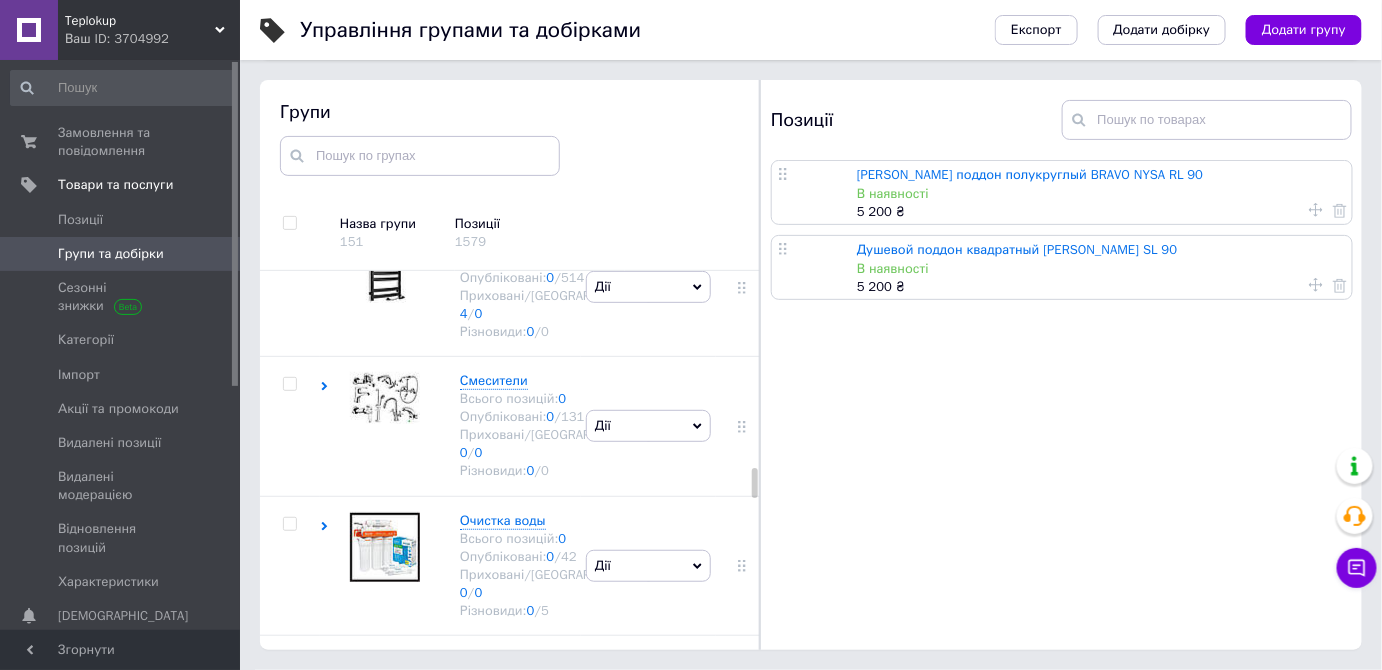 click at bounding box center (380, -432) 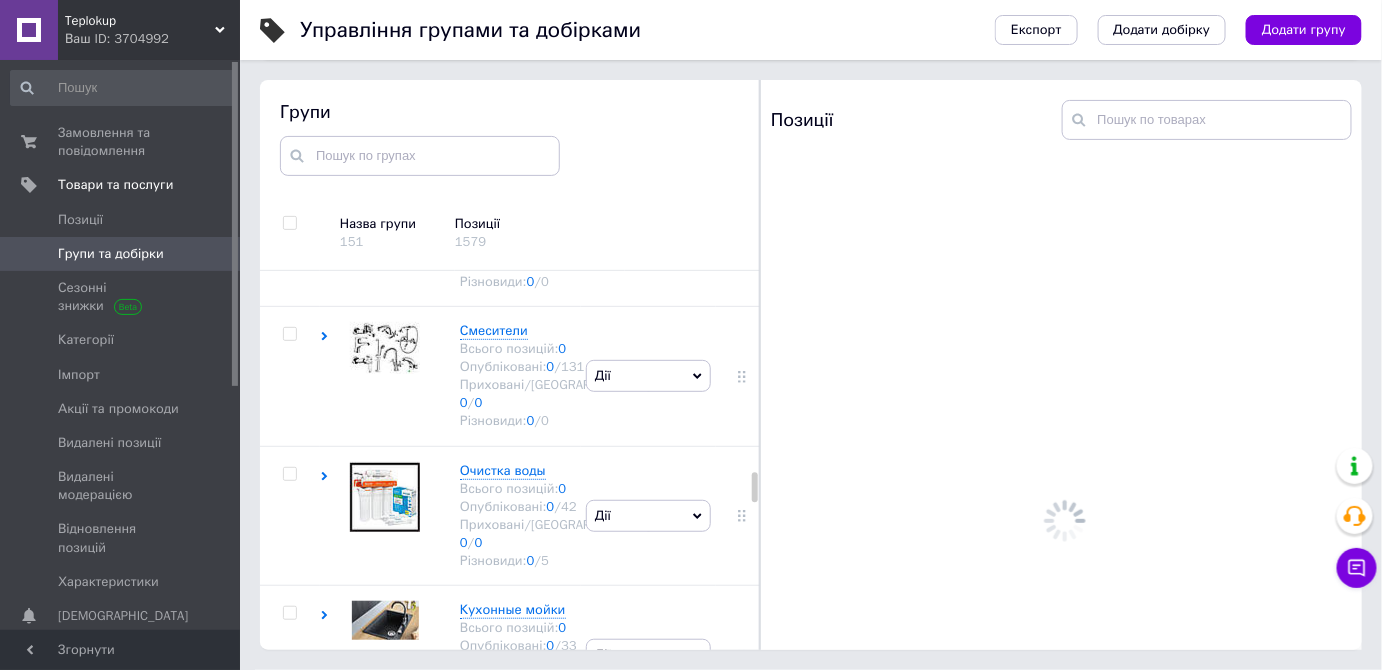scroll, scrollTop: 4090, scrollLeft: 0, axis: vertical 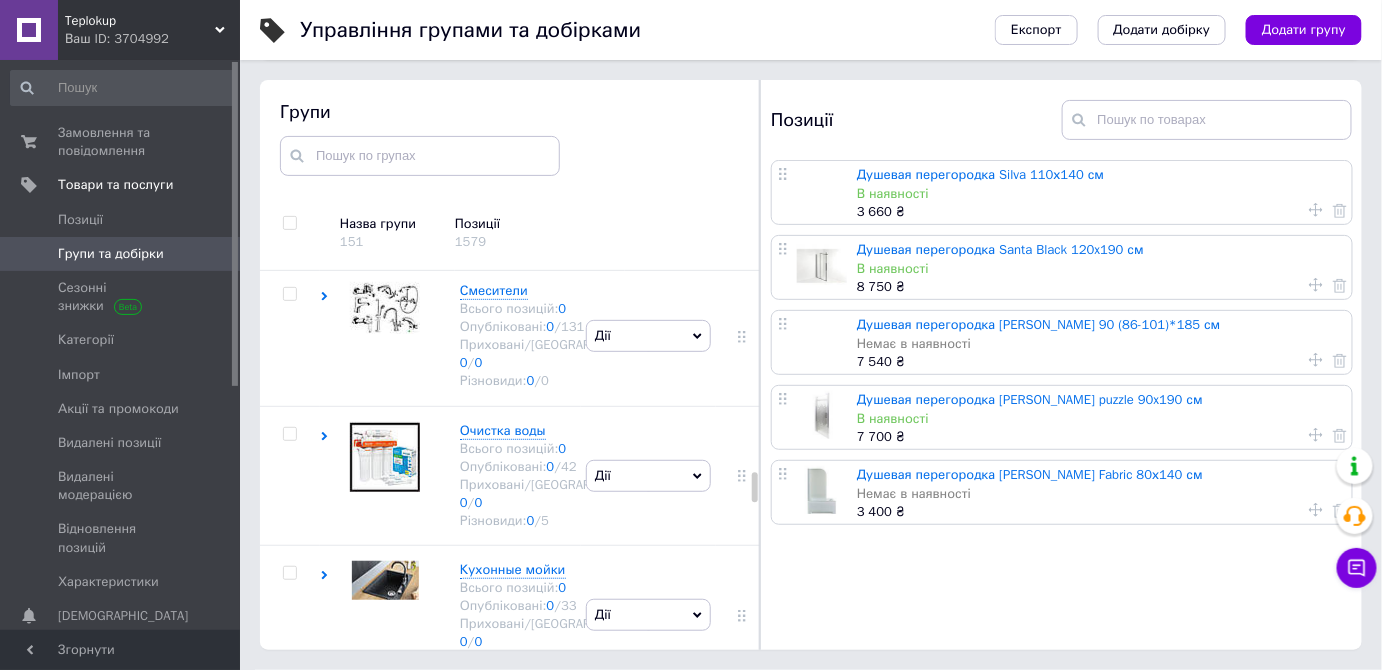 click at bounding box center (380, -382) 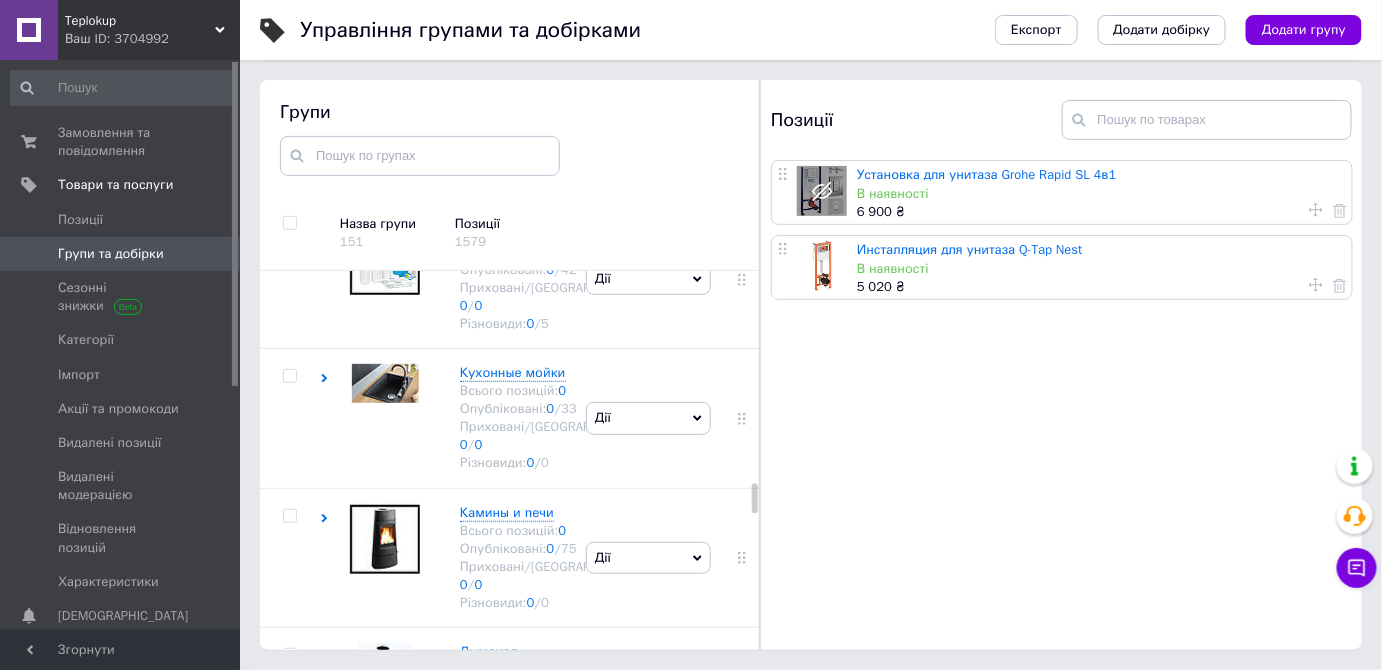 scroll, scrollTop: 4454, scrollLeft: 0, axis: vertical 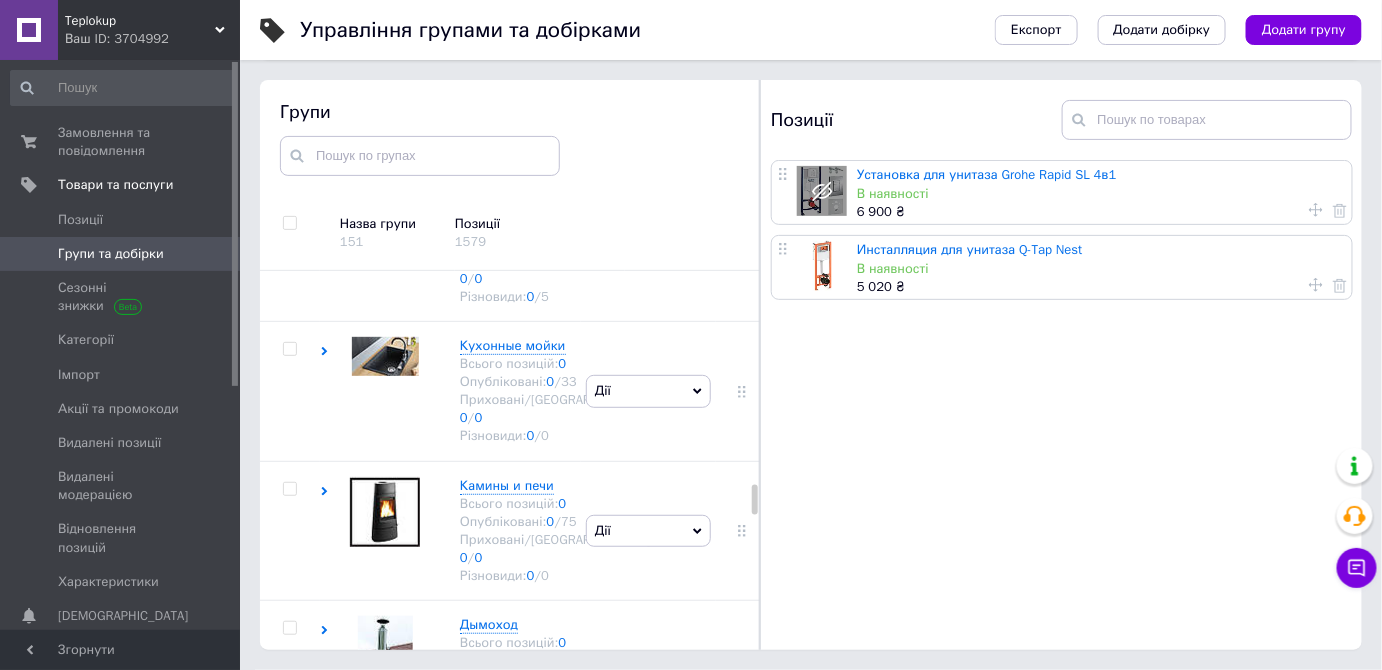 click at bounding box center [380, -465] 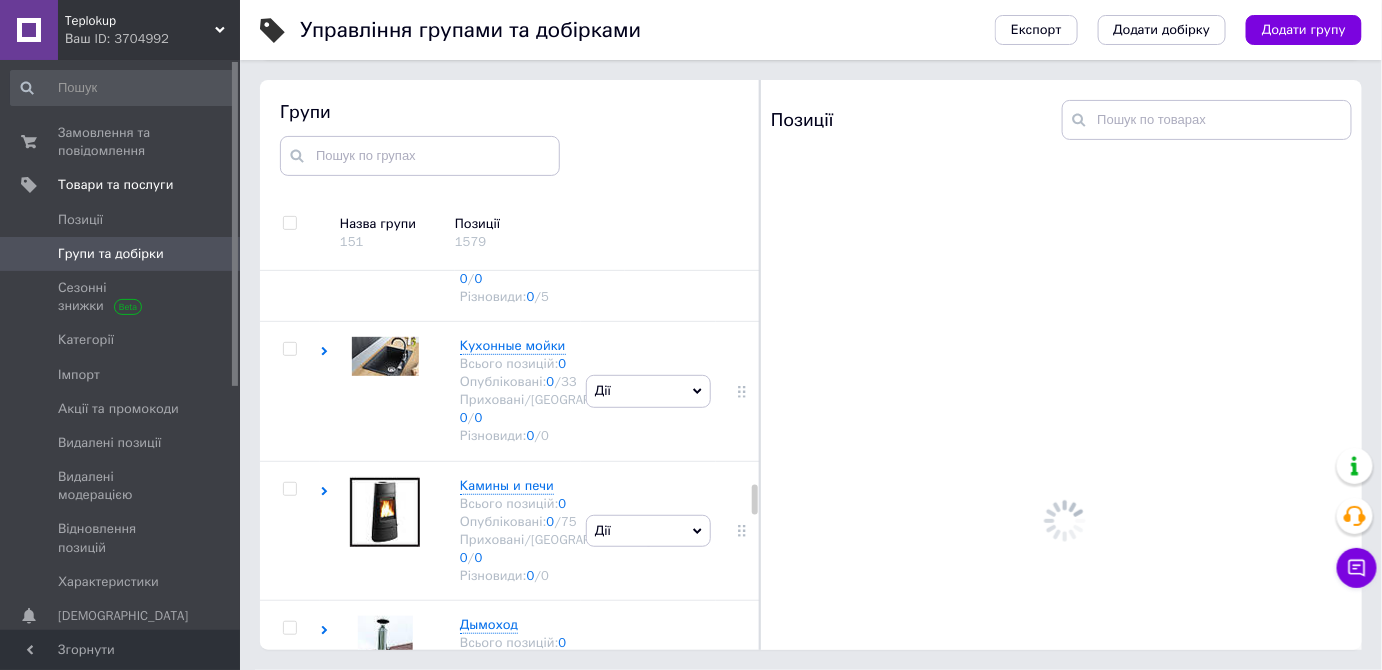 scroll, scrollTop: 4636, scrollLeft: 0, axis: vertical 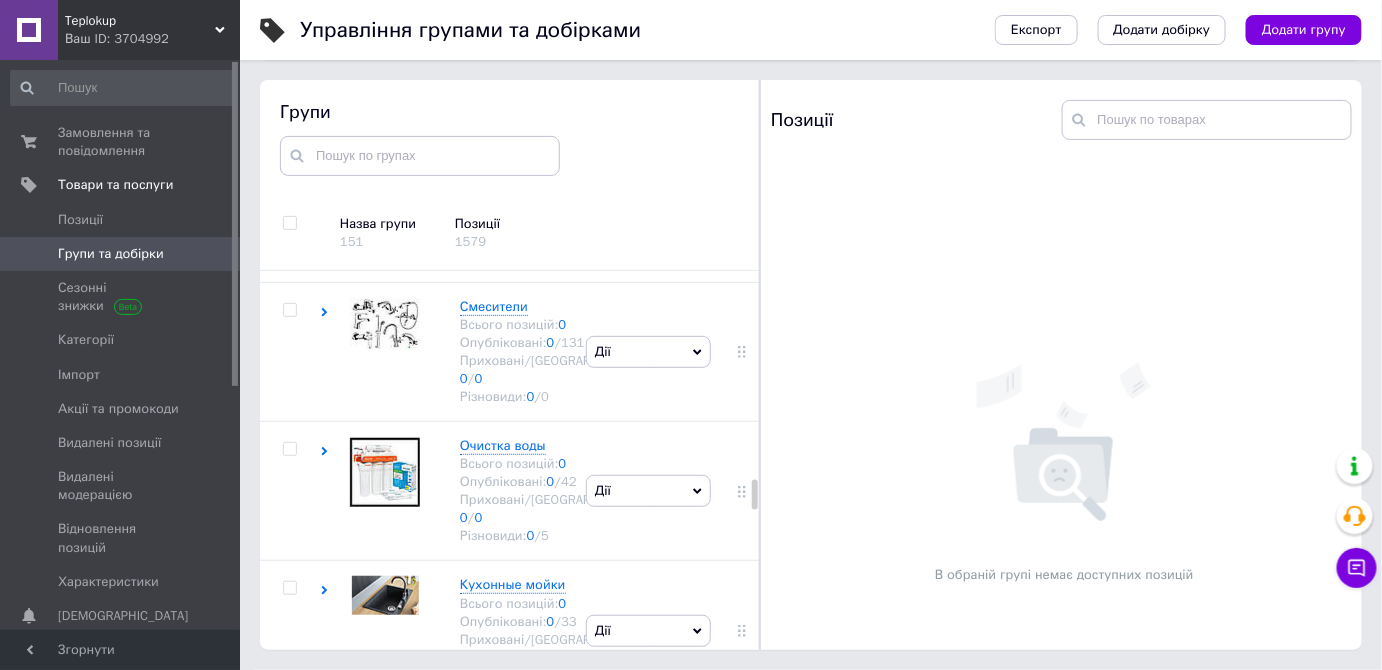 click at bounding box center [380, -507] 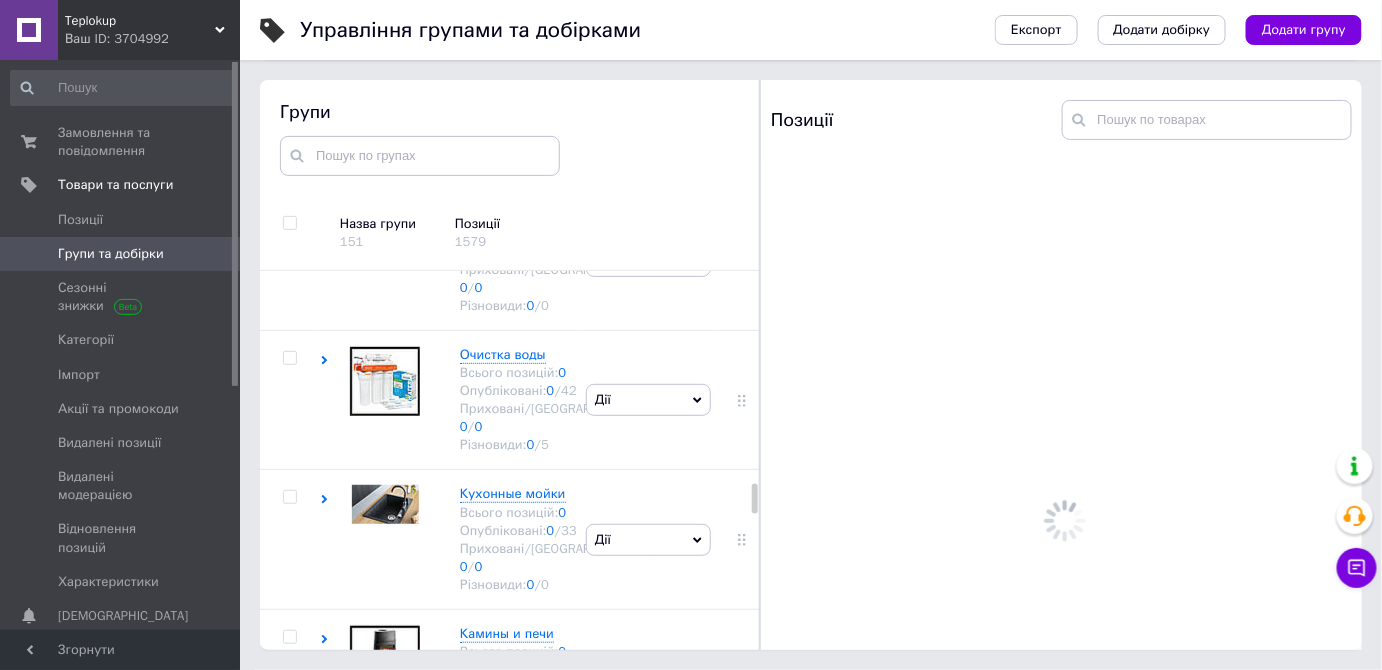 click at bounding box center (380, -457) 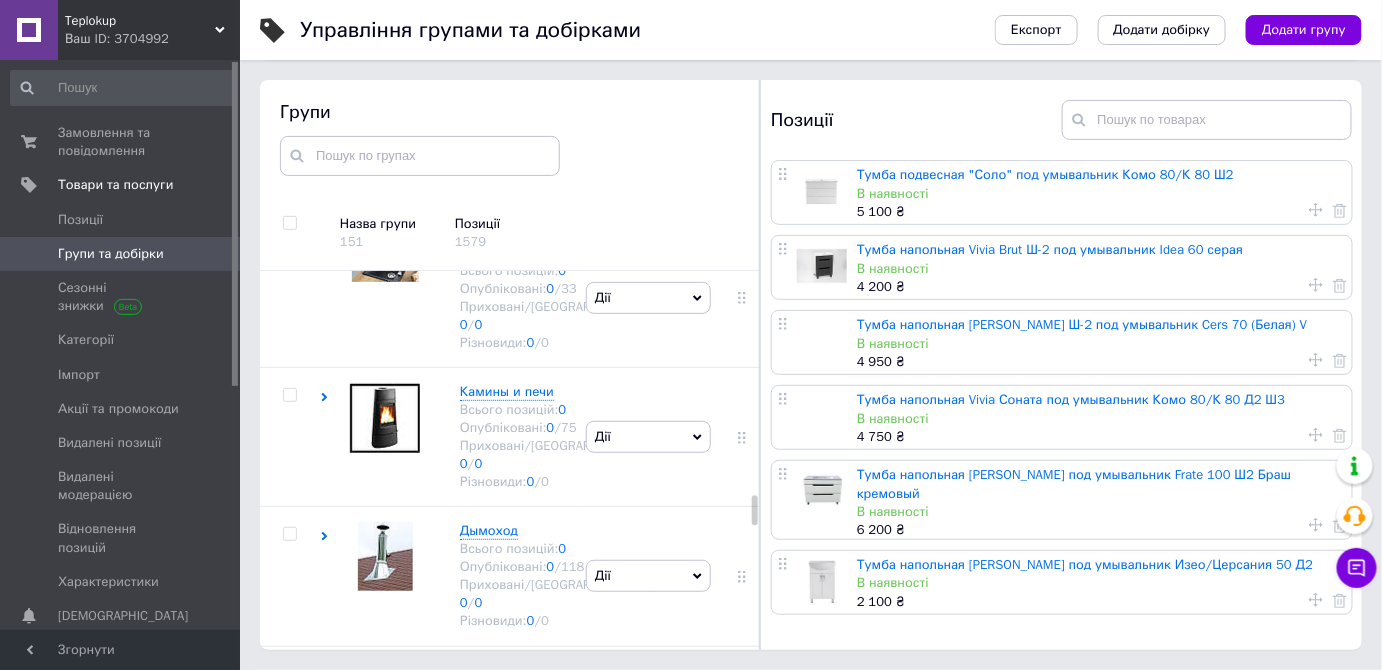scroll, scrollTop: 5000, scrollLeft: 0, axis: vertical 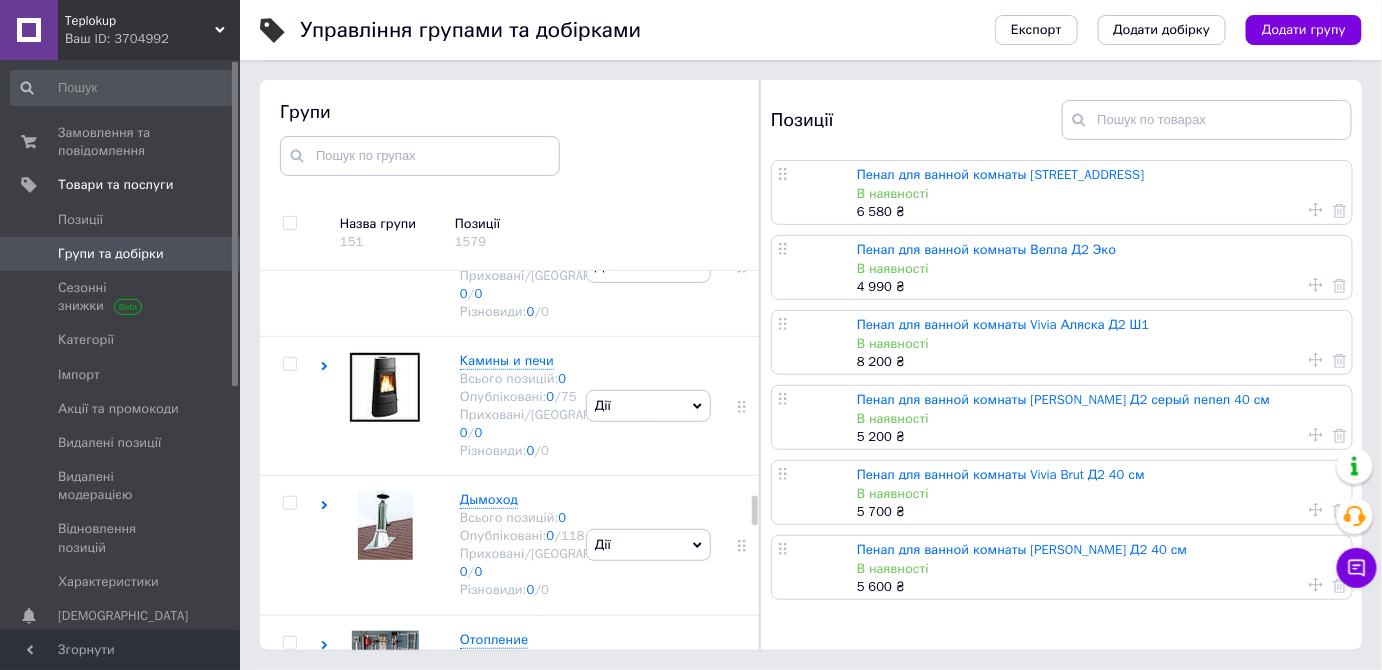 click at bounding box center [380, -590] 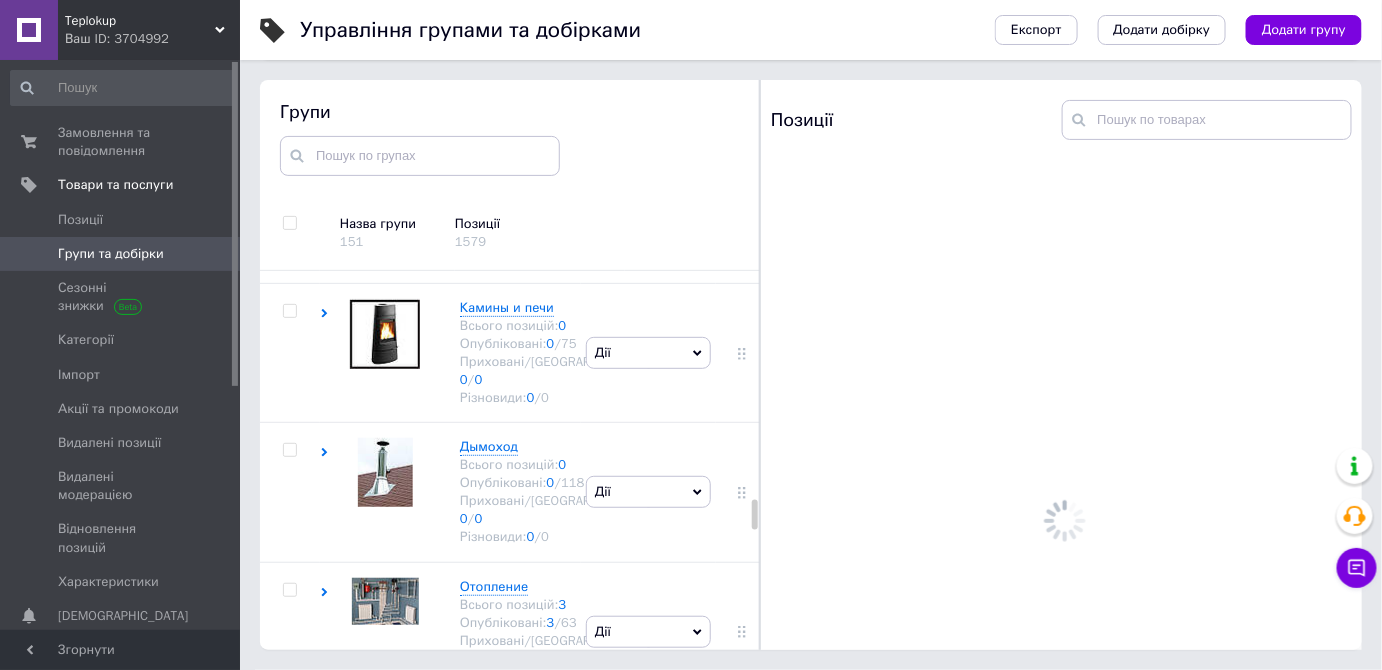scroll, scrollTop: 5090, scrollLeft: 0, axis: vertical 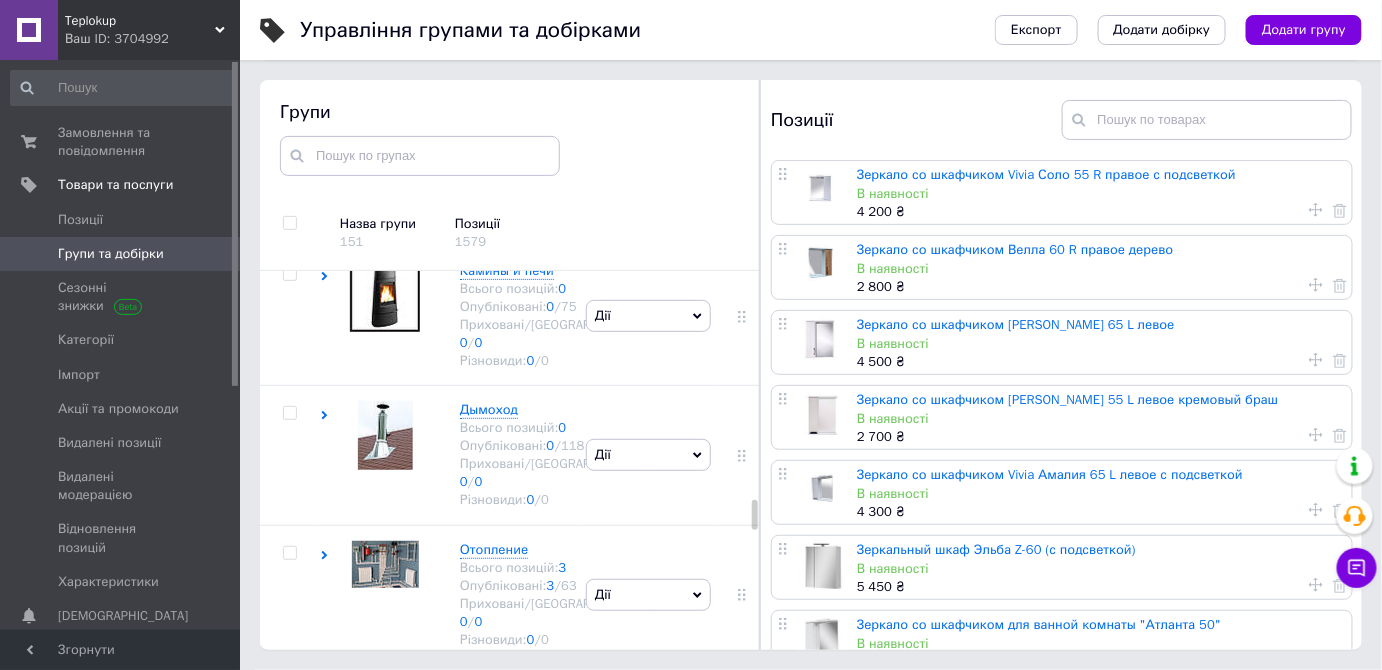 click at bounding box center [380, -540] 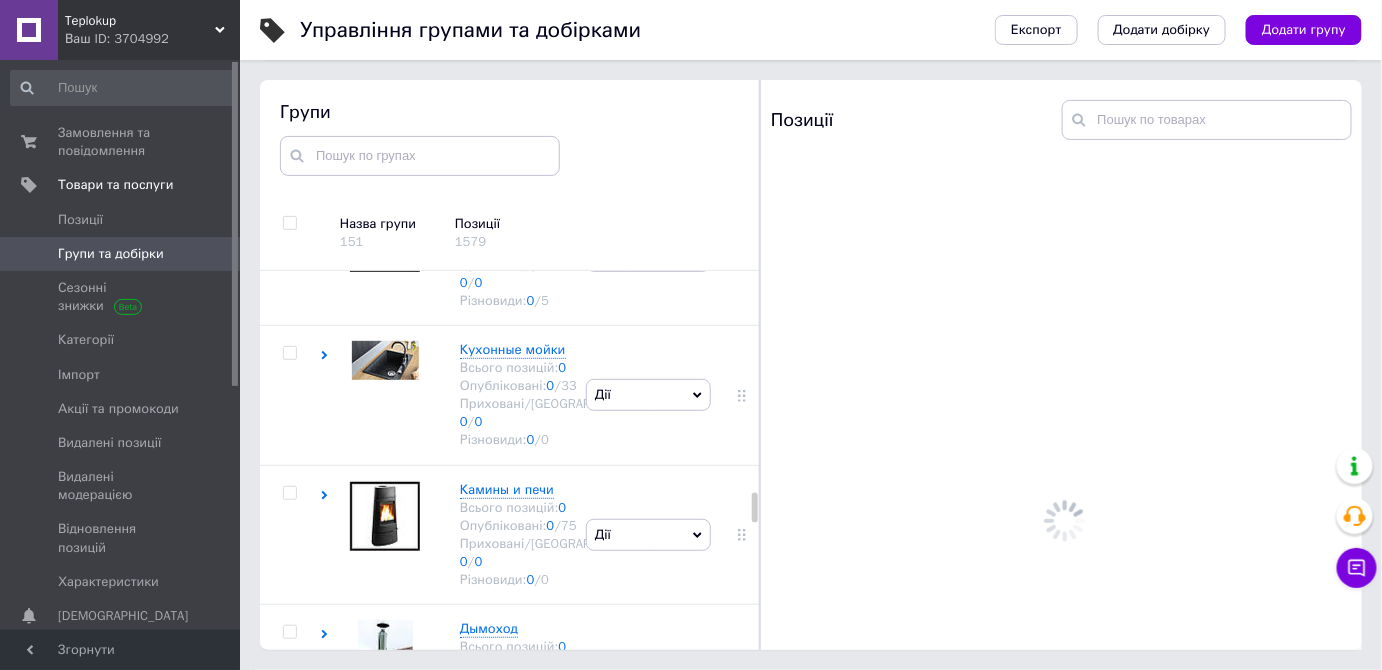 scroll, scrollTop: 5181, scrollLeft: 0, axis: vertical 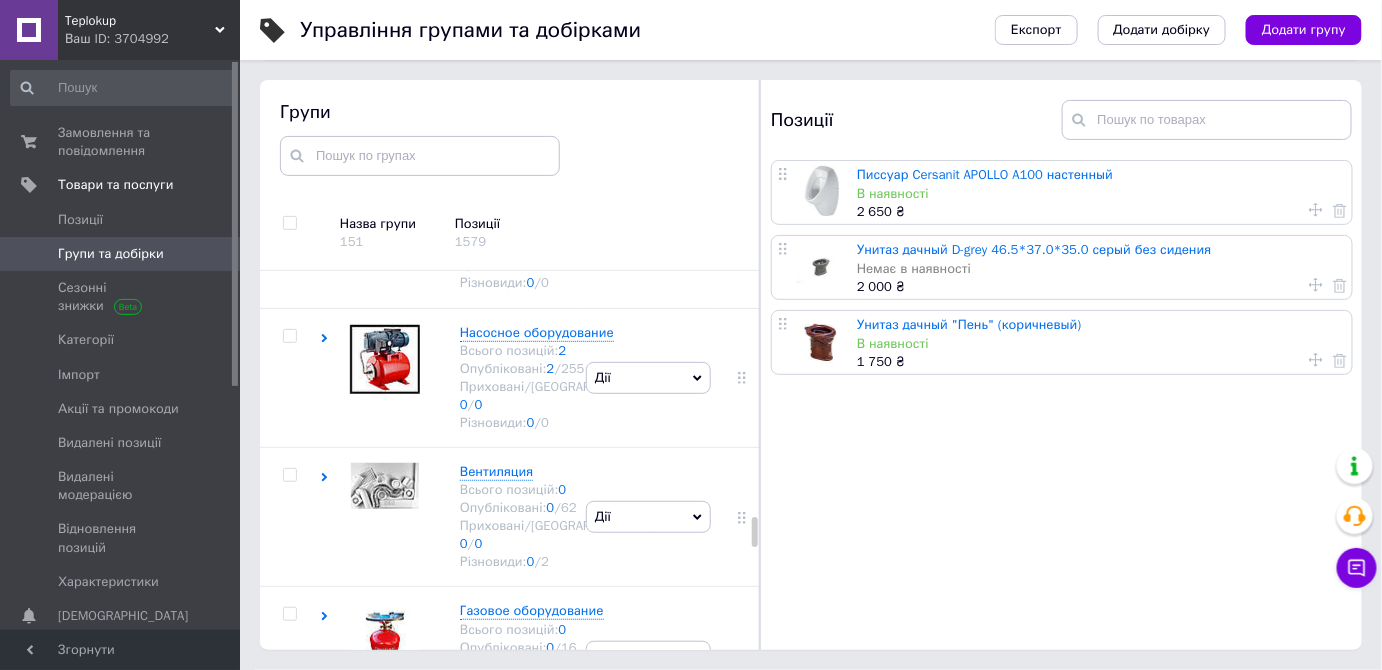 click at bounding box center [380, -747] 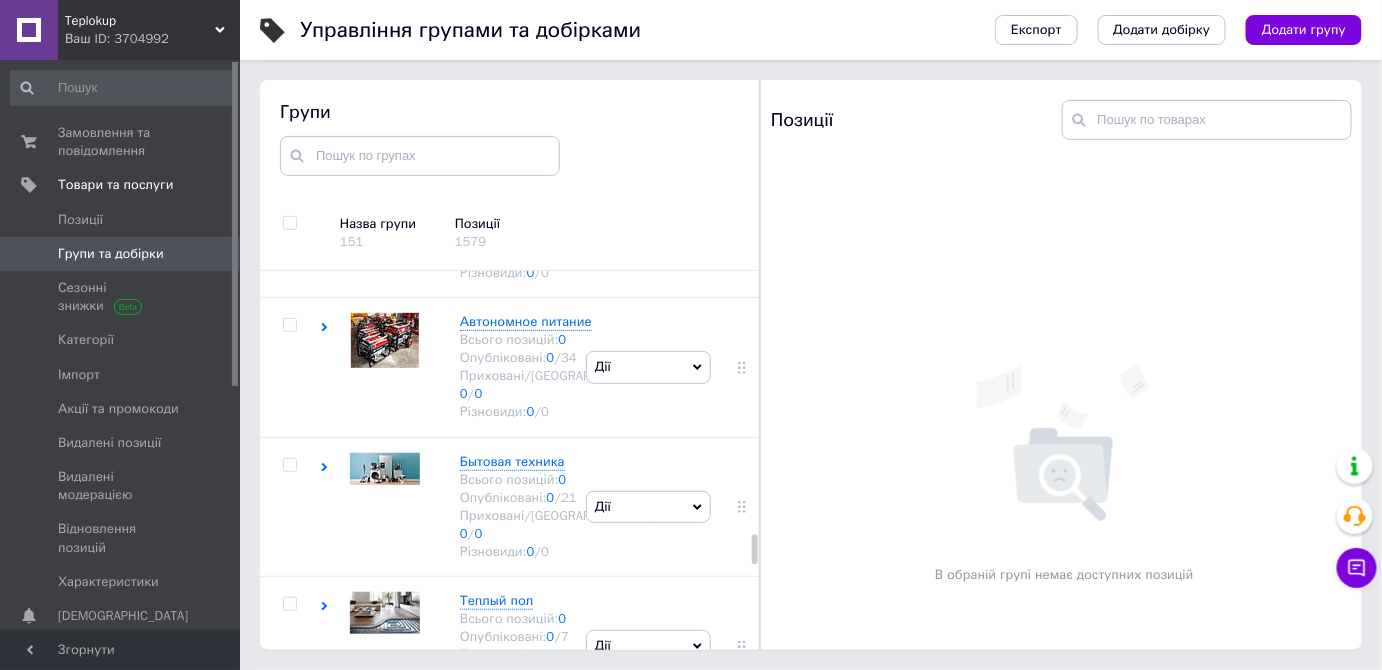 scroll, scrollTop: 6727, scrollLeft: 0, axis: vertical 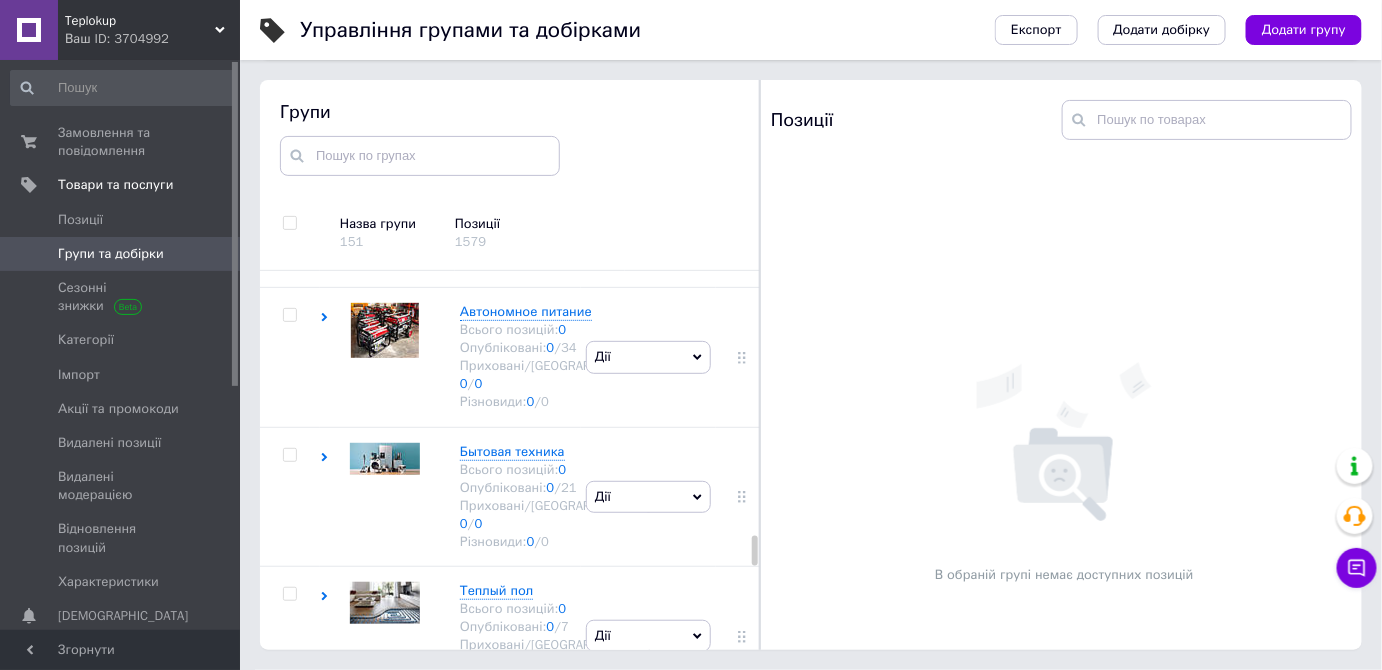 click at bounding box center [380, -1036] 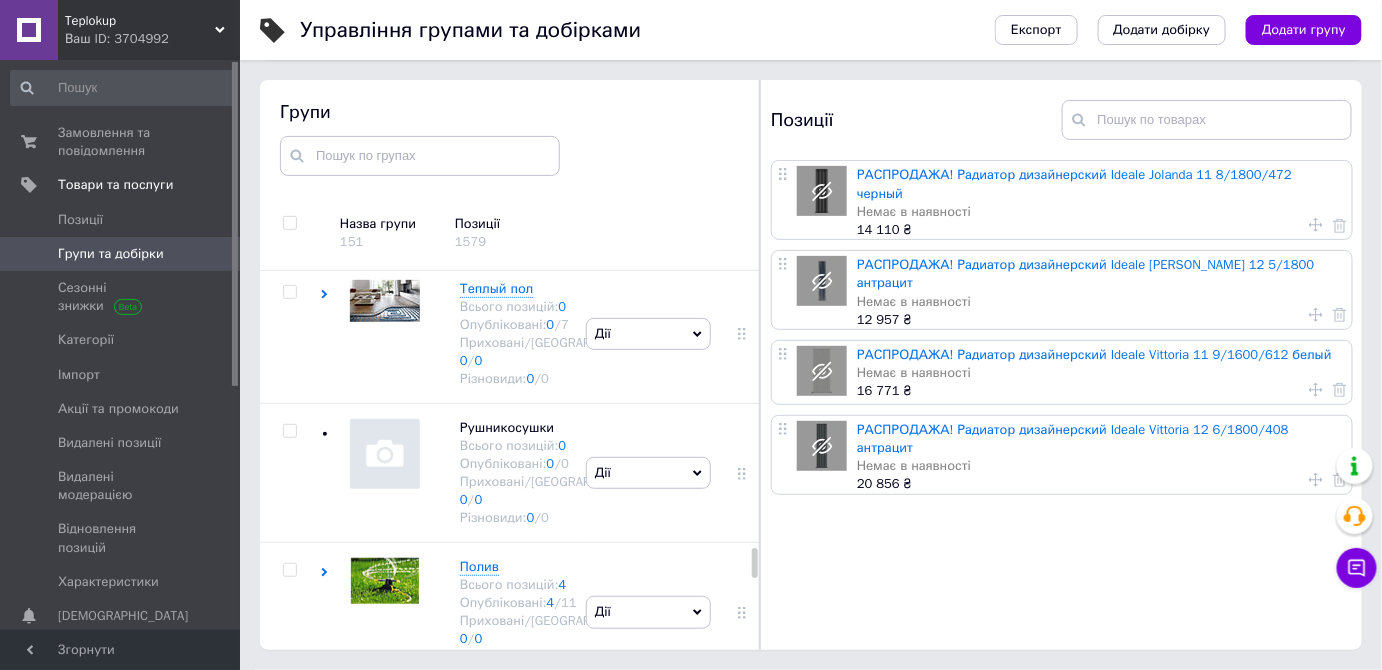 scroll, scrollTop: 7636, scrollLeft: 0, axis: vertical 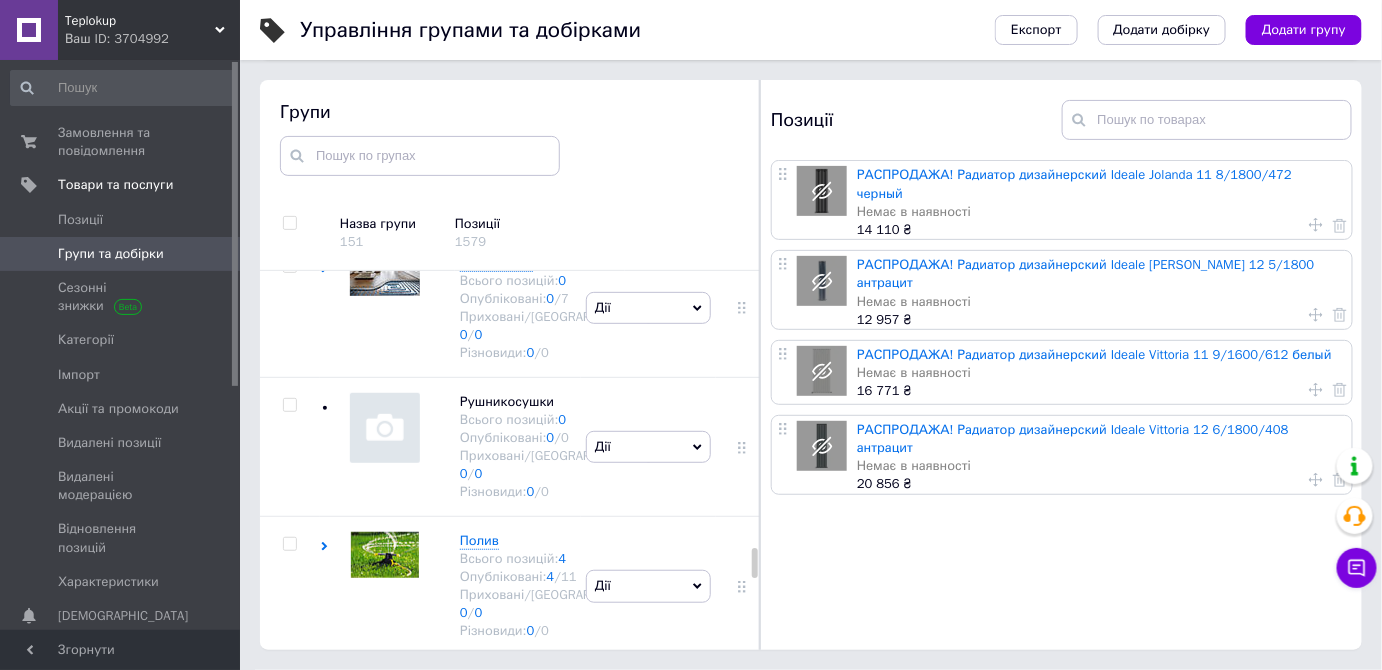 click at bounding box center [380, -1226] 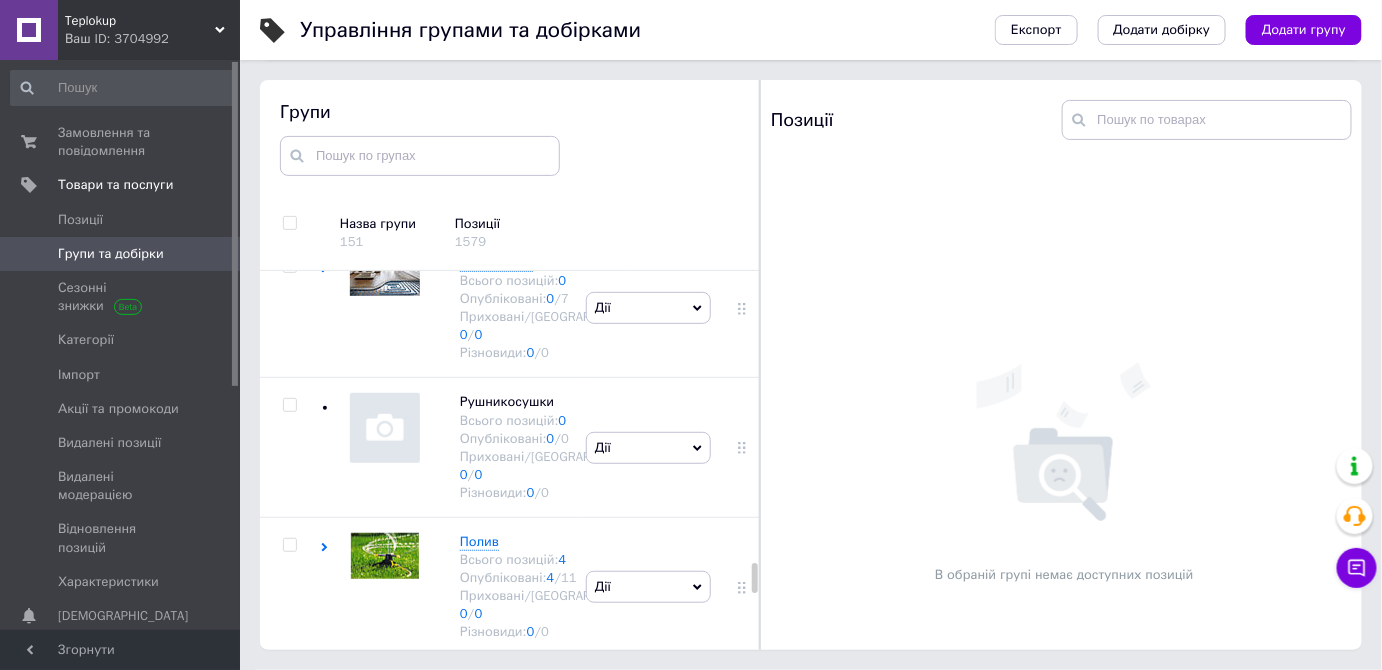 scroll, scrollTop: 9454, scrollLeft: 0, axis: vertical 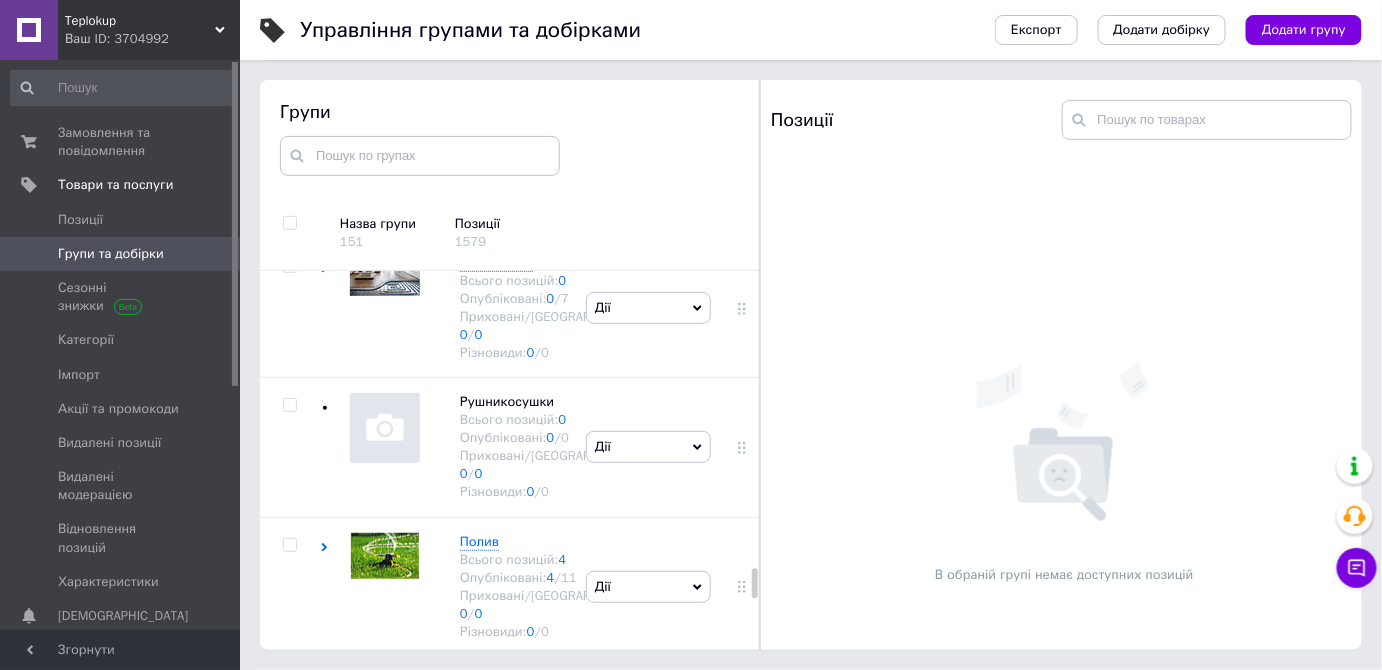 click at bounding box center [380, -947] 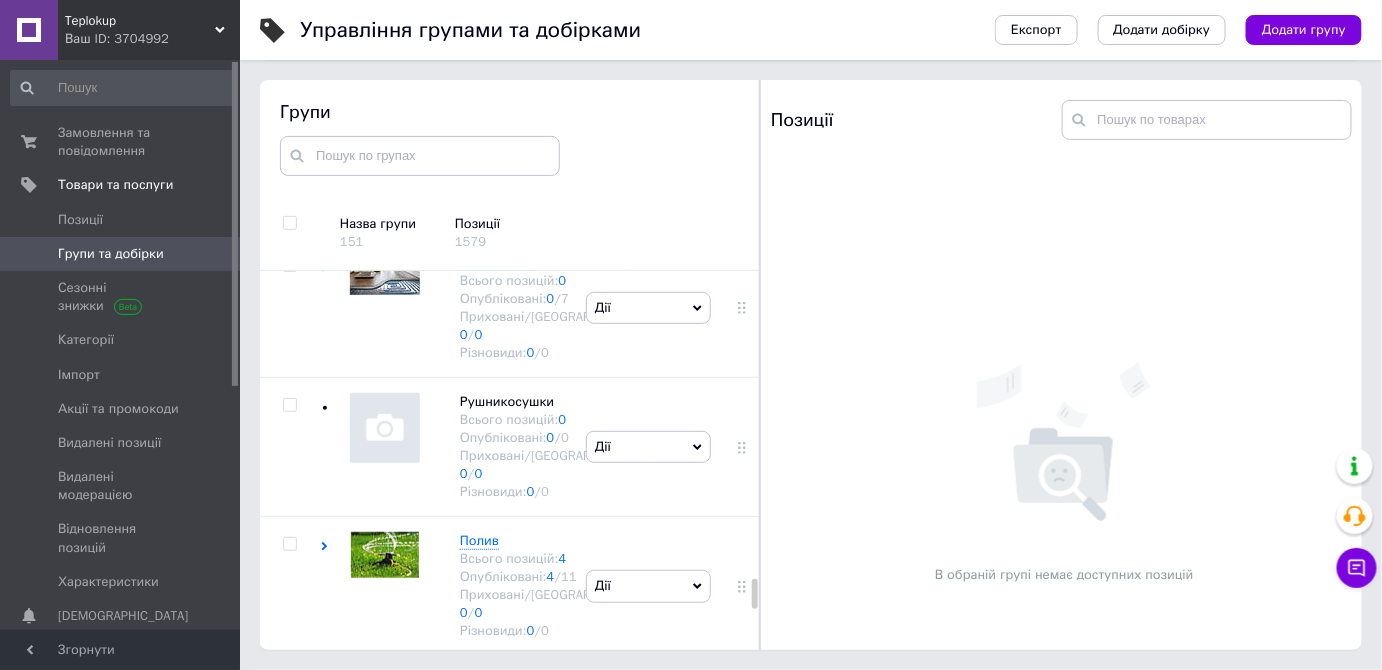 scroll, scrollTop: 11181, scrollLeft: 0, axis: vertical 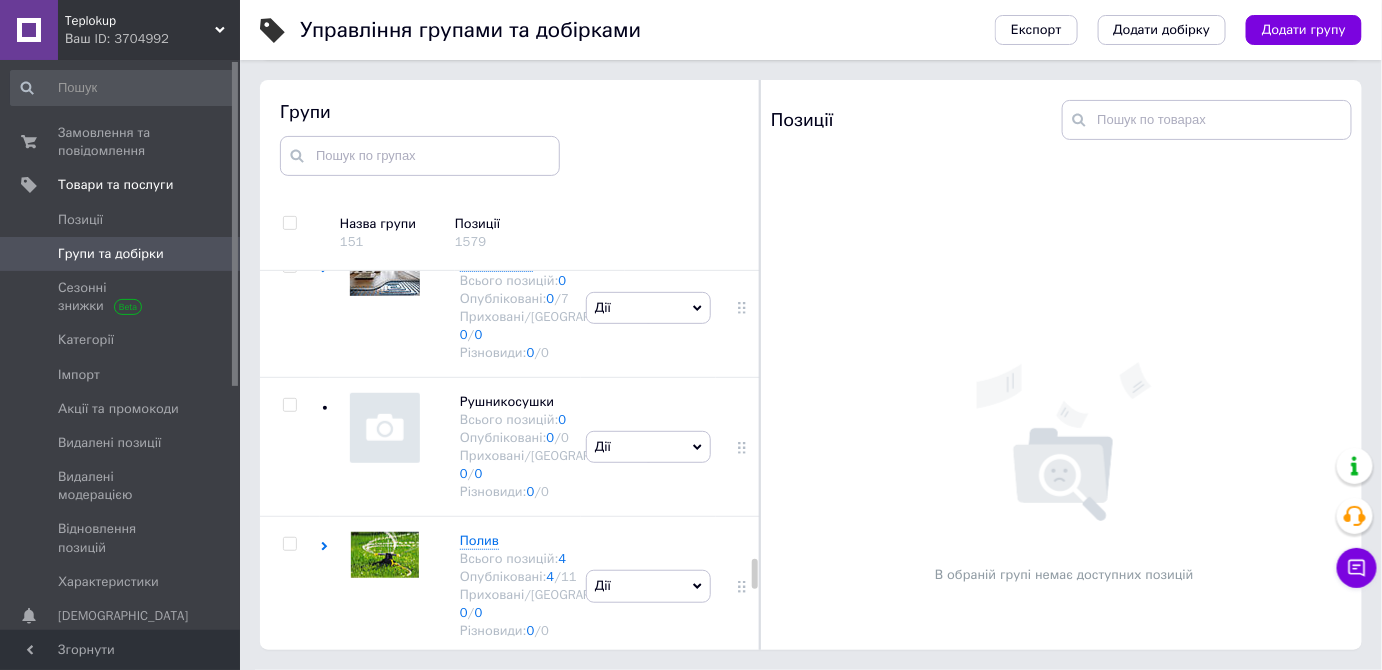 click at bounding box center [380, -1528] 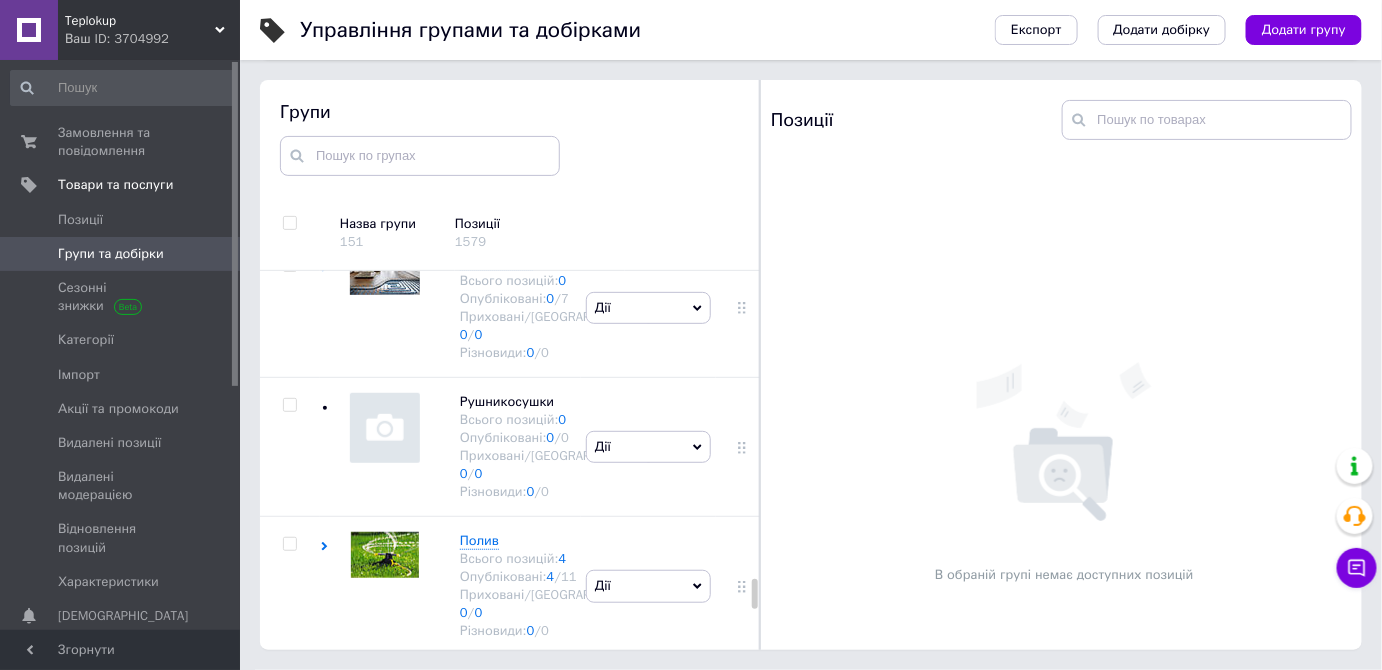 click at bounding box center (380, -808) 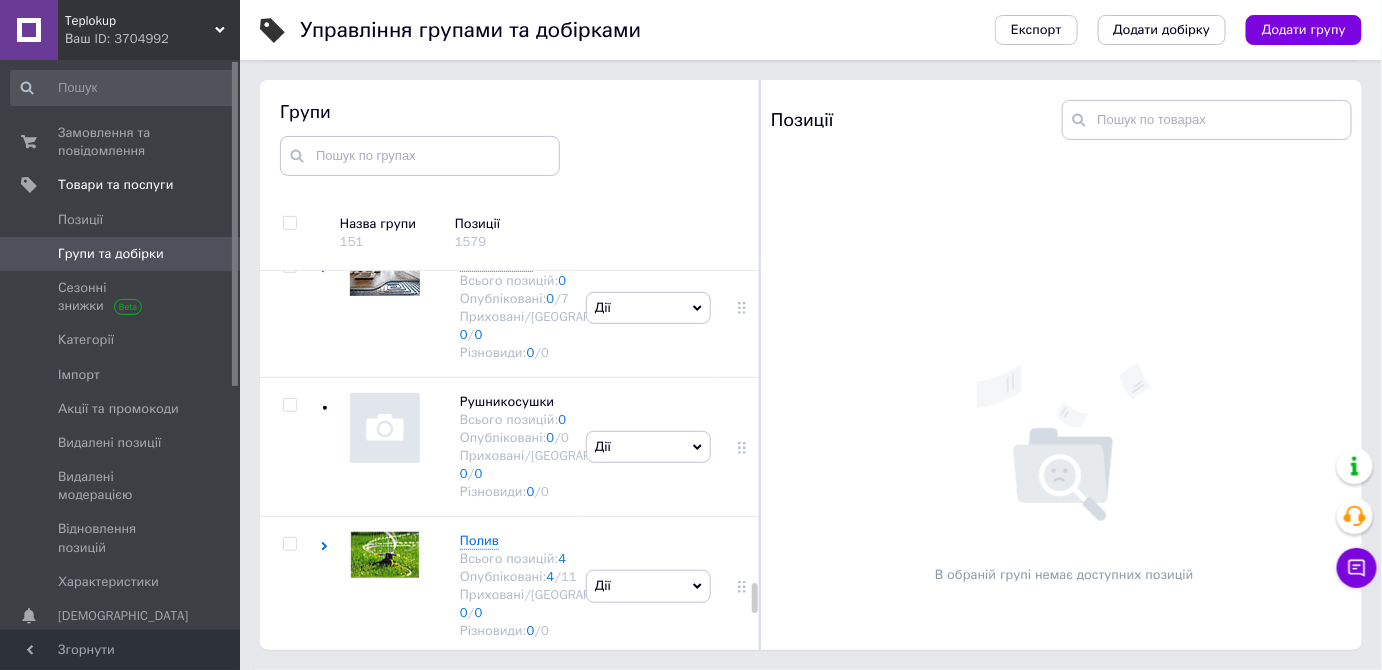 scroll, scrollTop: 12181, scrollLeft: 0, axis: vertical 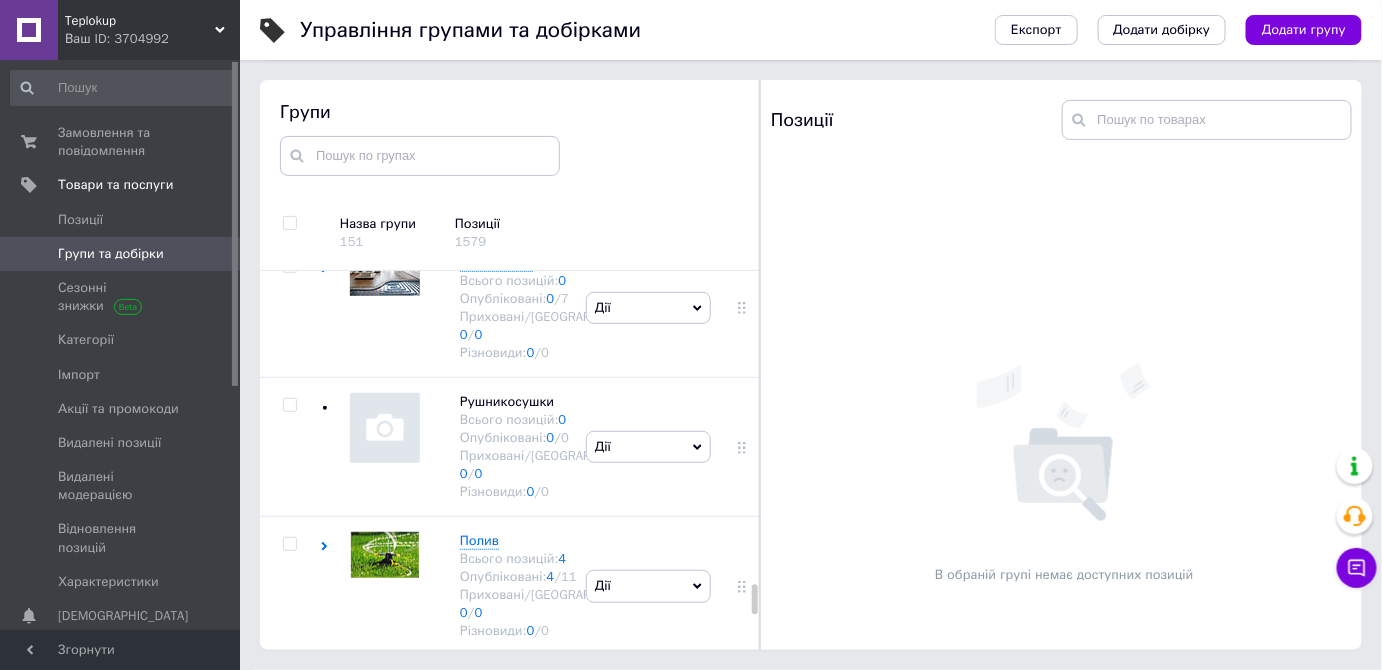 click at bounding box center (380, -668) 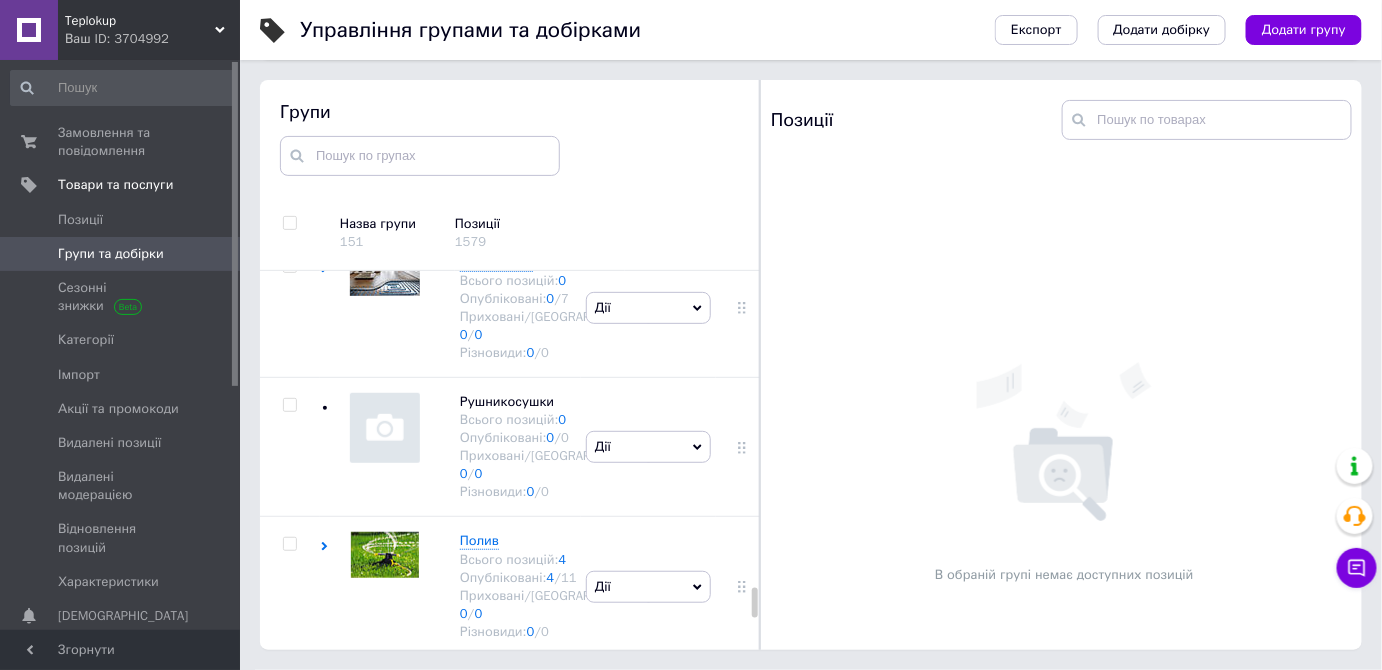 scroll, scrollTop: 12818, scrollLeft: 0, axis: vertical 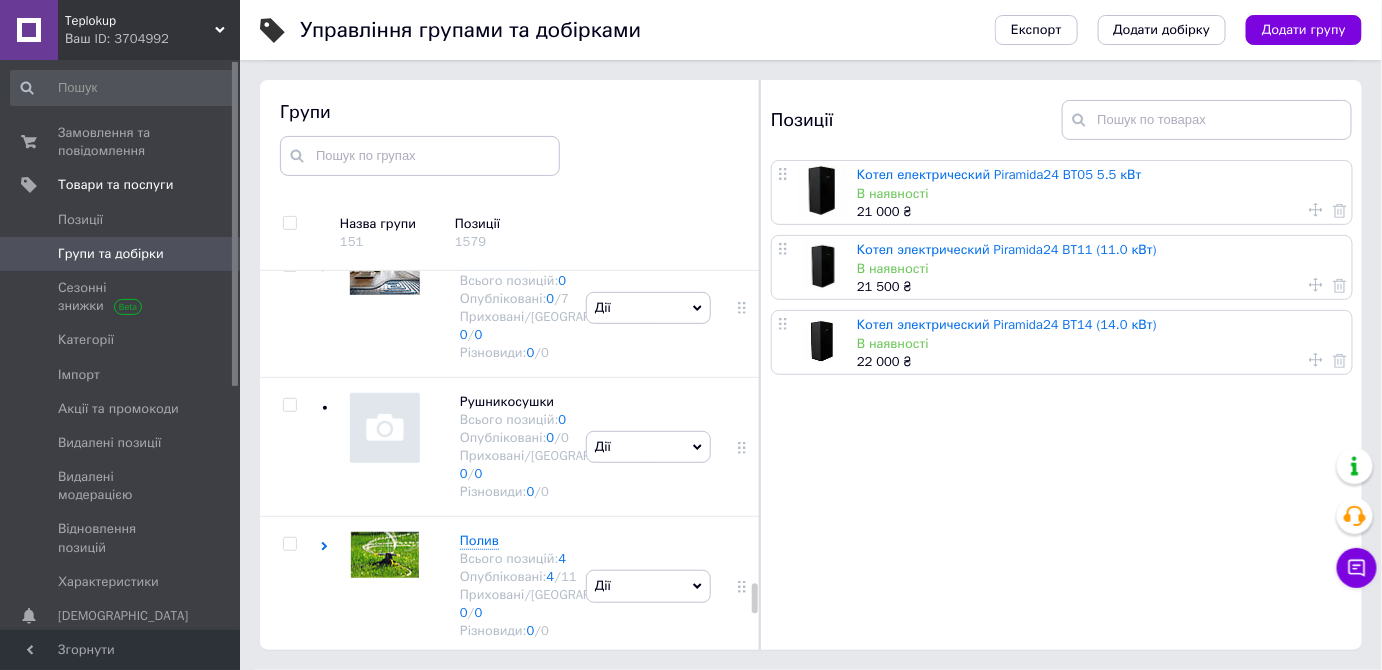 click at bounding box center (380, -810) 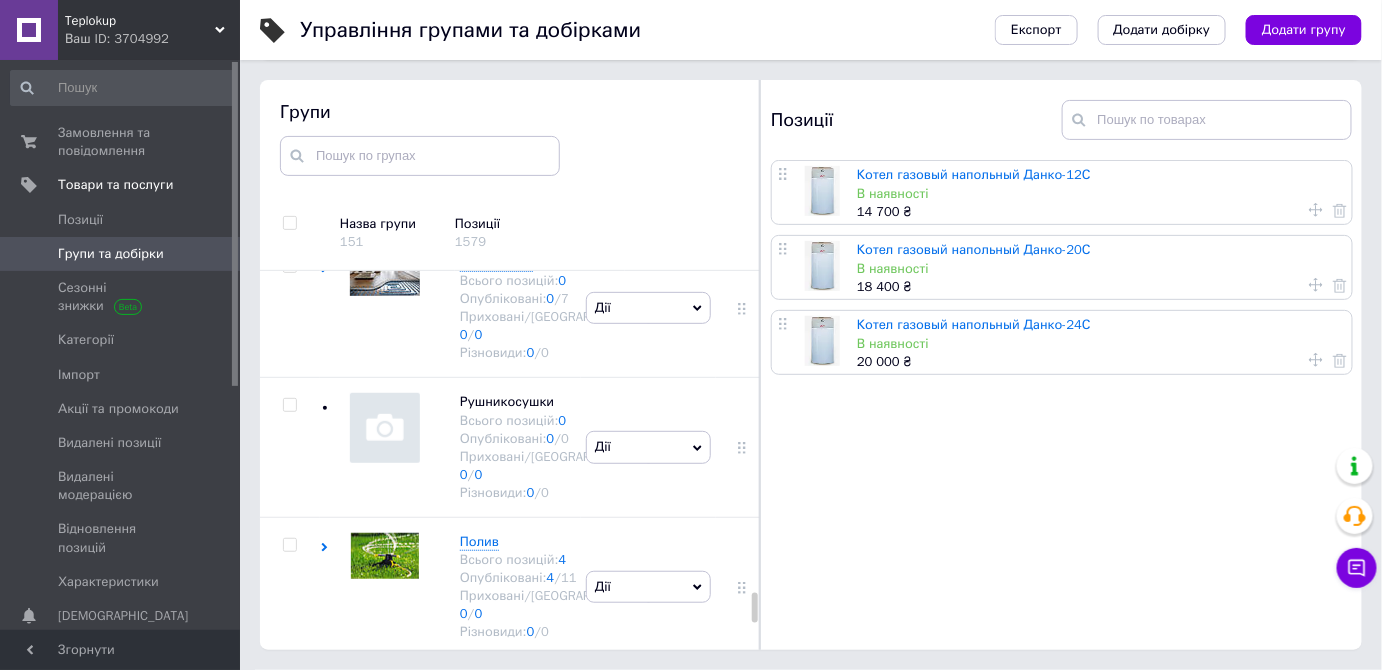 scroll, scrollTop: 14818, scrollLeft: 0, axis: vertical 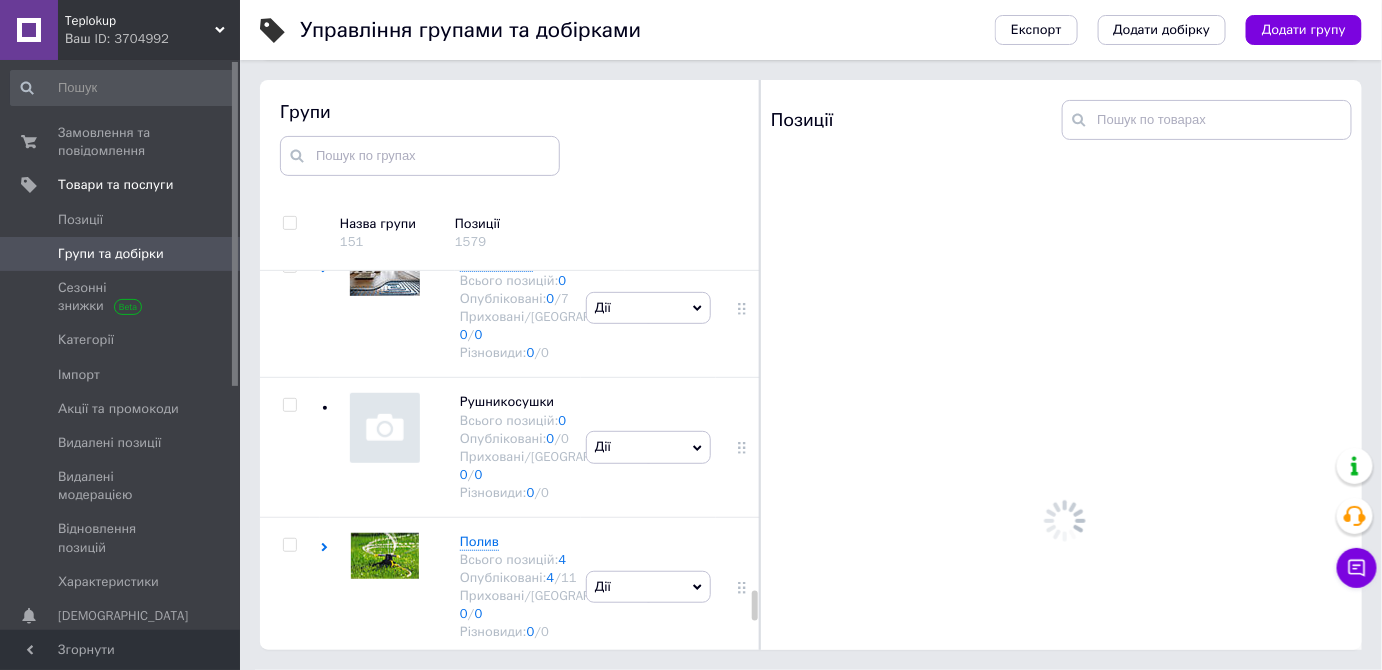 click at bounding box center [380, -669] 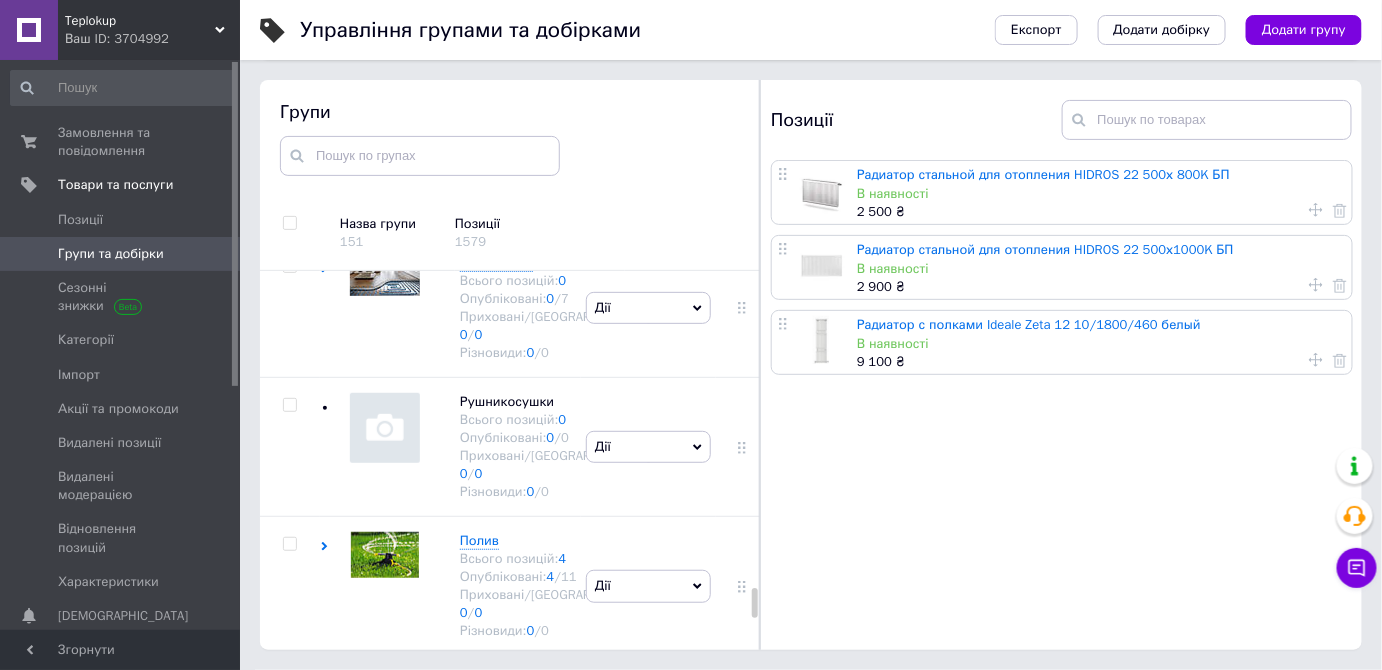 scroll, scrollTop: 14818, scrollLeft: 0, axis: vertical 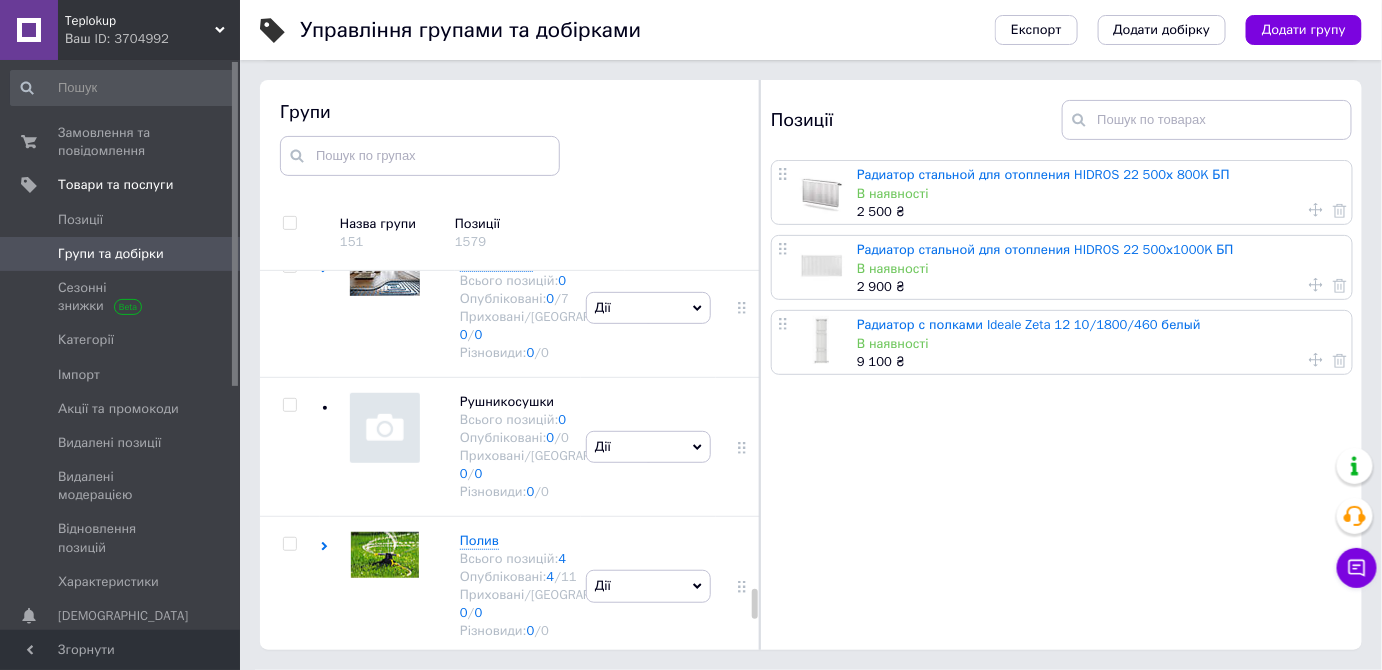 click at bounding box center [380, -687] 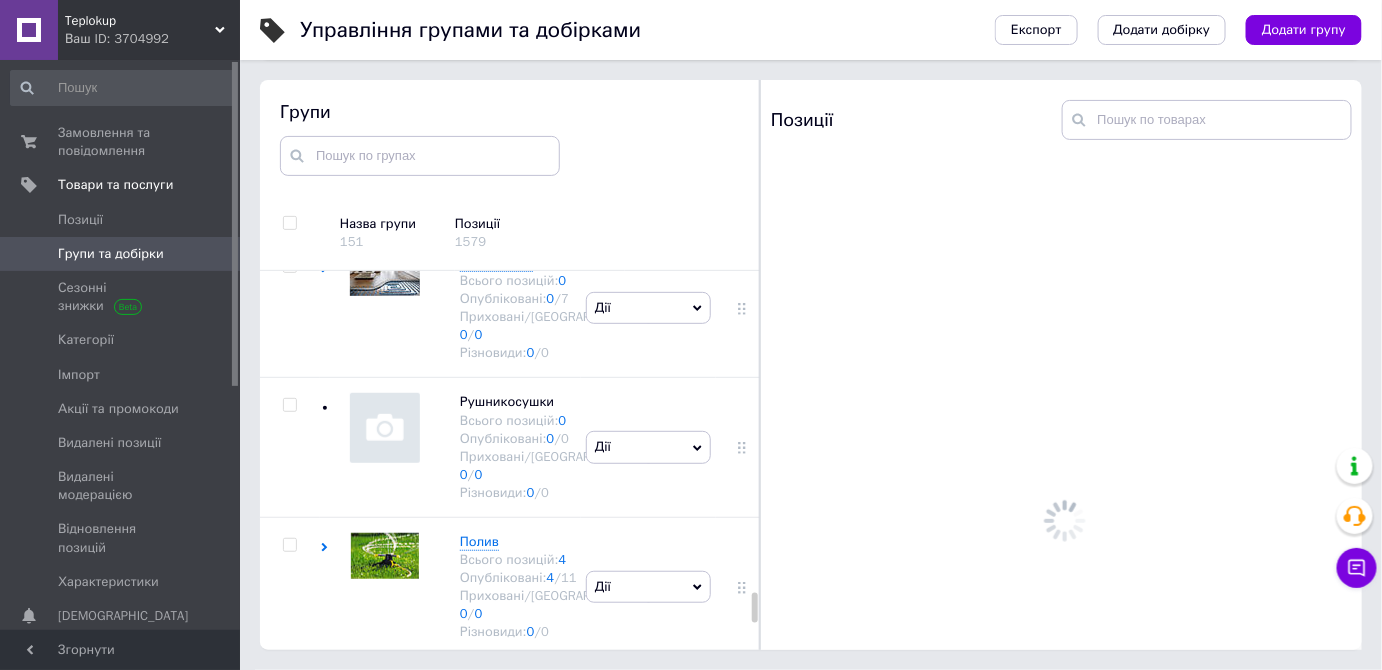 click at bounding box center (380, -528) 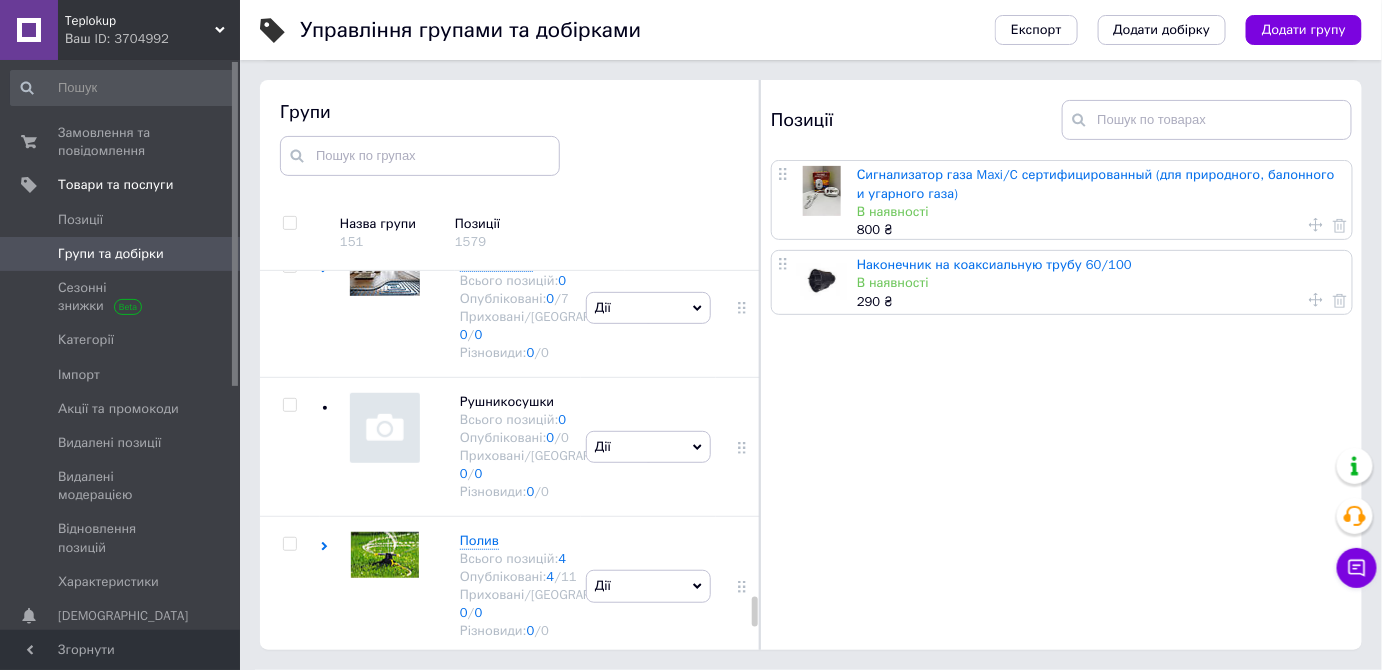 scroll, scrollTop: 15181, scrollLeft: 0, axis: vertical 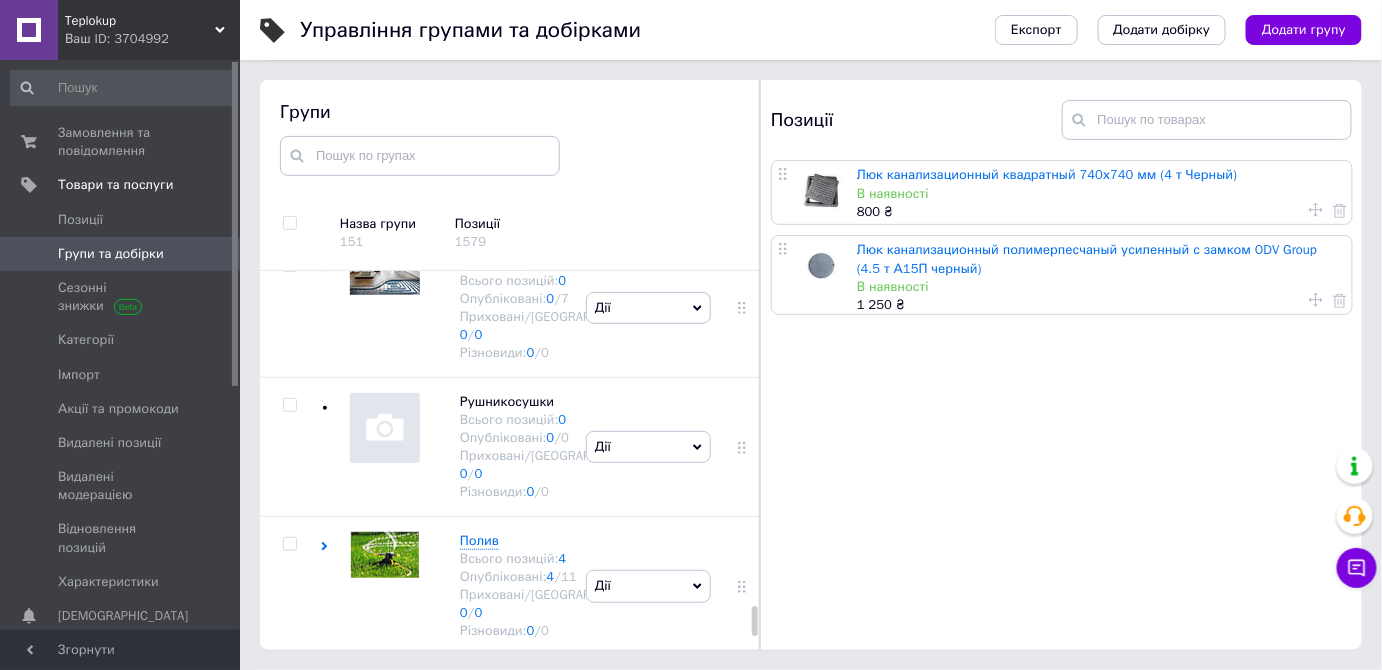 click at bounding box center [380, -111] 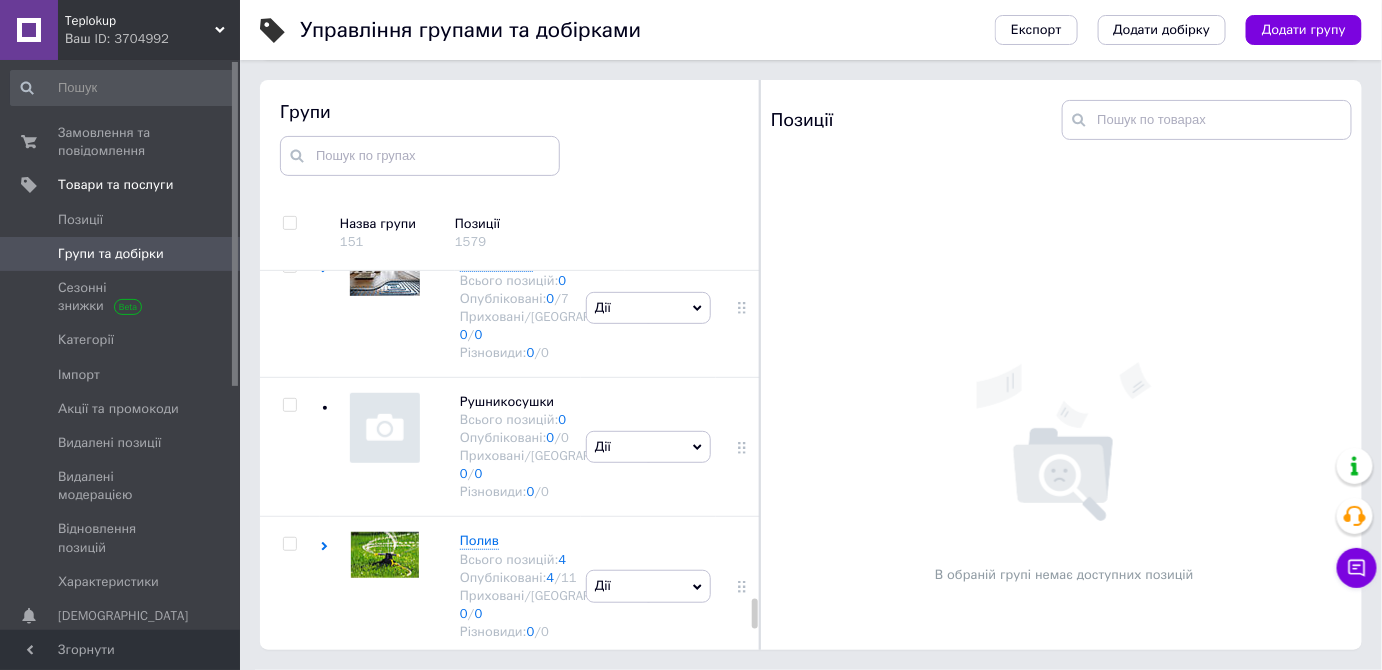 scroll, scrollTop: 17545, scrollLeft: 0, axis: vertical 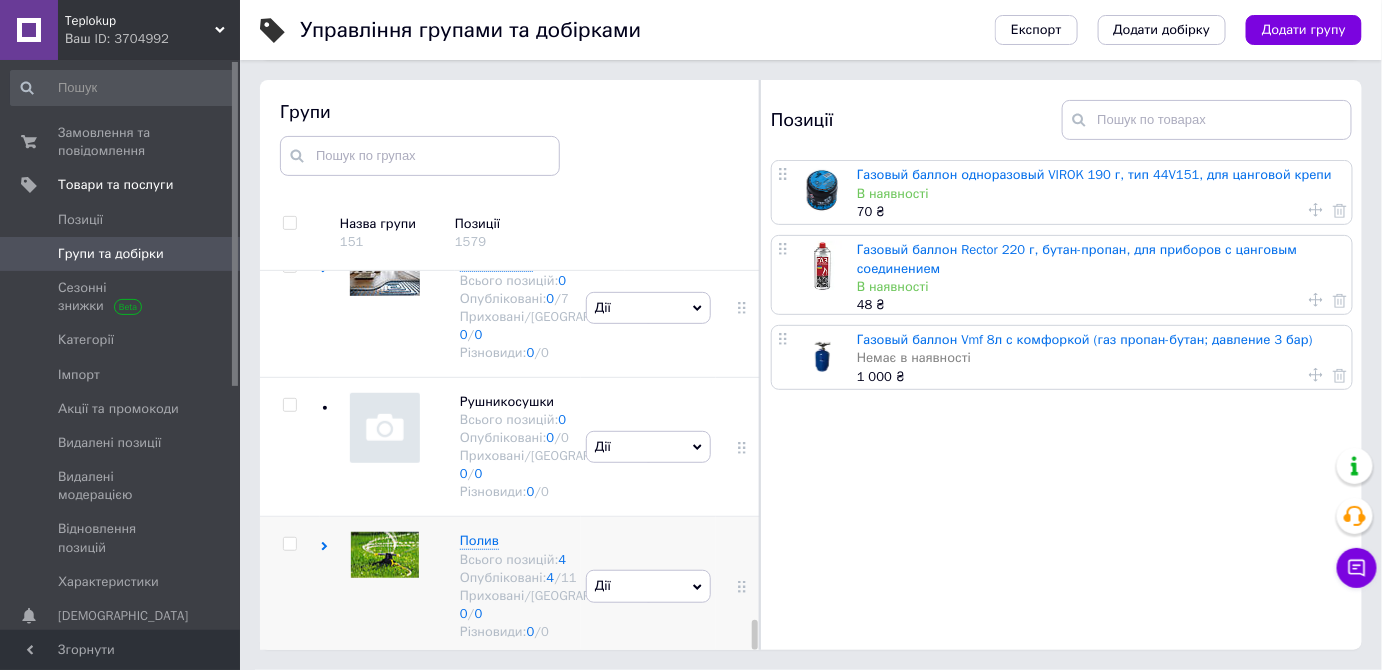 click at bounding box center [385, 569] 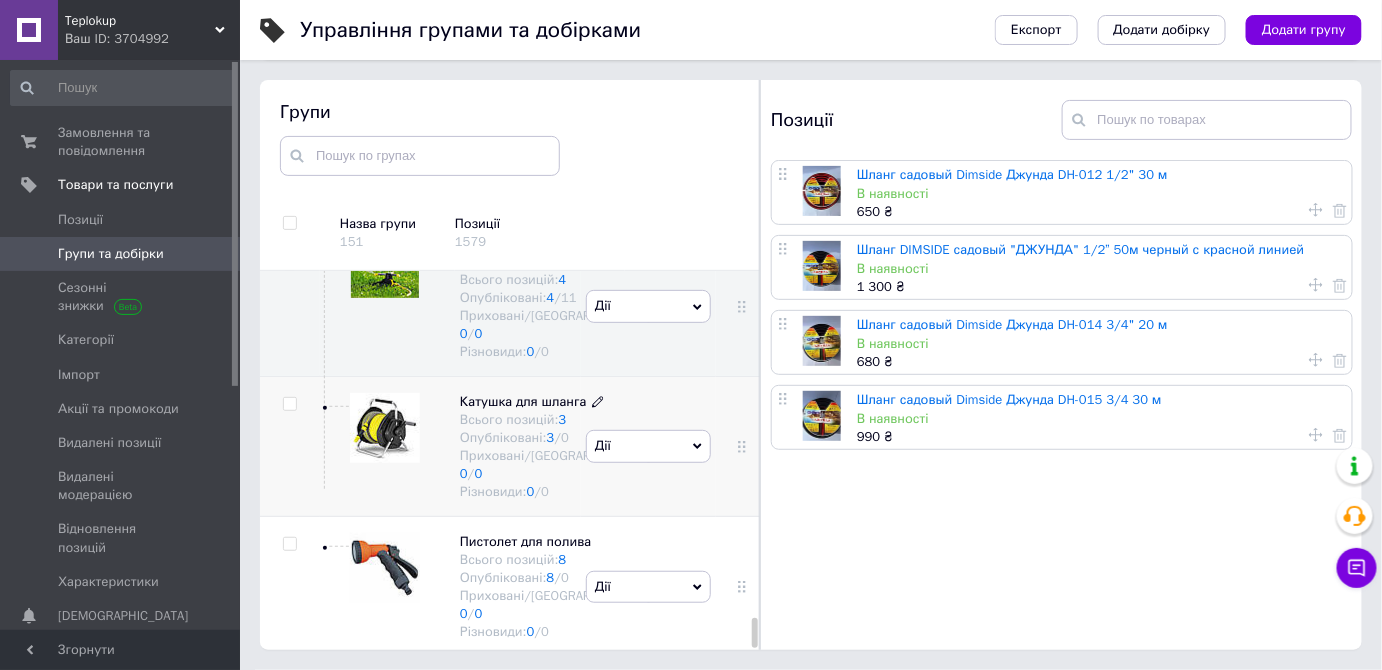 scroll, scrollTop: 18877, scrollLeft: 0, axis: vertical 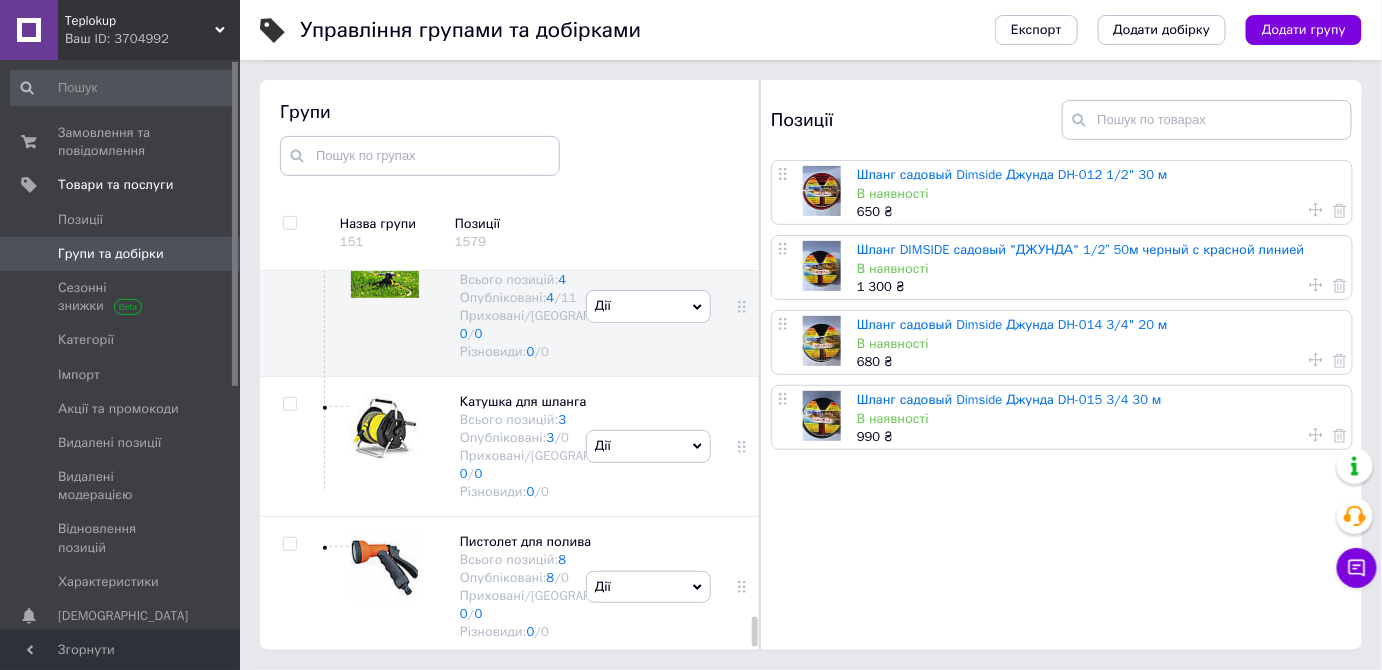 drag, startPoint x: 968, startPoint y: 185, endPoint x: 1186, endPoint y: 2, distance: 284.62784 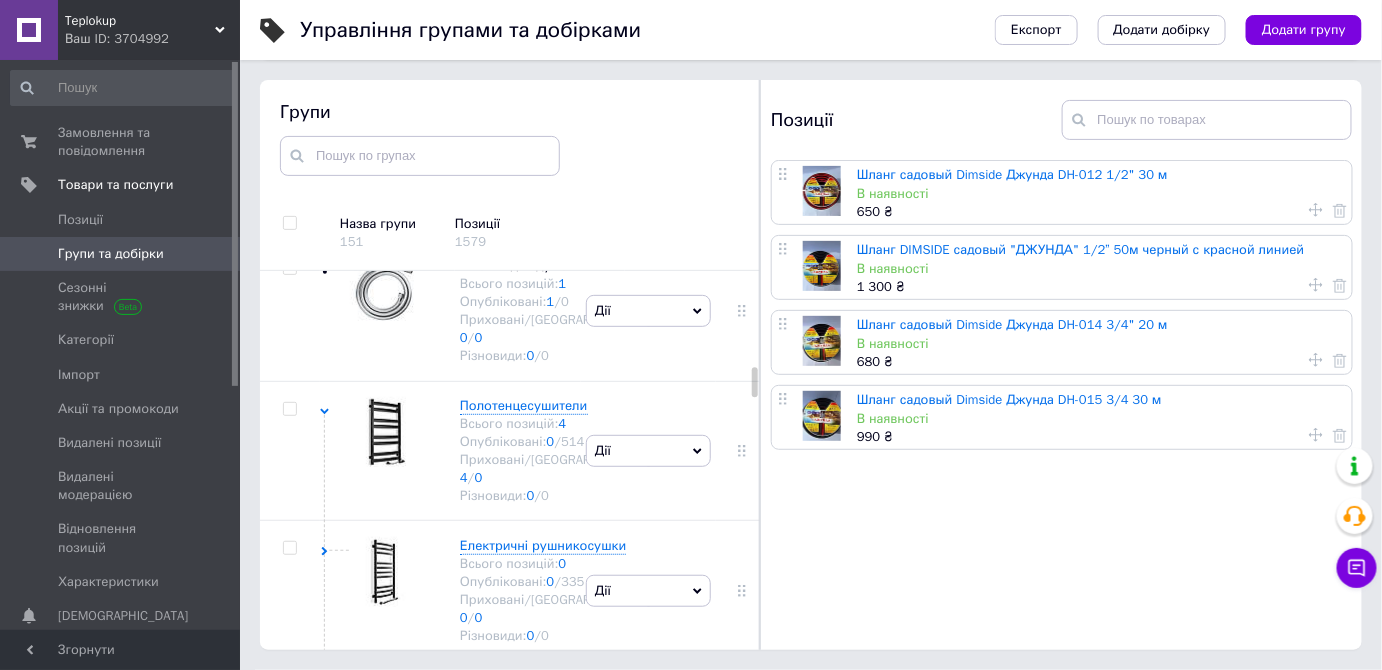 scroll, scrollTop: 5149, scrollLeft: 0, axis: vertical 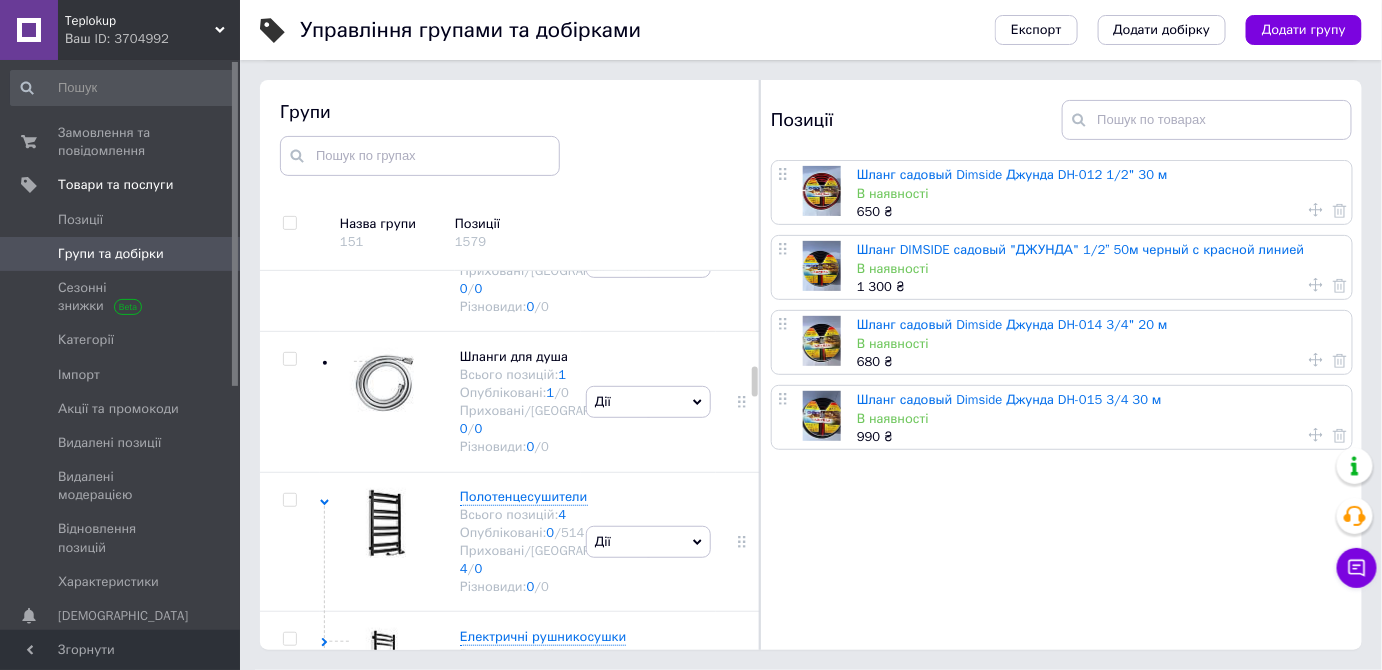 click on "Дії" at bounding box center [648, -599] 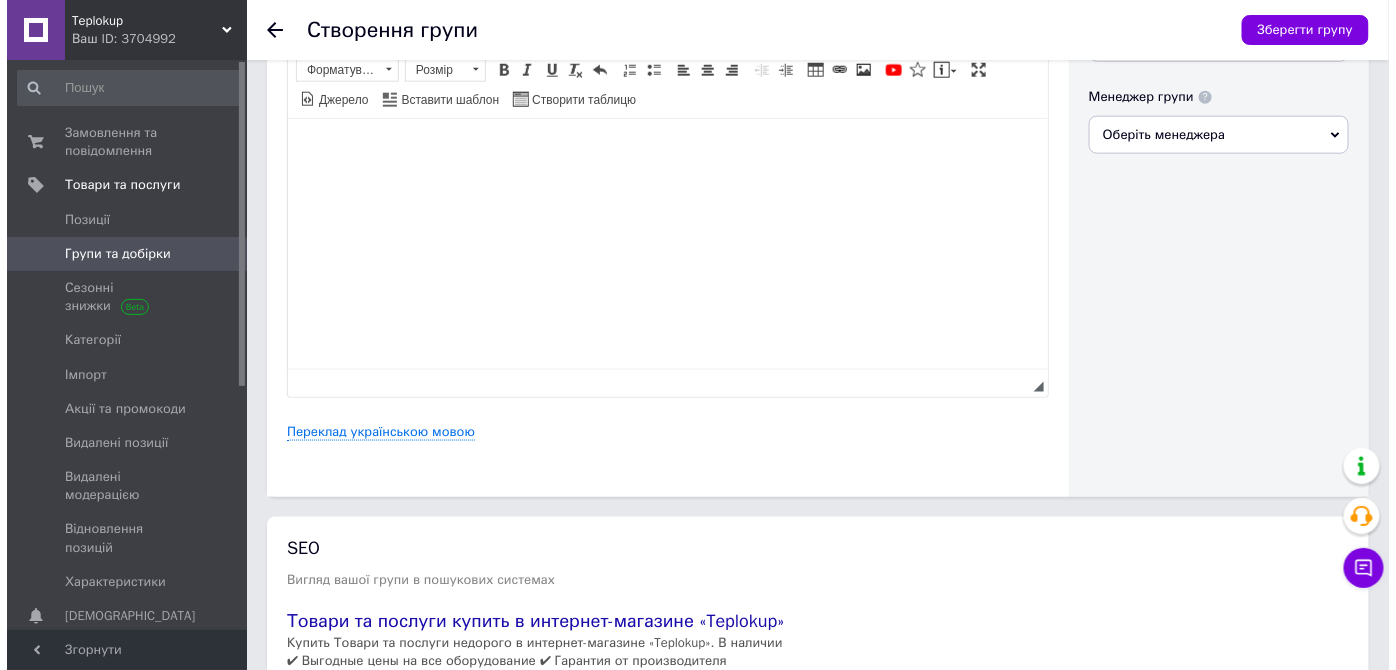 scroll, scrollTop: 727, scrollLeft: 0, axis: vertical 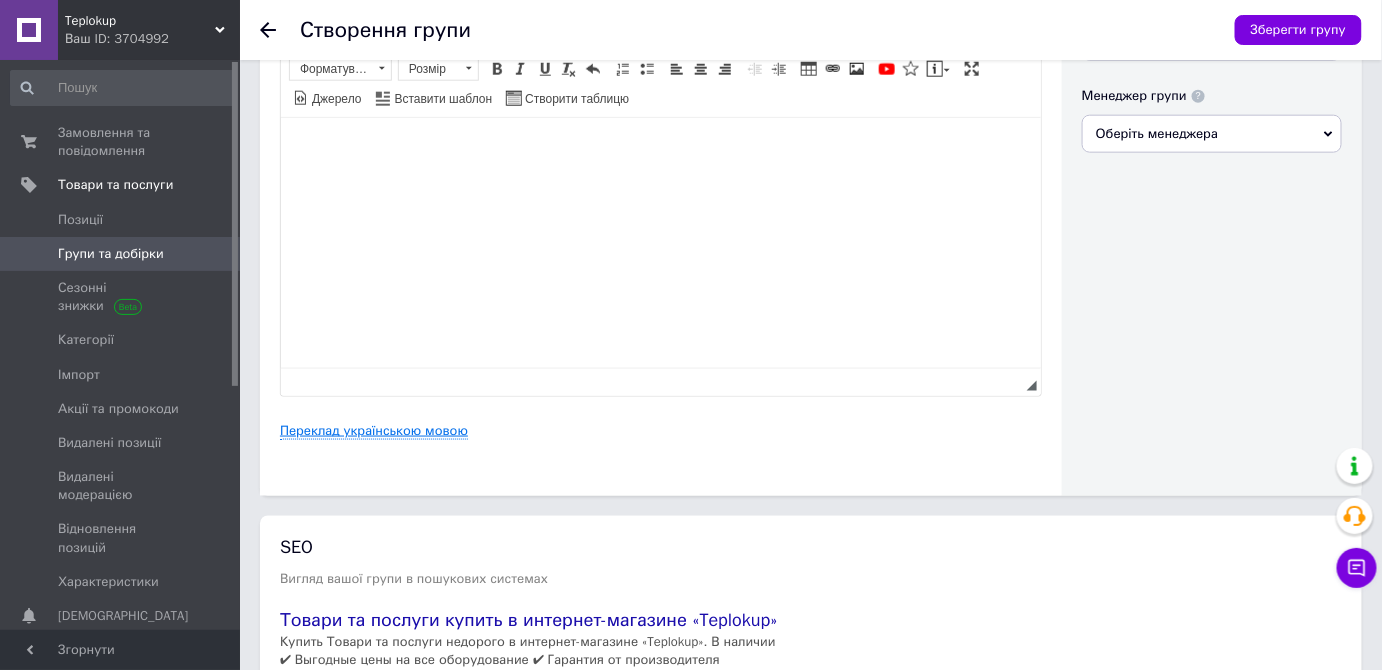 click on "Переклад українською мовою" at bounding box center (374, 431) 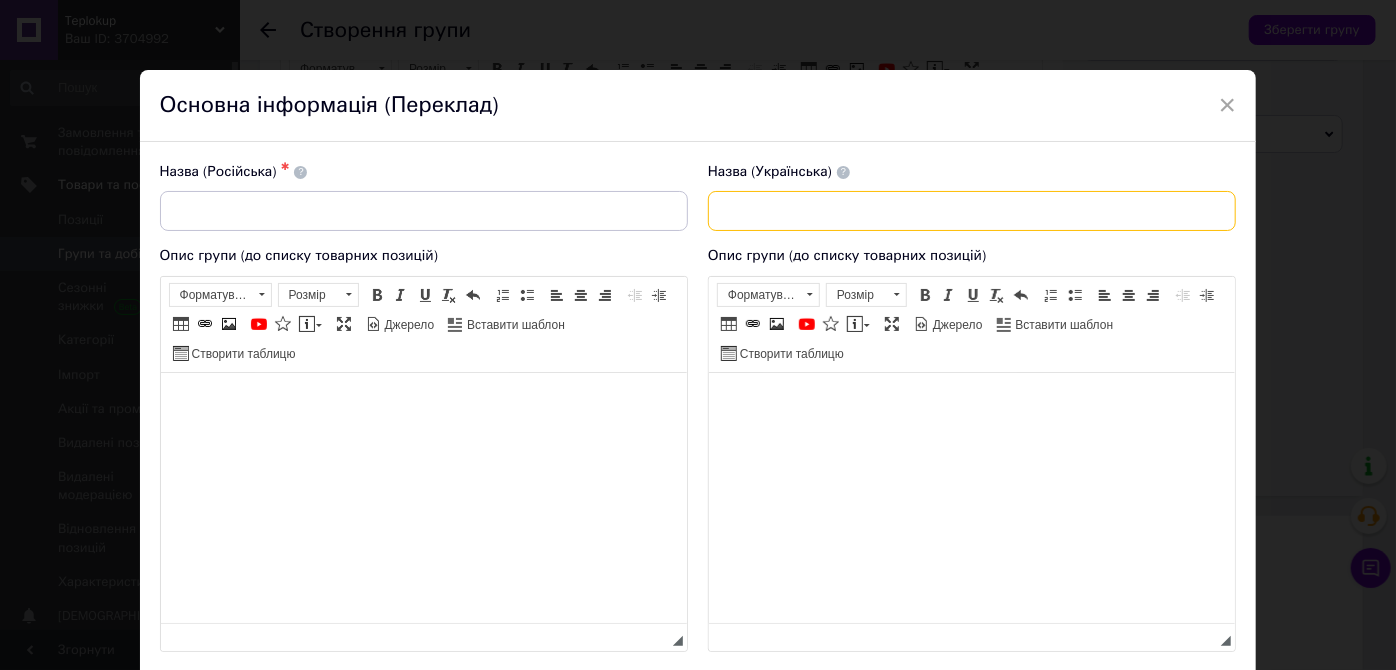 click at bounding box center (972, 211) 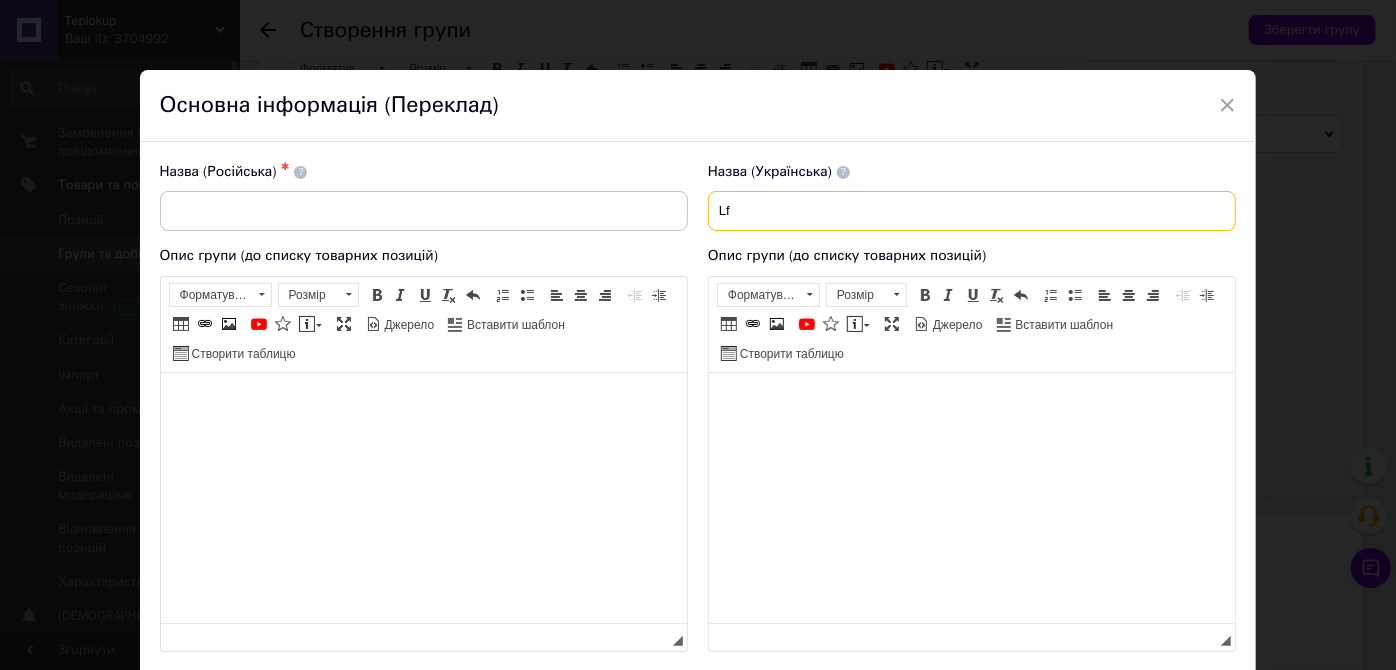 type on "L" 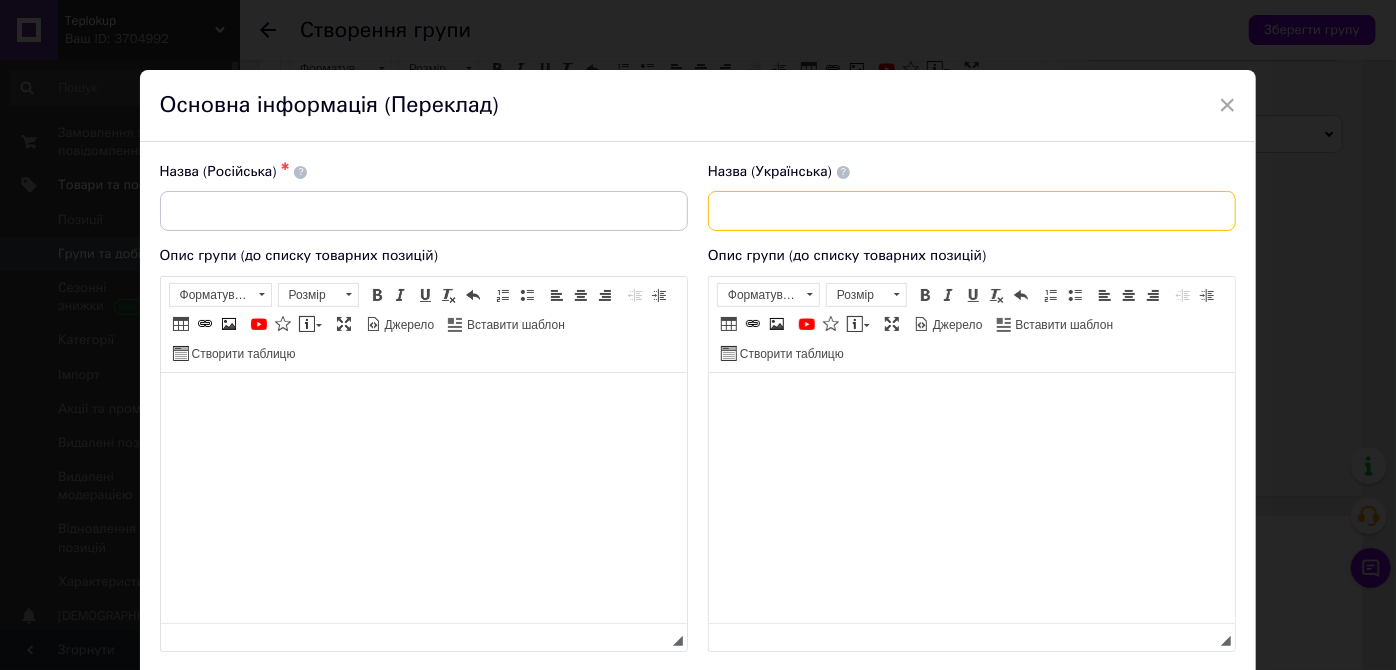 click at bounding box center (972, 211) 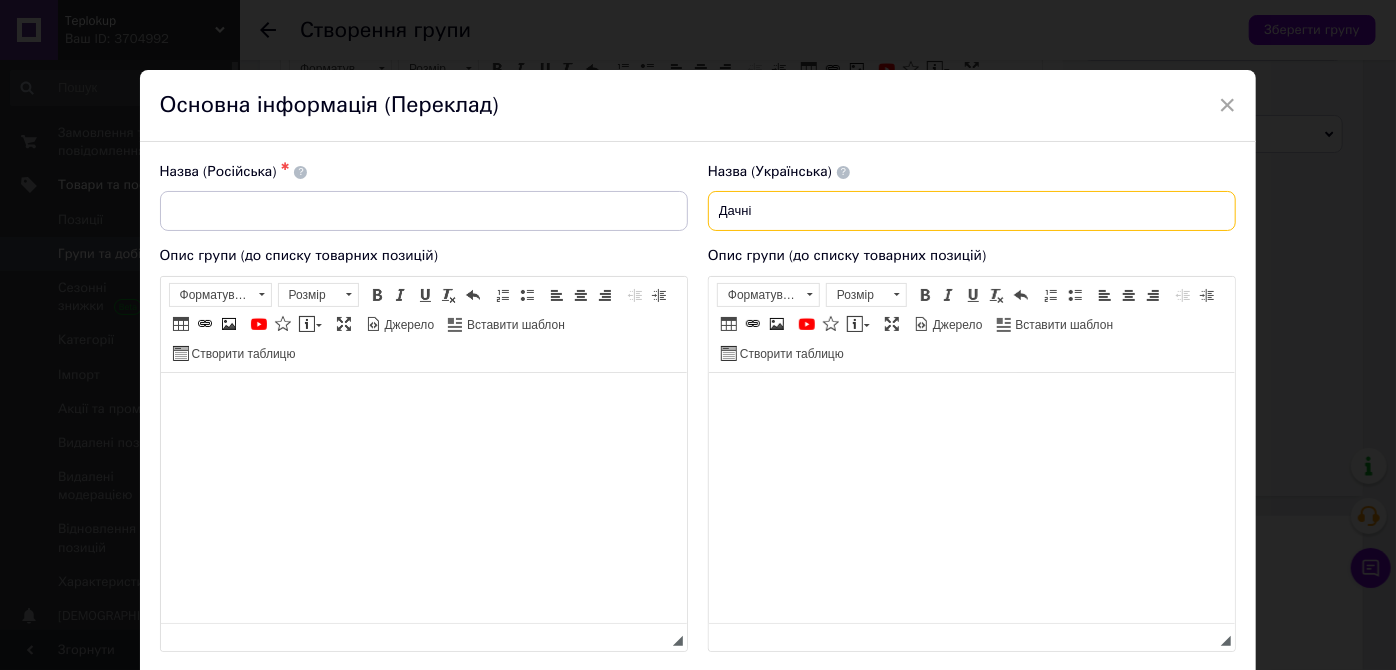 drag, startPoint x: 720, startPoint y: 214, endPoint x: 702, endPoint y: 215, distance: 18.027756 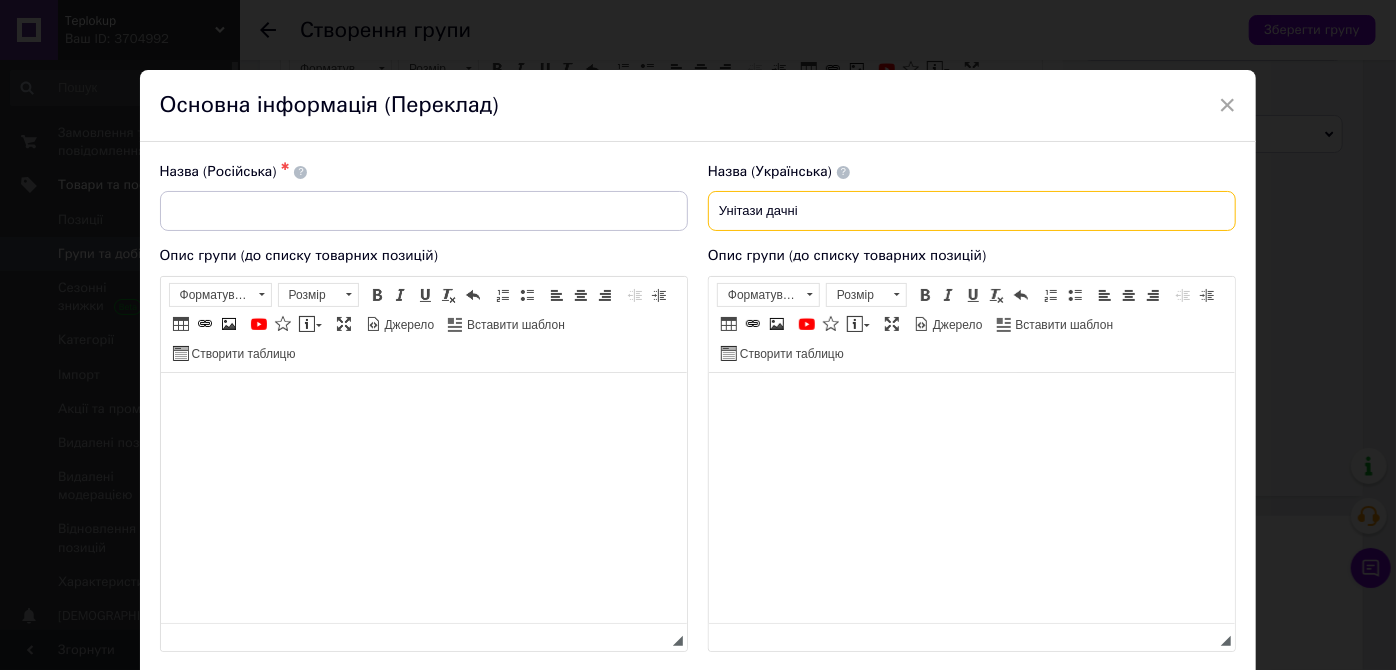 drag, startPoint x: 837, startPoint y: 209, endPoint x: 674, endPoint y: 202, distance: 163.15024 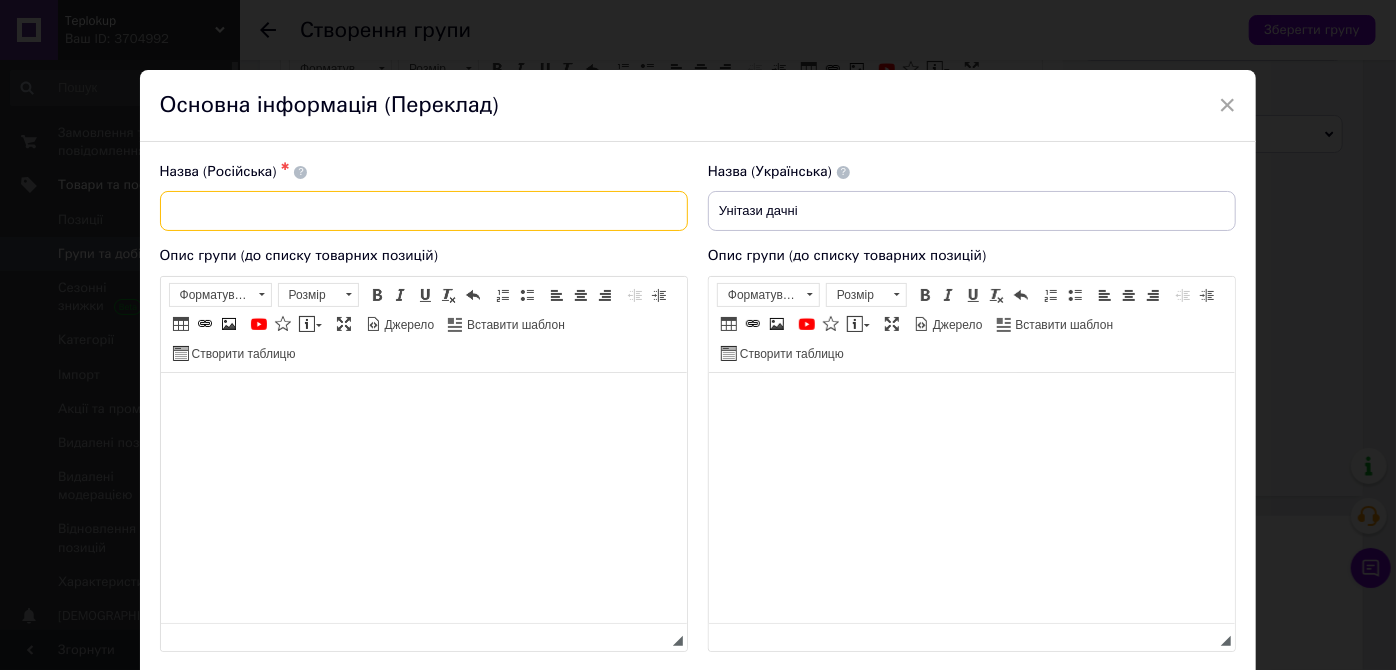 click at bounding box center [424, 211] 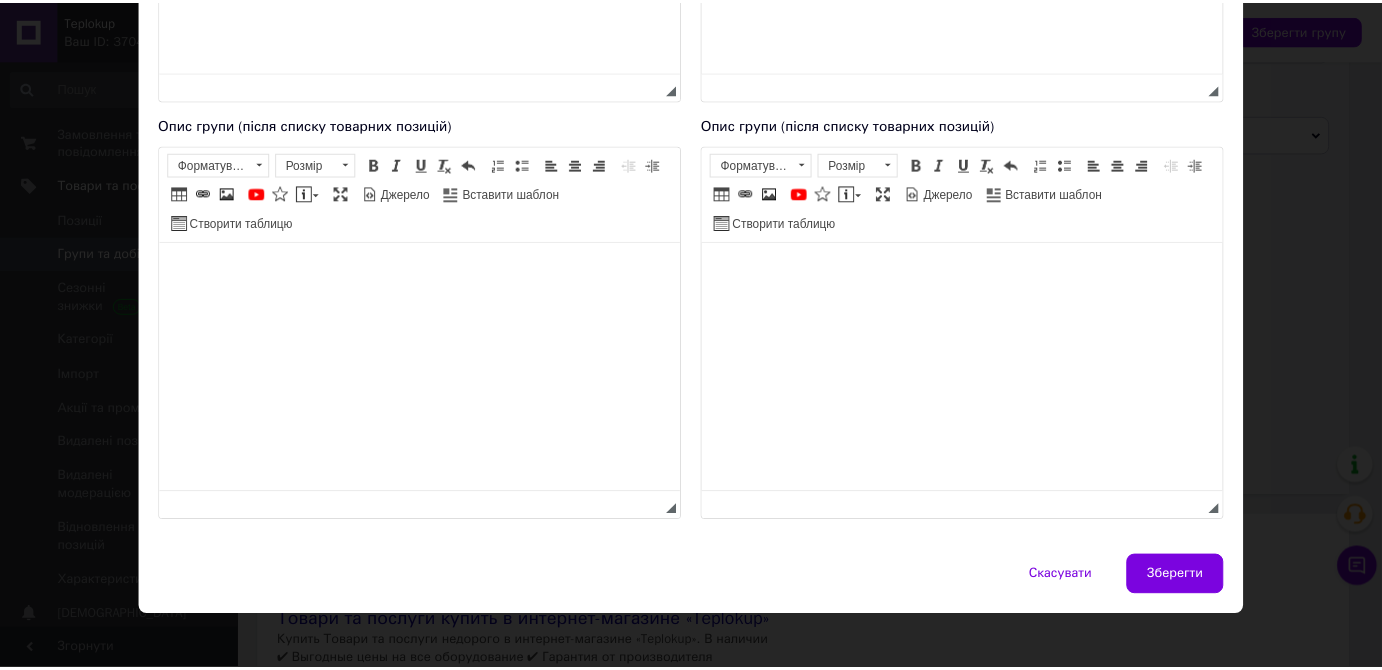 scroll, scrollTop: 560, scrollLeft: 0, axis: vertical 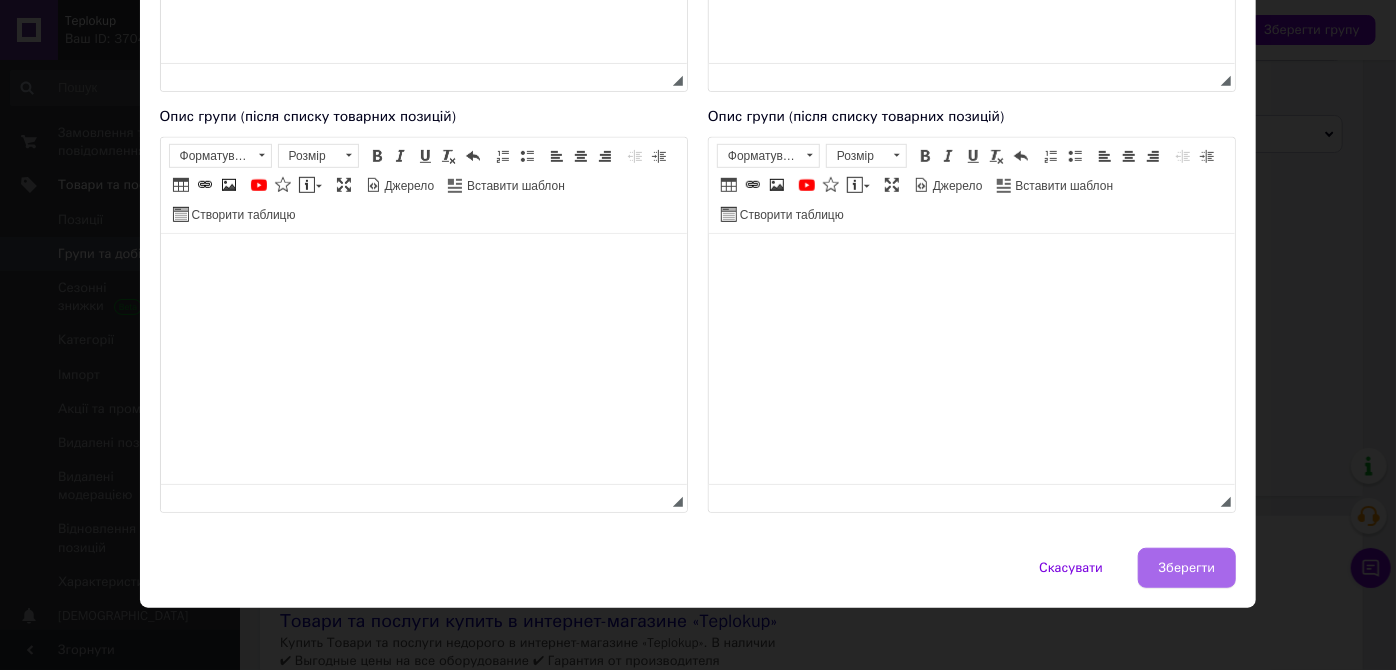 type on "Унитазы дачные" 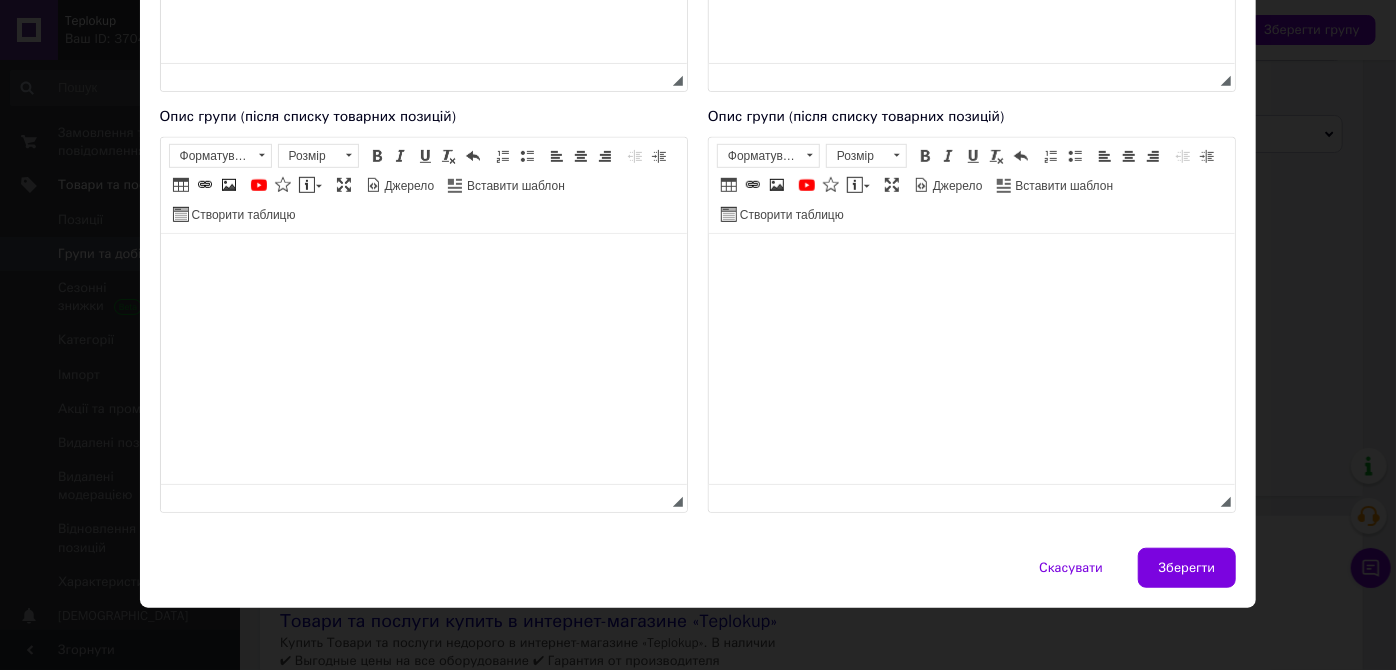 type on "Унитазы дачные" 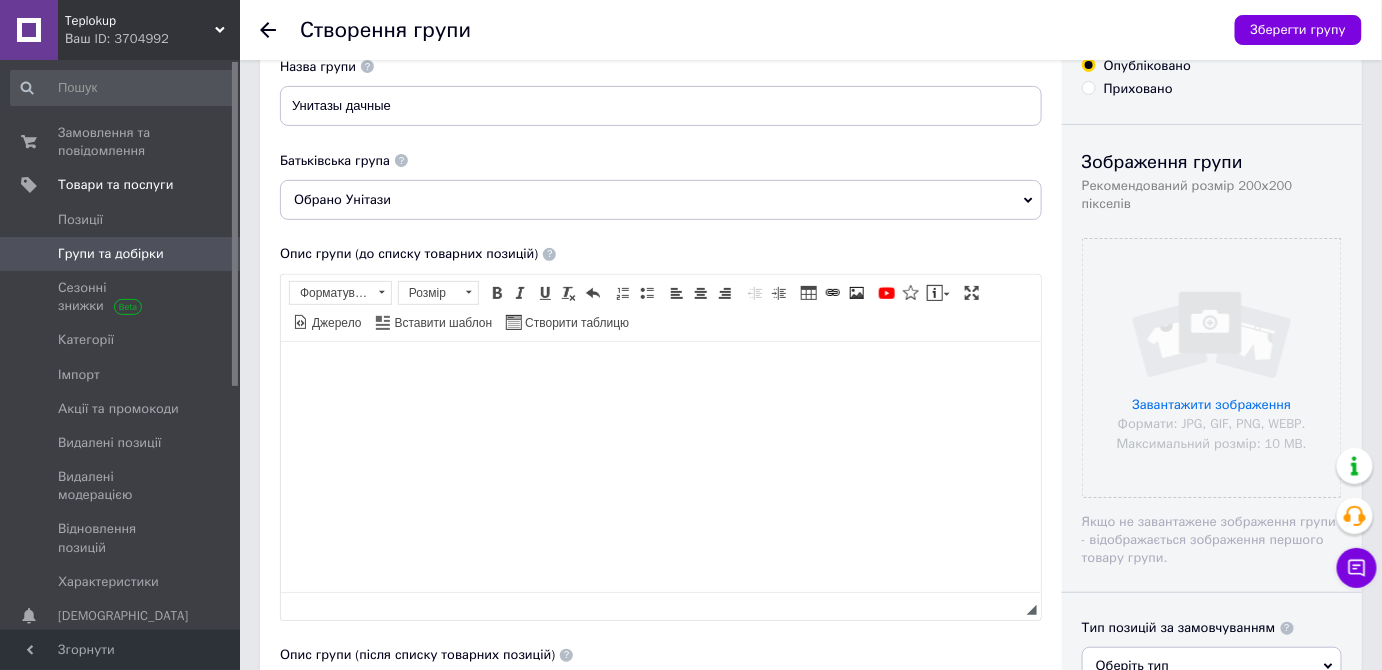 scroll, scrollTop: 0, scrollLeft: 0, axis: both 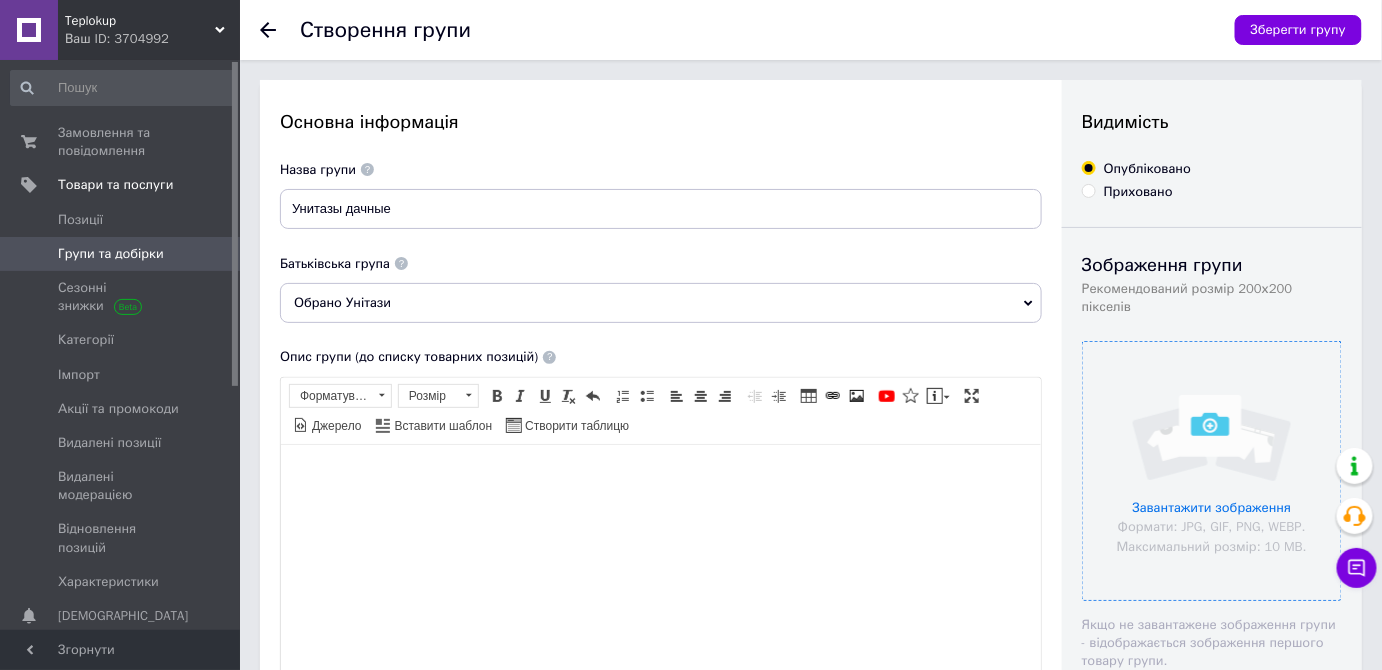 drag, startPoint x: 1164, startPoint y: 478, endPoint x: 1161, endPoint y: 490, distance: 12.369317 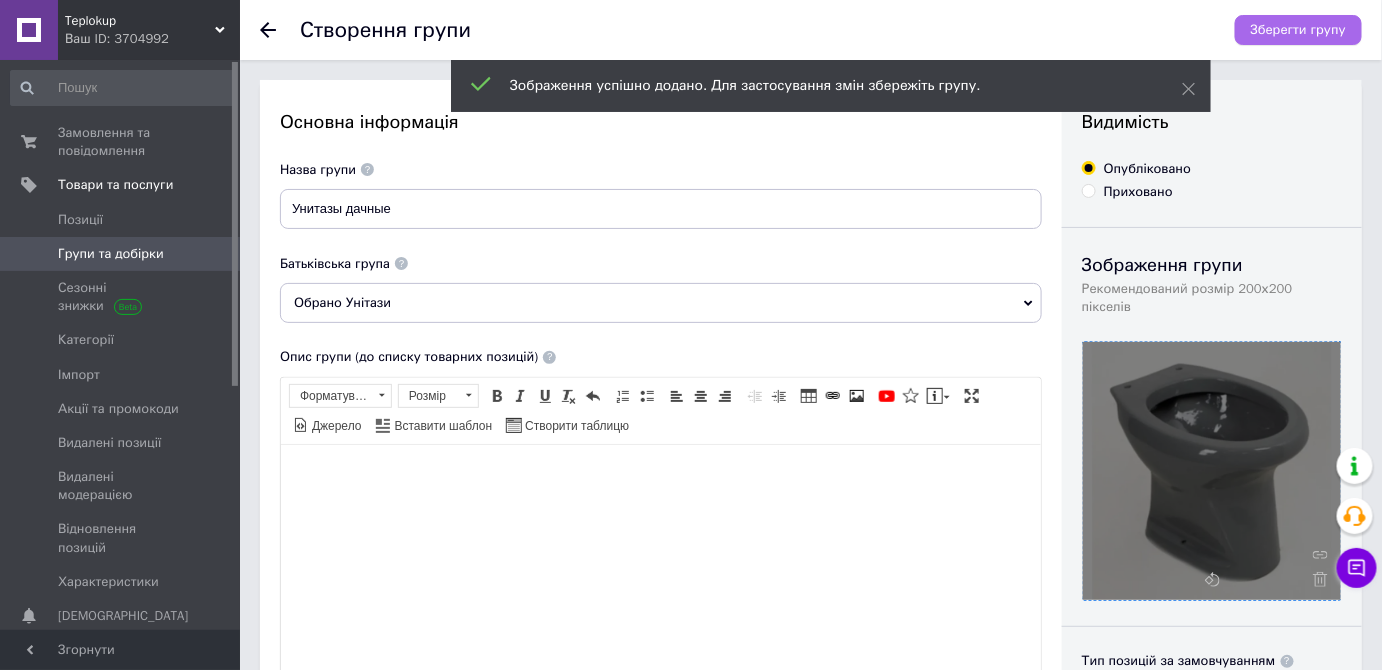 click on "Зберегти групу" at bounding box center (1298, 30) 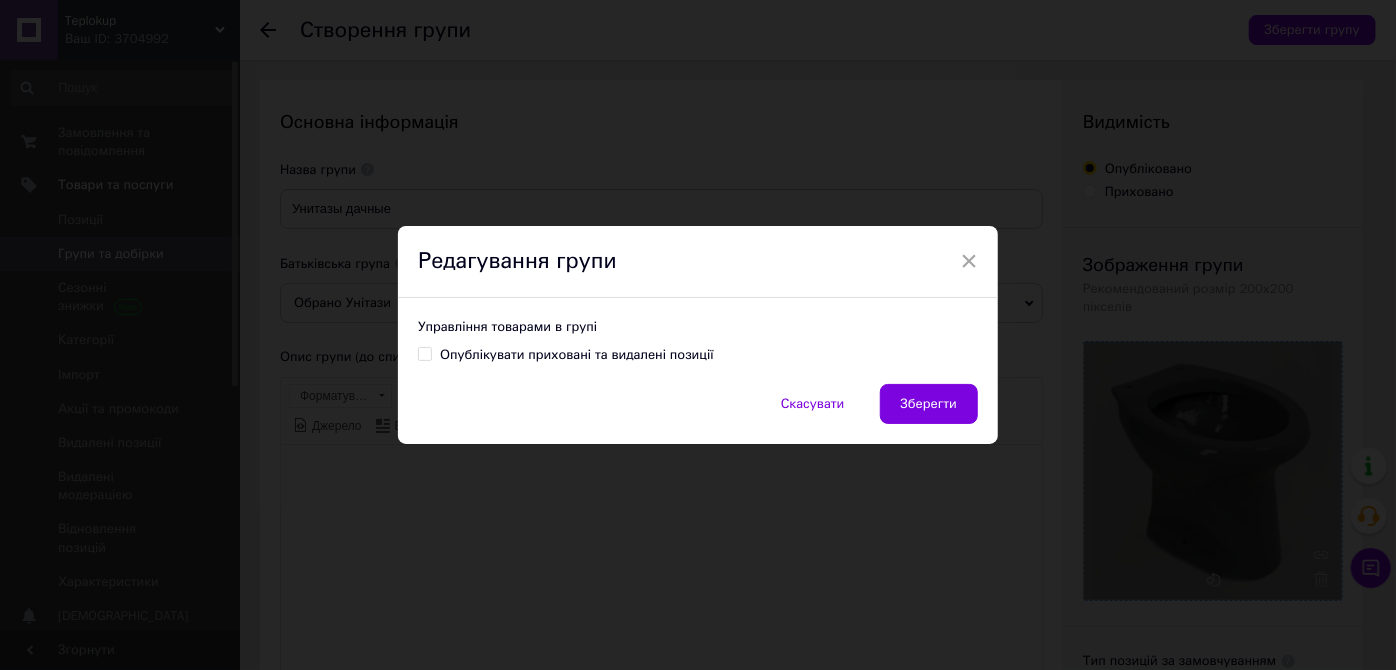 click on "Управління товарами в групі Опублікувати приховані та видалені позиції" at bounding box center (698, 341) 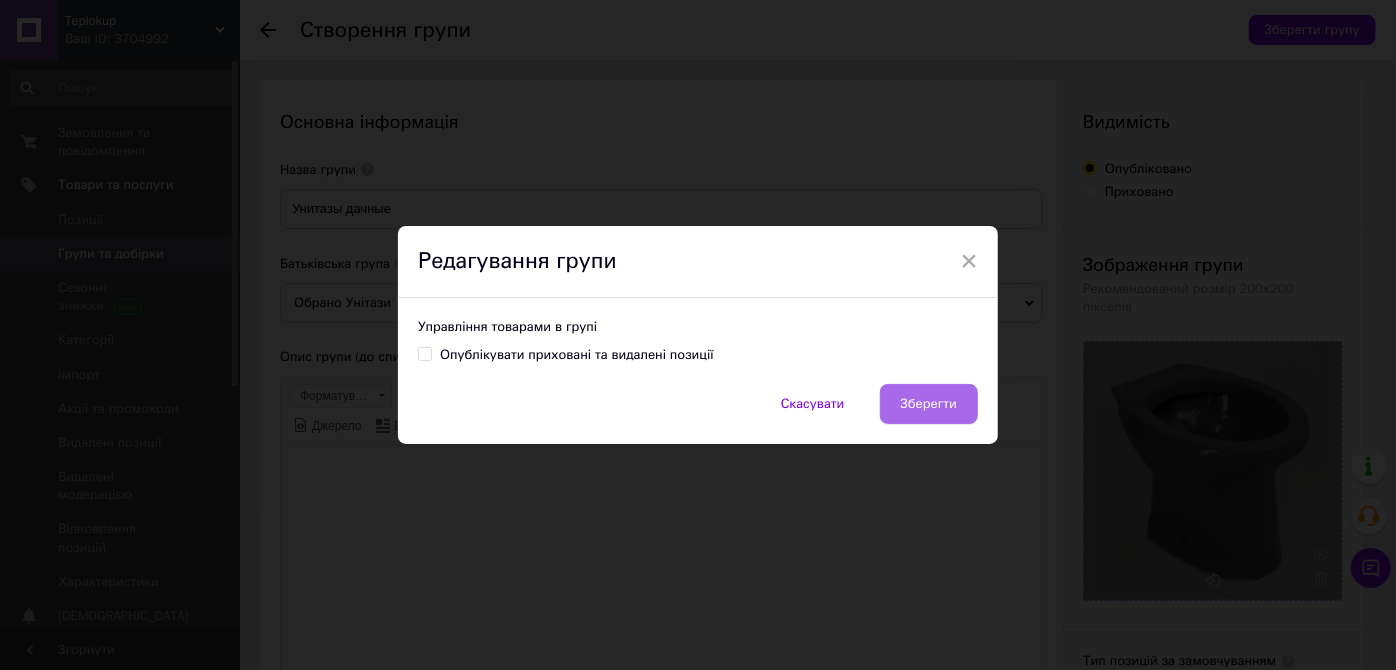 click on "Зберегти" at bounding box center (929, 404) 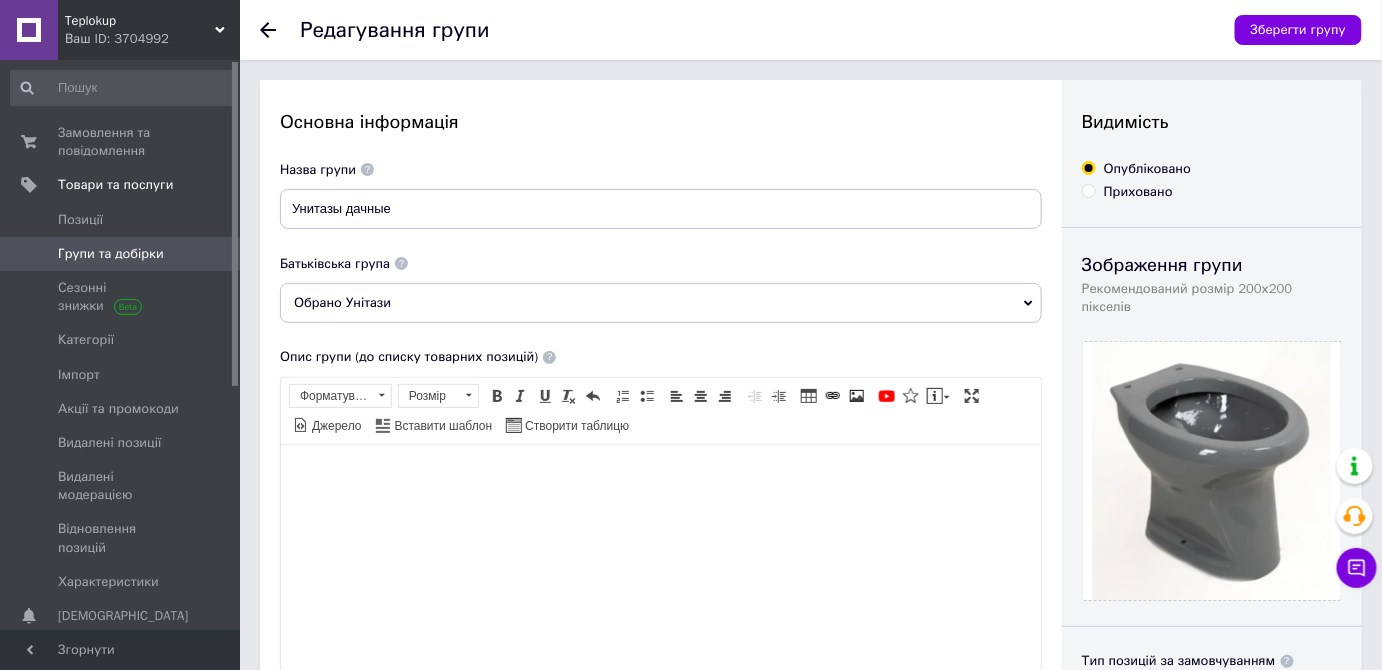 scroll, scrollTop: 0, scrollLeft: 0, axis: both 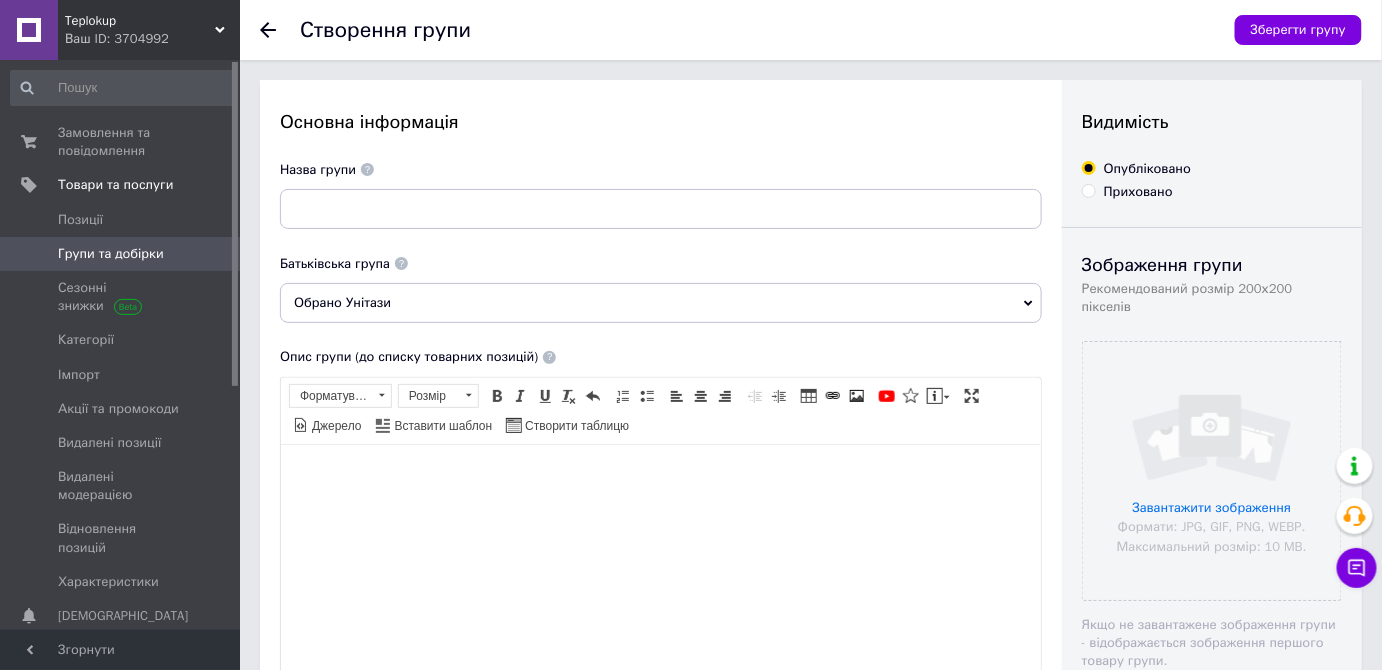 click 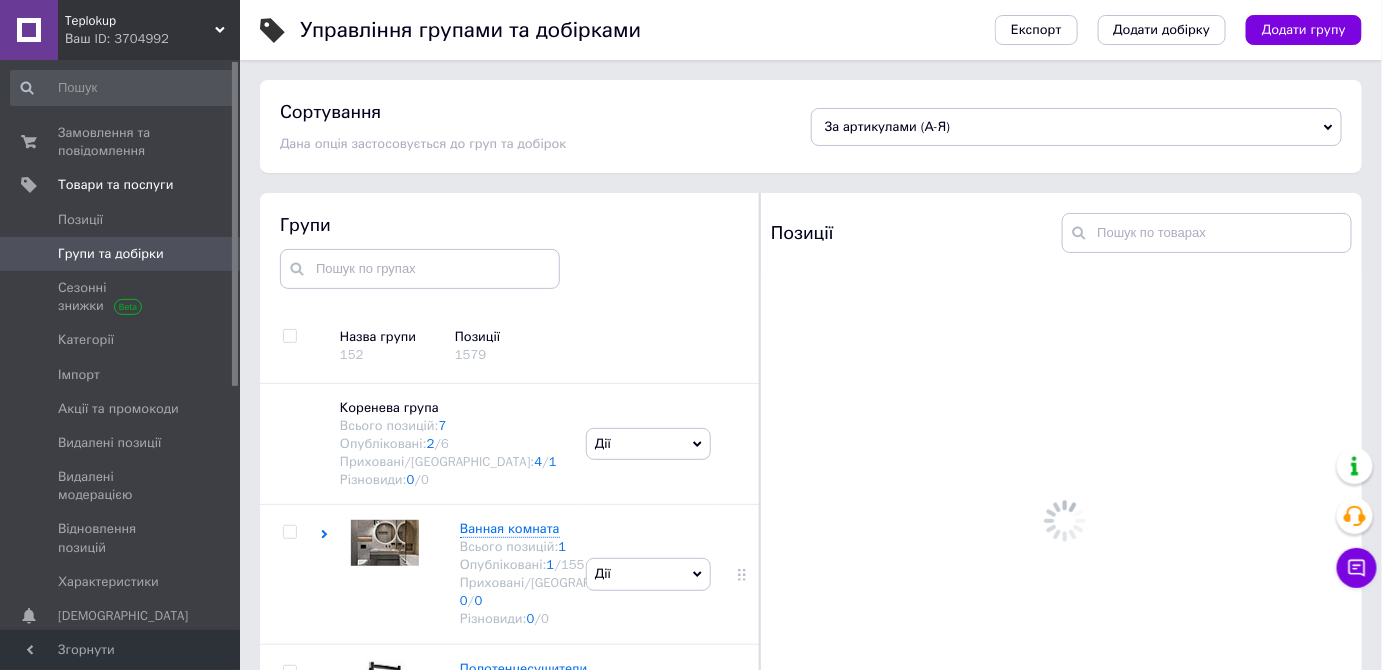 scroll, scrollTop: 113, scrollLeft: 0, axis: vertical 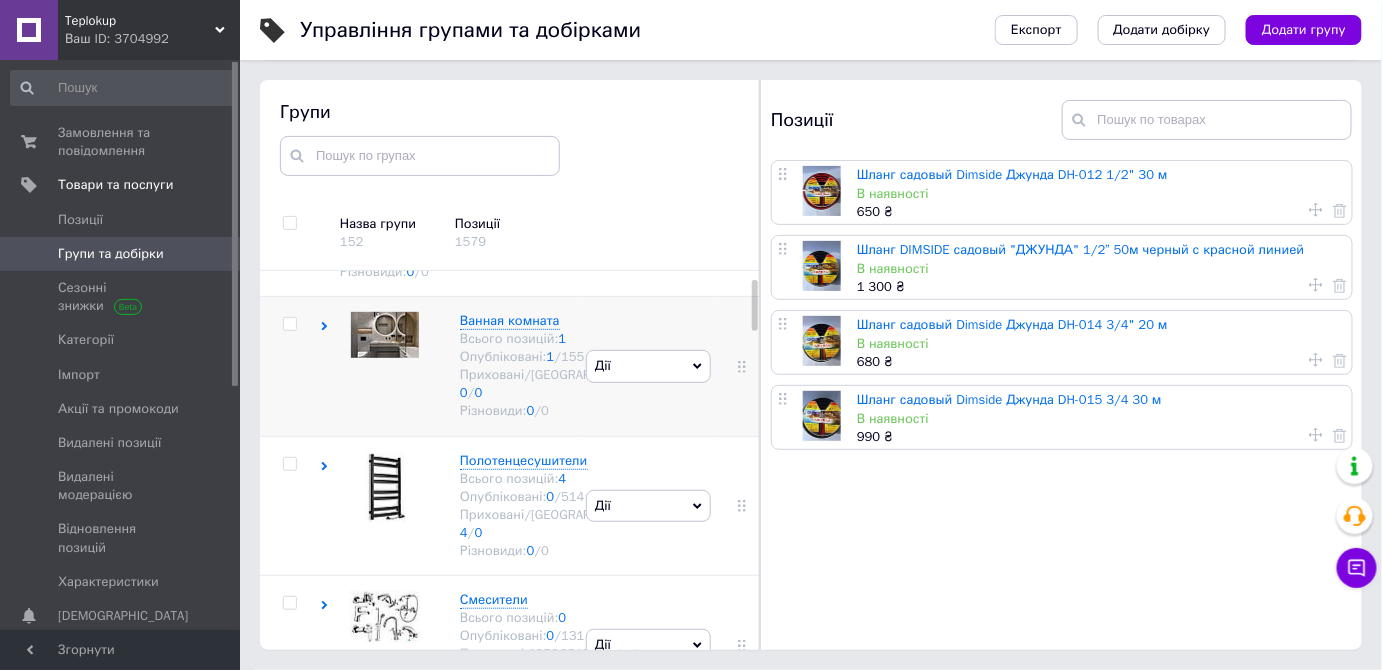 click at bounding box center (380, 366) 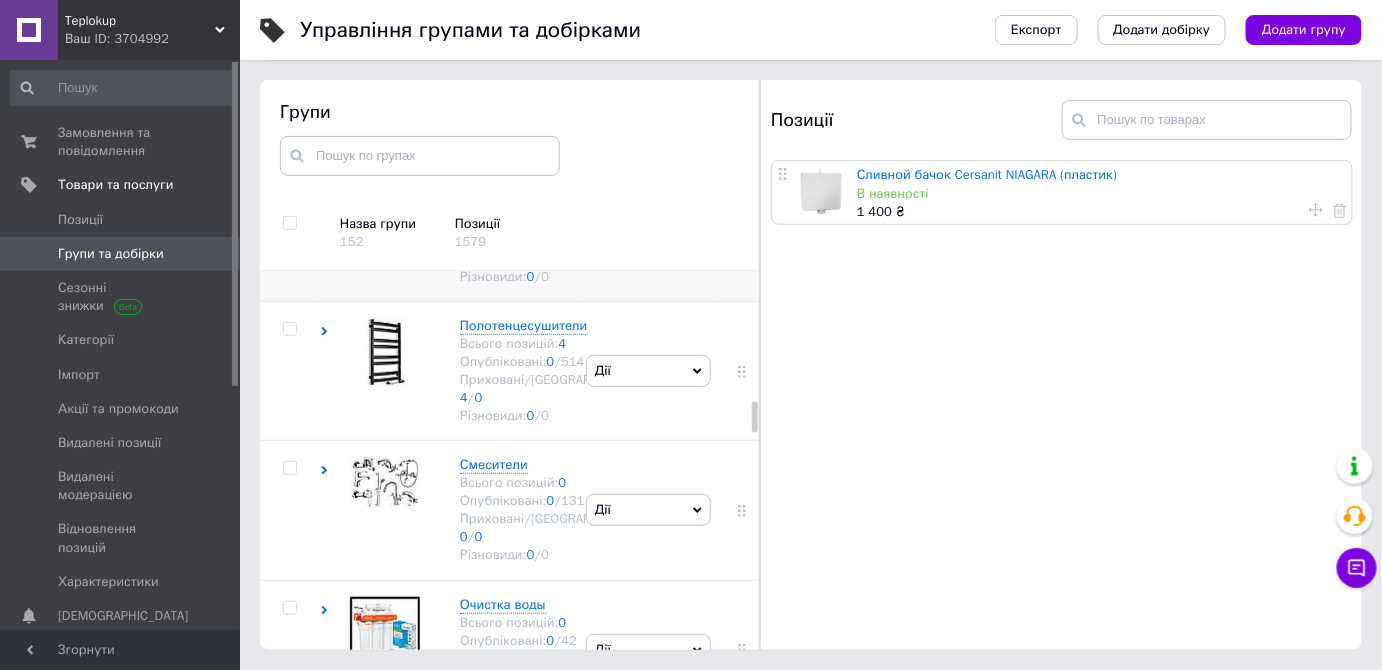 scroll, scrollTop: 1636, scrollLeft: 0, axis: vertical 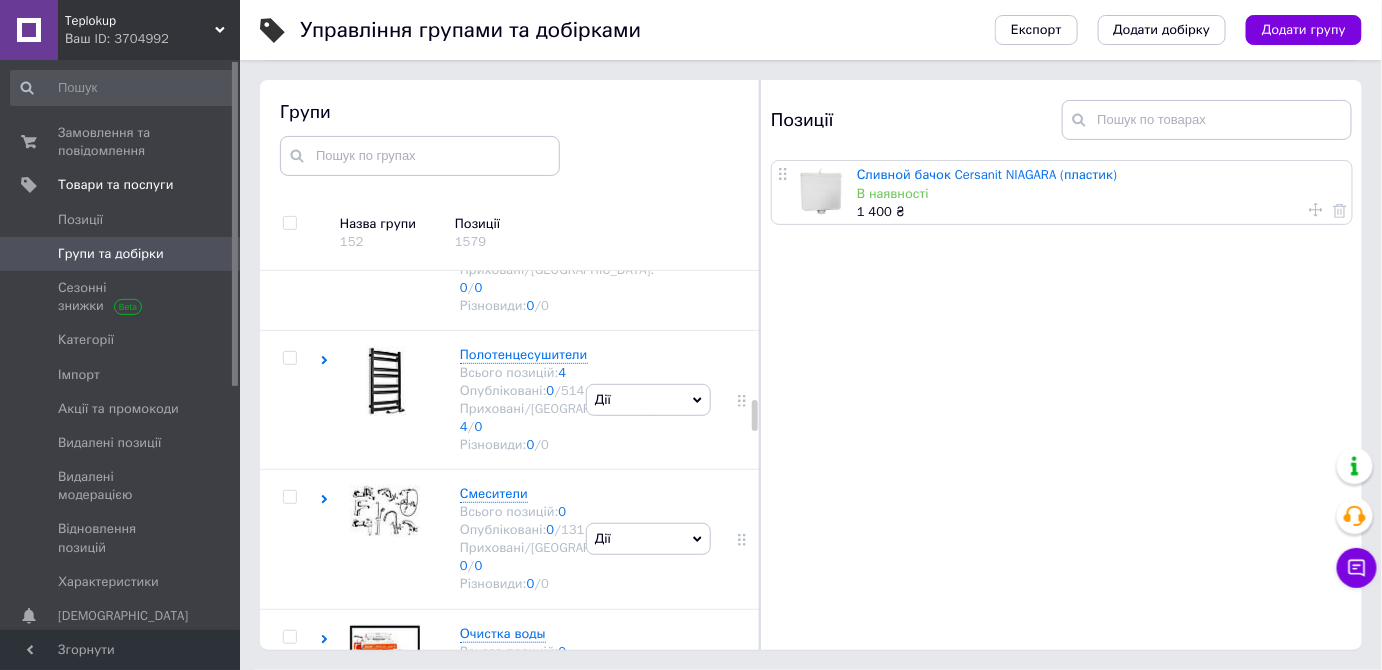 click on "Дії" at bounding box center (648, 101) 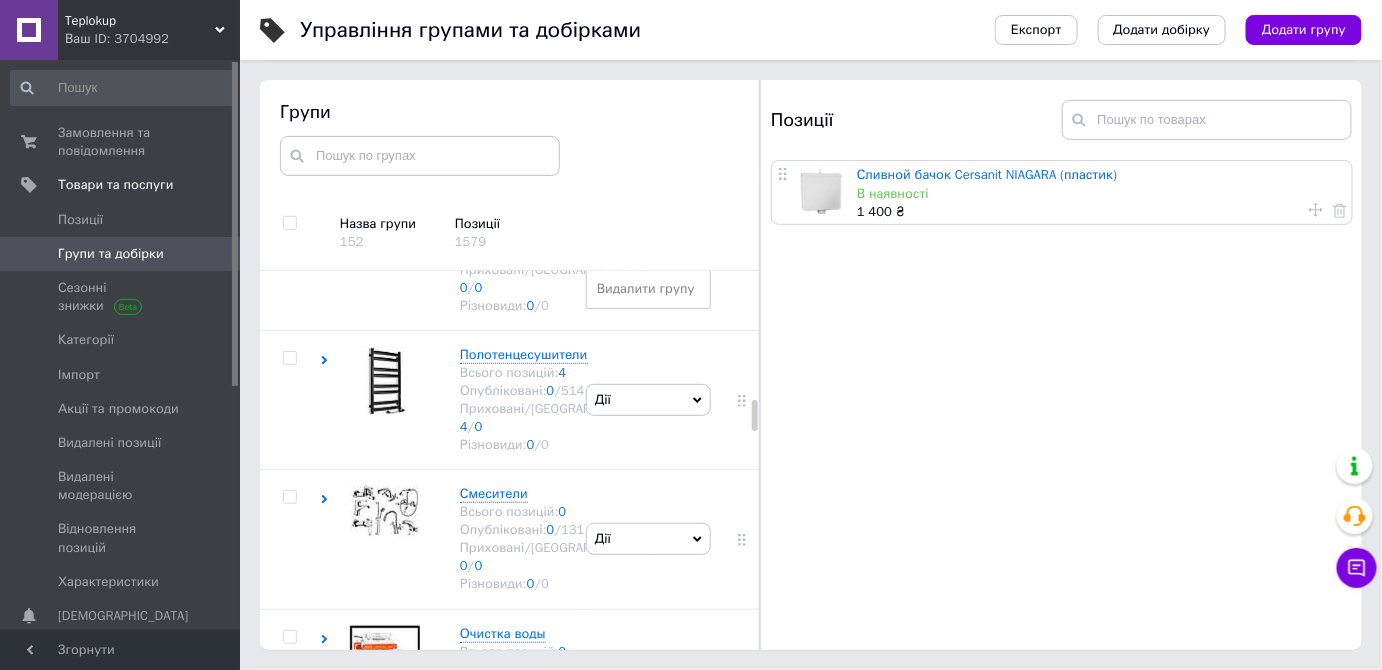 click on "Додати підгрупу" at bounding box center (648, 232) 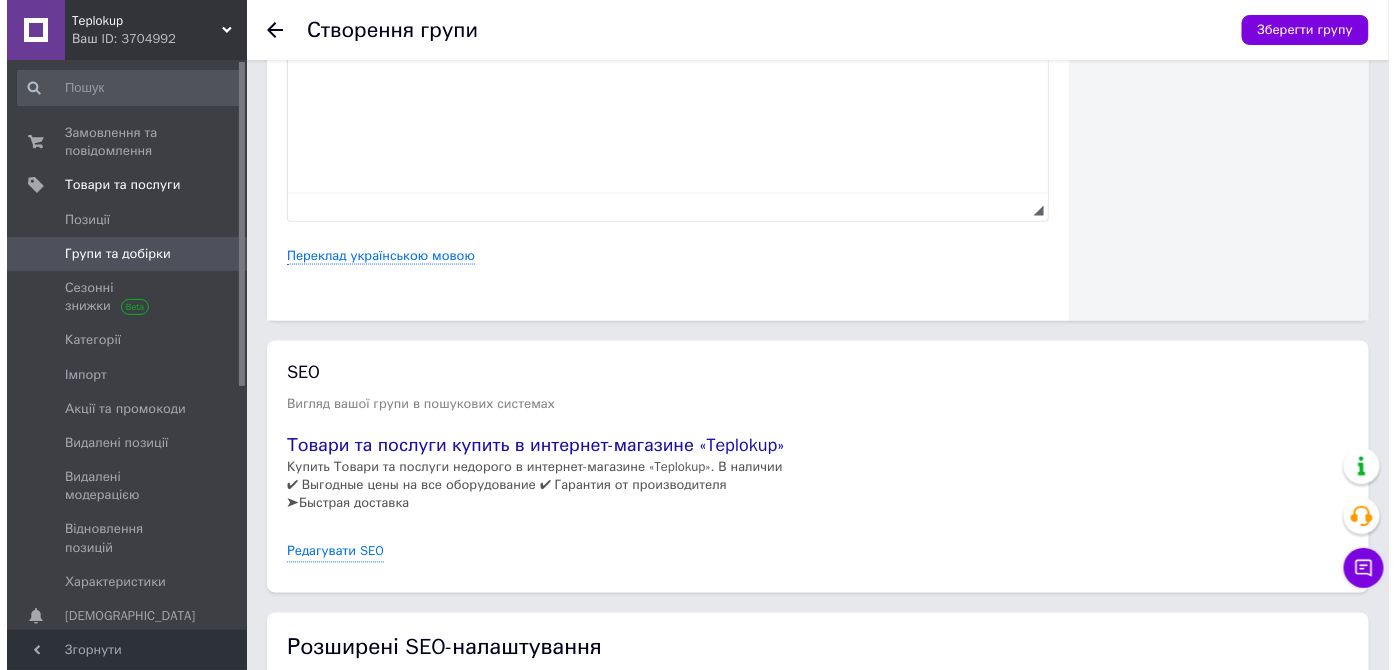 scroll, scrollTop: 909, scrollLeft: 0, axis: vertical 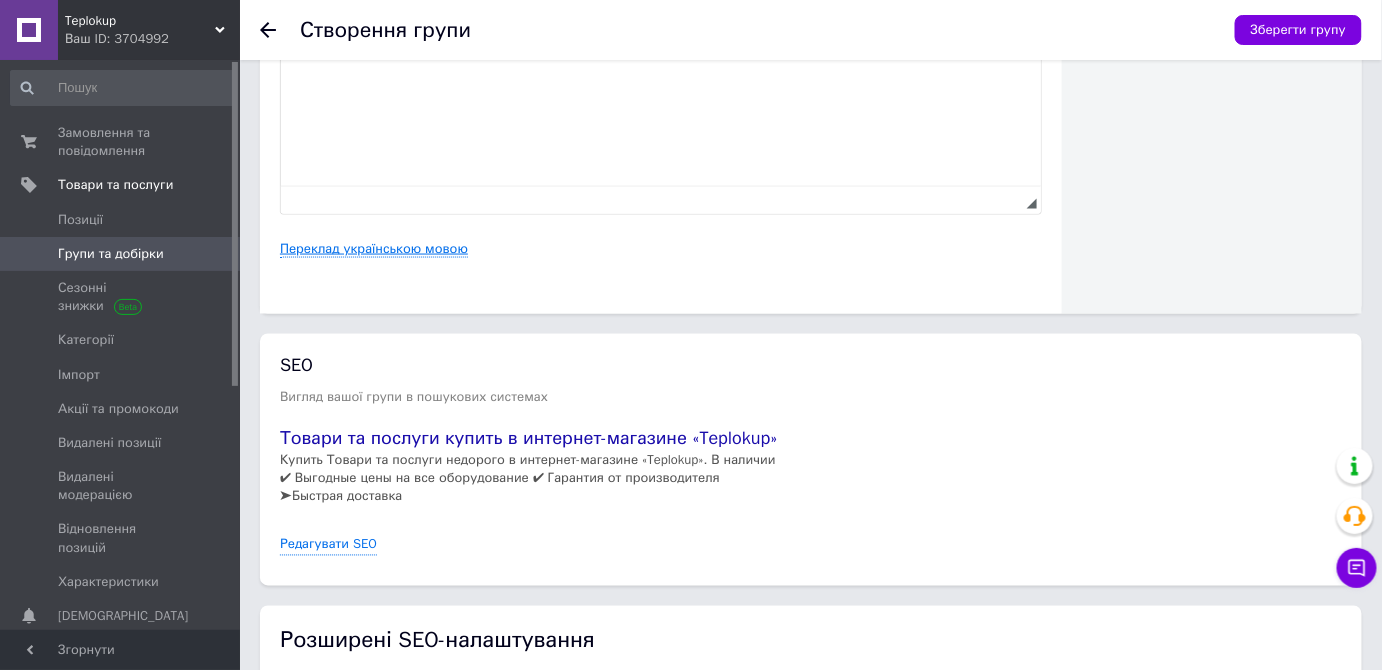click on "Переклад українською мовою" at bounding box center (374, 249) 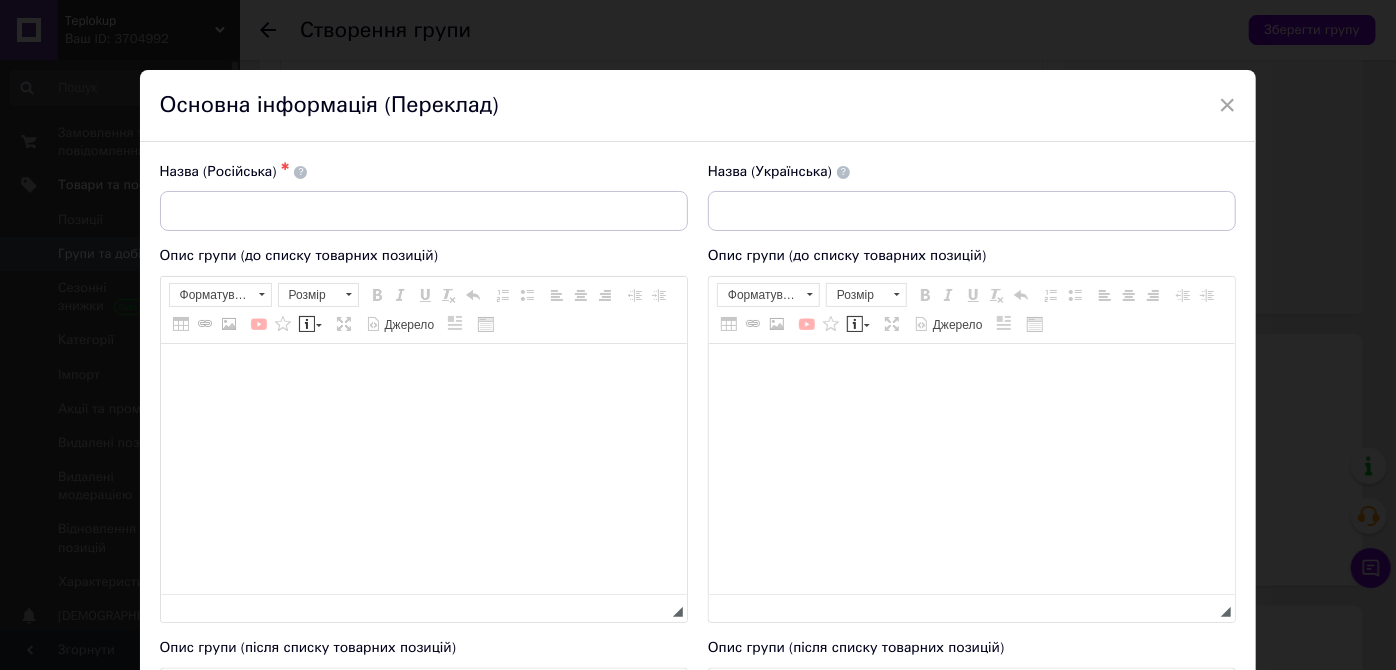 scroll, scrollTop: 0, scrollLeft: 0, axis: both 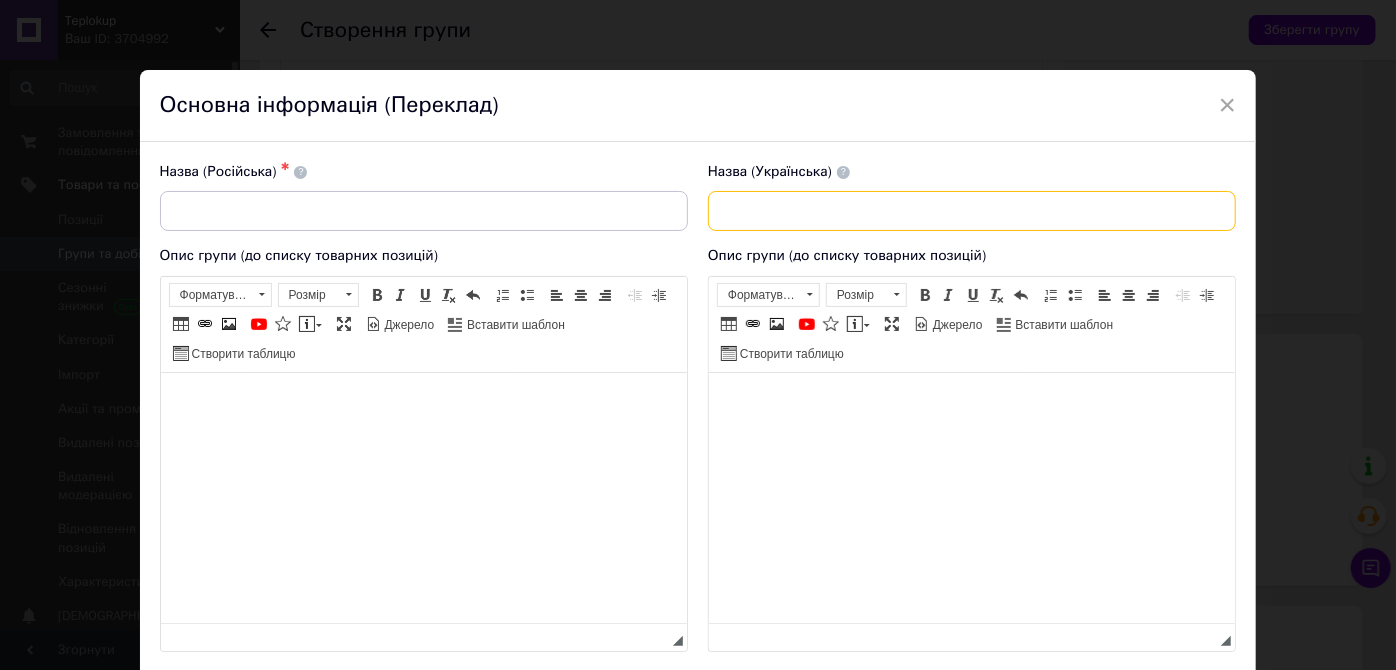 click at bounding box center (972, 211) 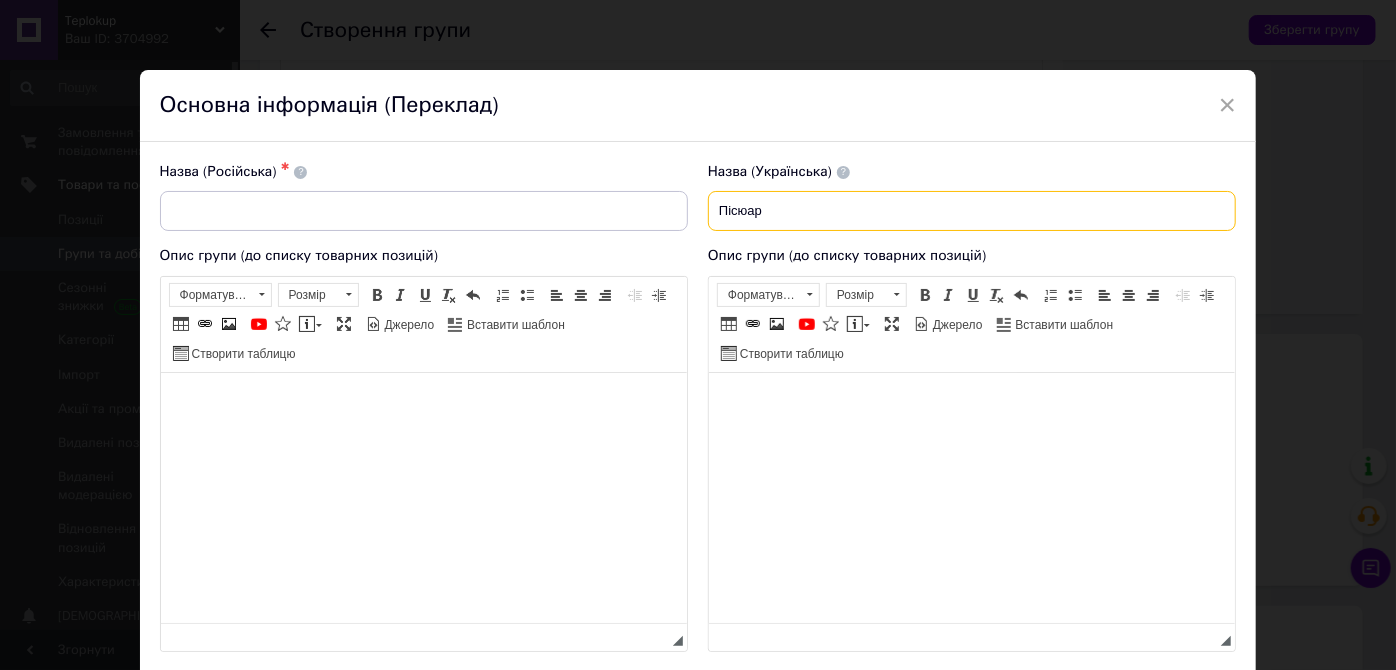 drag, startPoint x: 700, startPoint y: 215, endPoint x: 669, endPoint y: 228, distance: 33.61547 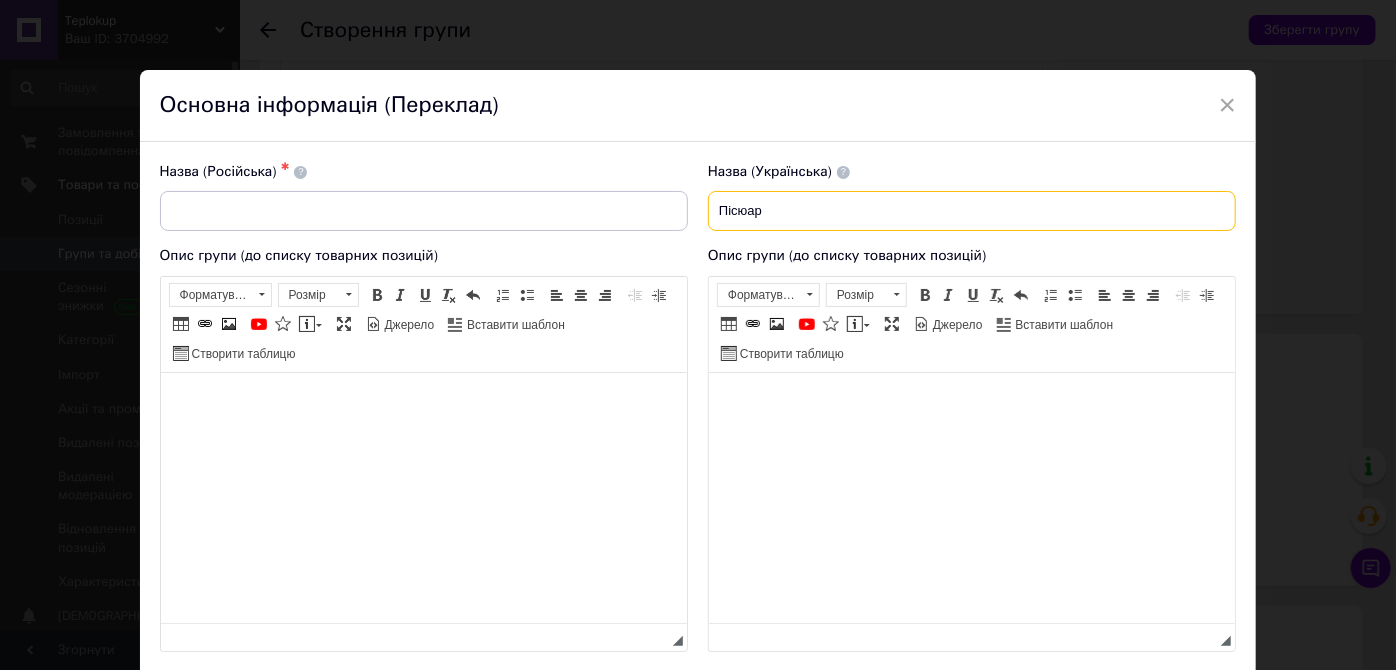 type on "Пісюар" 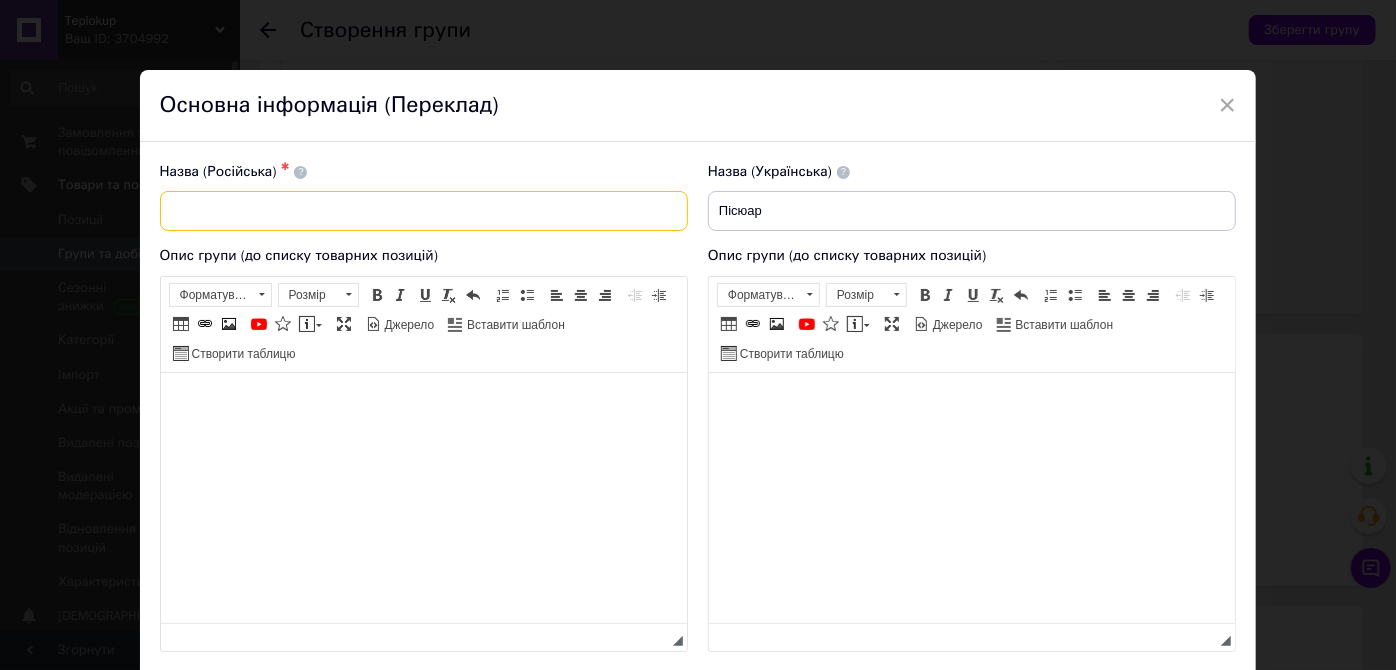 click on "Назва (Російська) ✱" at bounding box center (424, 197) 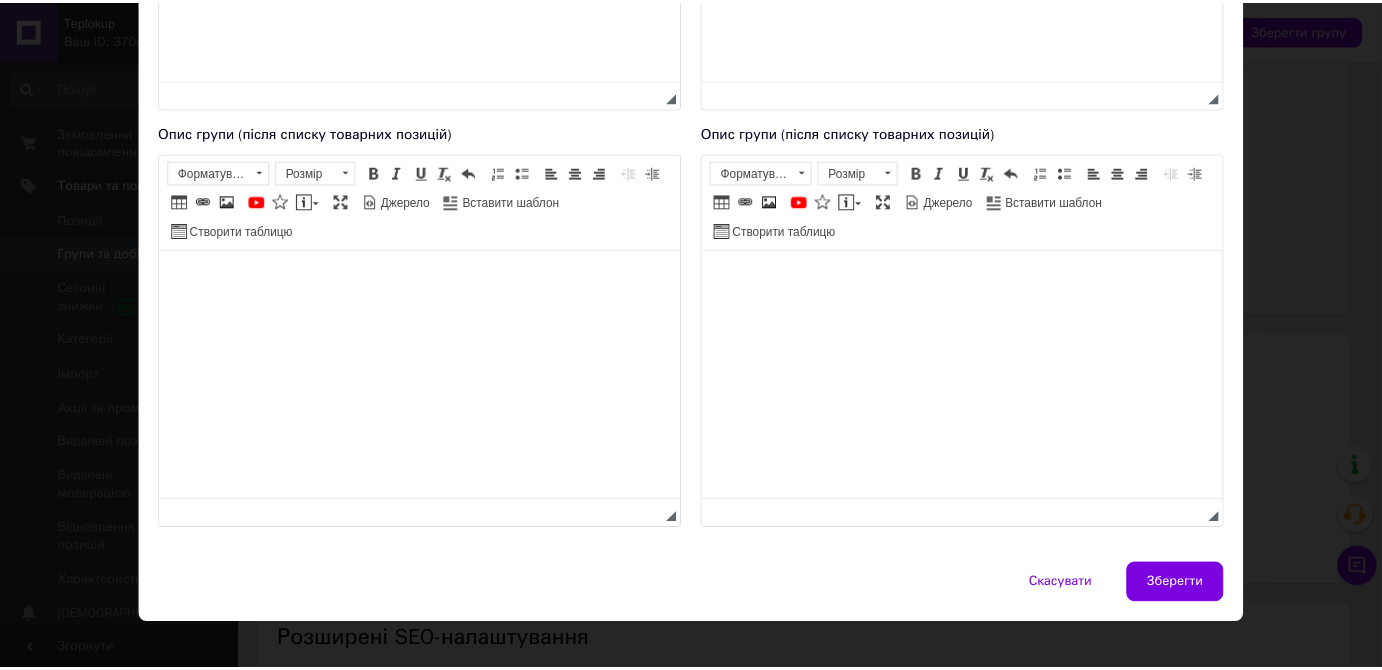 scroll, scrollTop: 545, scrollLeft: 0, axis: vertical 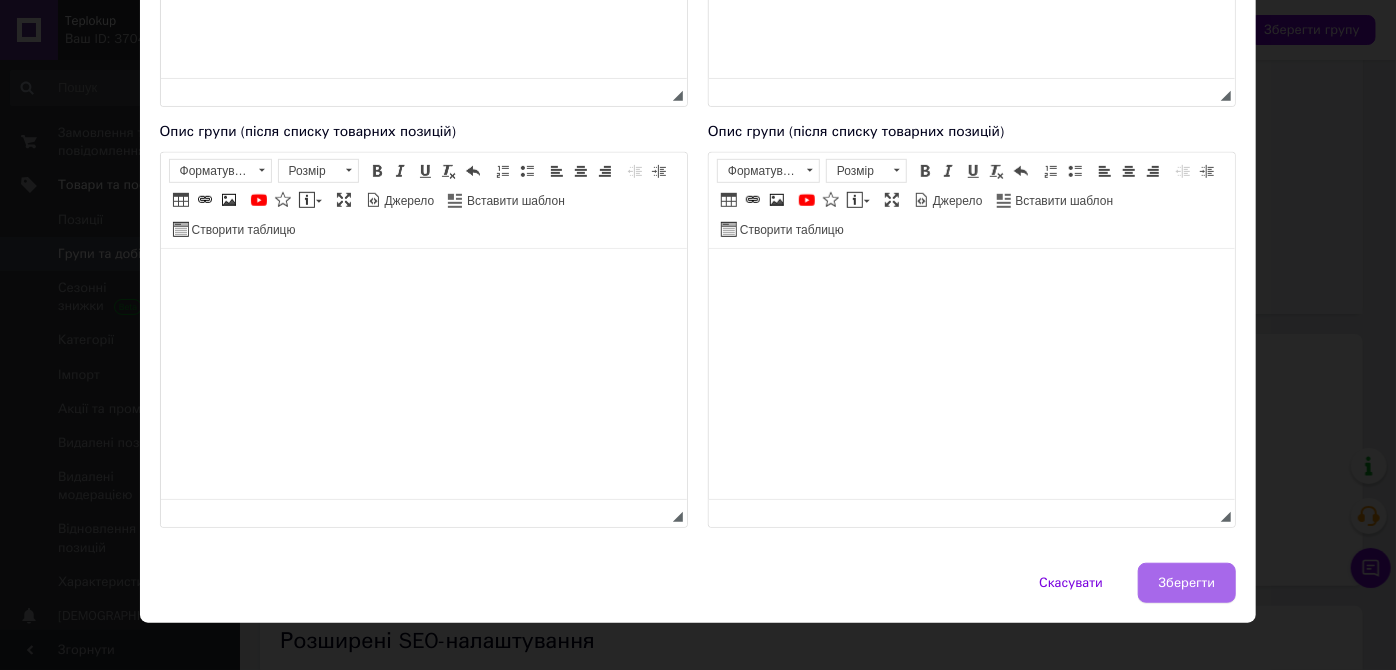 click on "Зберегти" at bounding box center [1187, 583] 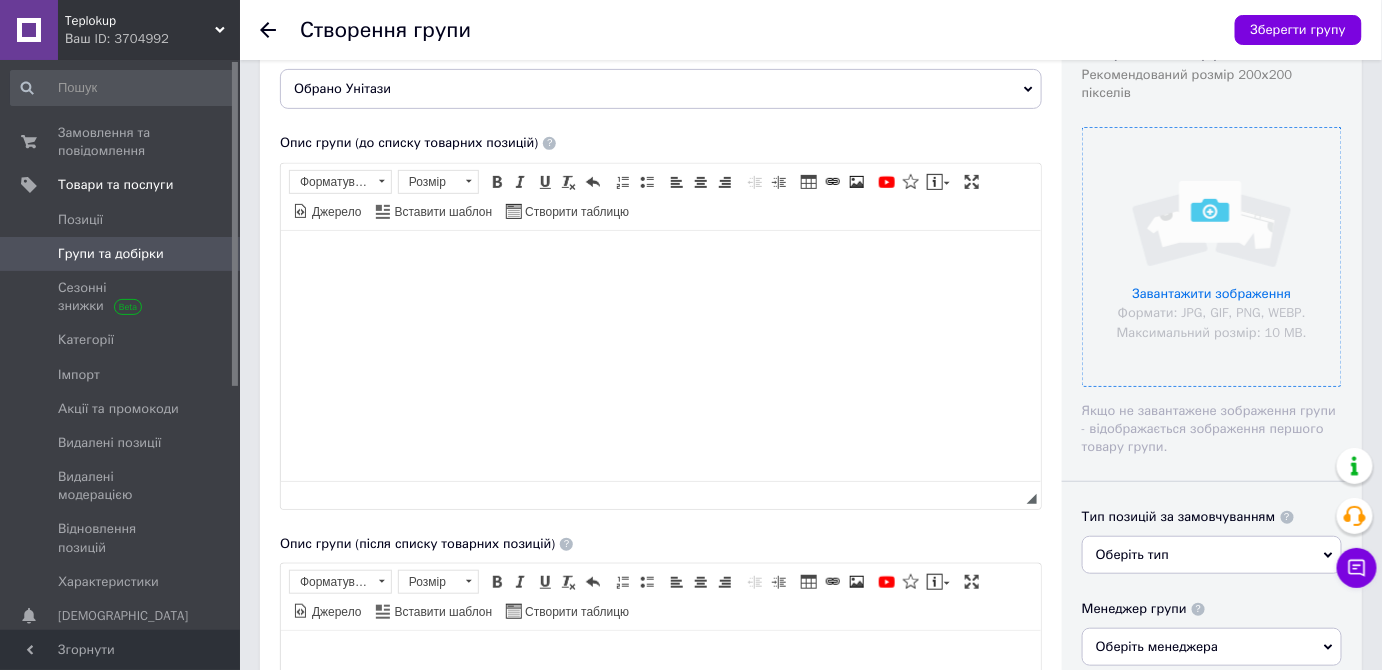 scroll, scrollTop: 181, scrollLeft: 0, axis: vertical 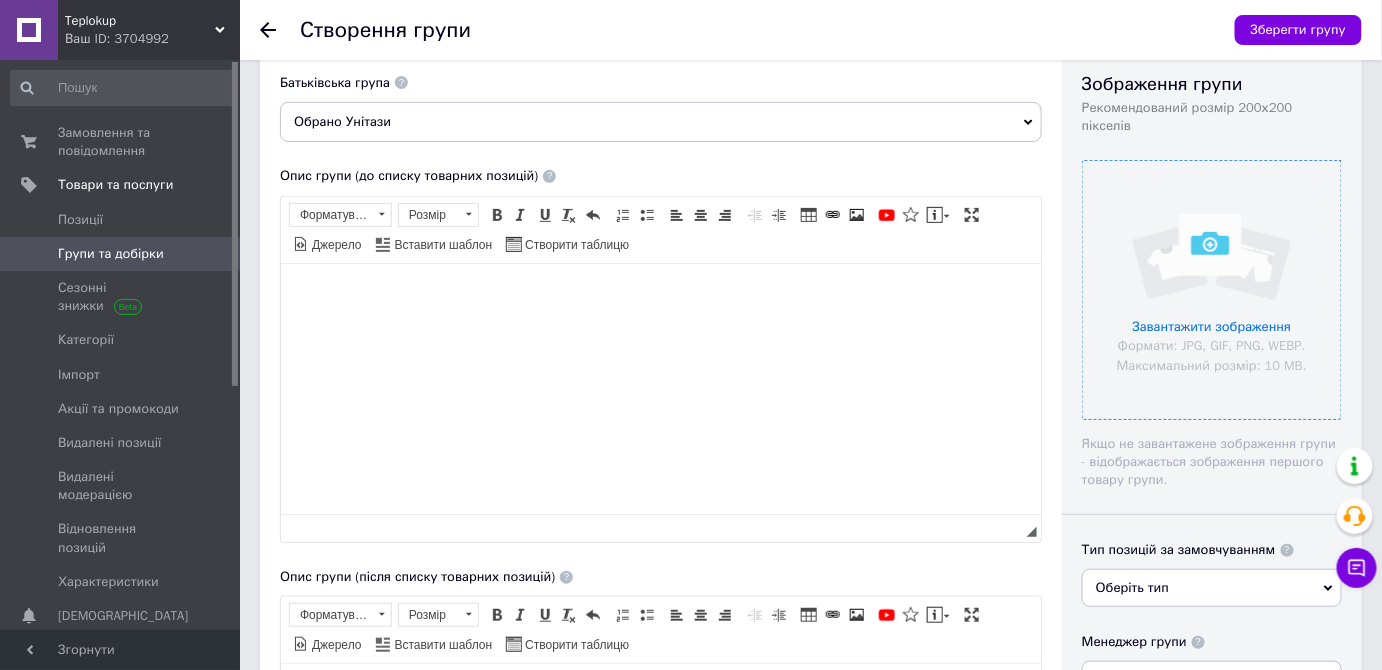 click at bounding box center [1212, 290] 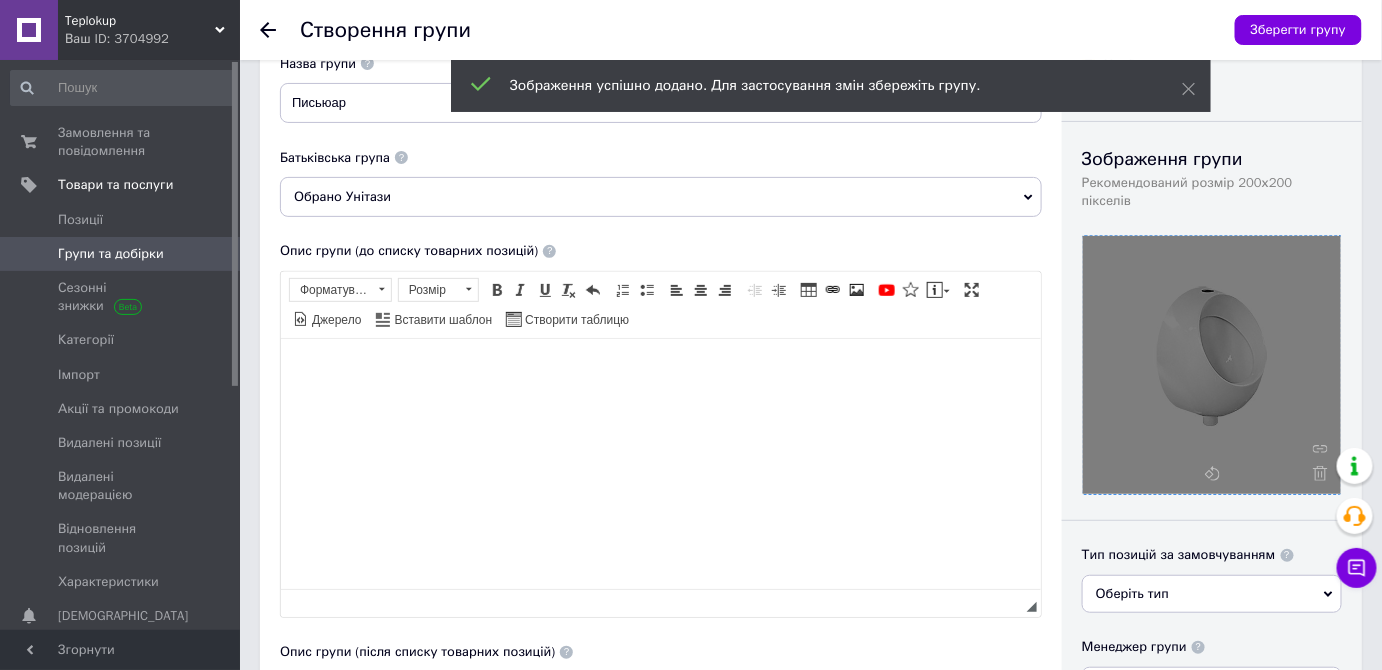 scroll, scrollTop: 0, scrollLeft: 0, axis: both 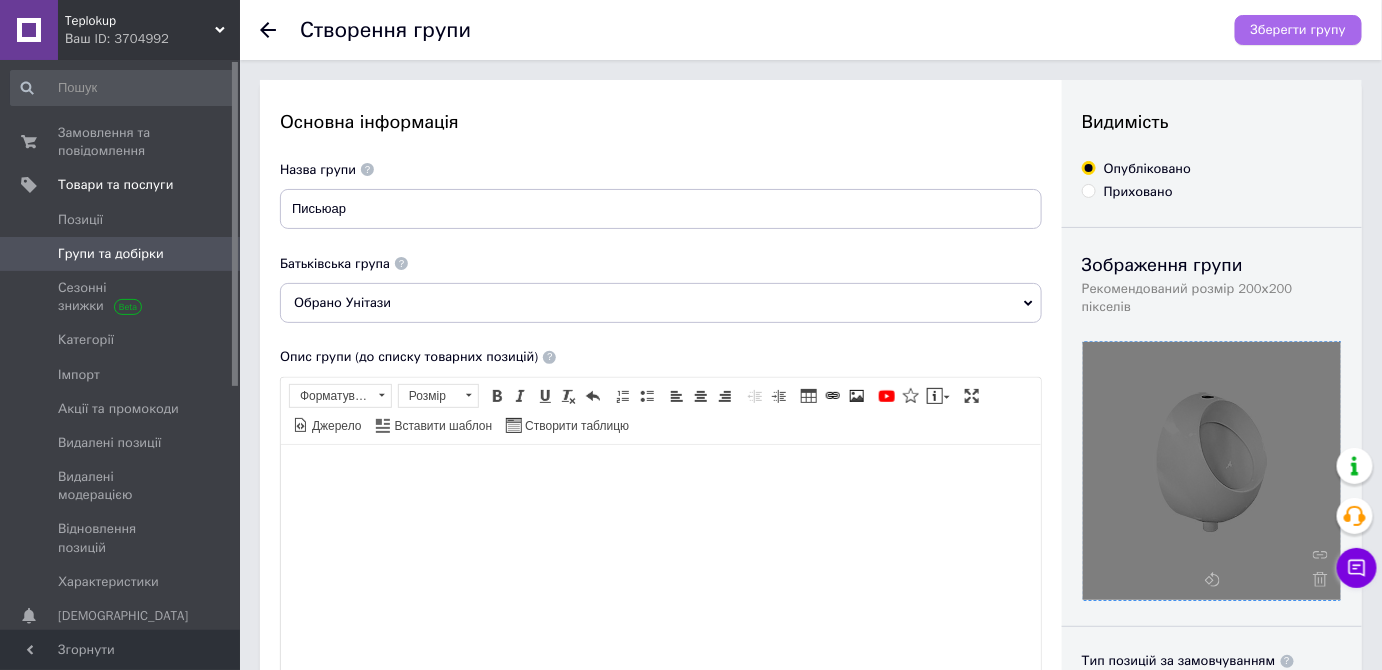 click on "Зберегти групу" at bounding box center (1298, 30) 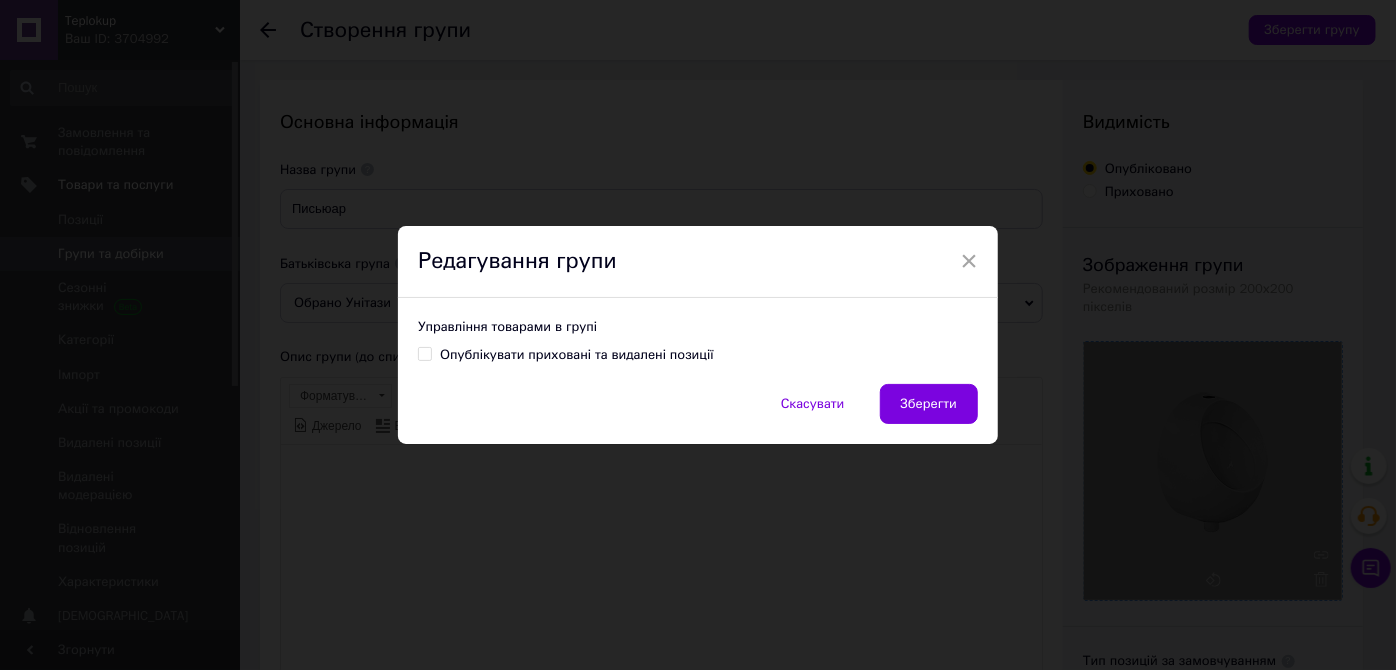 click on "Зберегти" at bounding box center [929, 404] 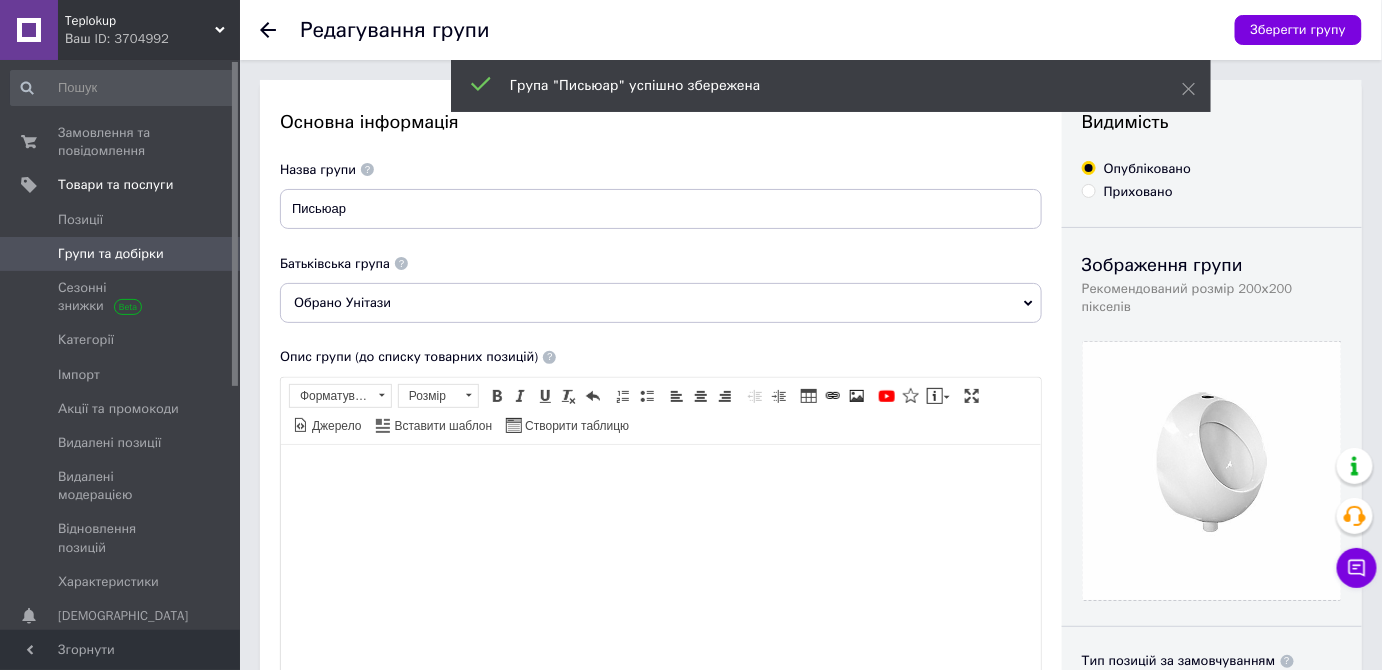 click 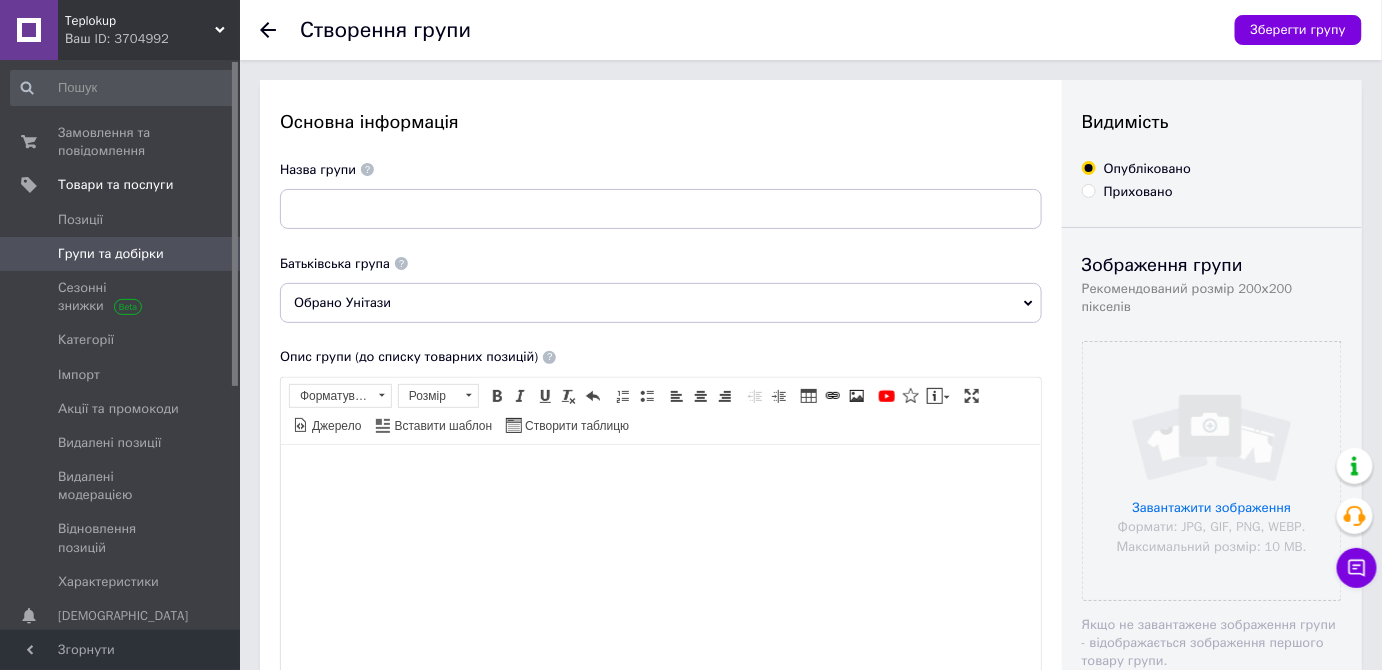 scroll, scrollTop: 0, scrollLeft: 0, axis: both 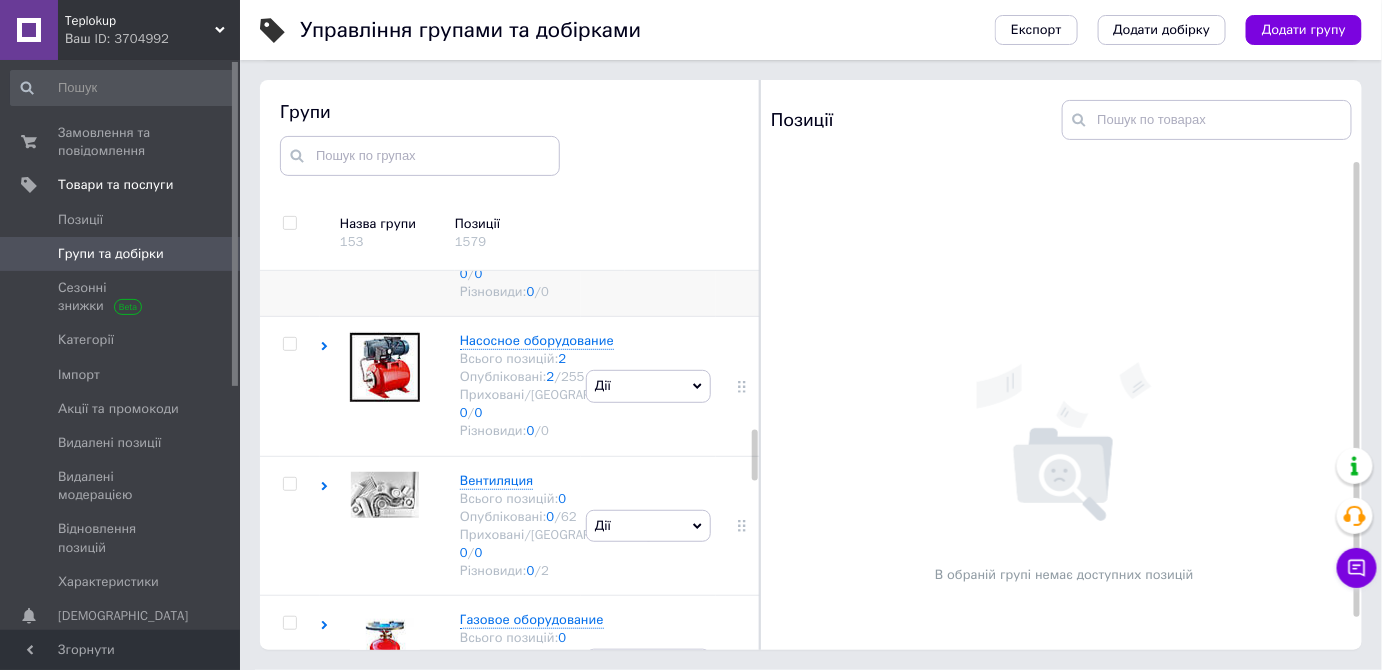 click at bounding box center [380, 247] 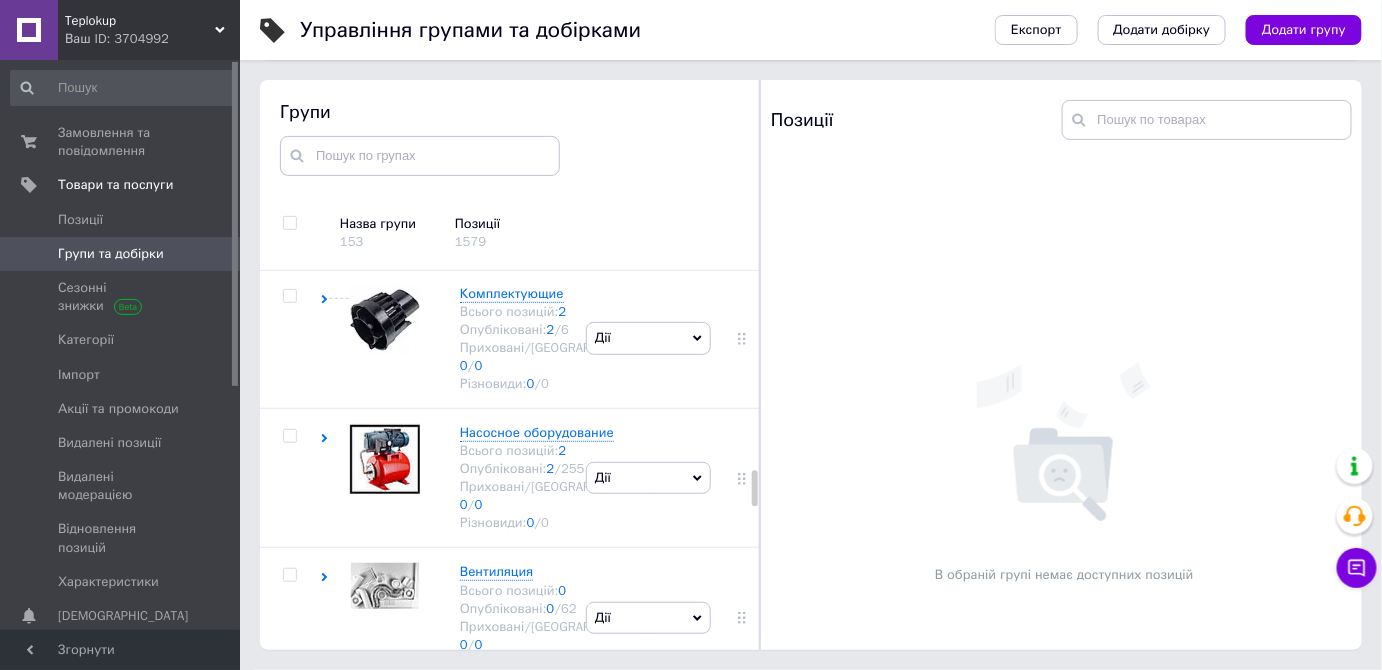 scroll, scrollTop: 2190, scrollLeft: 0, axis: vertical 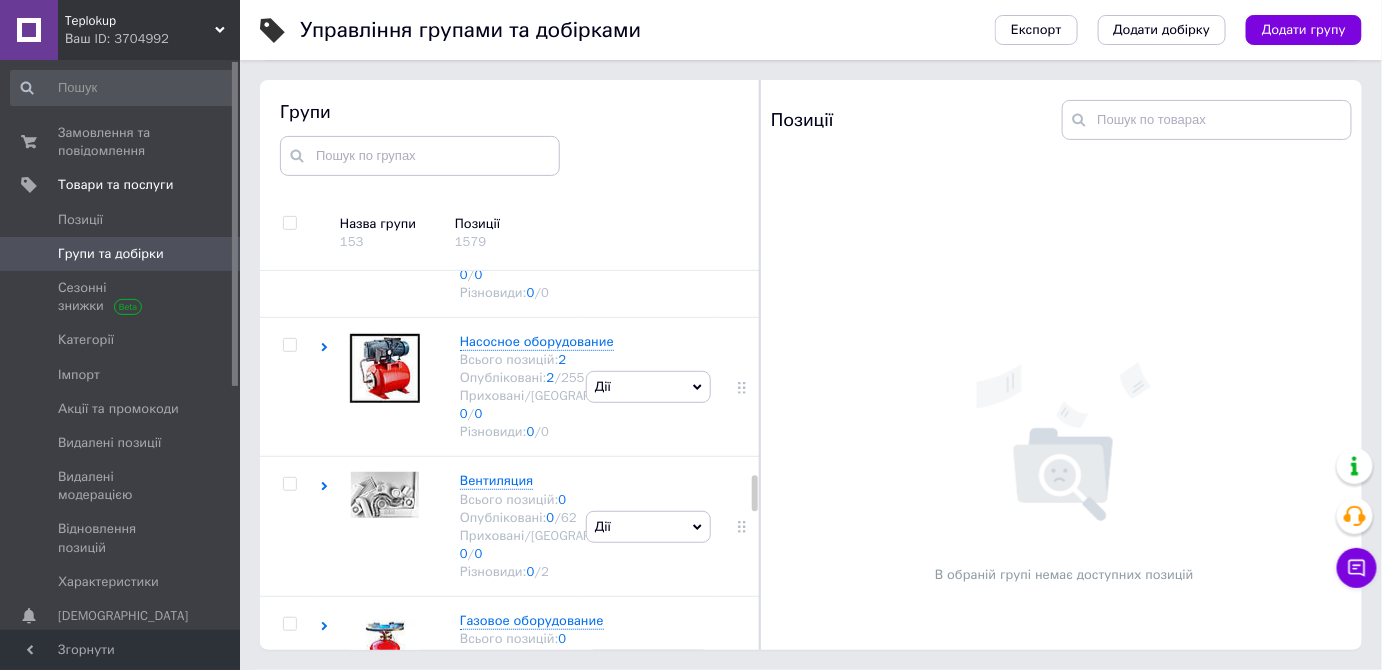 click on "Радиаторы Всього позицій:  3 Опубліковані:  3  /  0 Приховані/Видалені:  0  /  0 Різновиди:  0  /  0" at bounding box center (450, 107) 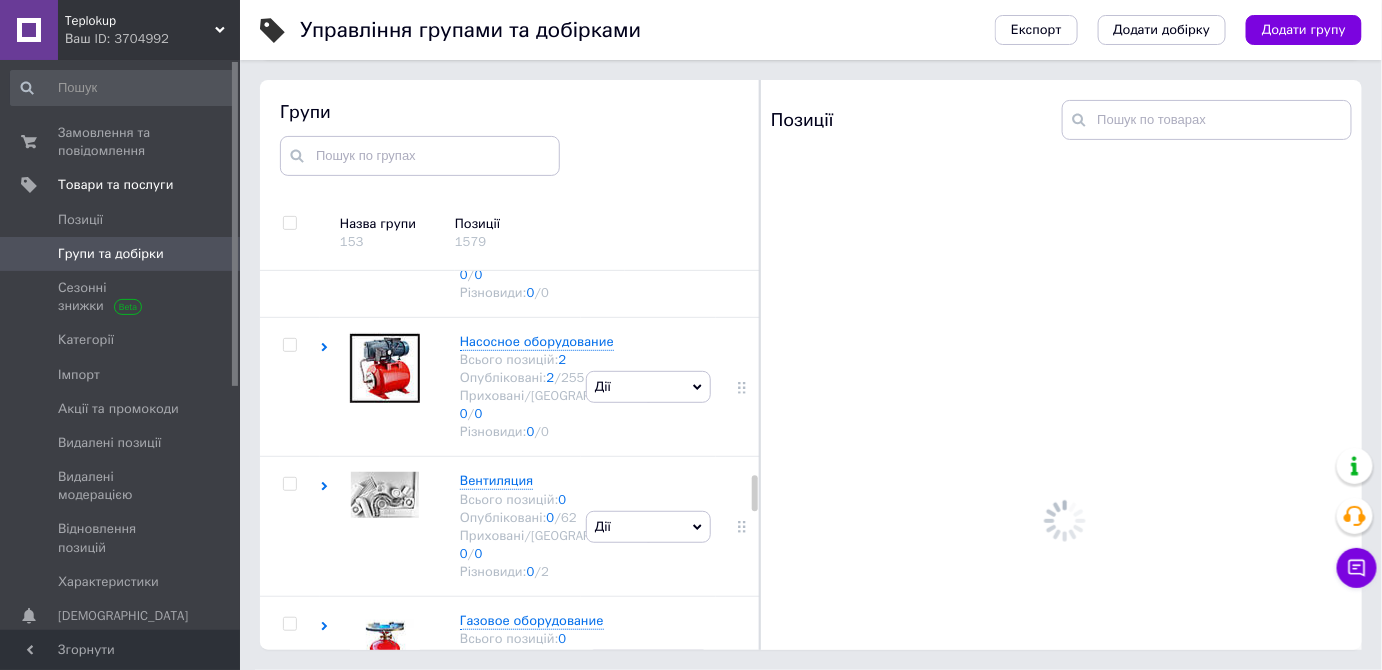 click at bounding box center (380, -33) 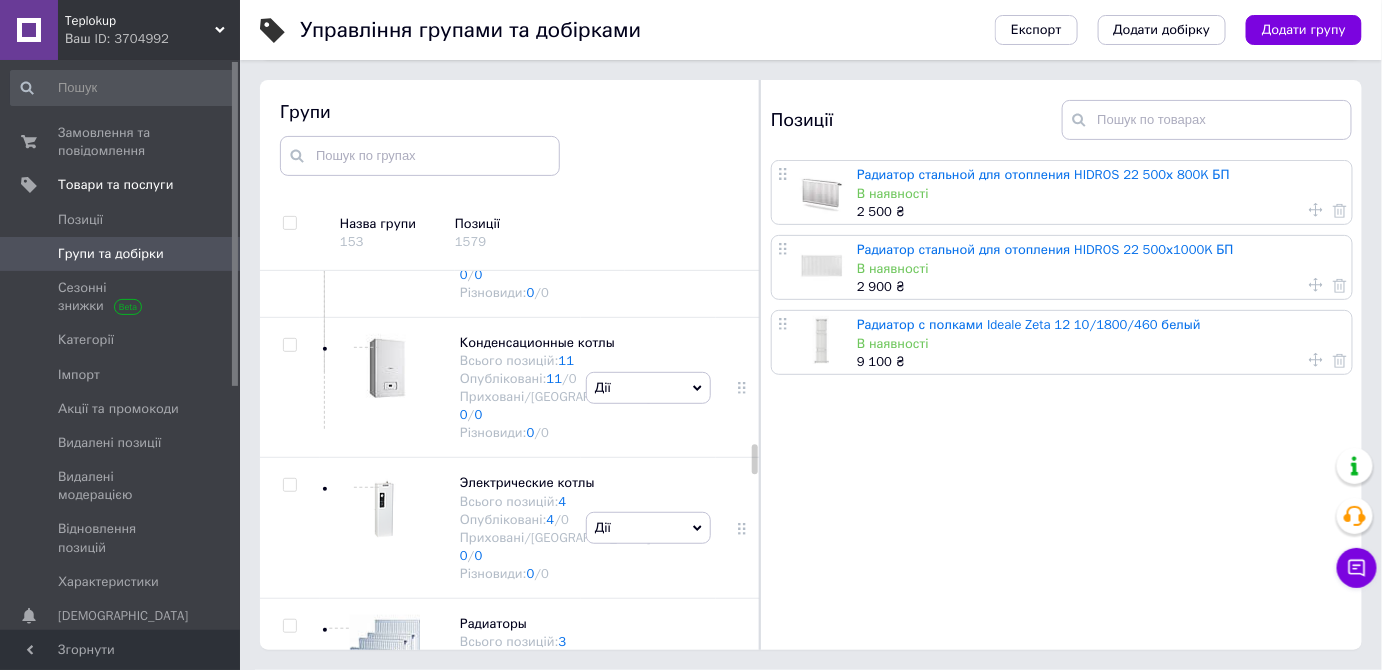 click at bounding box center [380, -33] 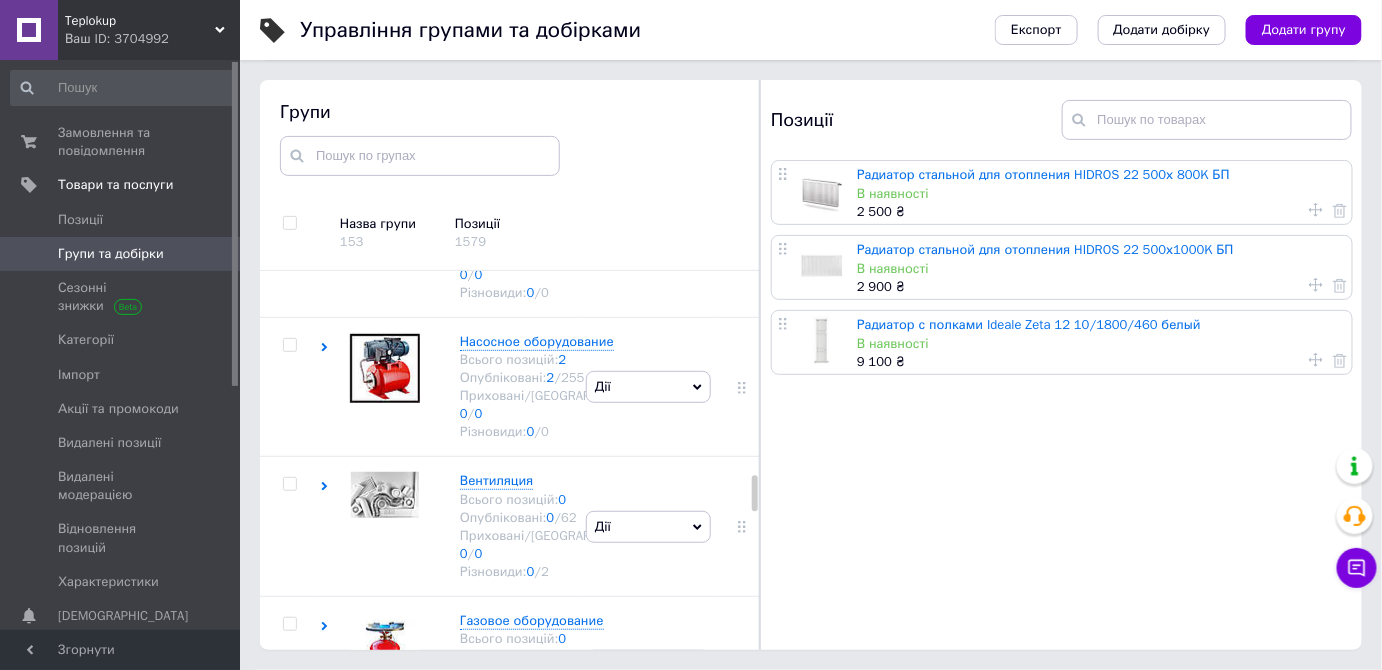 click on "Газовые котлы Всього позицій:  3 Опубліковані:  3  /  19 Приховані/Видалені:  0  /  0 Різновиди:  0  /  0" at bounding box center [537, -33] 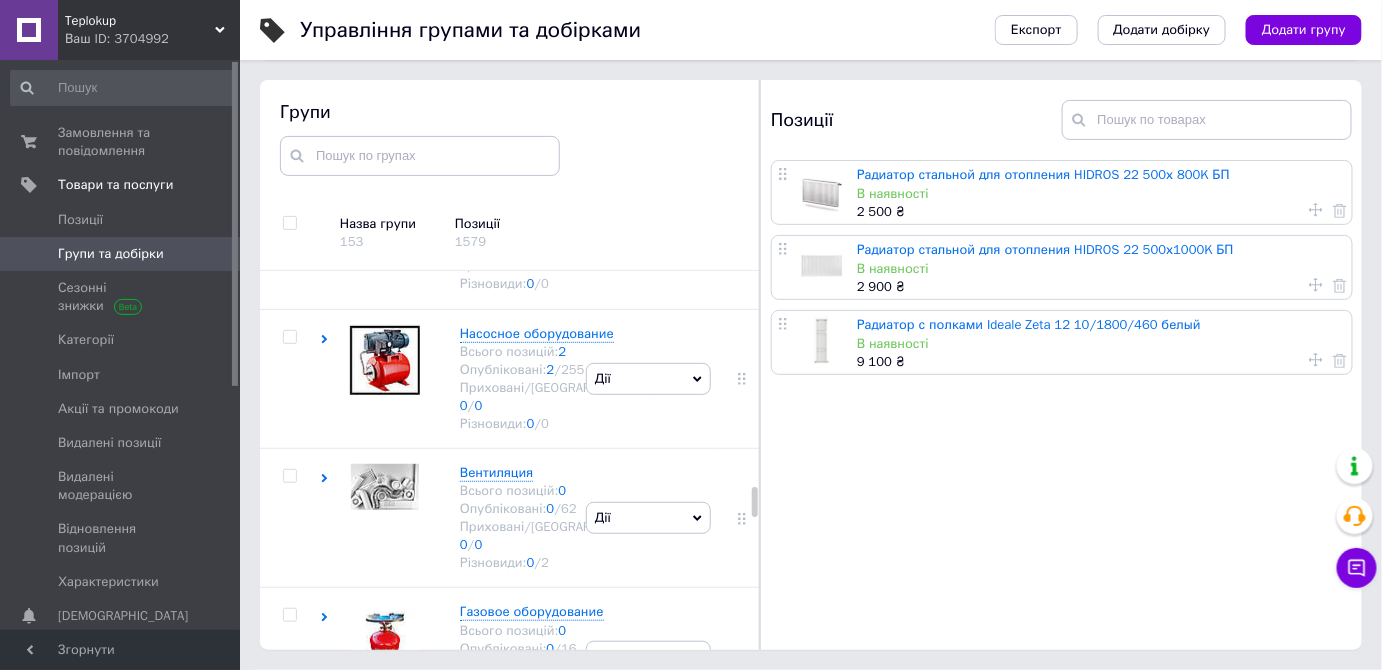 scroll, scrollTop: 2826, scrollLeft: 0, axis: vertical 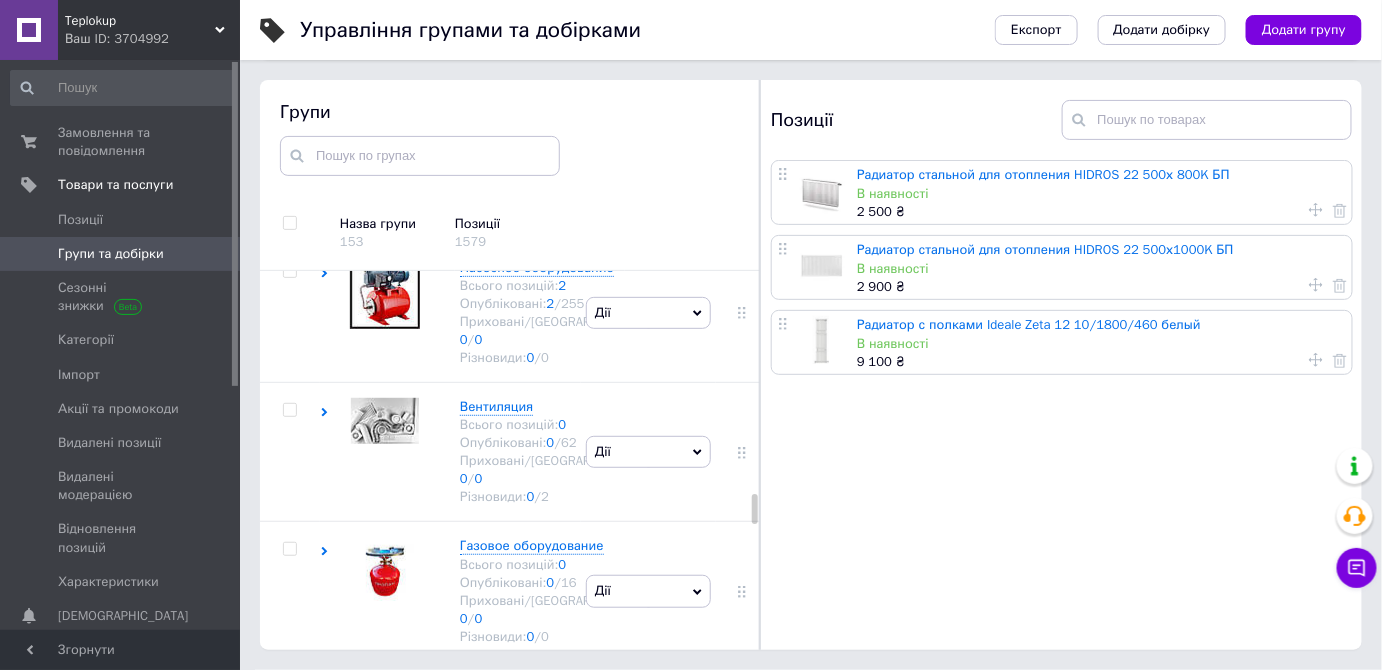 click 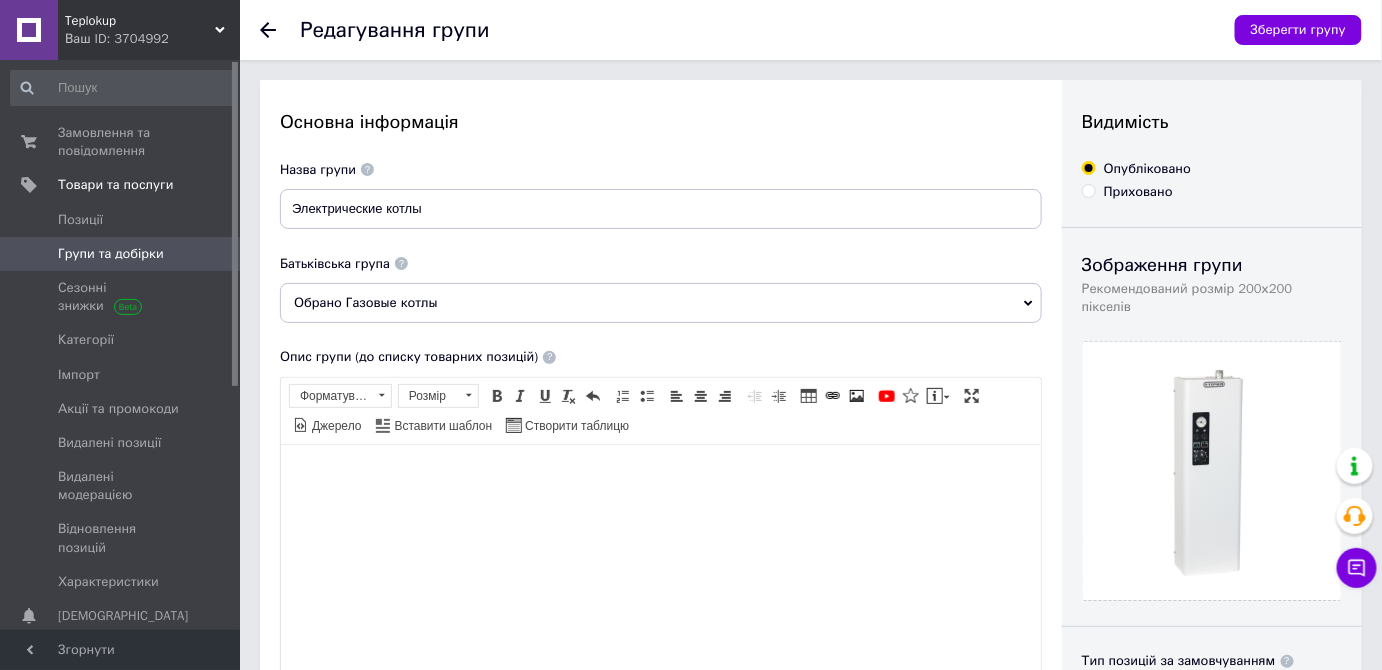 scroll, scrollTop: 0, scrollLeft: 0, axis: both 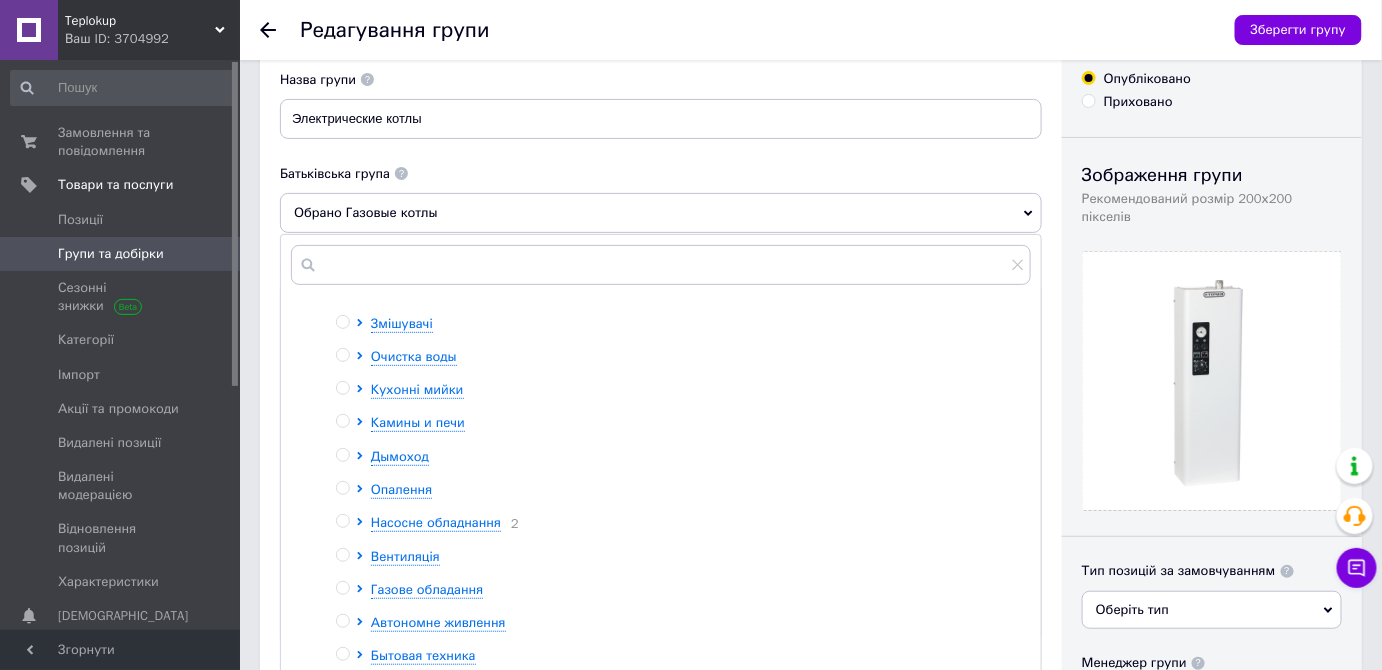 click at bounding box center [342, 488] 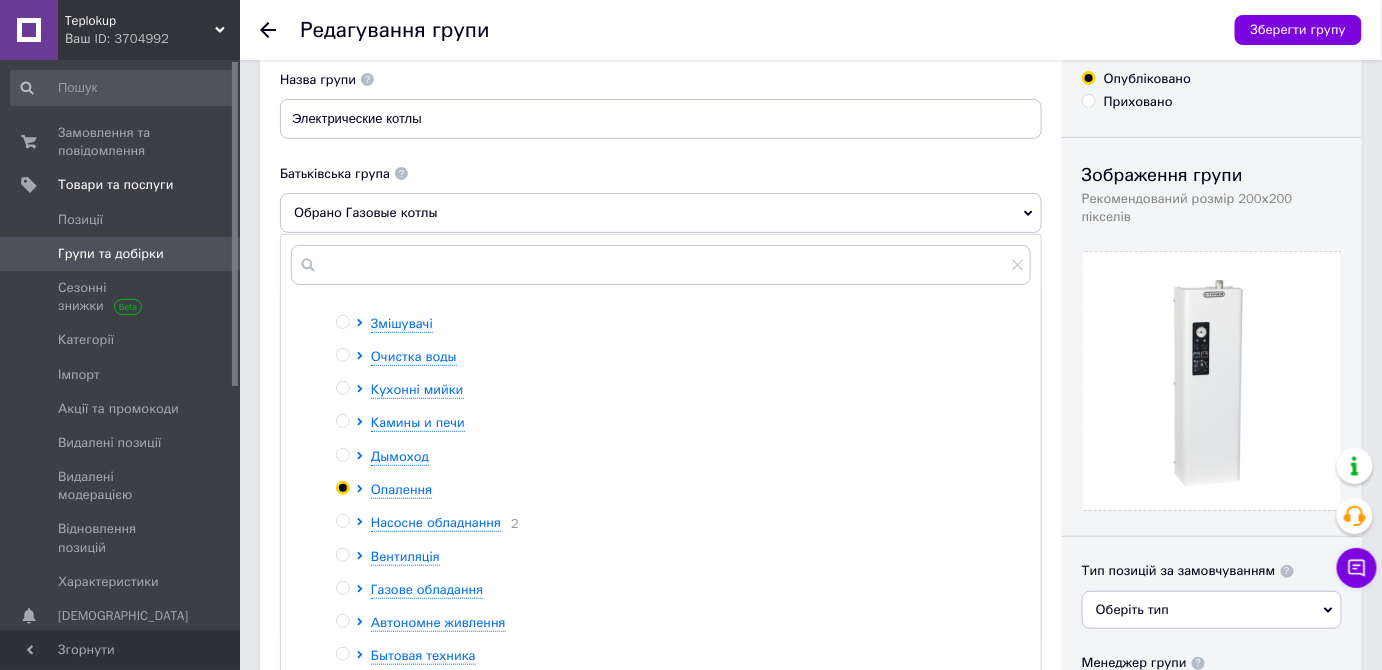 radio on "true" 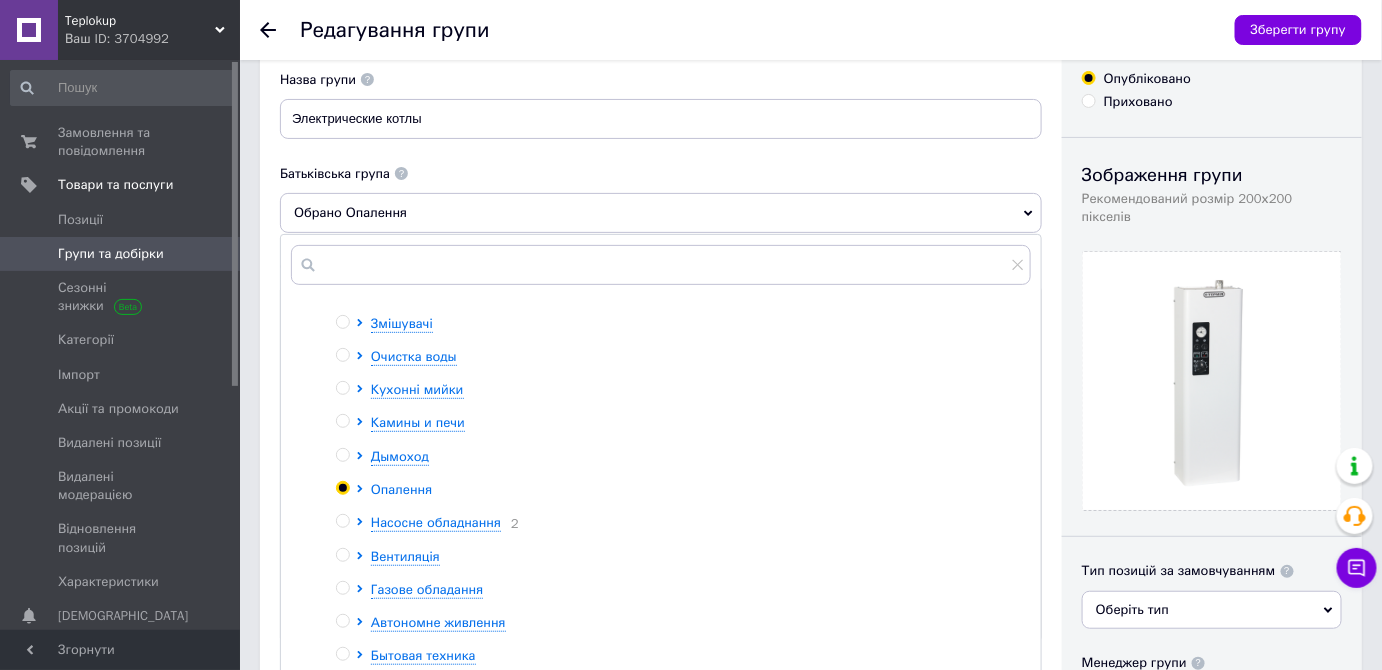 click 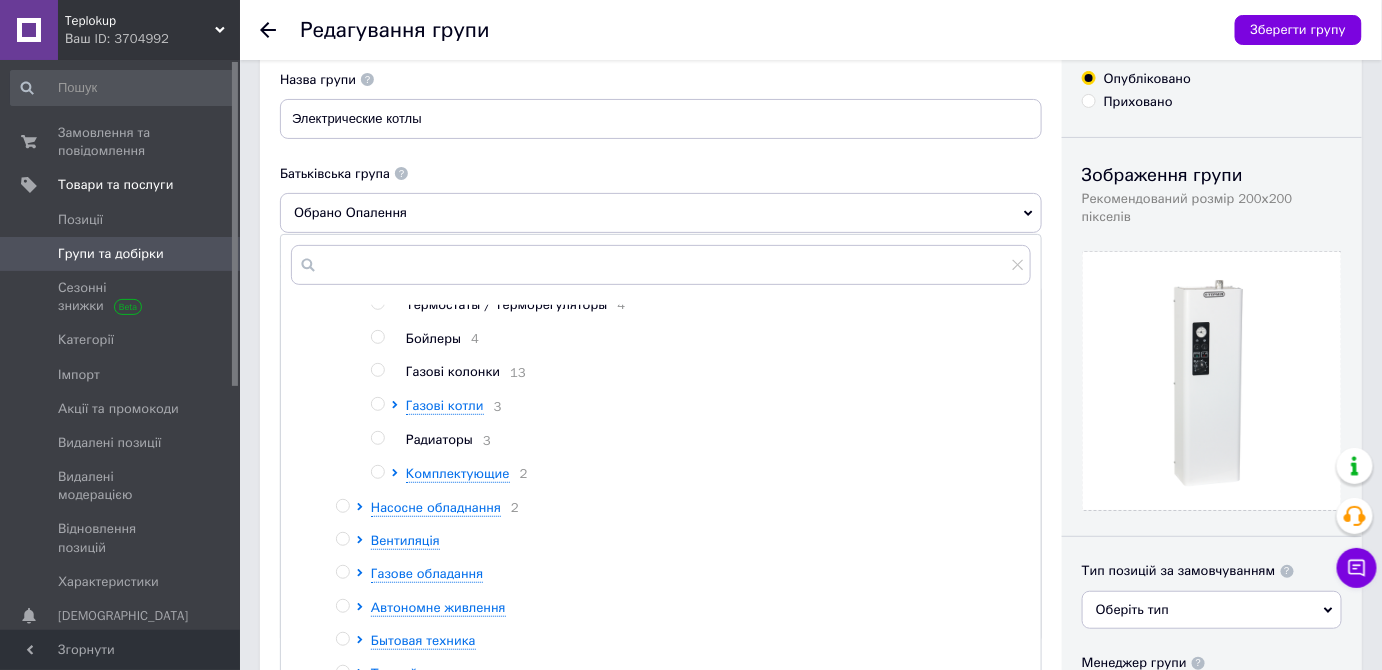 scroll, scrollTop: 251, scrollLeft: 0, axis: vertical 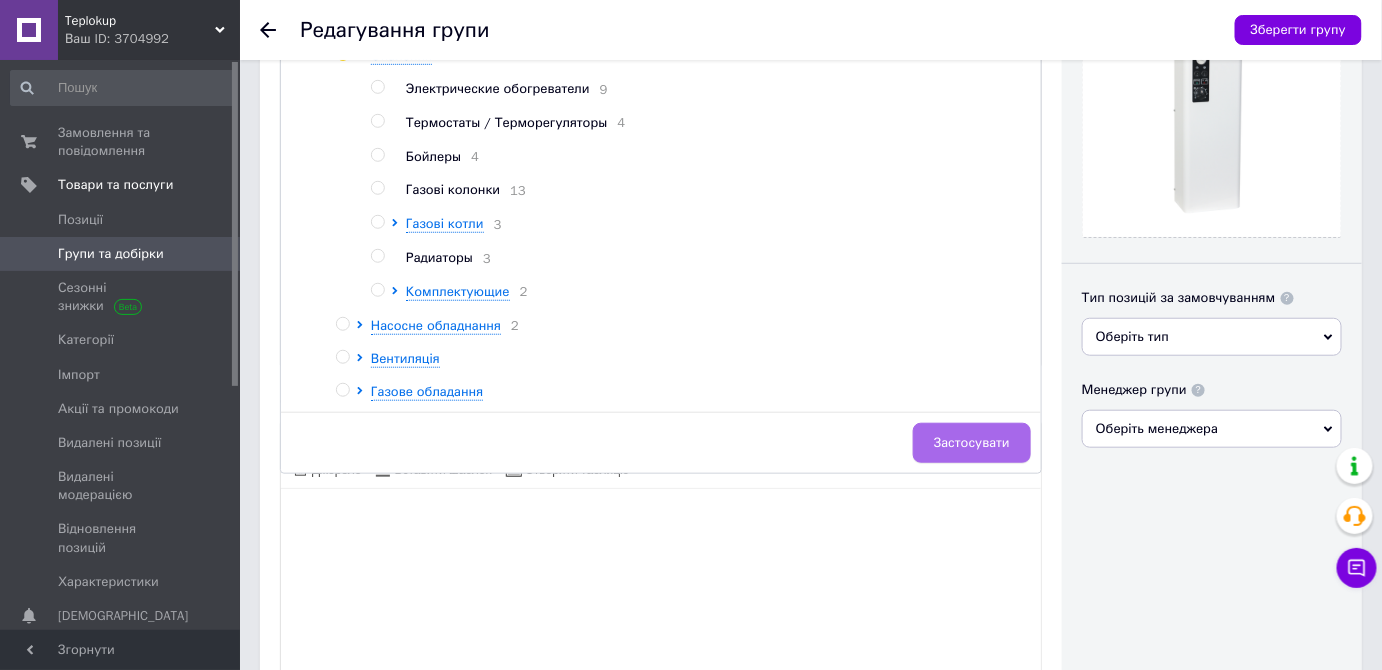 click on "Застосувати" at bounding box center [972, 443] 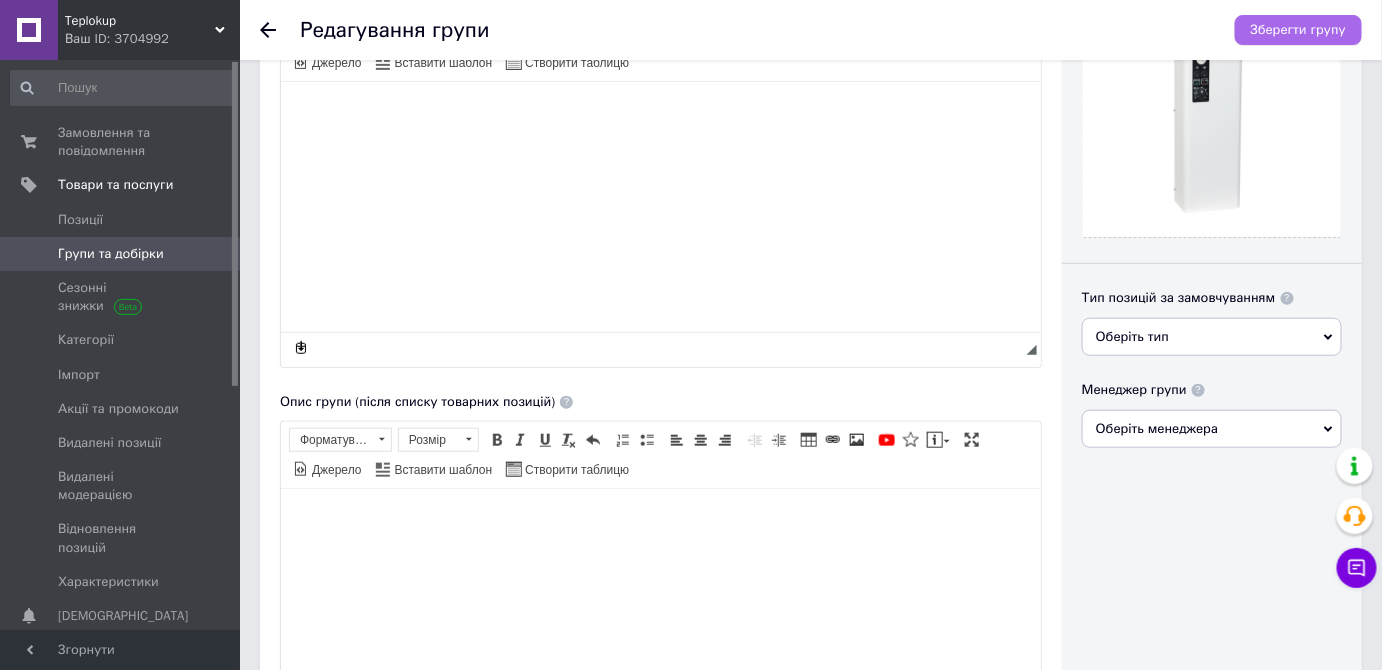 click on "Зберегти групу" at bounding box center [1298, 30] 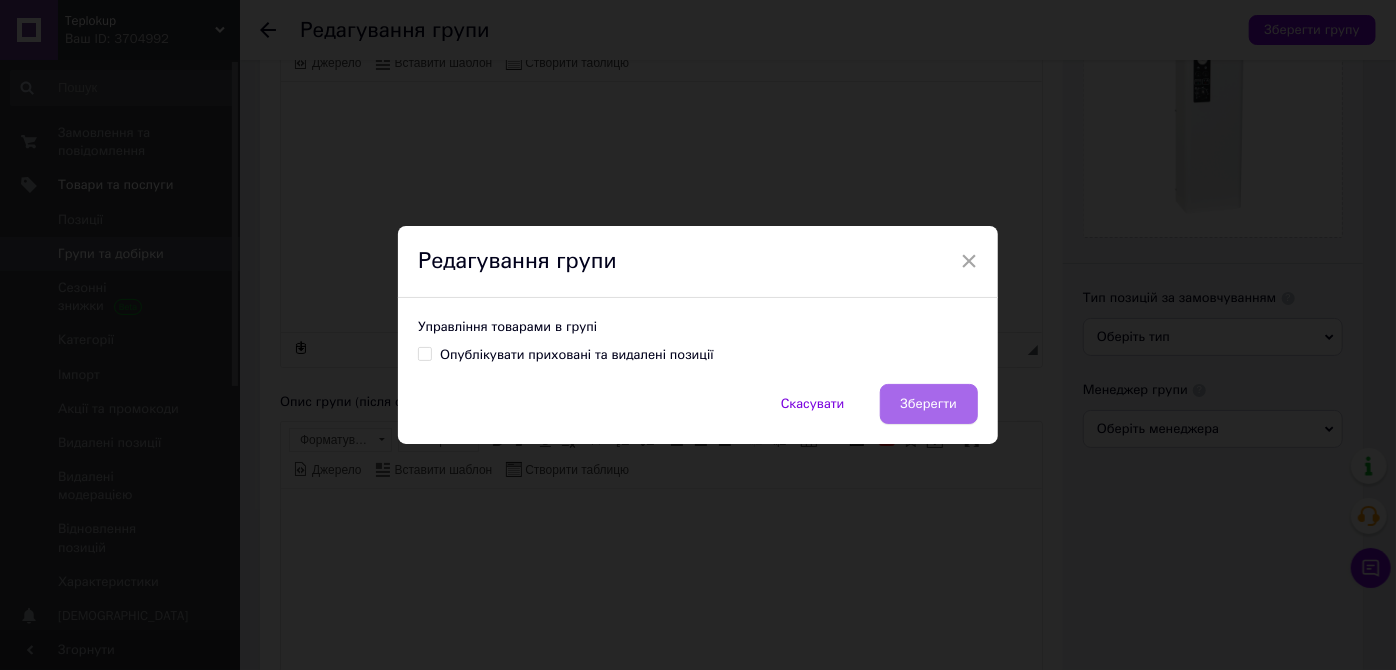 click on "Зберегти" at bounding box center (929, 404) 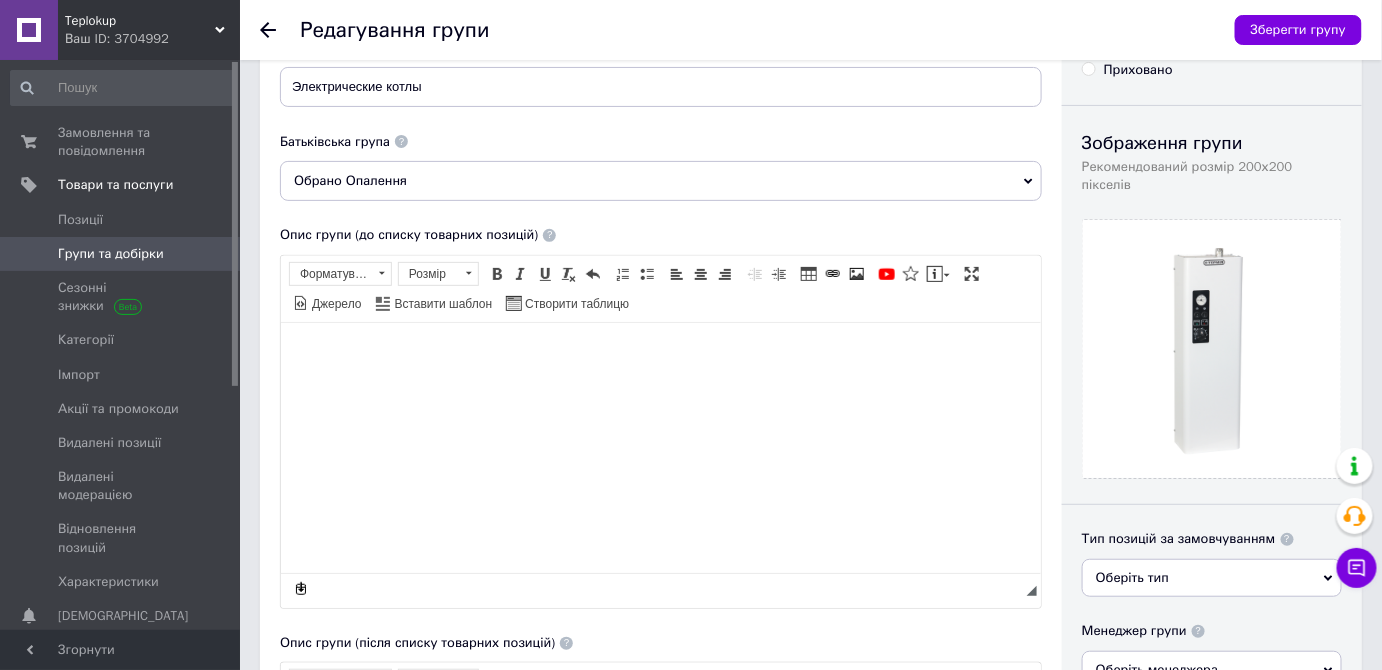 scroll, scrollTop: 0, scrollLeft: 0, axis: both 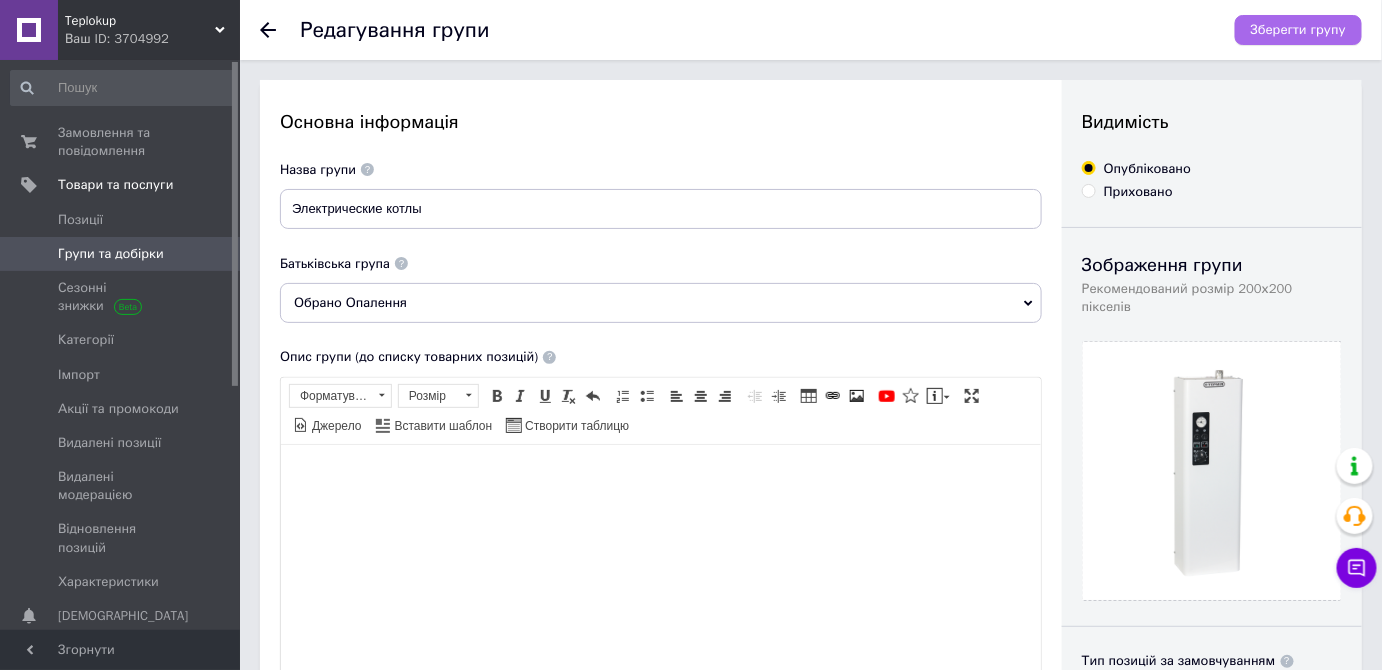 click on "Зберегти групу" at bounding box center (1298, 30) 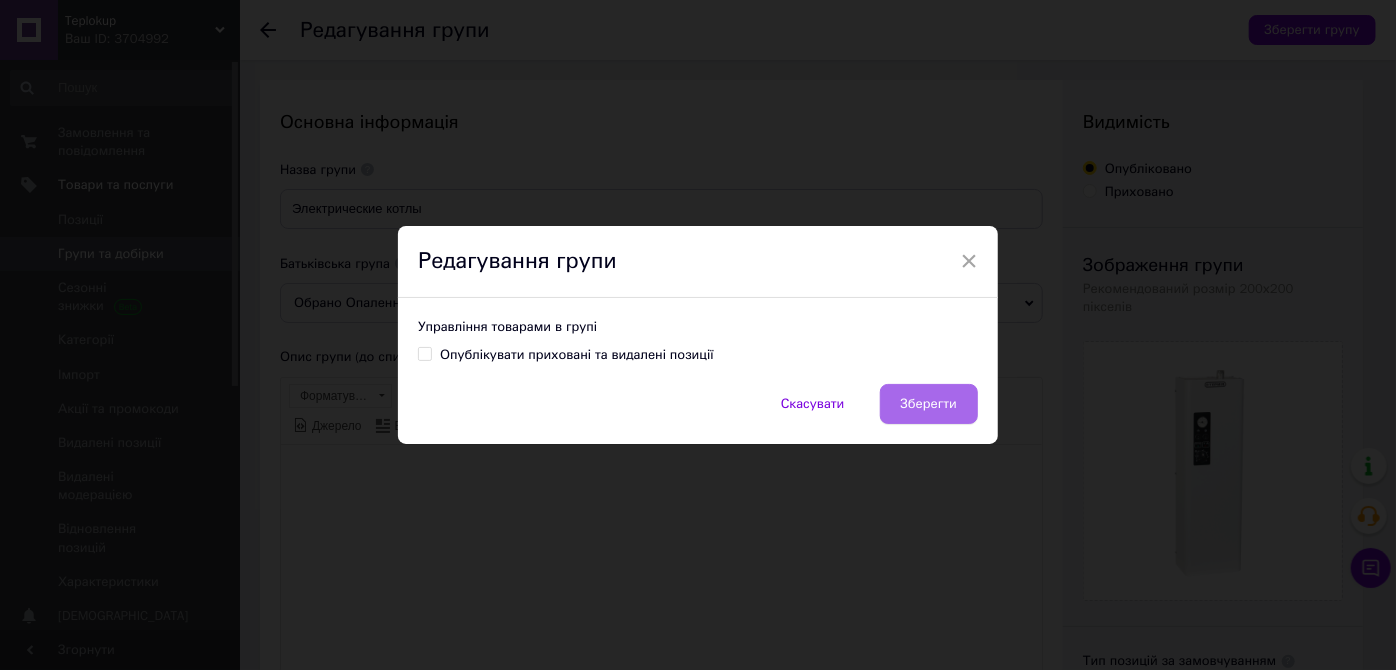 drag, startPoint x: 920, startPoint y: 400, endPoint x: 542, endPoint y: 330, distance: 384.42685 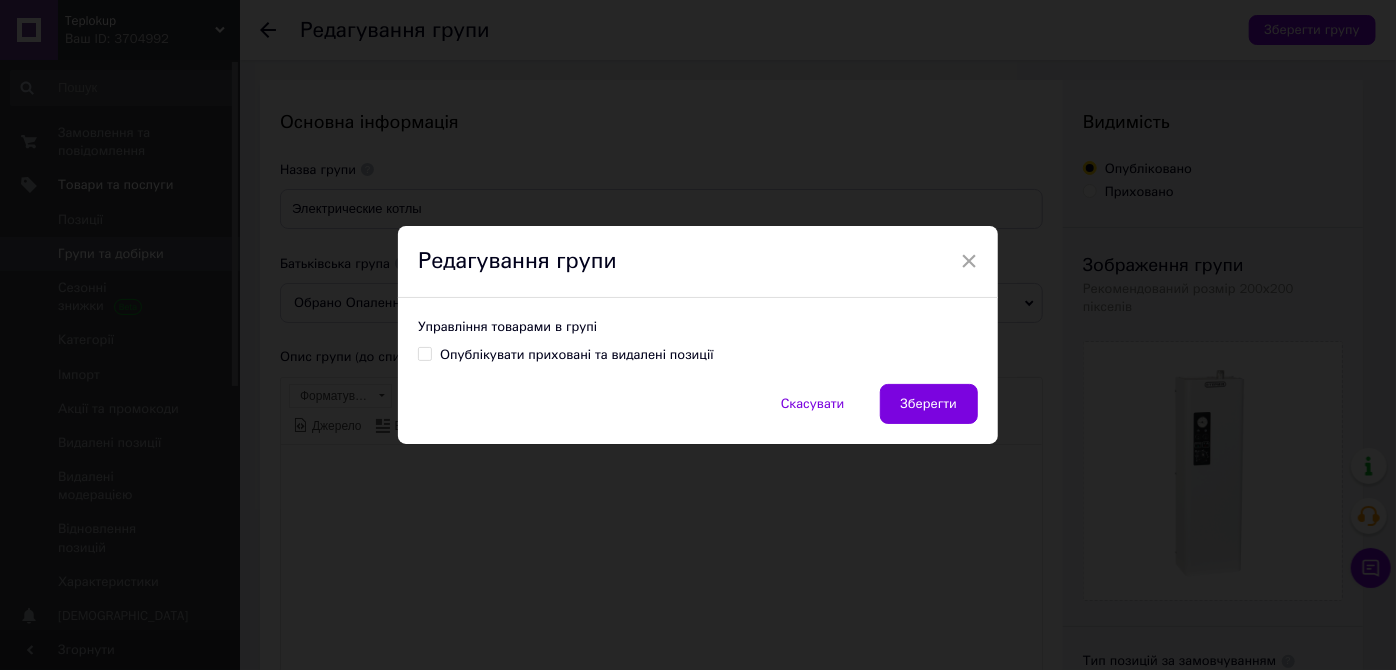 click on "Зберегти" at bounding box center [929, 404] 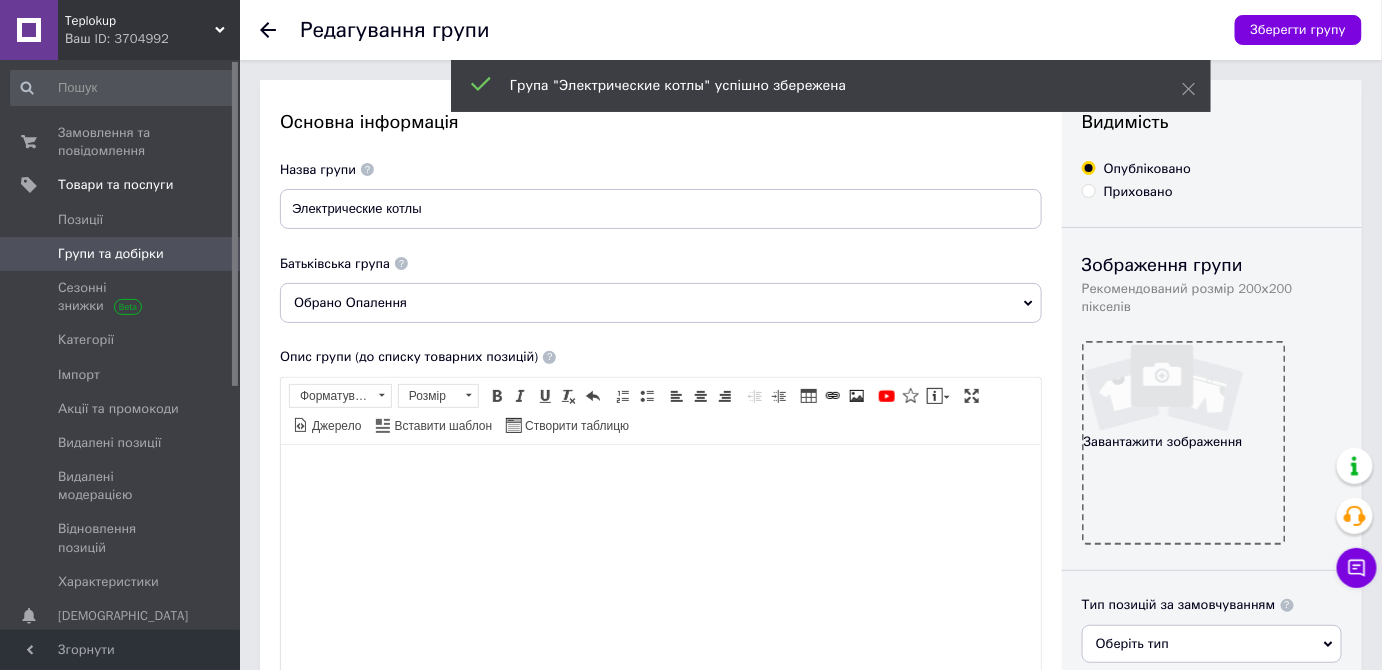 click on "Групи та добірки" at bounding box center [111, 254] 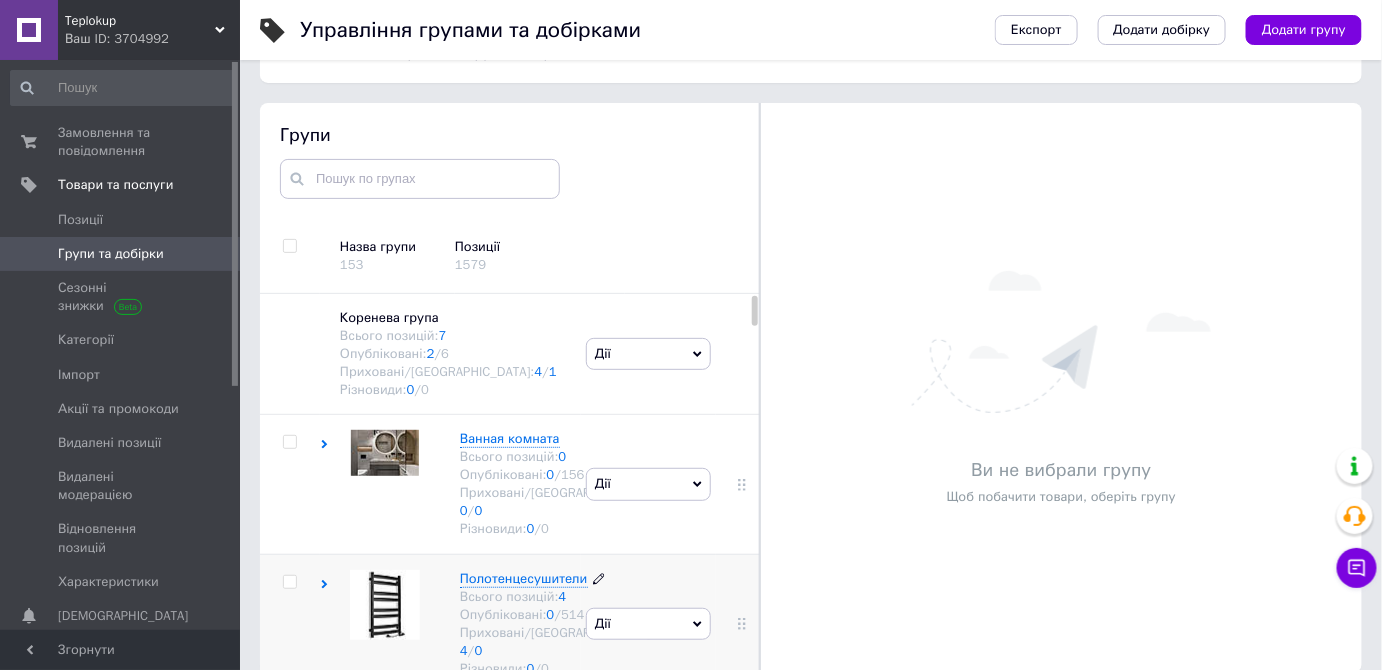 scroll, scrollTop: 113, scrollLeft: 0, axis: vertical 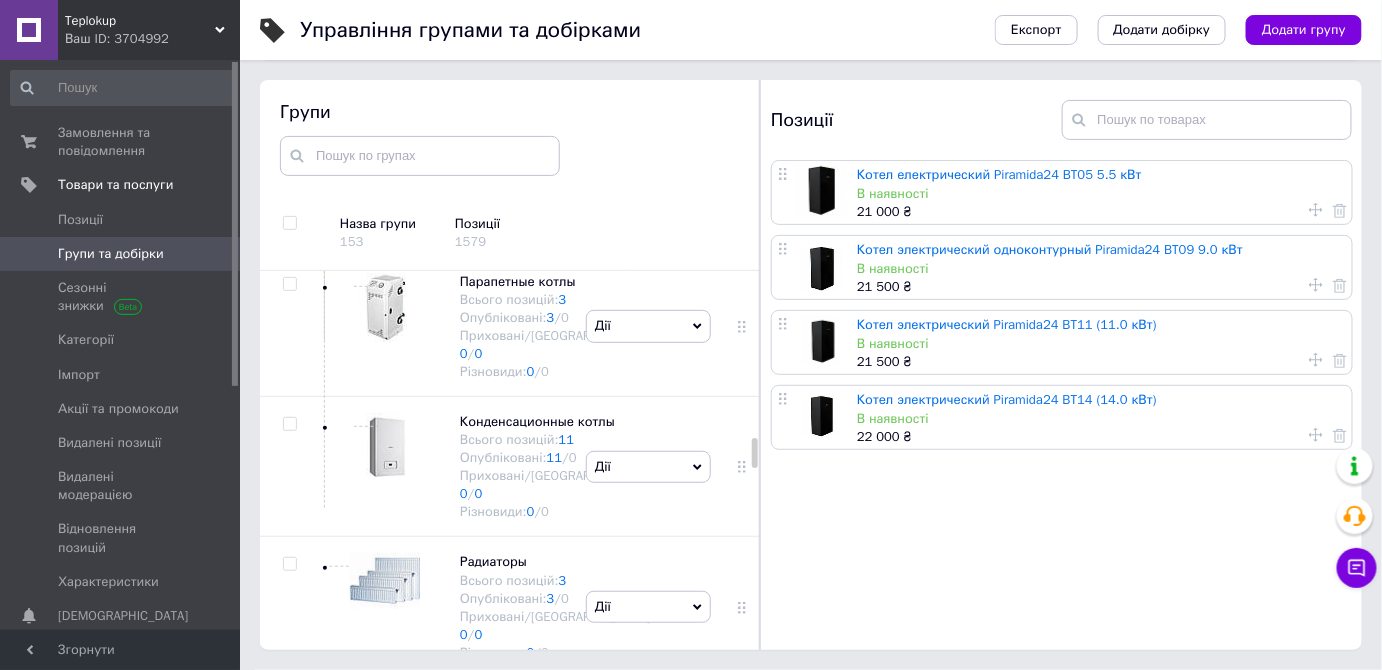click on "Дії" at bounding box center [648, 46] 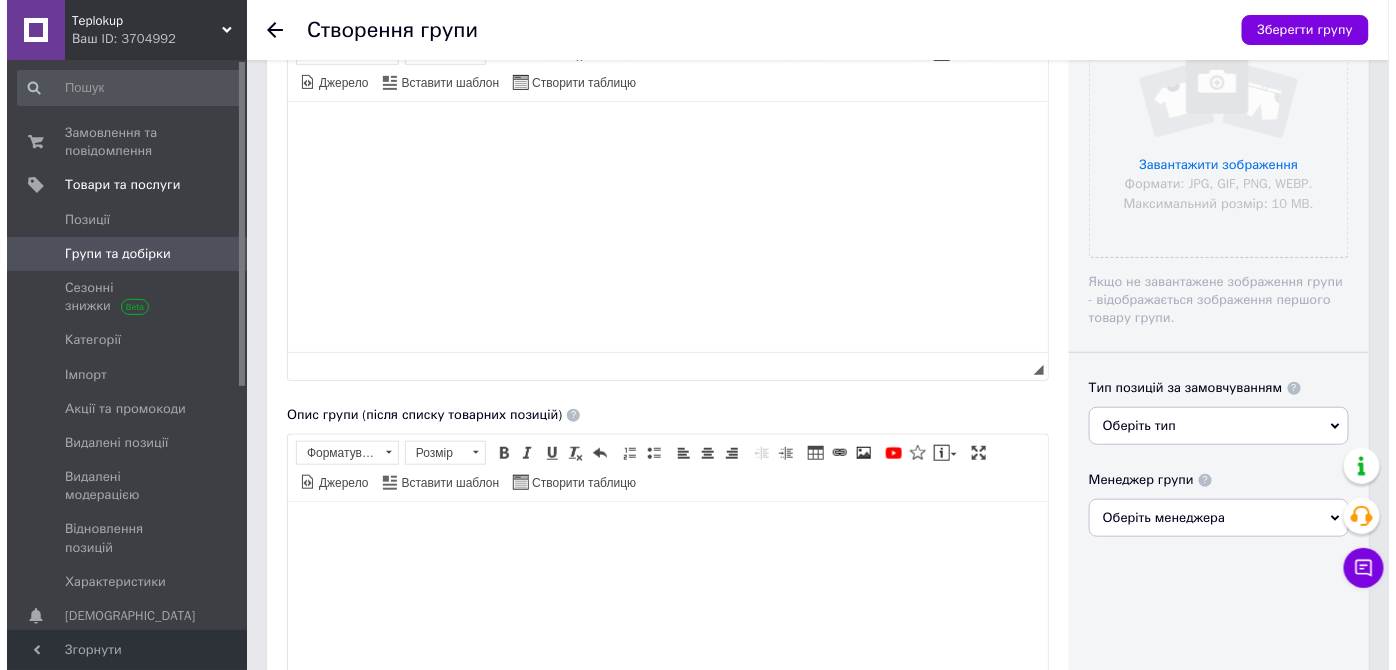 scroll, scrollTop: 545, scrollLeft: 0, axis: vertical 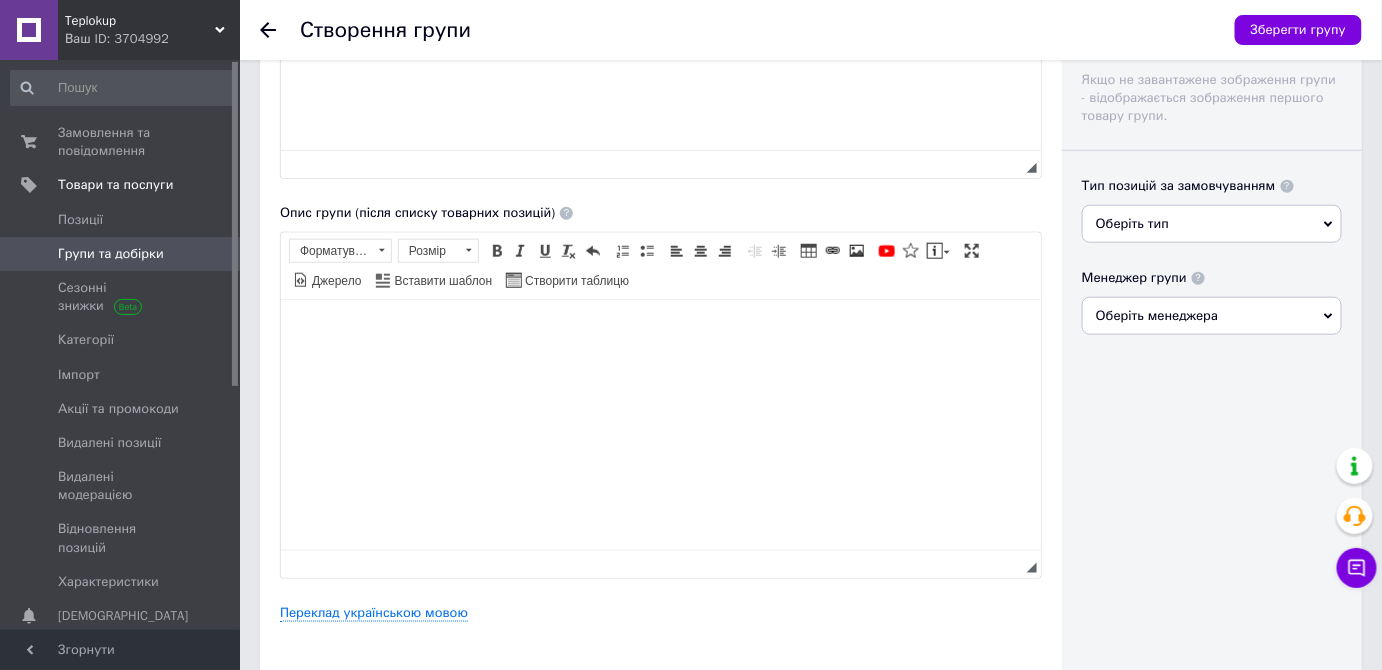 click on "Основна інформація Назва групи Батьківська група Обрано Газовые котлы Опис групи (до списку товарних позицій) Розширений текстовий редактор, F9BEFC8C-1F1D-4322-9B75-F7EB4234654E Панель інструментів редактора Форматування Форматування Розмір Розмір   Жирний  Сполучення клавіш Ctrl+B   Курсив  Сполучення клавіш Ctrl+I   Підкреслений  Сполучення клавіш Ctrl+U   Видалити форматування   Повернути  Сполучення клавіш Ctrl+Z   Вставити/видалити нумерований список   Вставити/видалити маркований список   По лівому краю   По центру   По правому краю   Зменшити відступ     Таблиця" at bounding box center [661, 106] 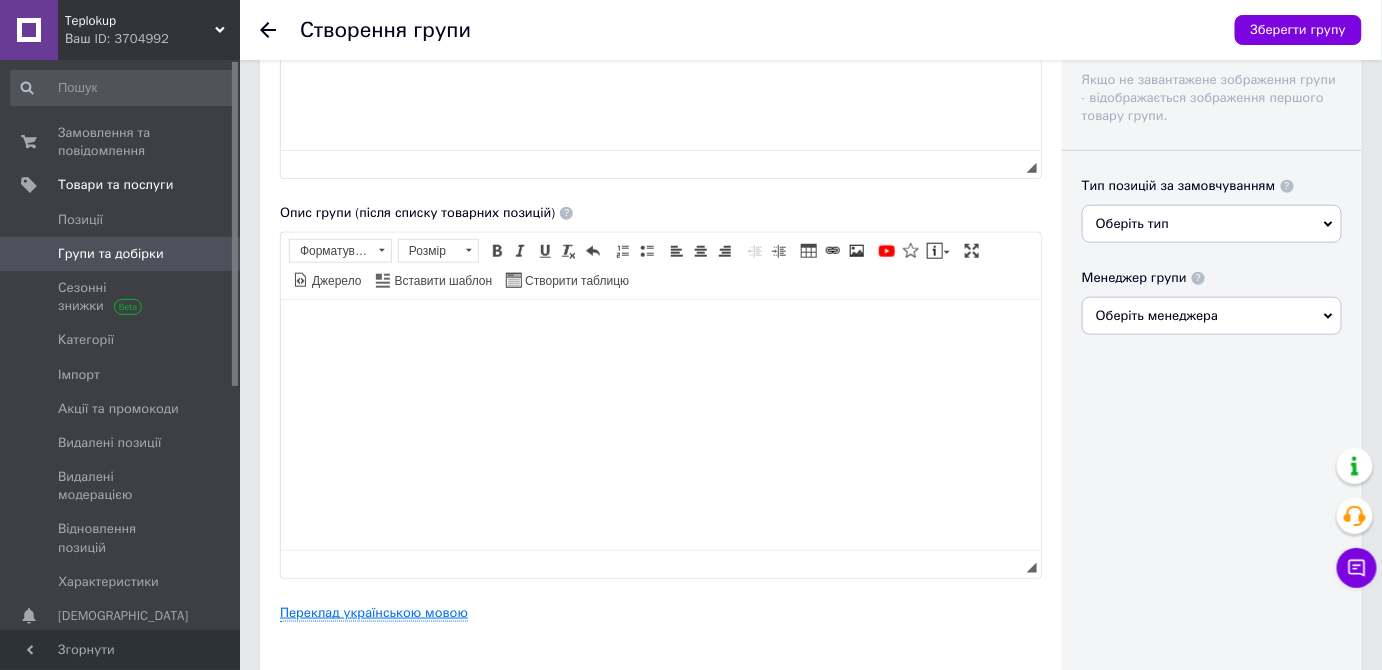 click on "Переклад українською мовою" at bounding box center [374, 613] 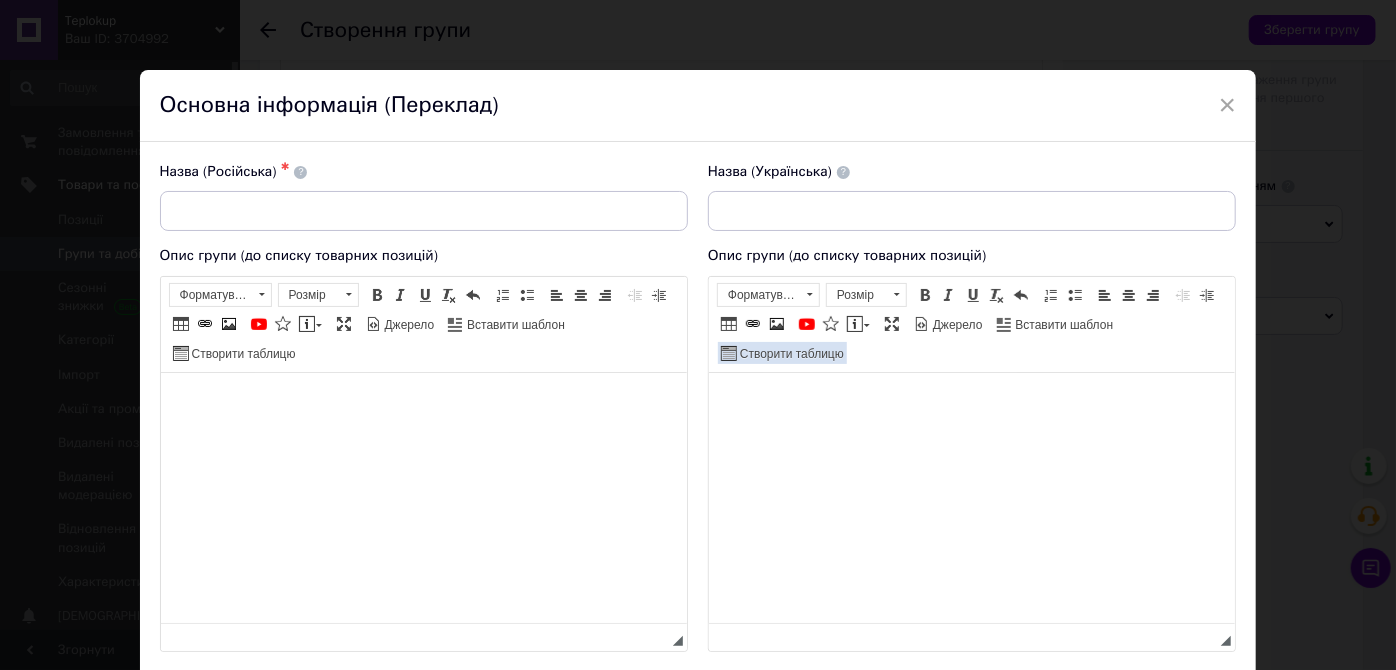 scroll, scrollTop: 0, scrollLeft: 0, axis: both 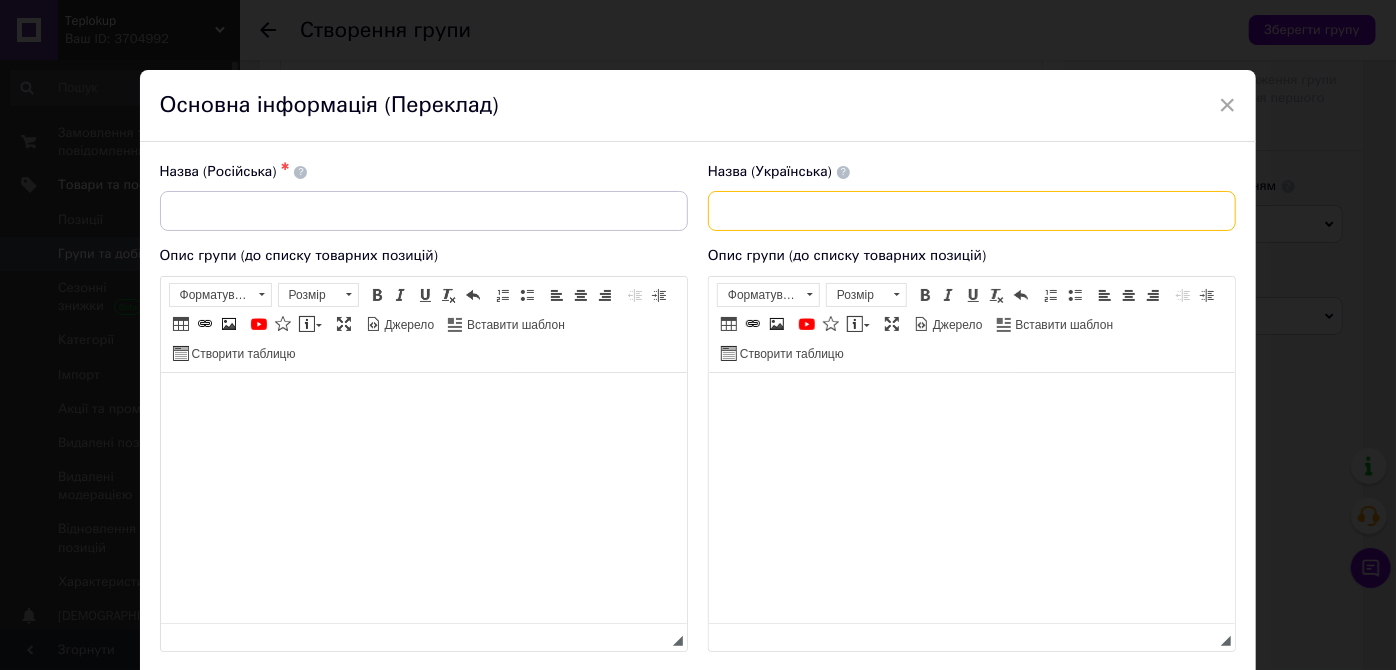 click at bounding box center (972, 211) 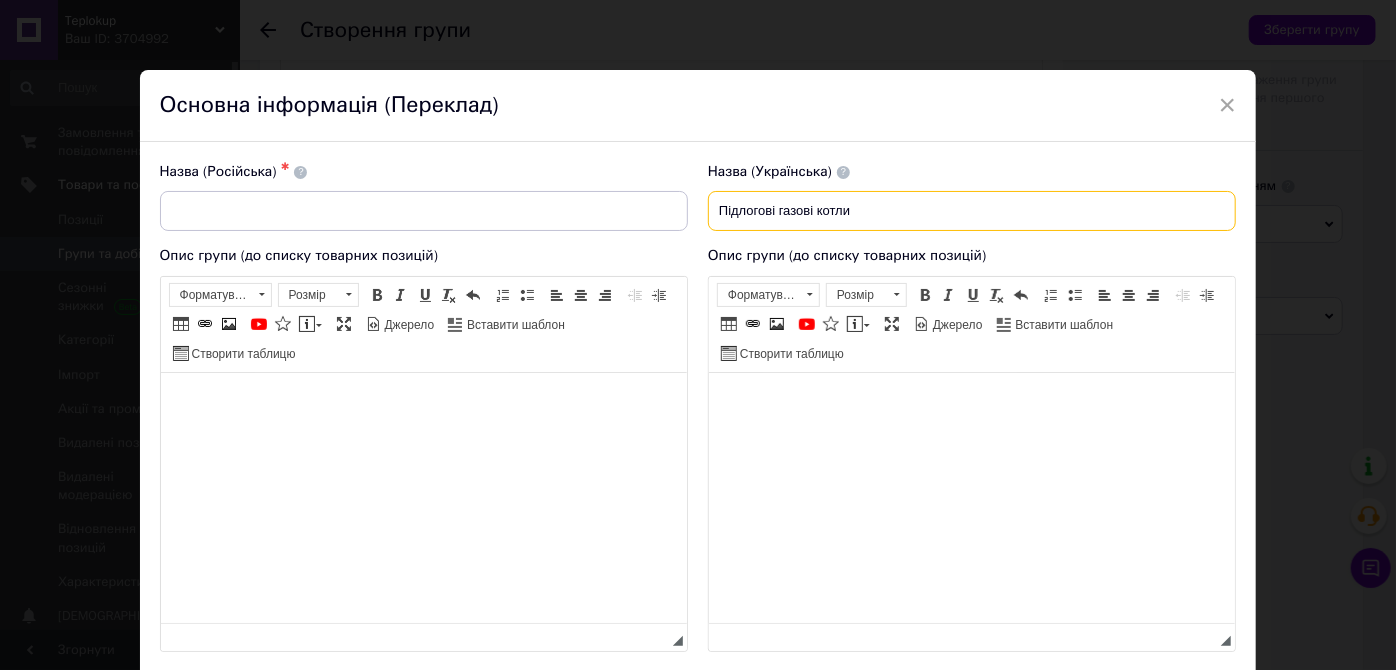 drag, startPoint x: 900, startPoint y: 197, endPoint x: 704, endPoint y: 197, distance: 196 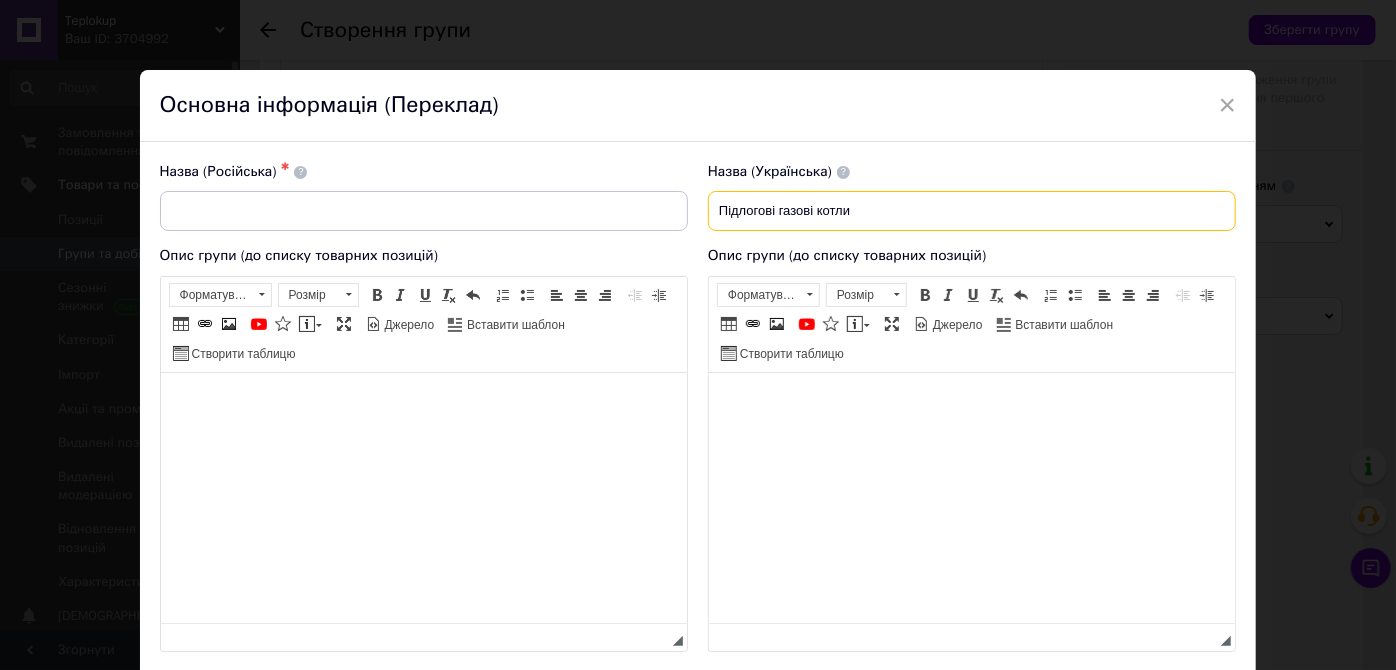 type on "Підлогові газові котли" 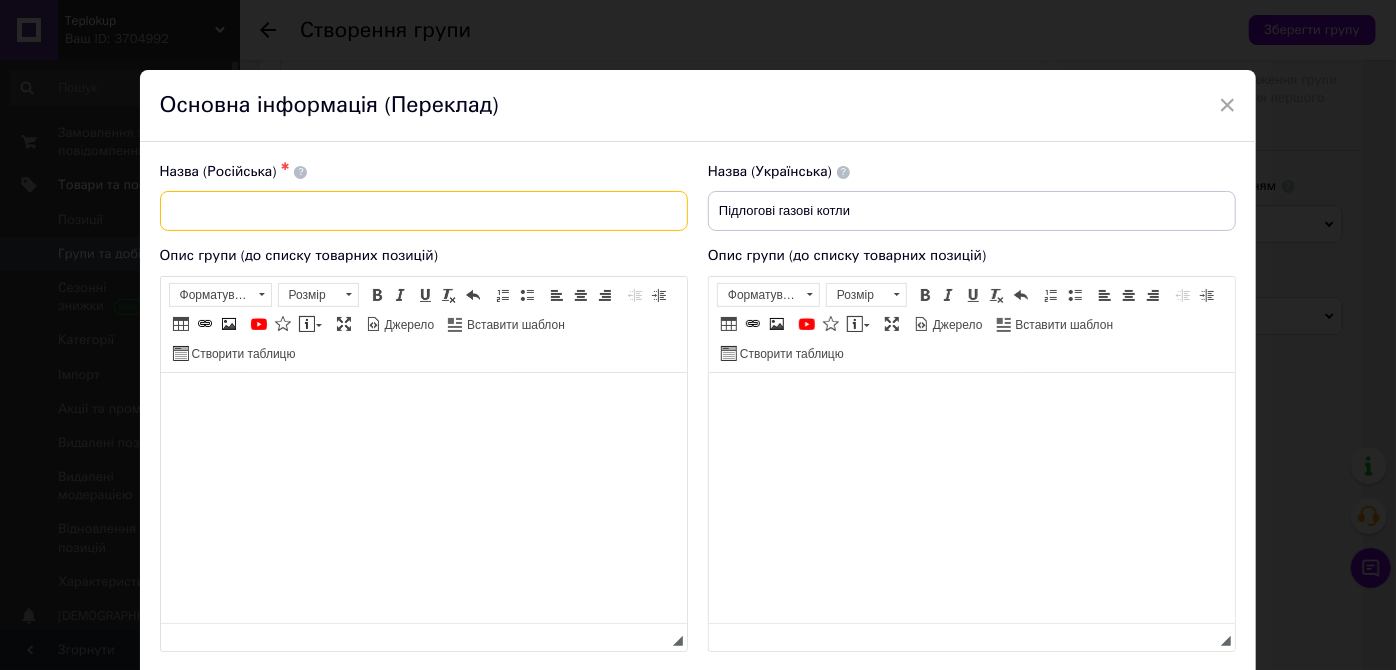 click at bounding box center (424, 211) 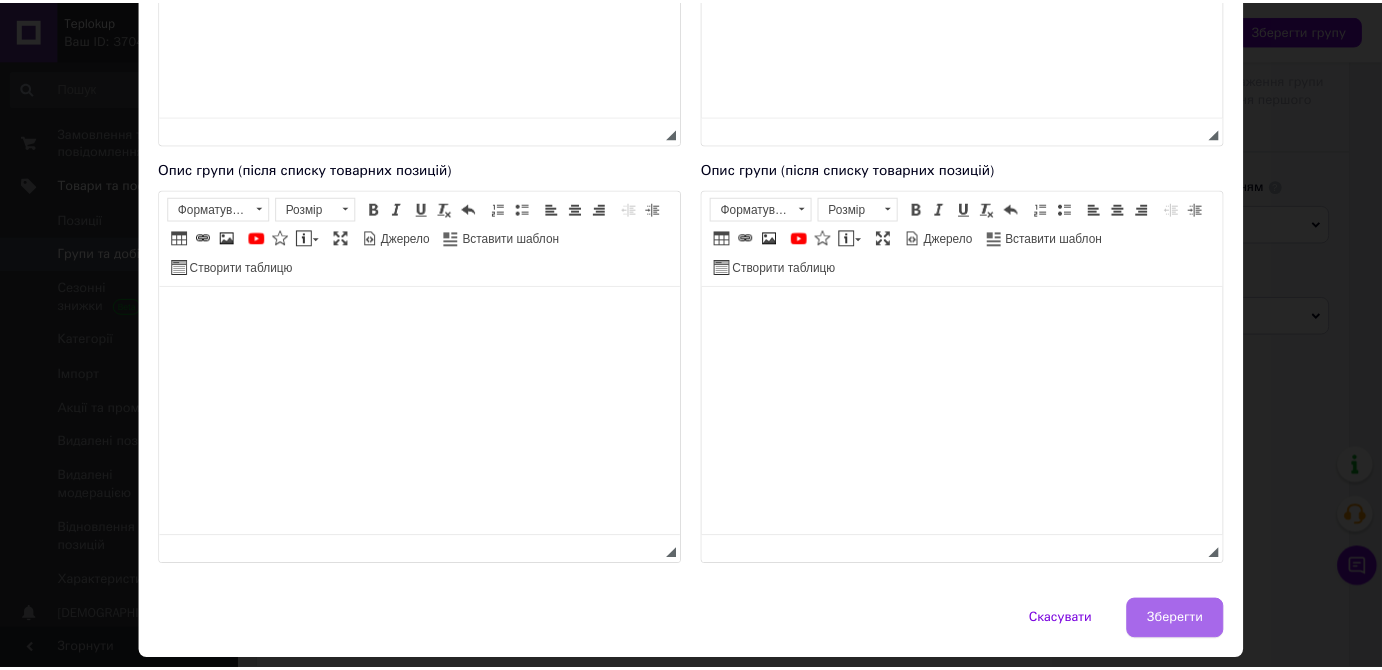scroll, scrollTop: 560, scrollLeft: 0, axis: vertical 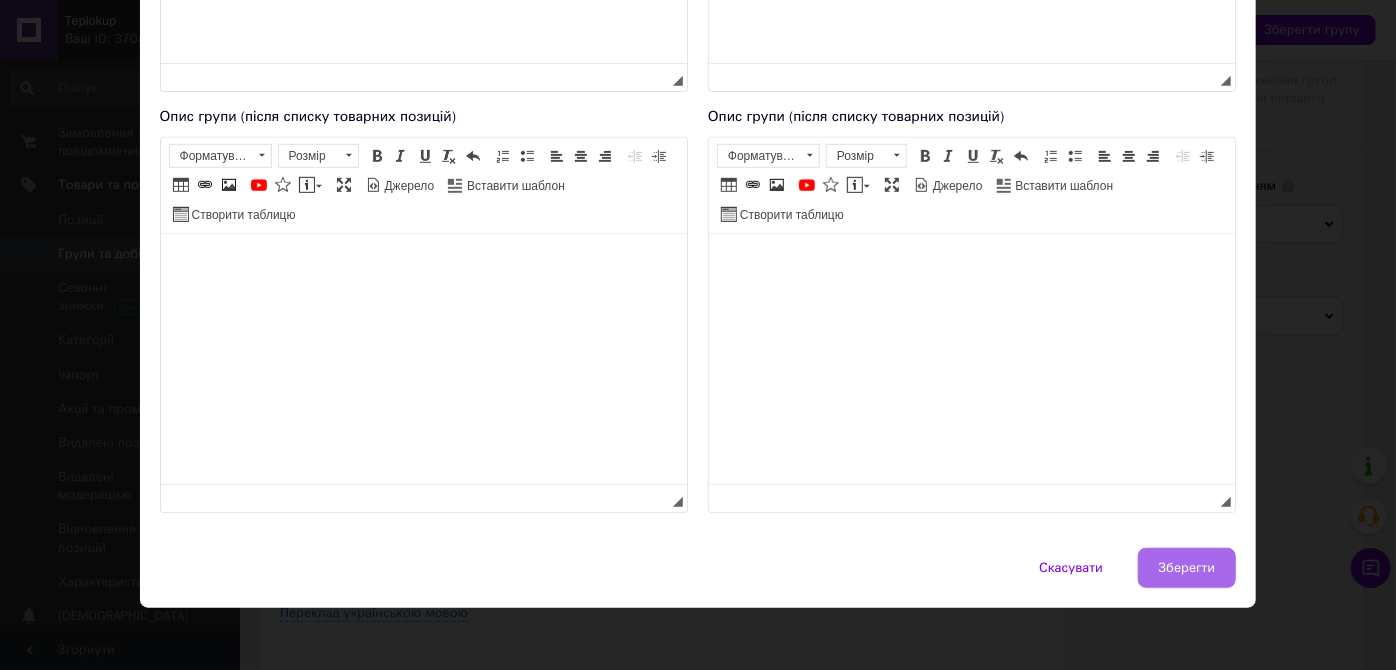 type on "Напольные газовые котлы" 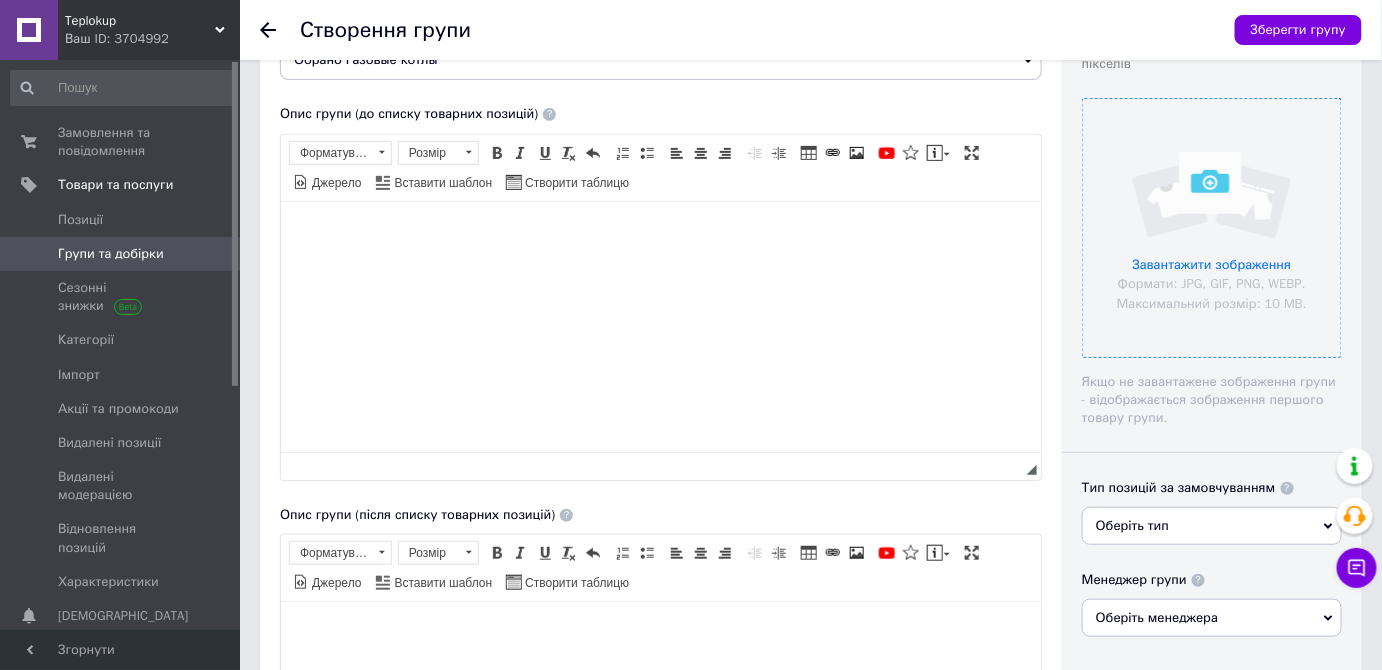 scroll, scrollTop: 181, scrollLeft: 0, axis: vertical 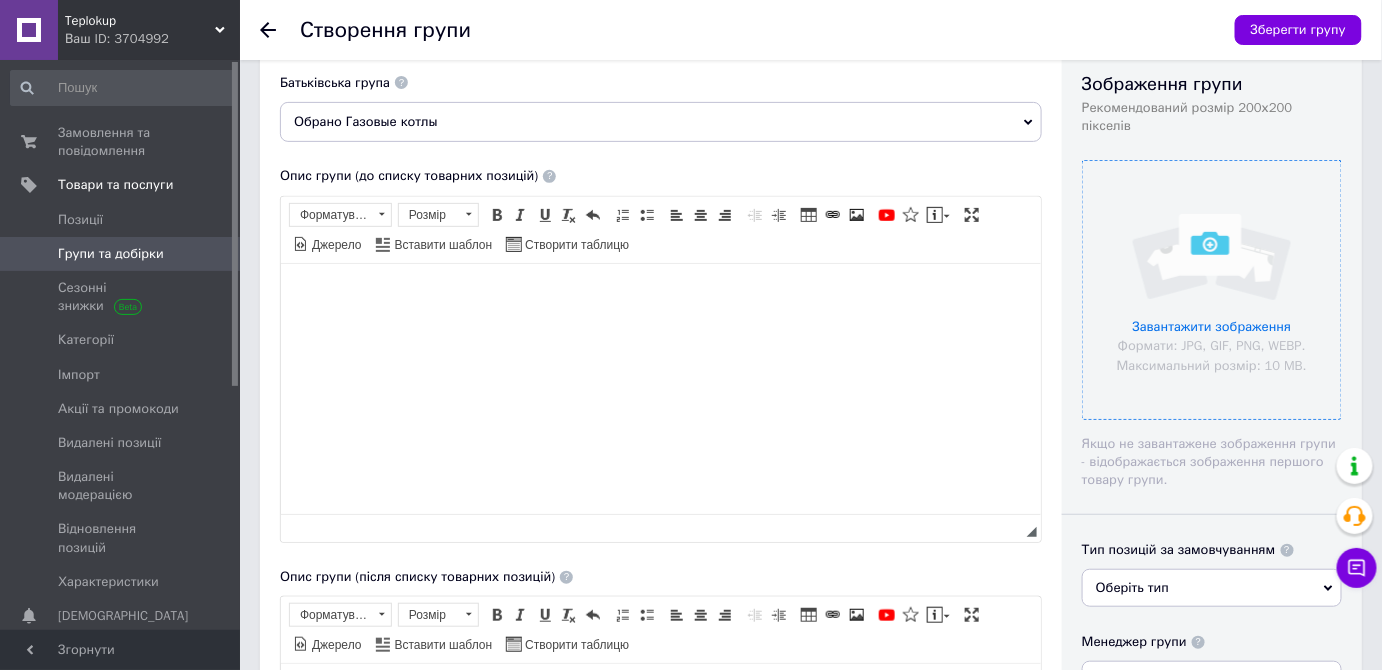 drag, startPoint x: 1192, startPoint y: 256, endPoint x: 1164, endPoint y: 255, distance: 28.01785 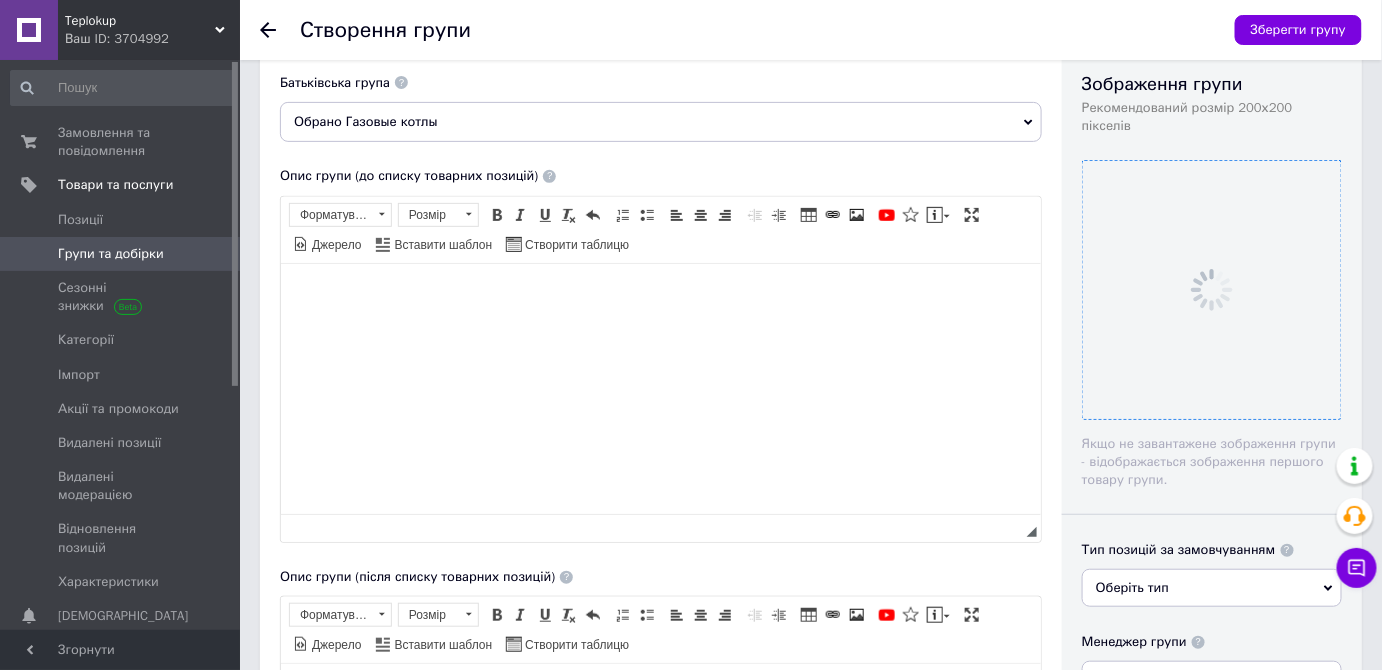 scroll, scrollTop: 0, scrollLeft: 0, axis: both 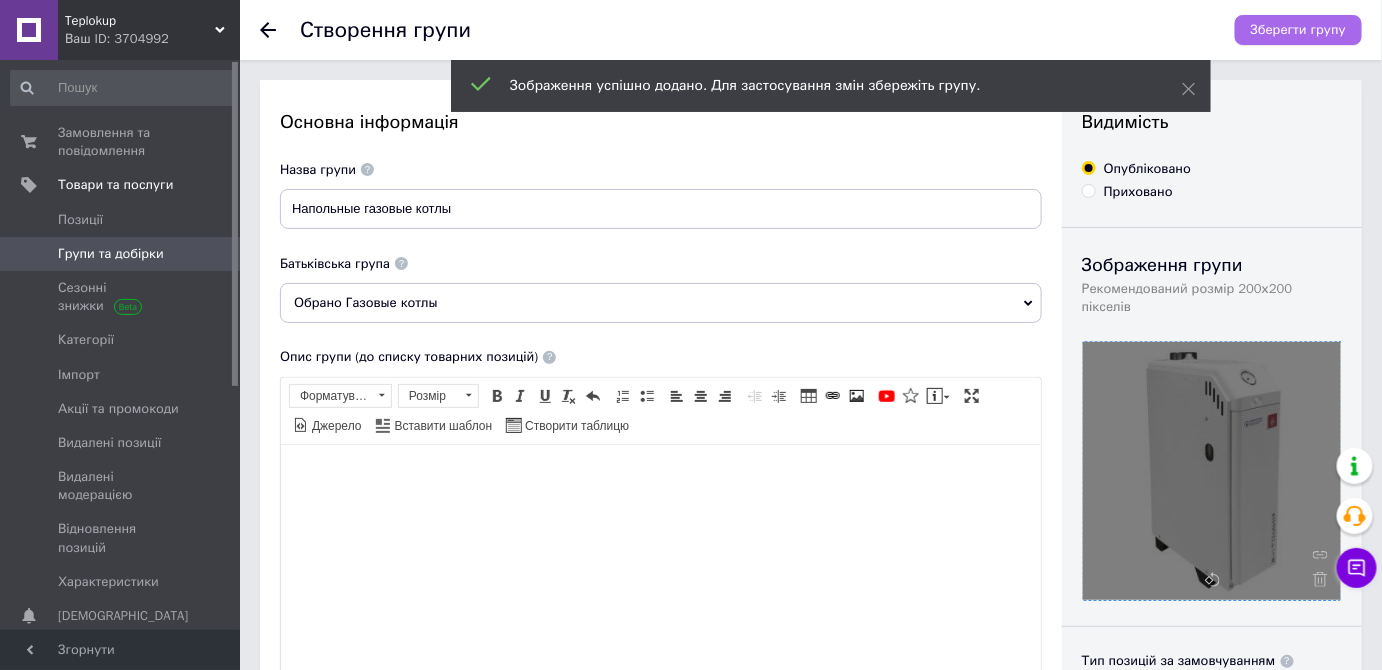 click on "Зберегти групу" at bounding box center [1298, 30] 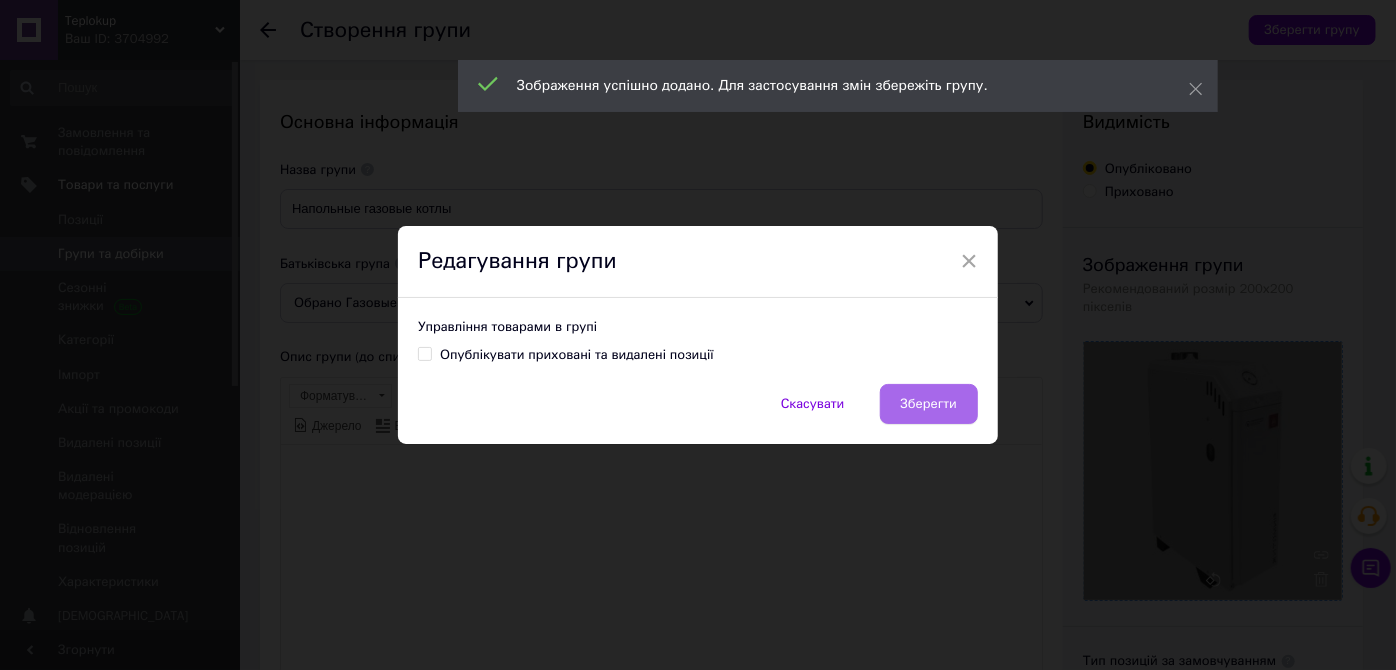 click on "Зберегти" at bounding box center (929, 404) 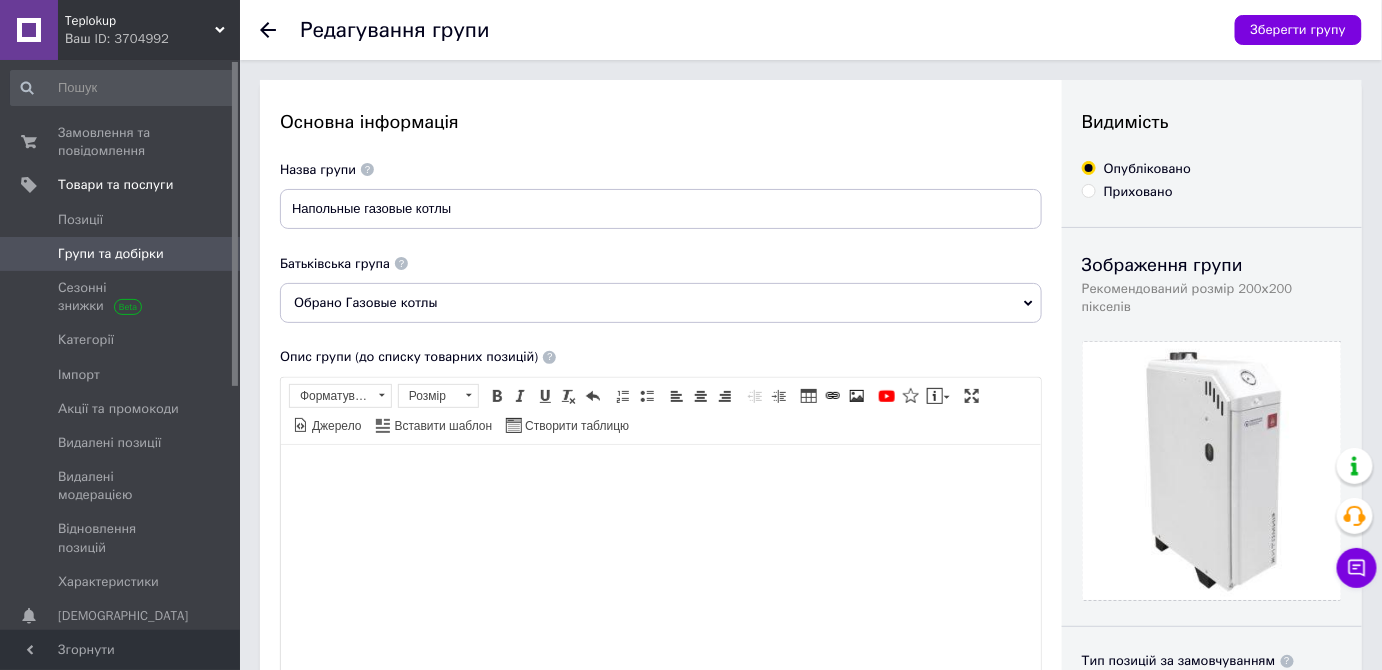 scroll, scrollTop: 0, scrollLeft: 0, axis: both 